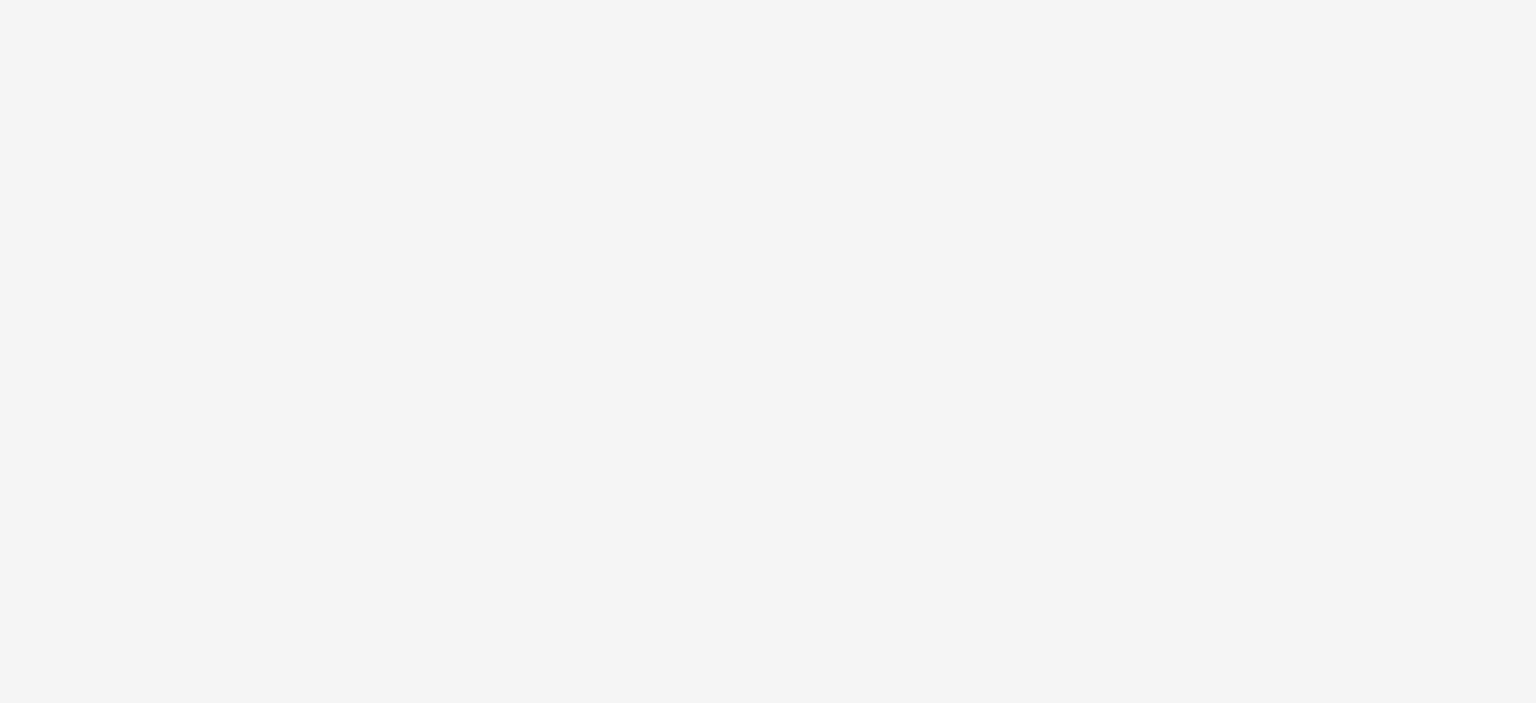 scroll, scrollTop: 0, scrollLeft: 0, axis: both 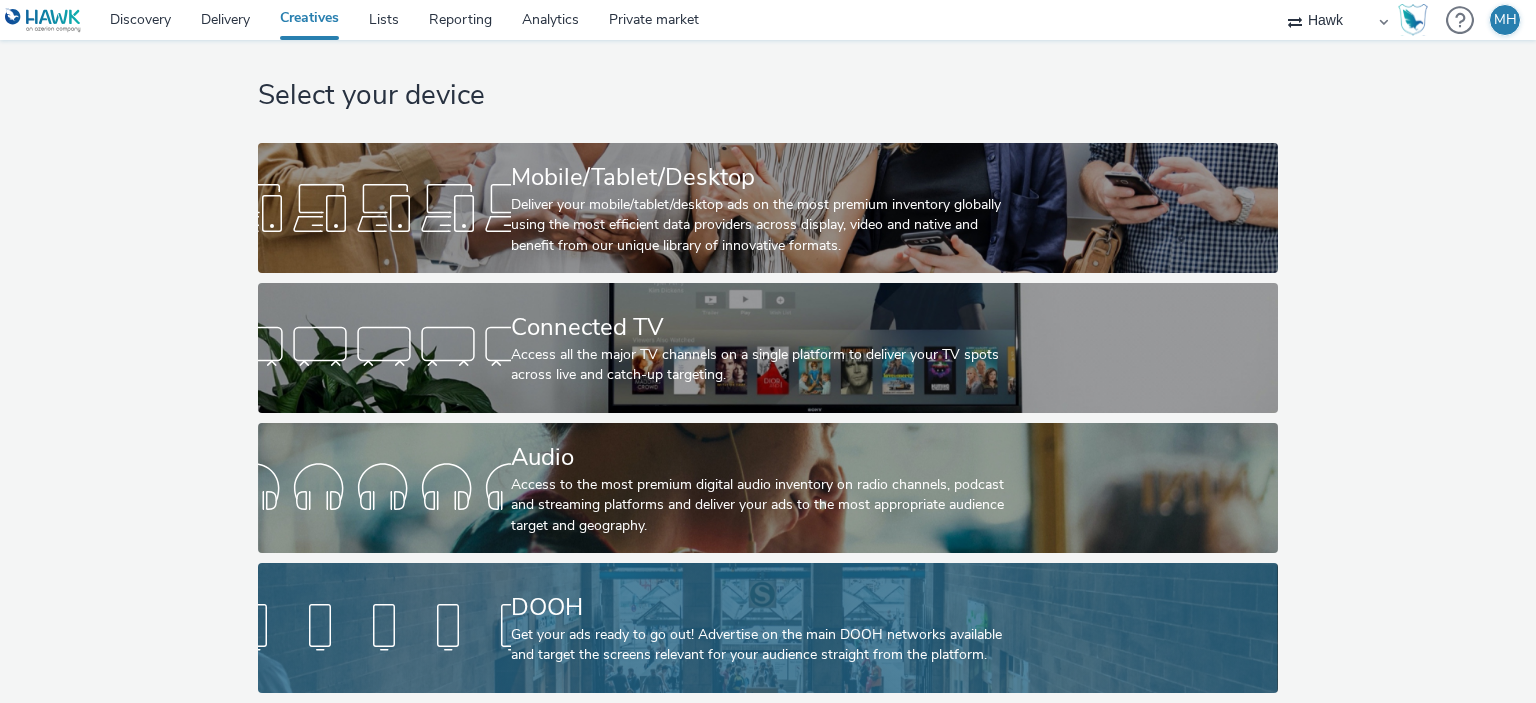click on "DOOH" at bounding box center [764, 607] 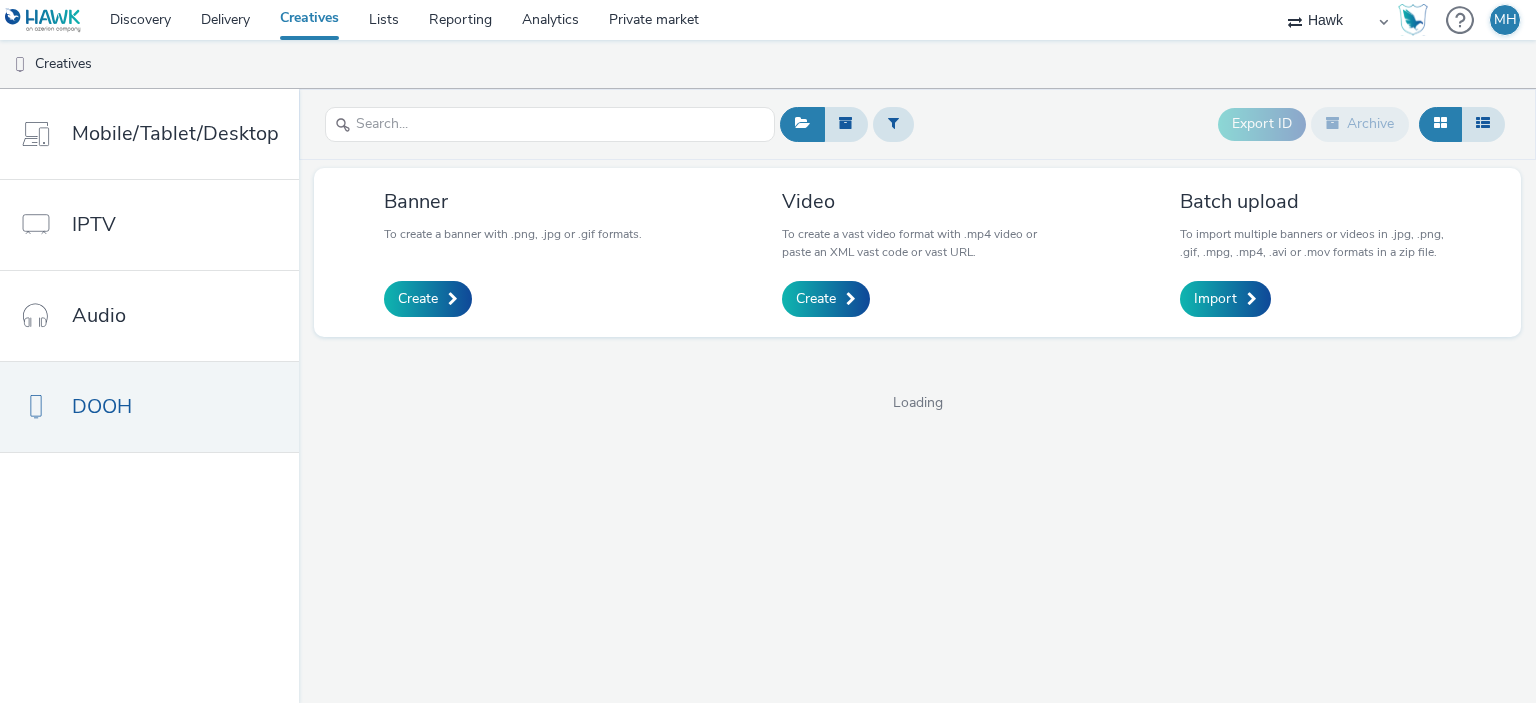scroll, scrollTop: 0, scrollLeft: 0, axis: both 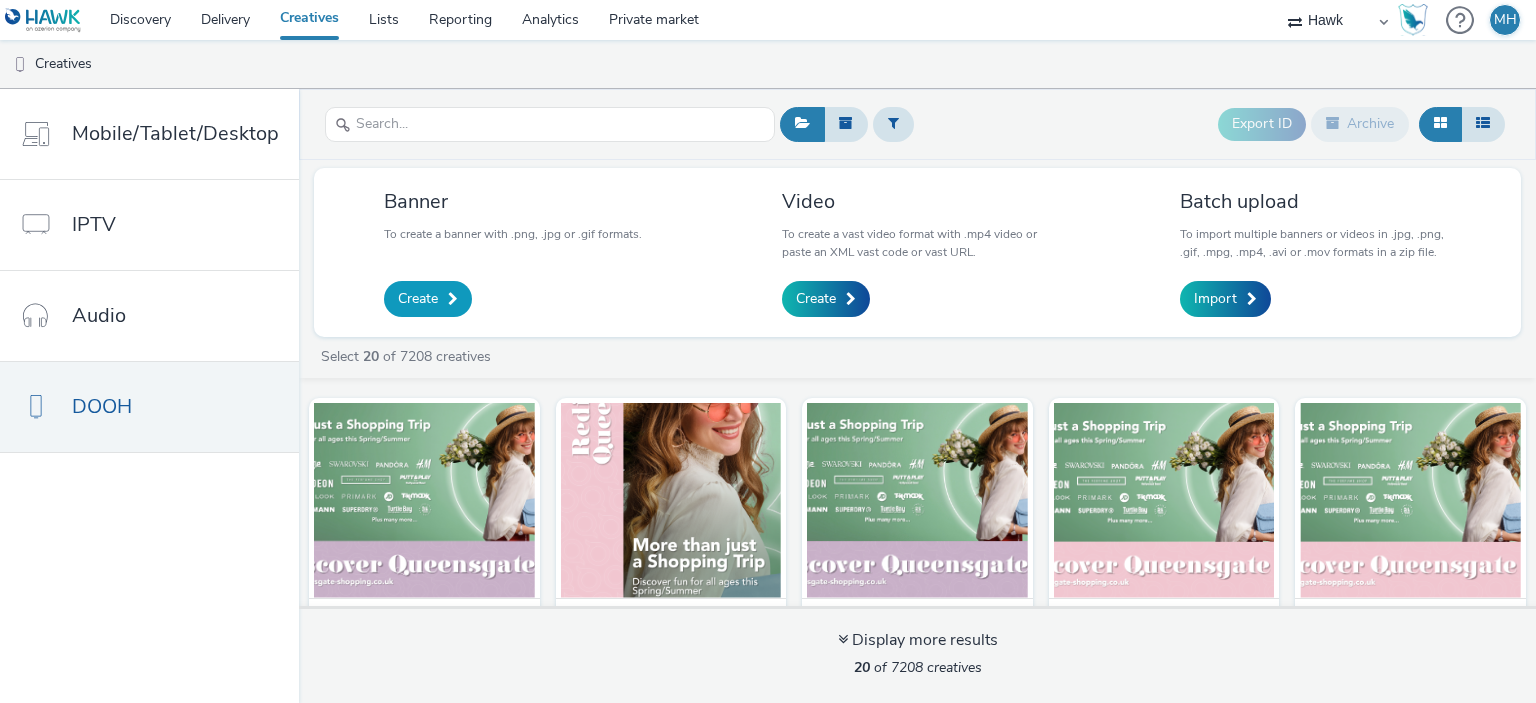 click on "Create" at bounding box center [428, 299] 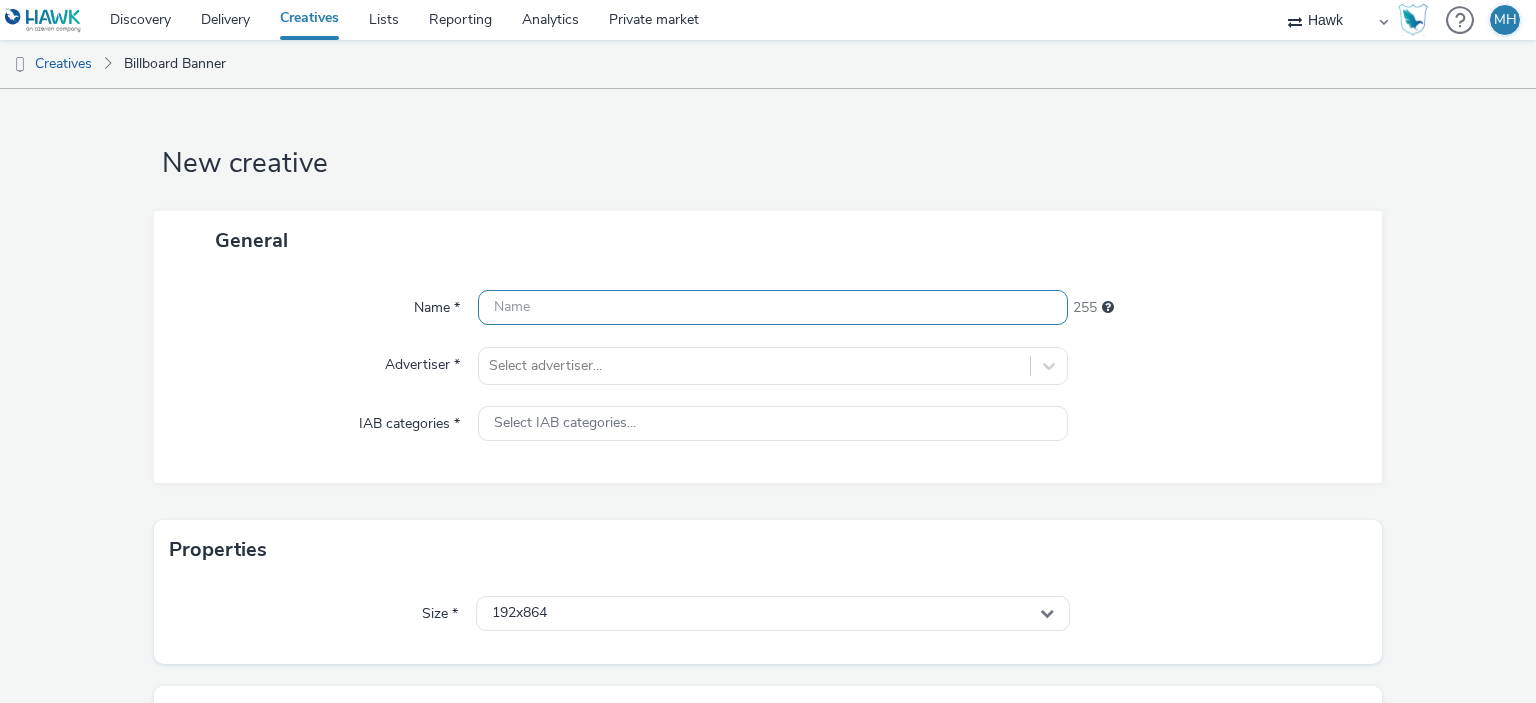 click at bounding box center (772, 307) 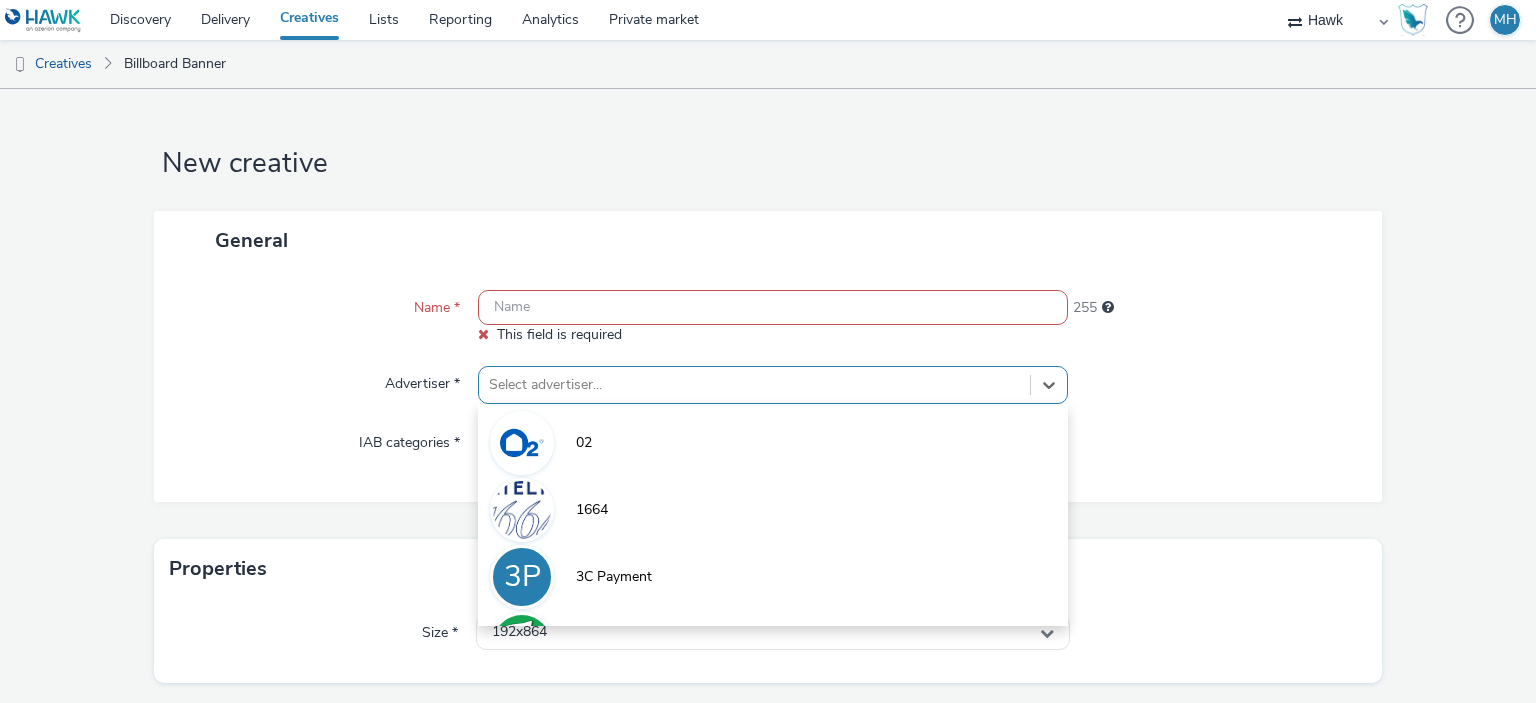 click on "option 02 focused, 1 of 9. 9 results available. Use Up and Down to choose options, press Enter to select the currently focused option, press Escape to exit the menu, press Tab to select the option and exit the menu. Select advertiser... 02 1664 3P 3C Payment 7UP A Abba Aber Falls Abercrombie A Abott A ABRSM" at bounding box center (772, 385) 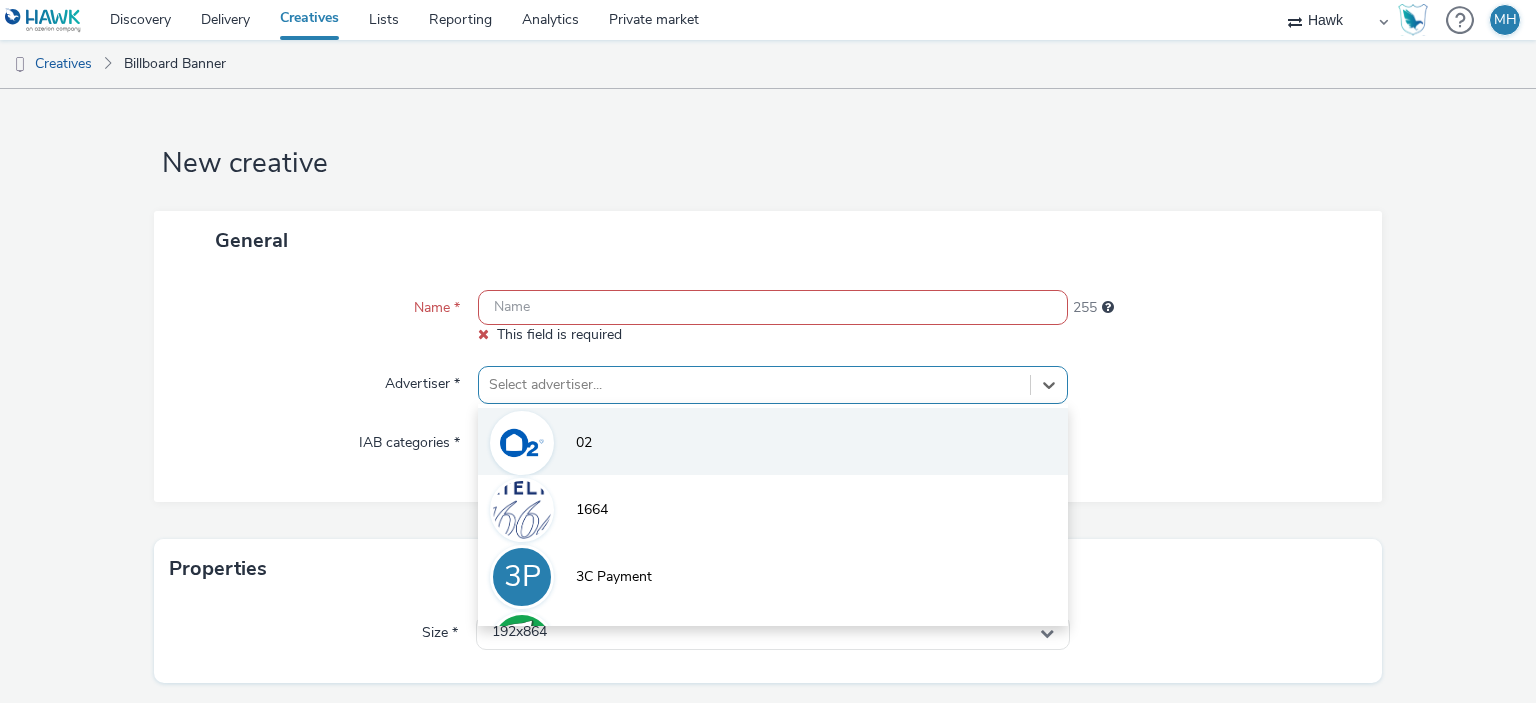 scroll, scrollTop: 79, scrollLeft: 0, axis: vertical 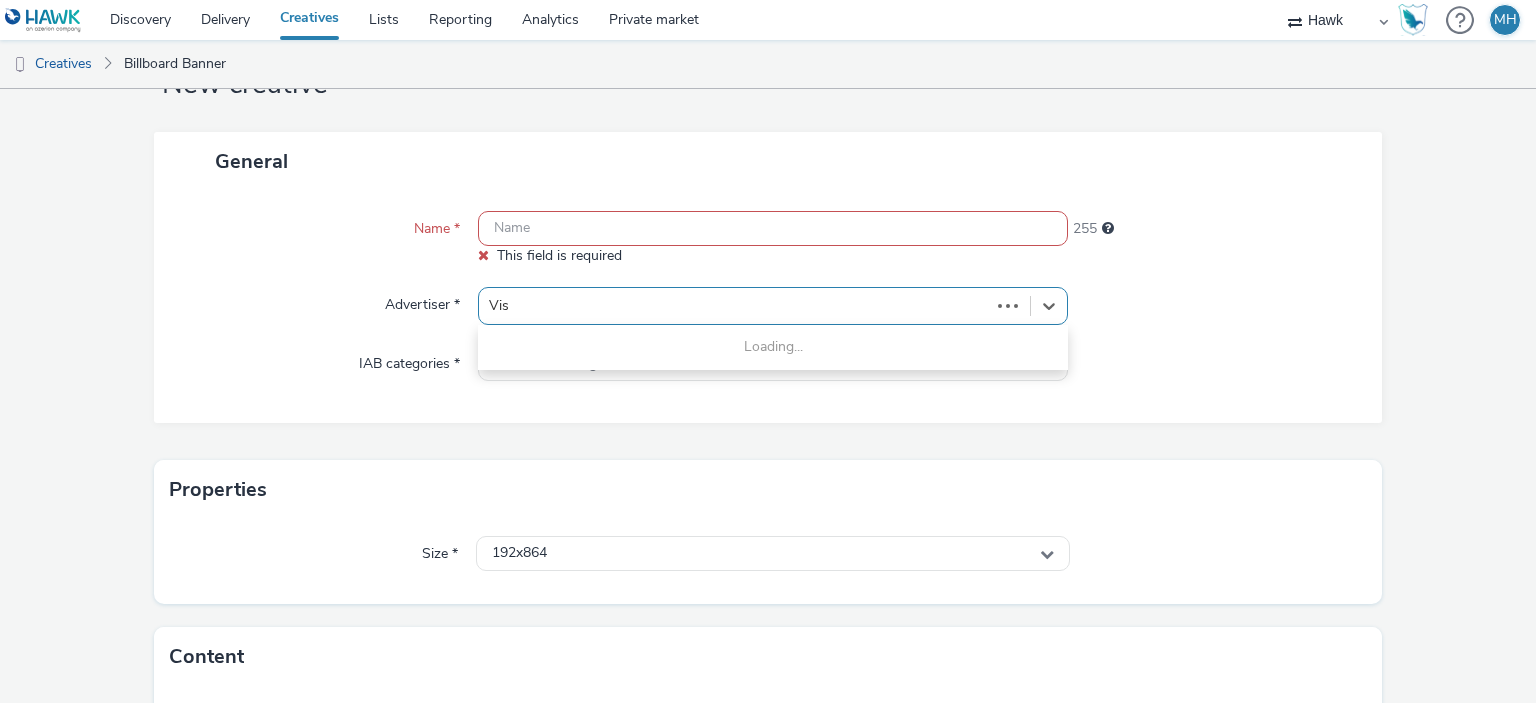 type on "Visa" 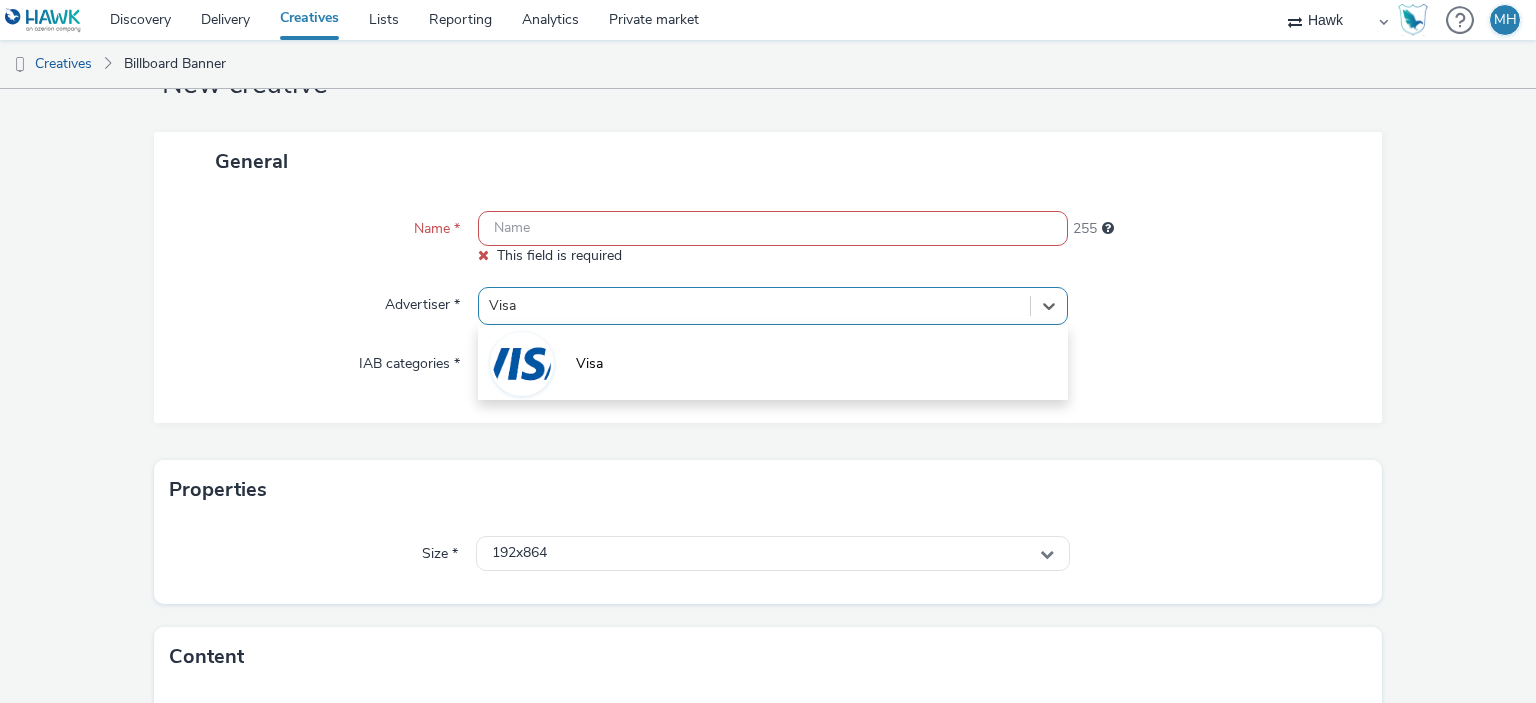 click at bounding box center (522, 364) 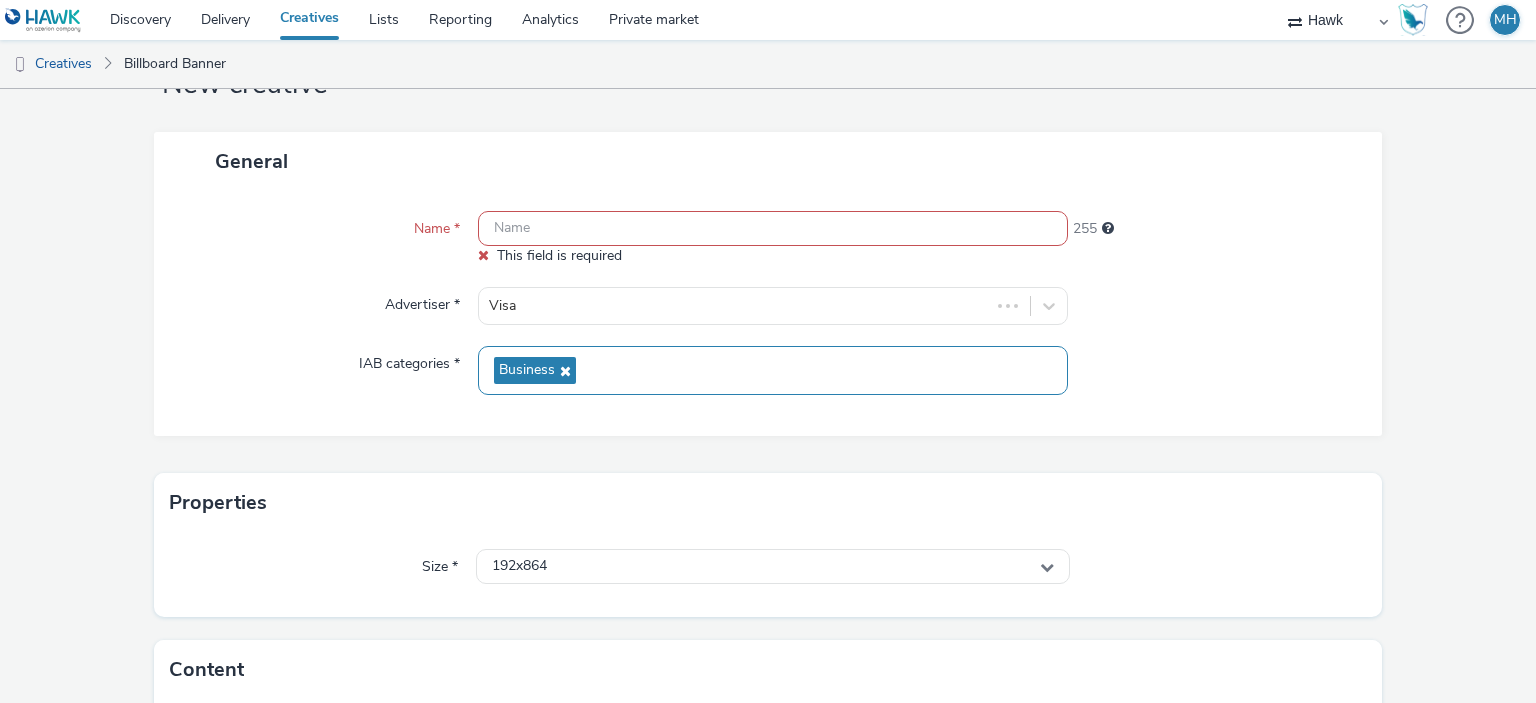 click at bounding box center [772, 228] 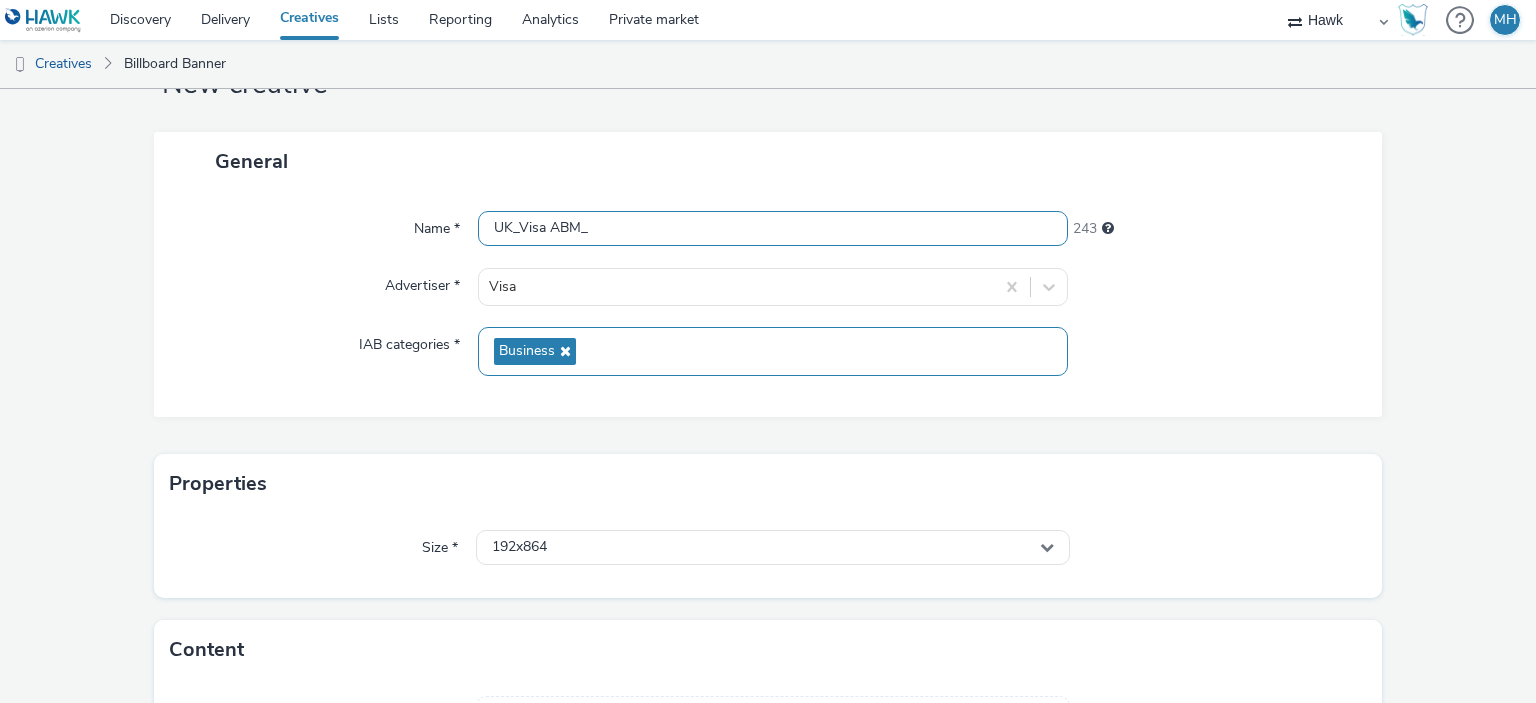 click on "UK_Visa ABM_" at bounding box center [772, 228] 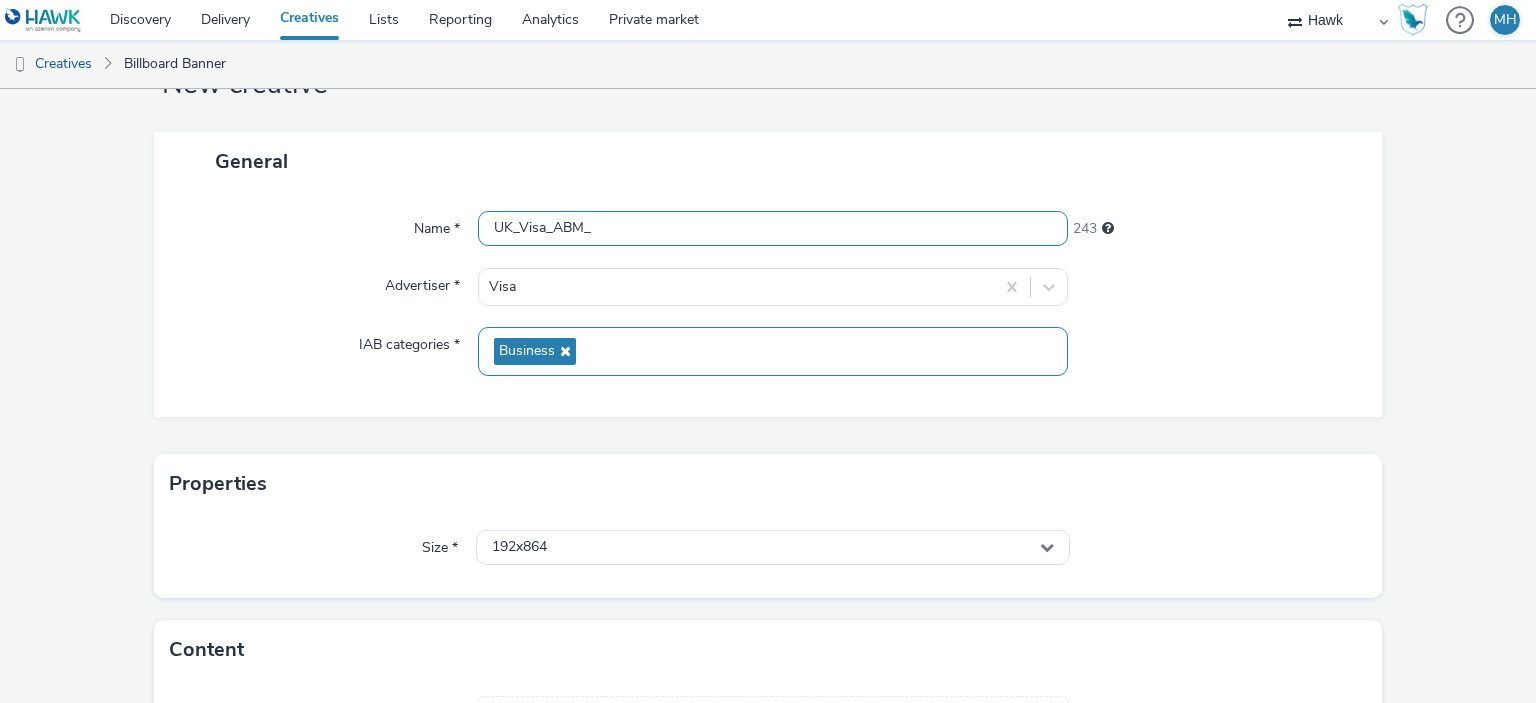 click on "UK_Visa_ABM_" at bounding box center (772, 228) 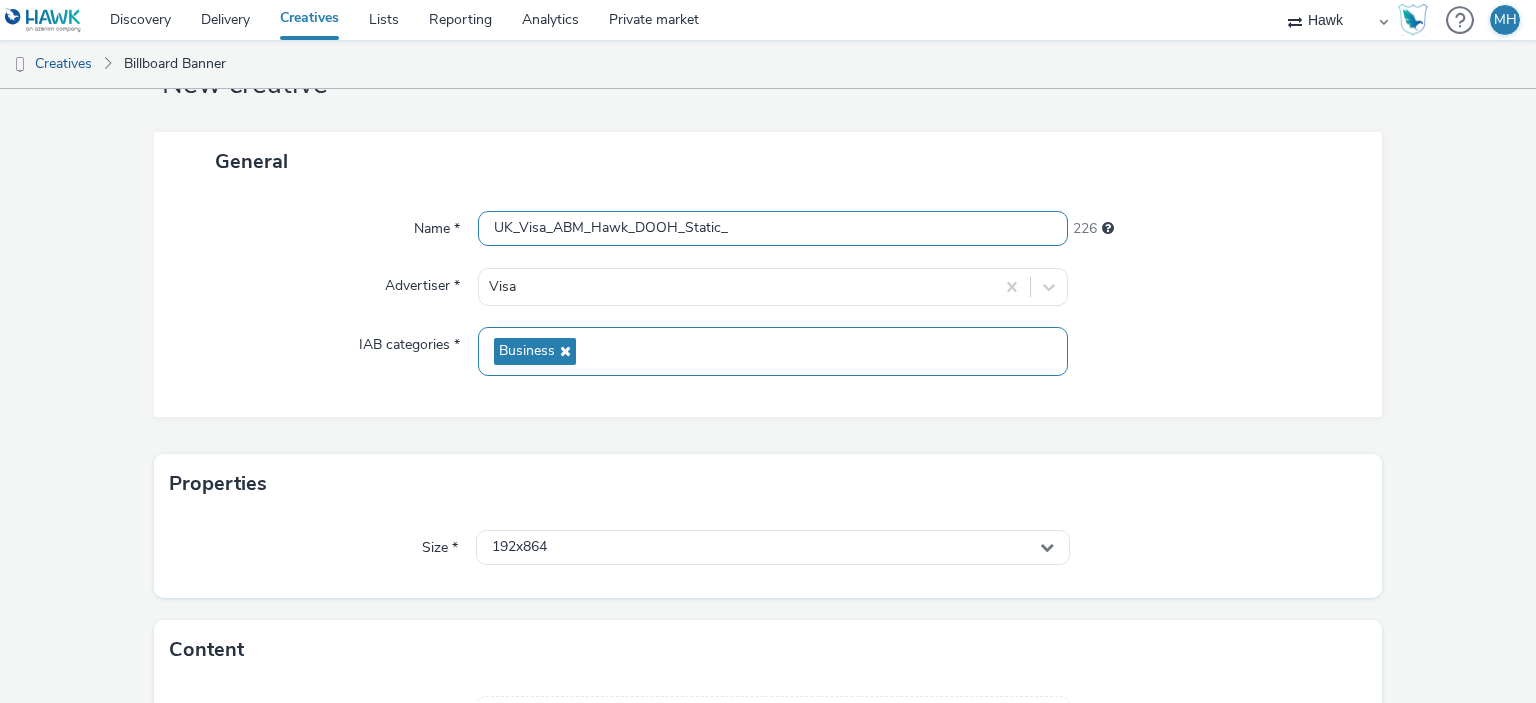click on "UK_Visa_ABM_Hawk_DOOH_Static_" at bounding box center [772, 228] 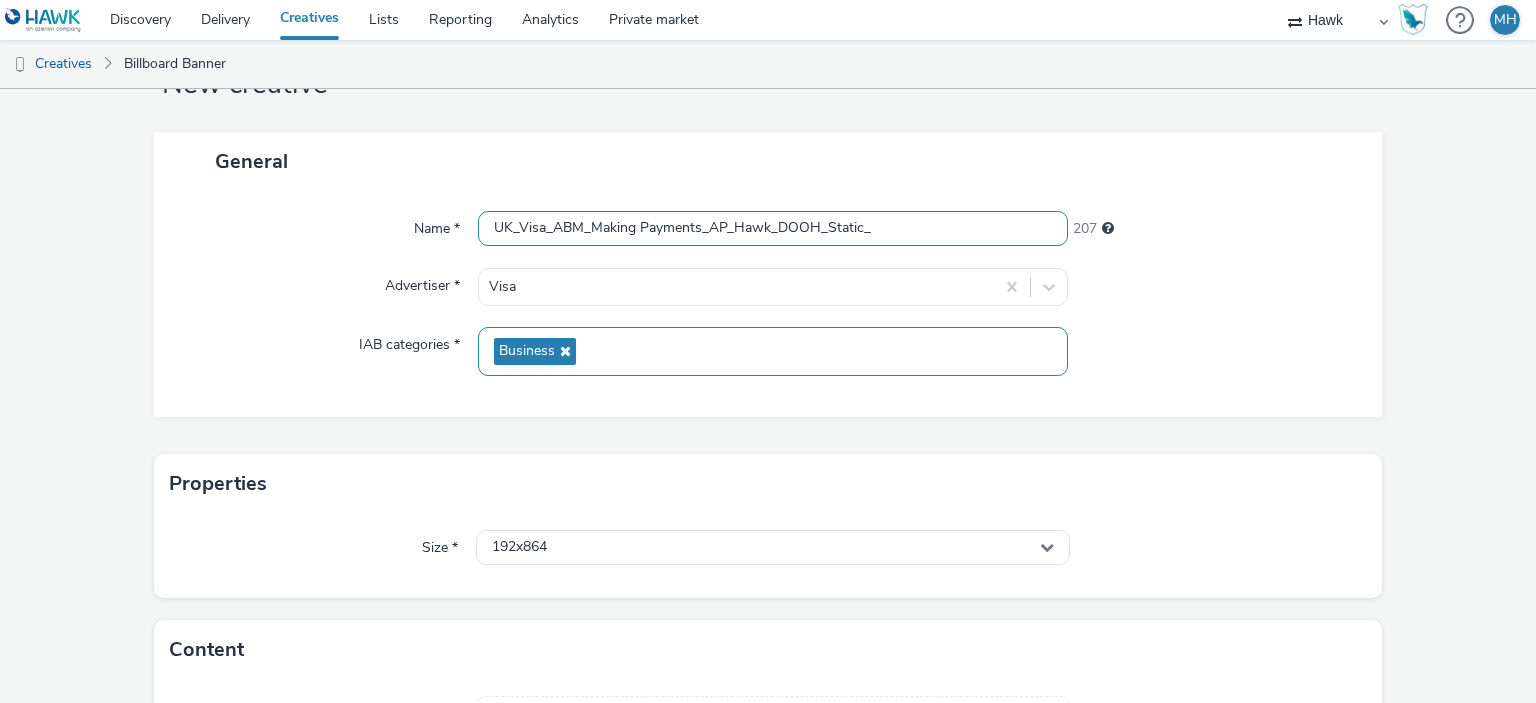 click on "UK_Visa_ABM_Making Payments_AP_Hawk_DOOH_Static_" at bounding box center (772, 228) 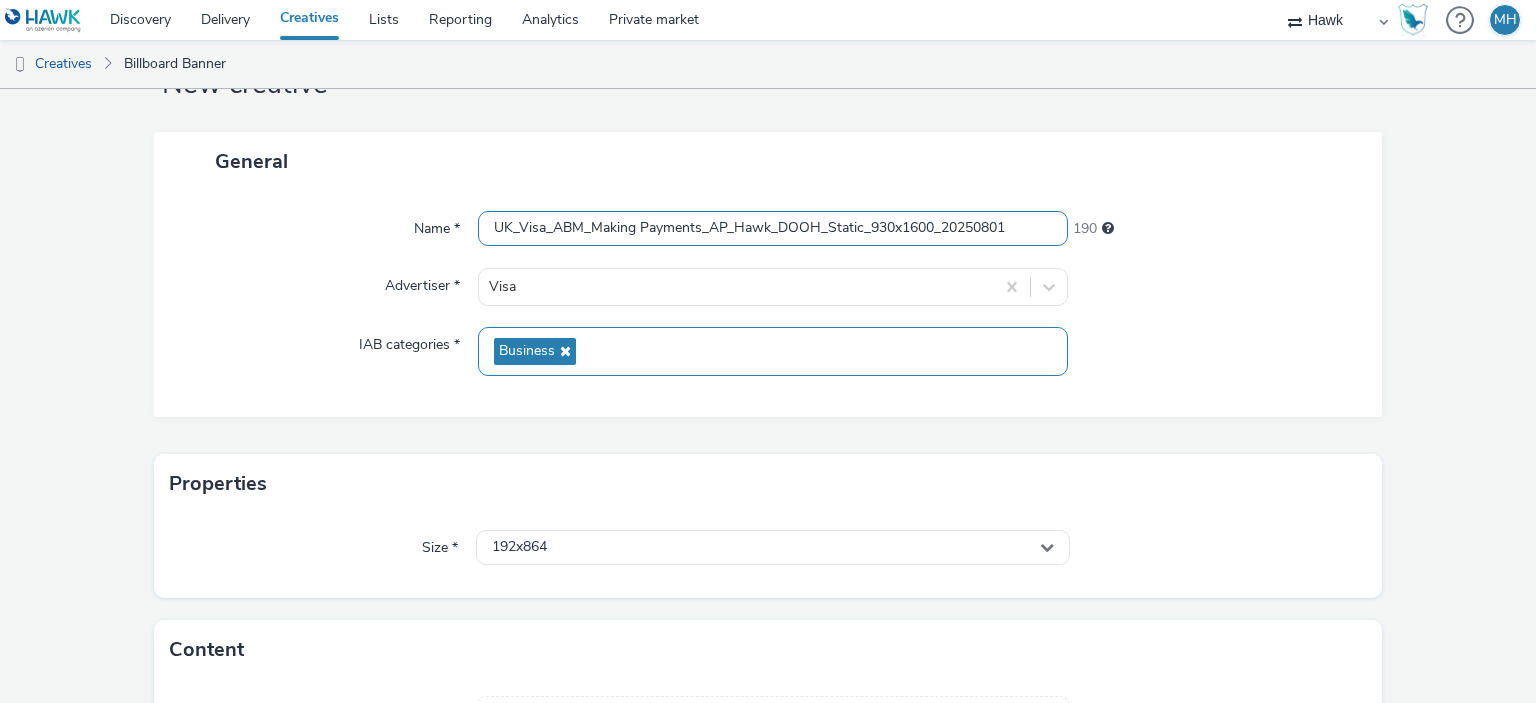 type on "UK_Visa_ABM_Making Payments_AP_Hawk_DOOH_Static_930x1600_20250801" 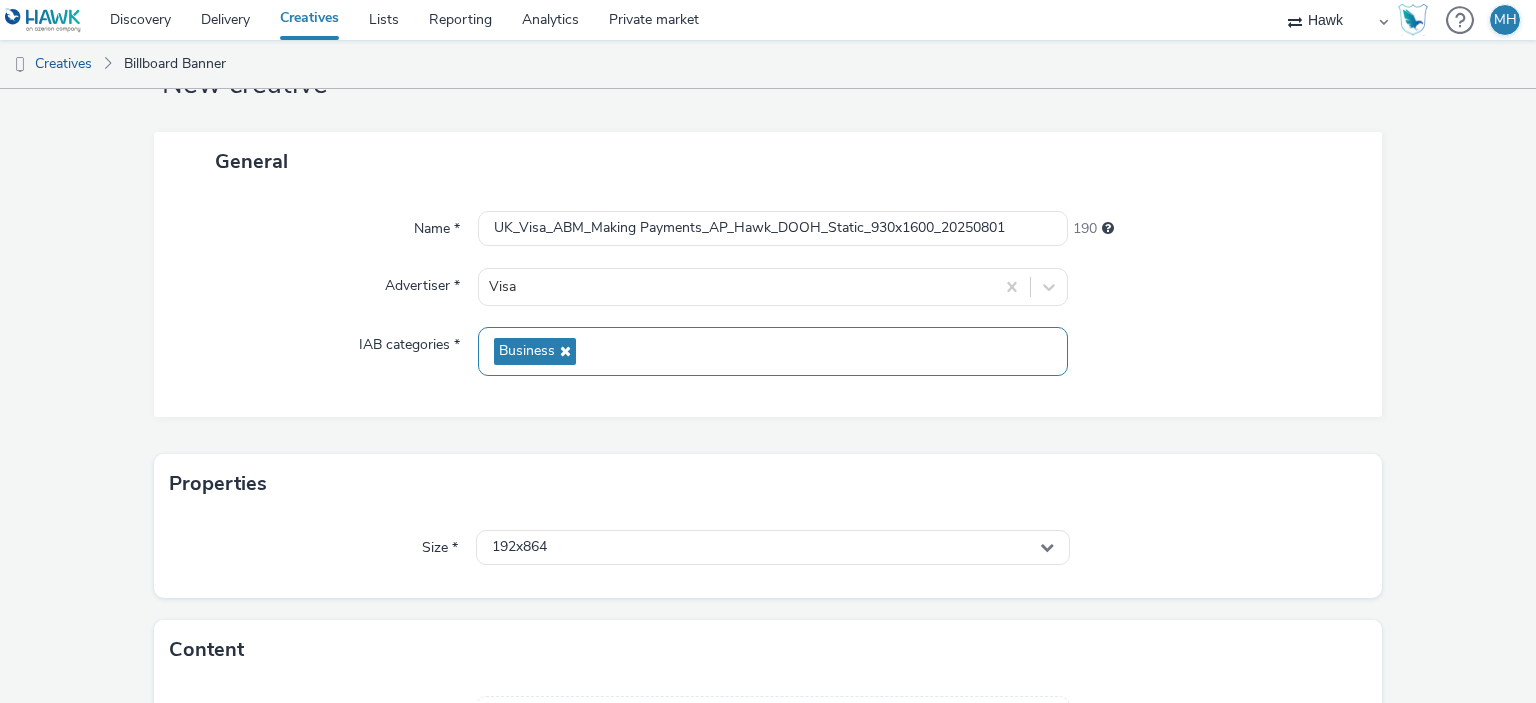 click at bounding box center [1215, 287] 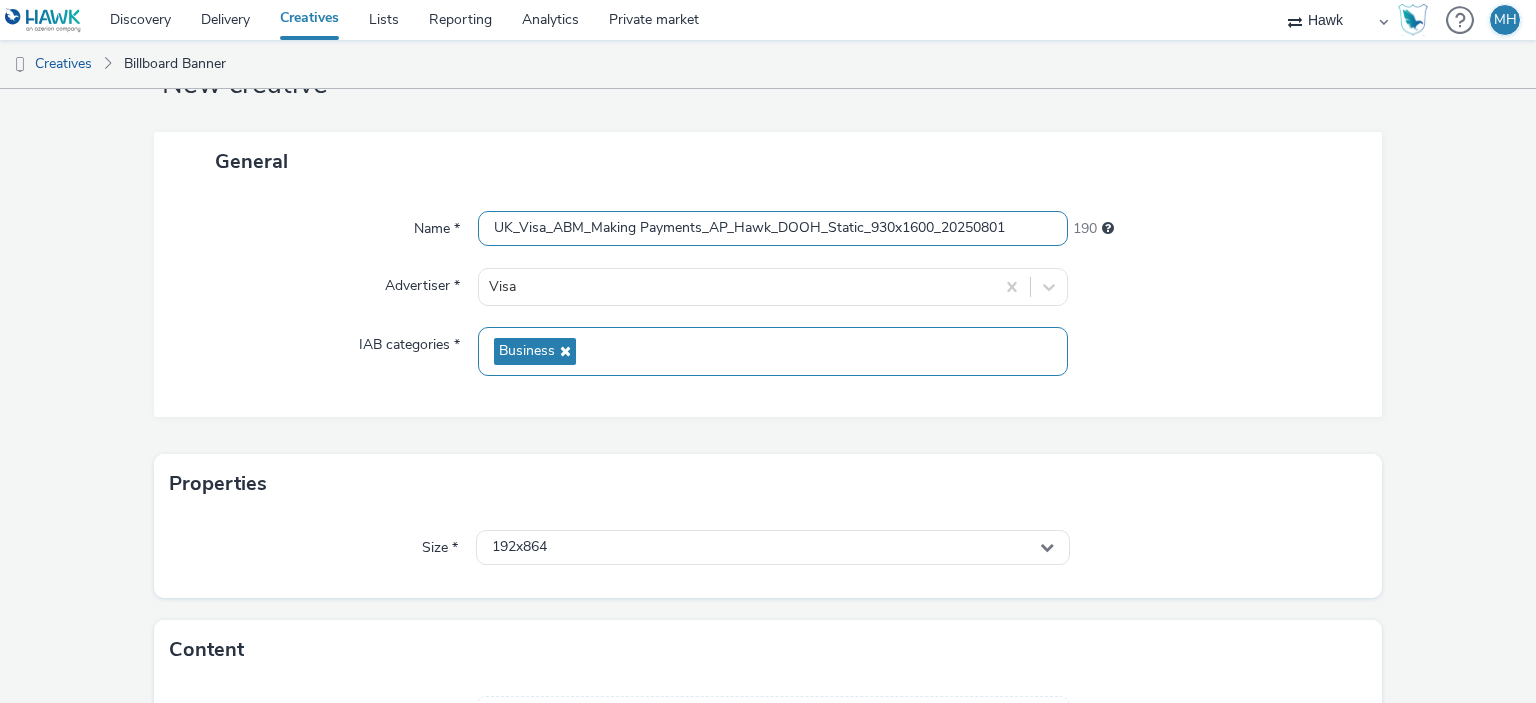 scroll, scrollTop: 0, scrollLeft: 0, axis: both 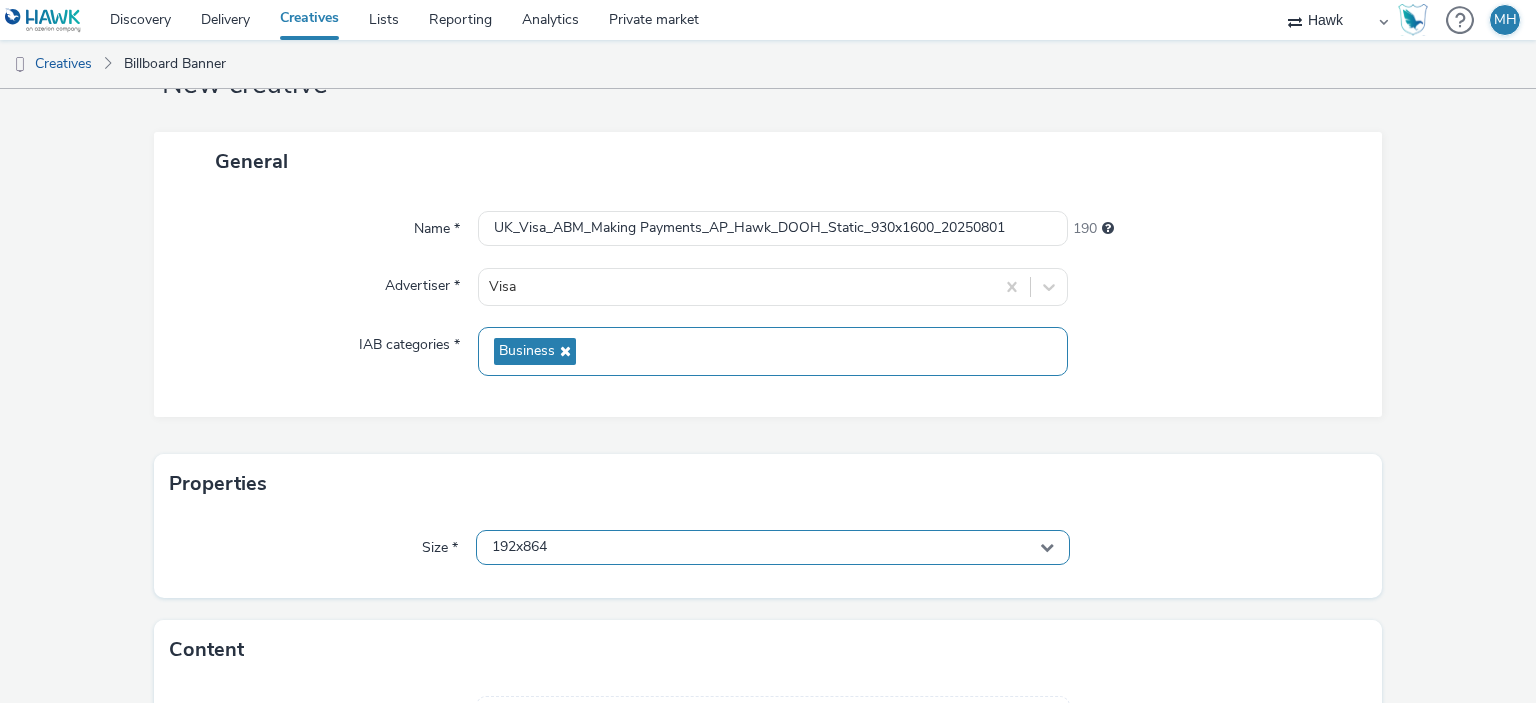 click on "192x864" at bounding box center [772, 547] 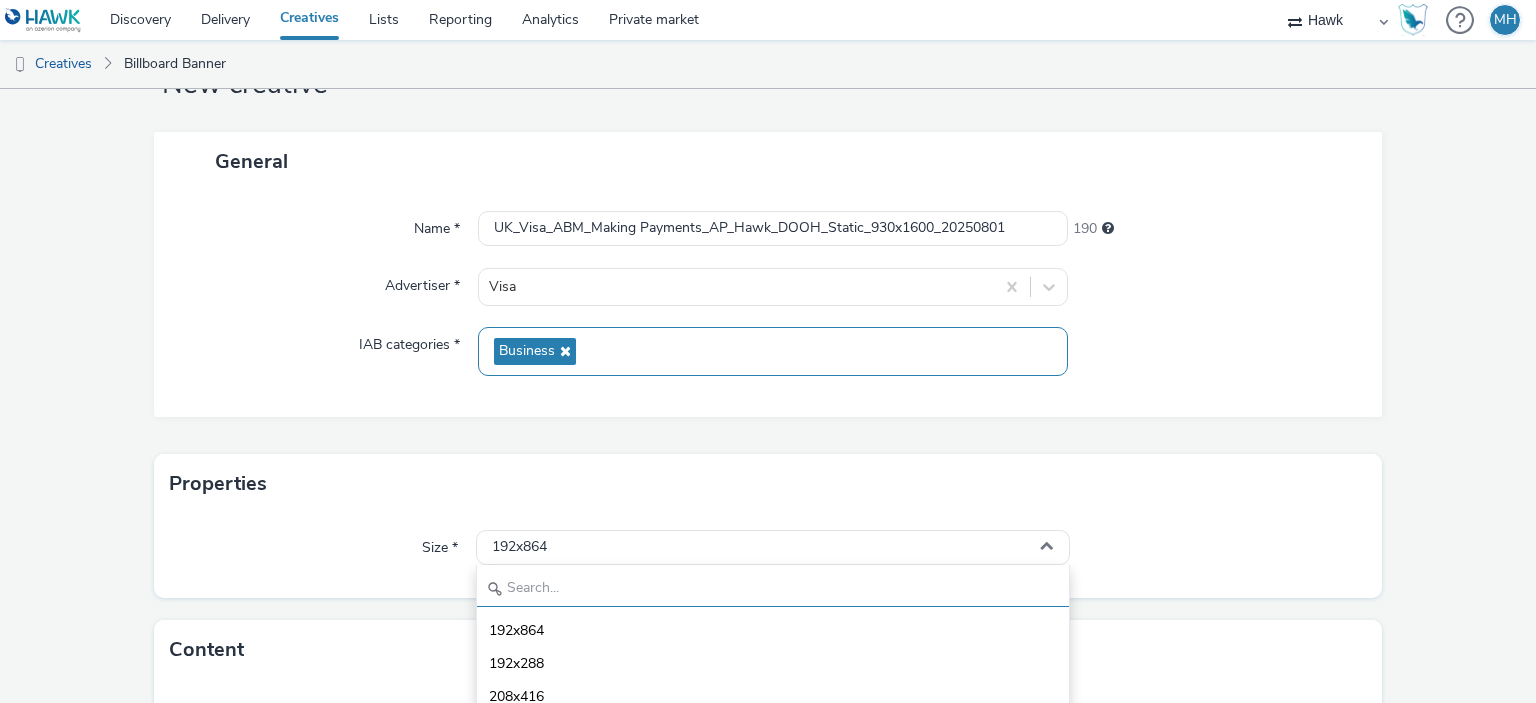 click at bounding box center (772, 589) 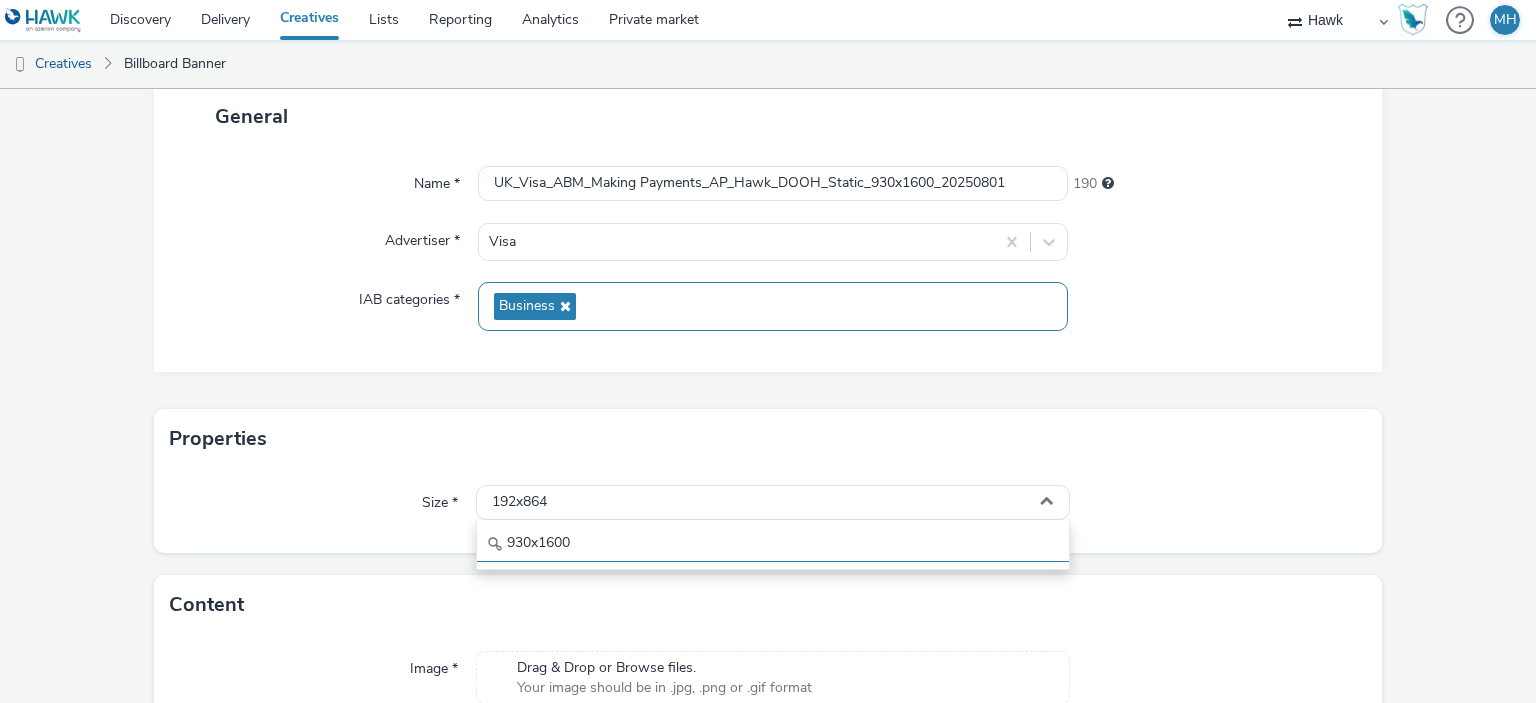 scroll, scrollTop: 231, scrollLeft: 0, axis: vertical 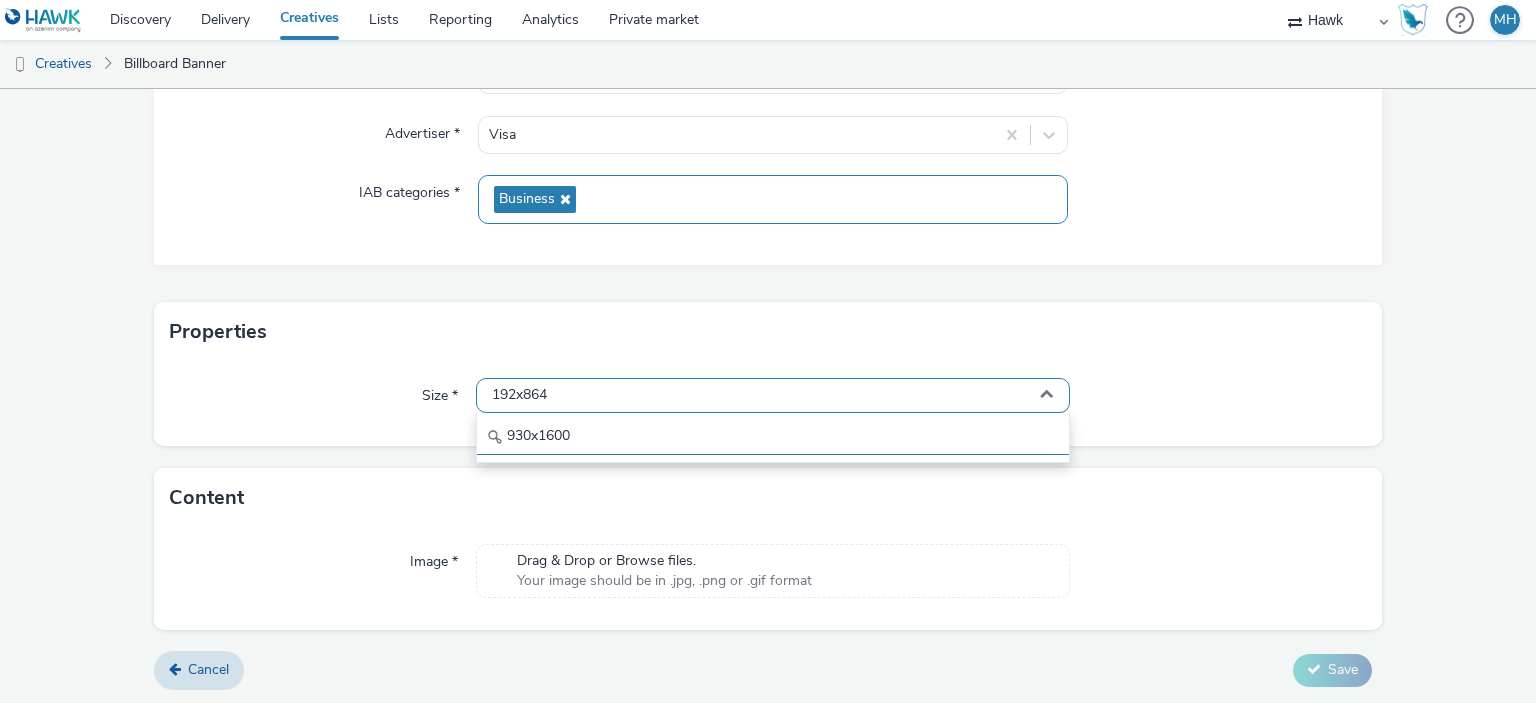 type on "930x1600" 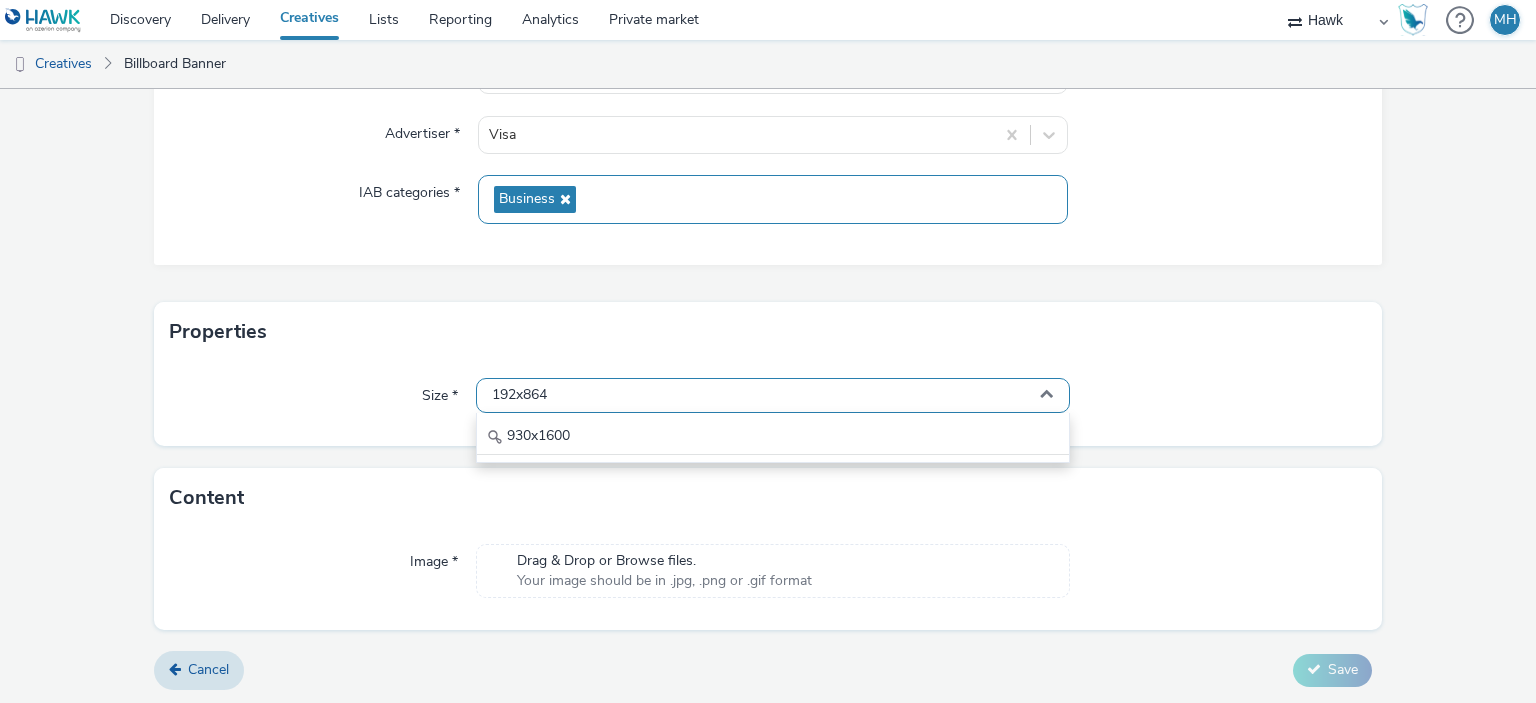 click on "192x864" at bounding box center (772, 395) 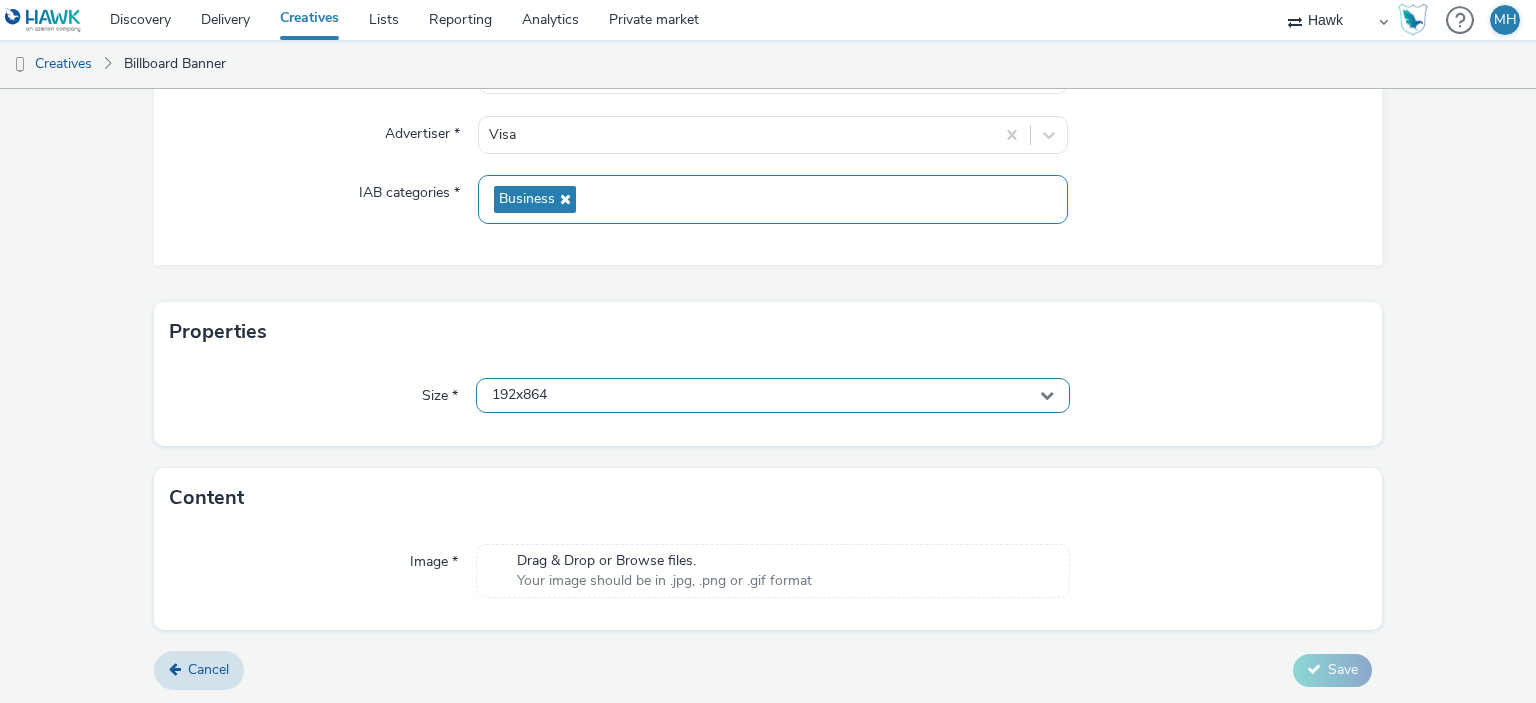 click on "192x864" at bounding box center (772, 395) 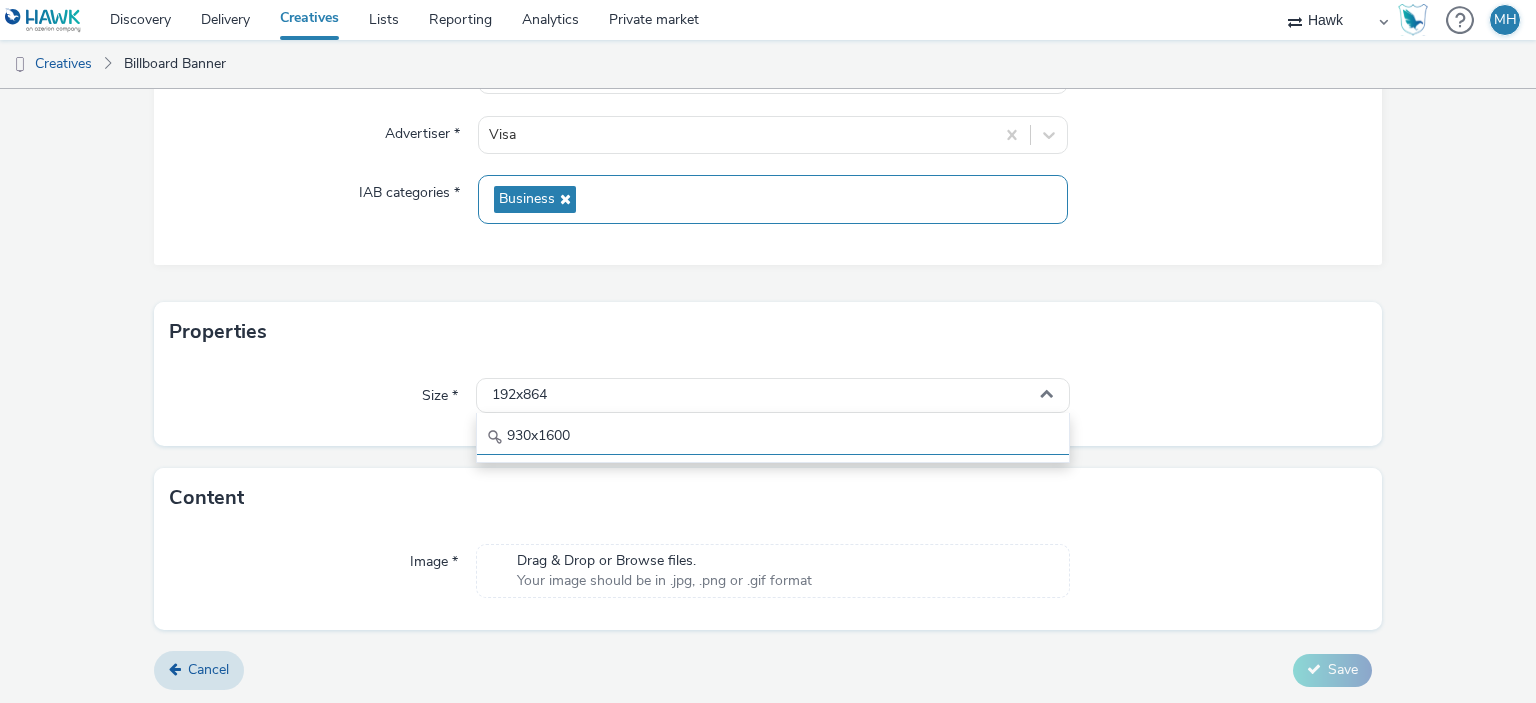 drag, startPoint x: 518, startPoint y: 421, endPoint x: 509, endPoint y: 434, distance: 15.811388 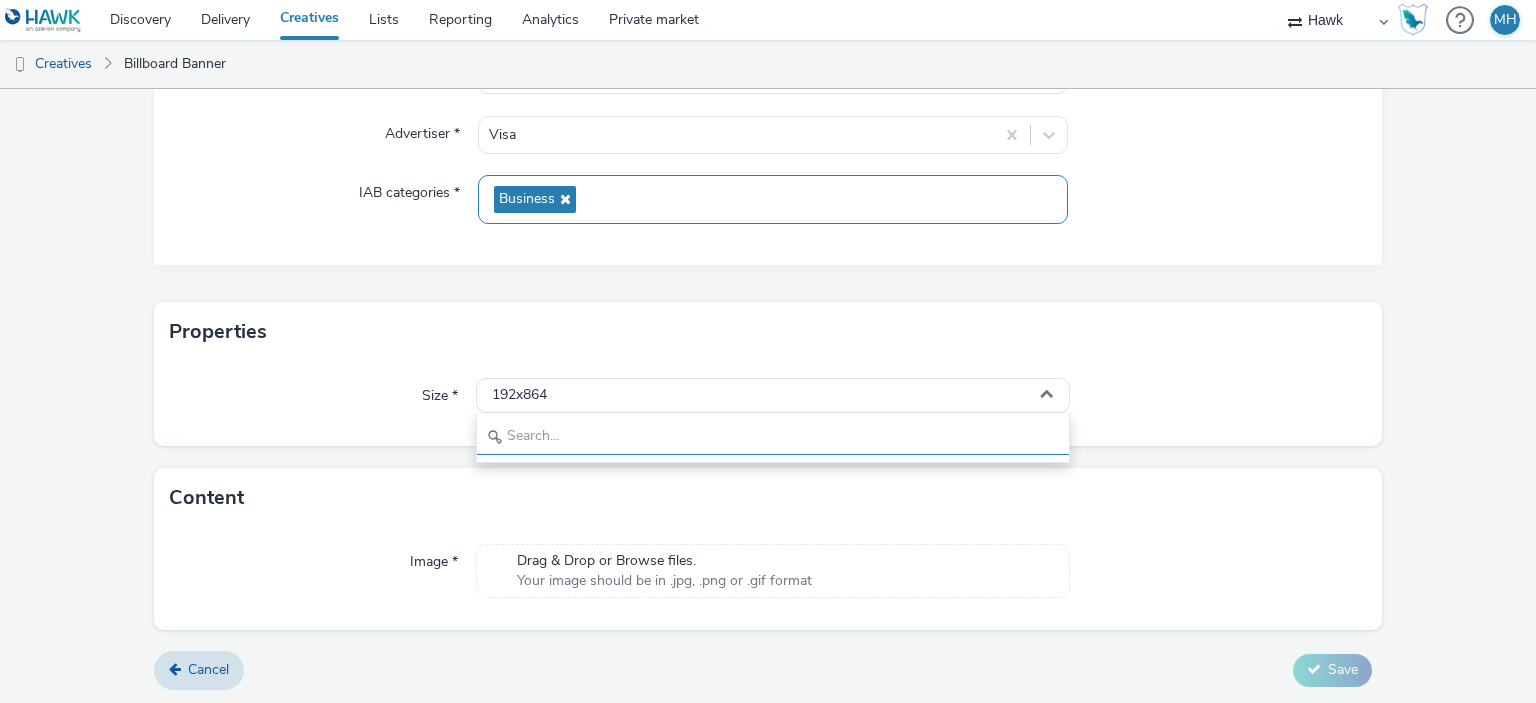 scroll, scrollTop: 0, scrollLeft: 0, axis: both 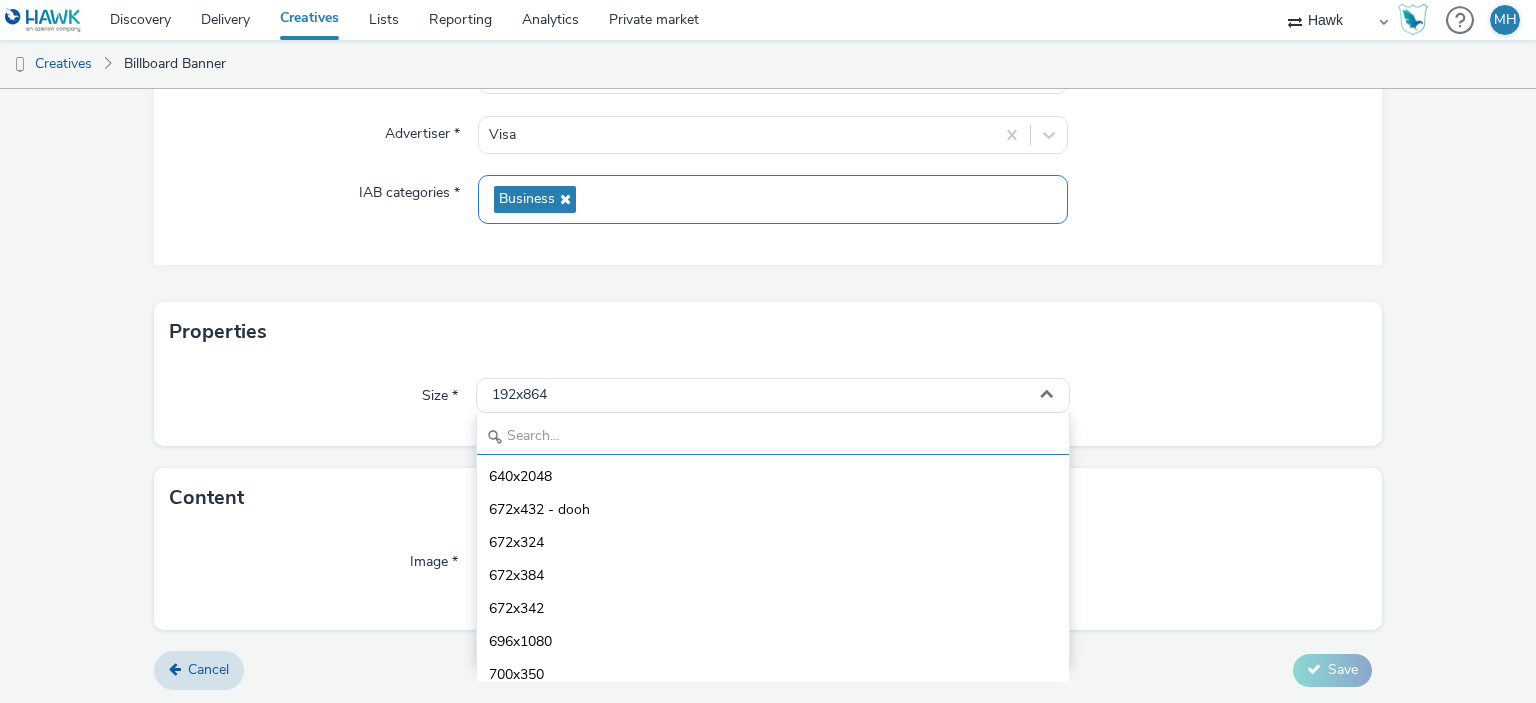 type 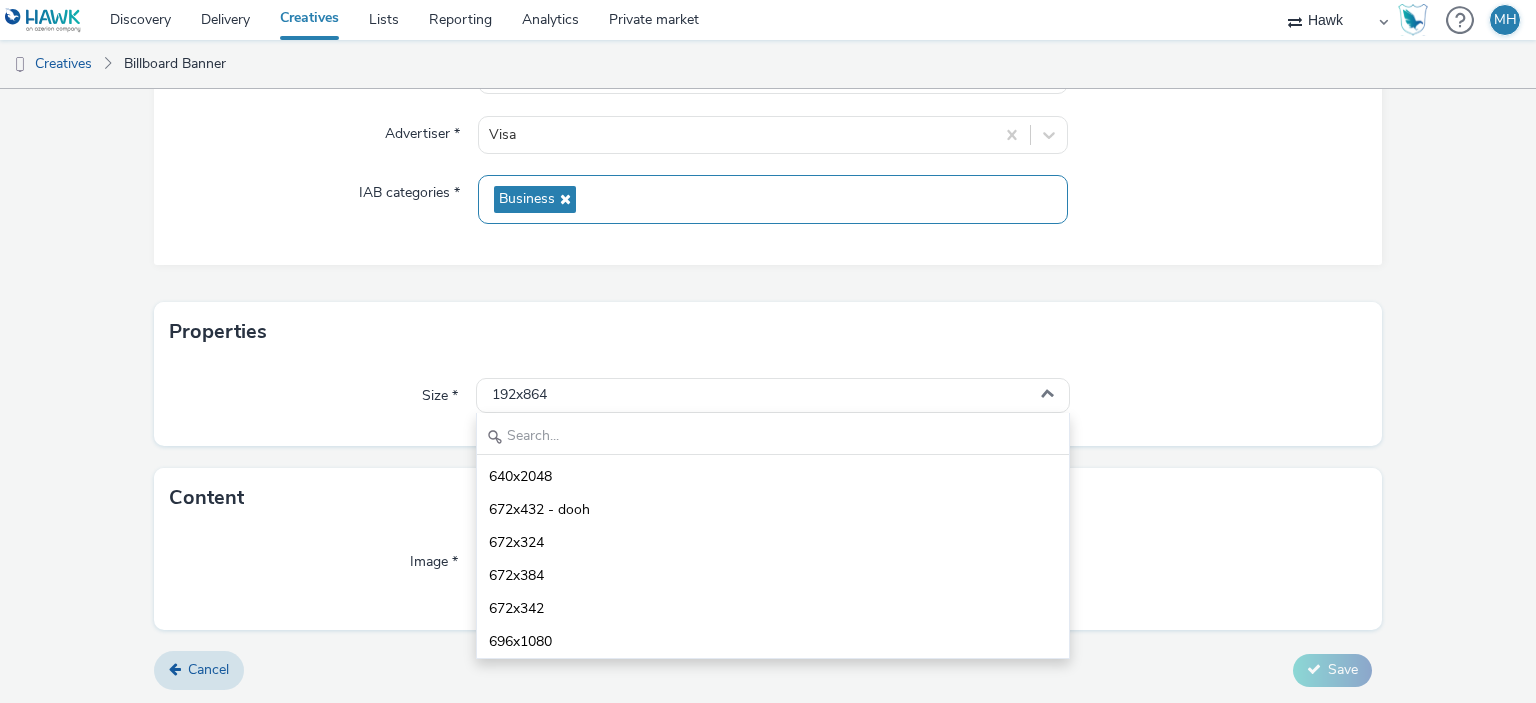 click on "Properties" at bounding box center [768, 332] 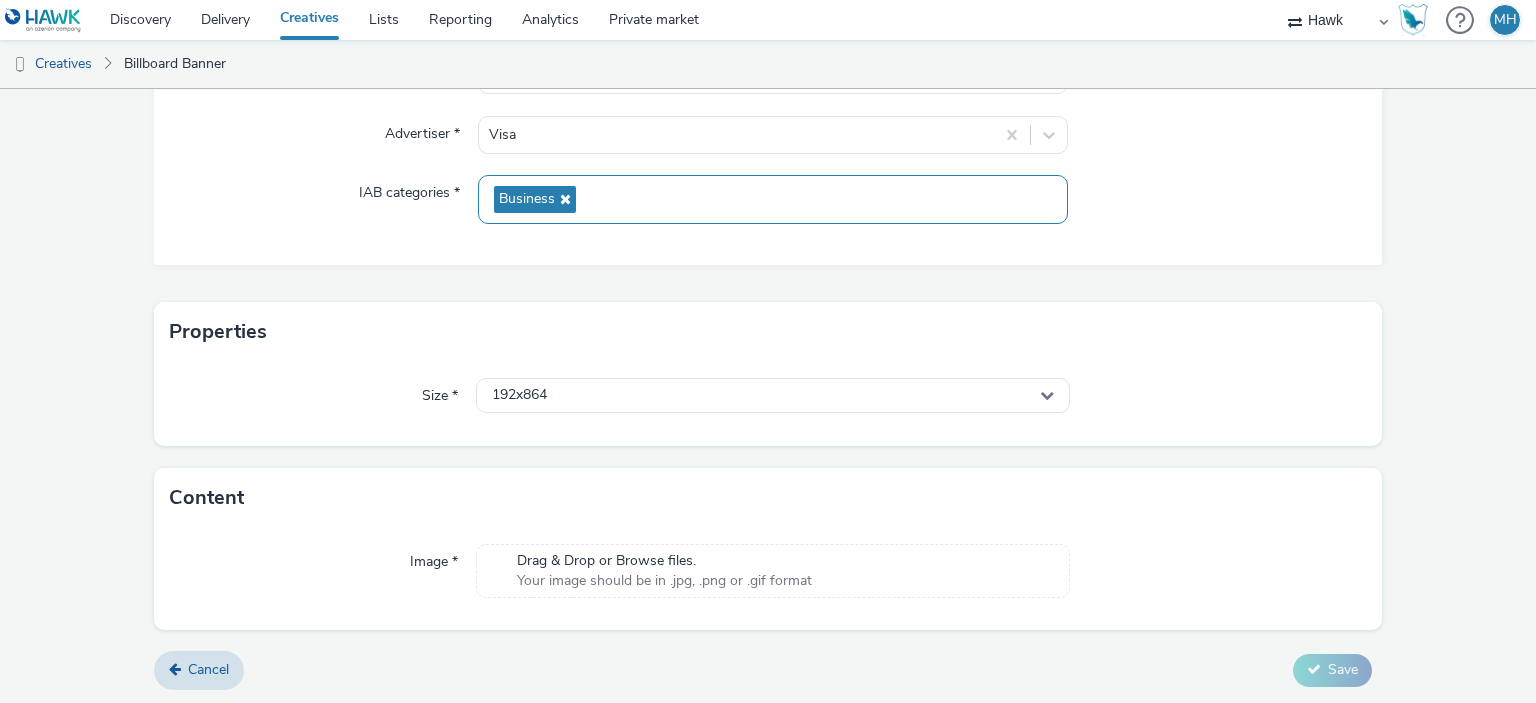 scroll, scrollTop: 0, scrollLeft: 0, axis: both 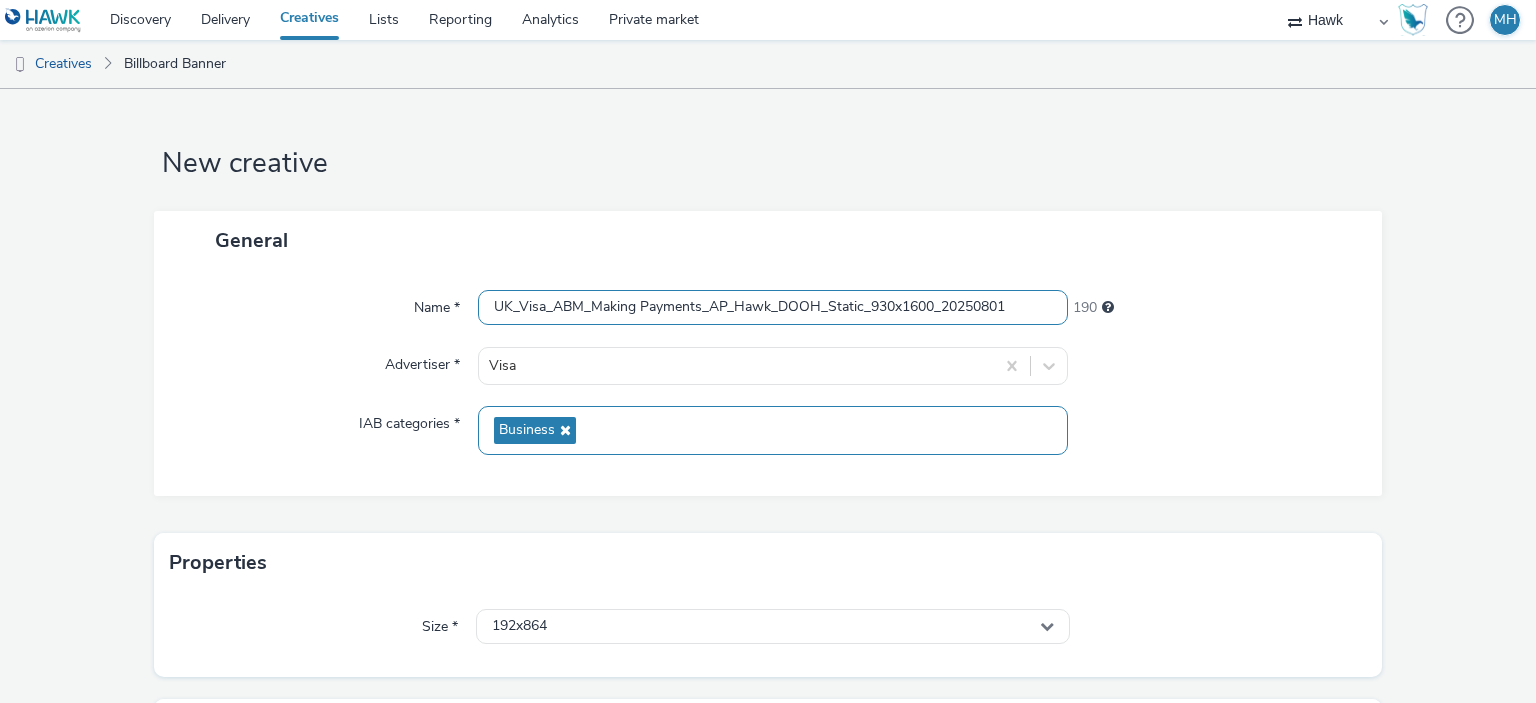 click on "UK_Visa_ABM_Making Payments_AP_Hawk_DOOH_Static_930x1600_20250801" at bounding box center [772, 307] 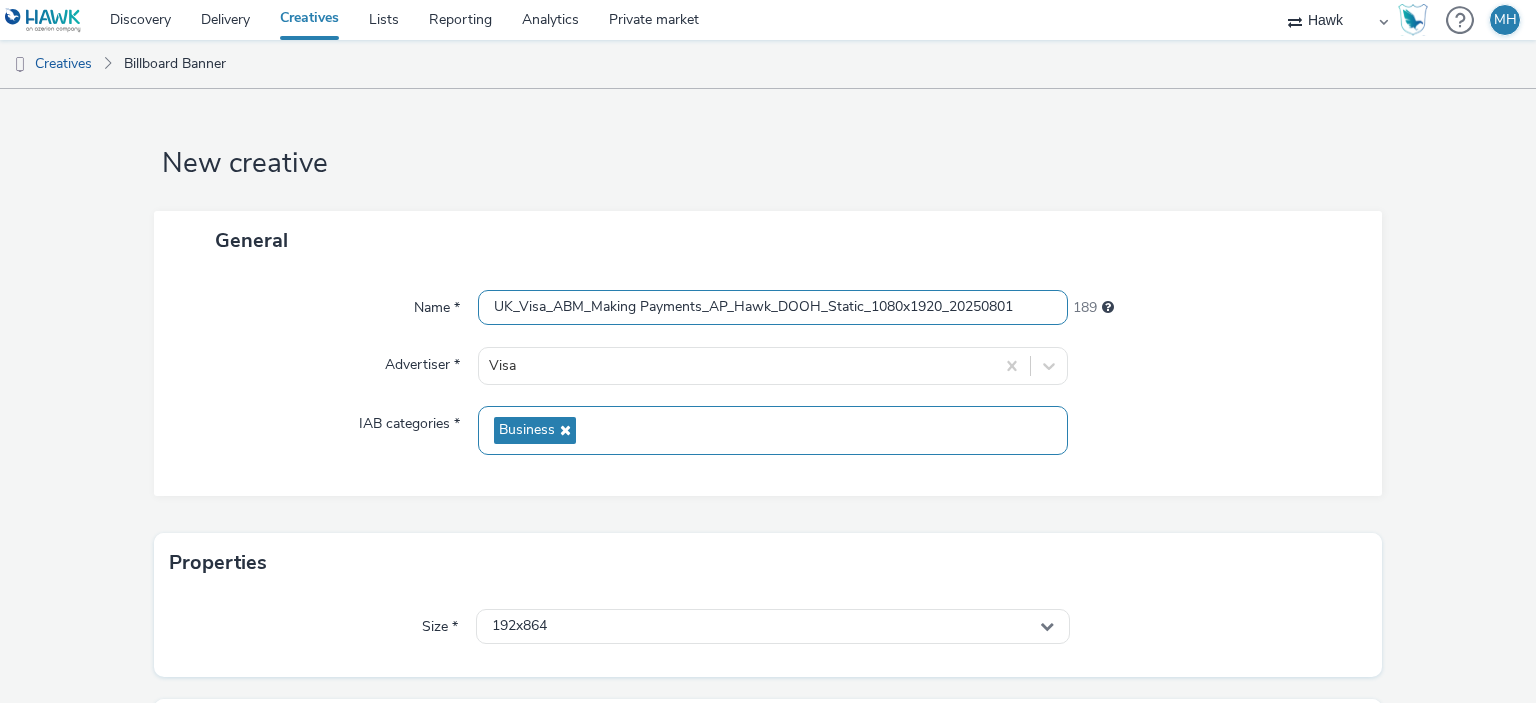 type on "UK_Visa_ABM_Making Payments_AP_Hawk_DOOH_Static_1080x1920_20250801" 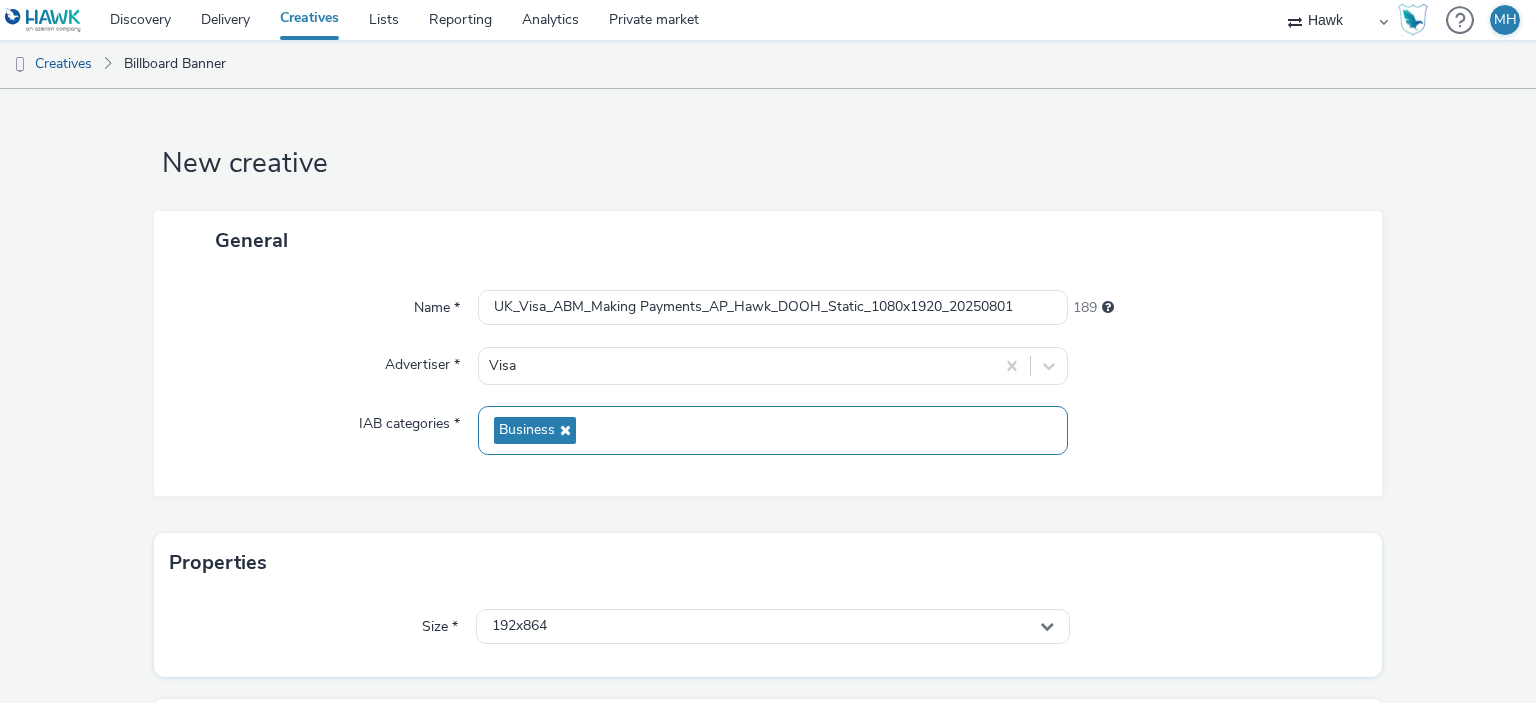 drag, startPoint x: 1213, startPoint y: 313, endPoint x: 1168, endPoint y: 289, distance: 51 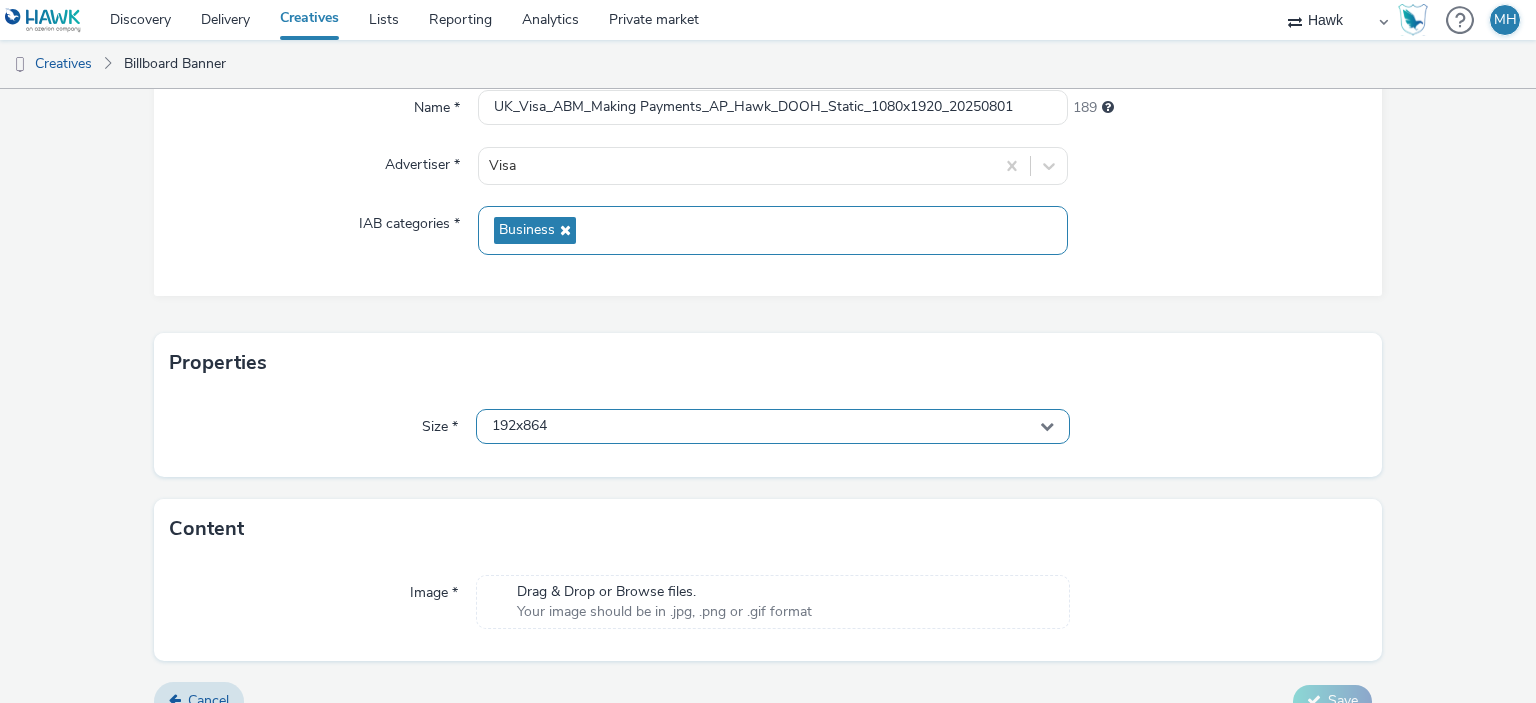click on "192x864" at bounding box center [519, 426] 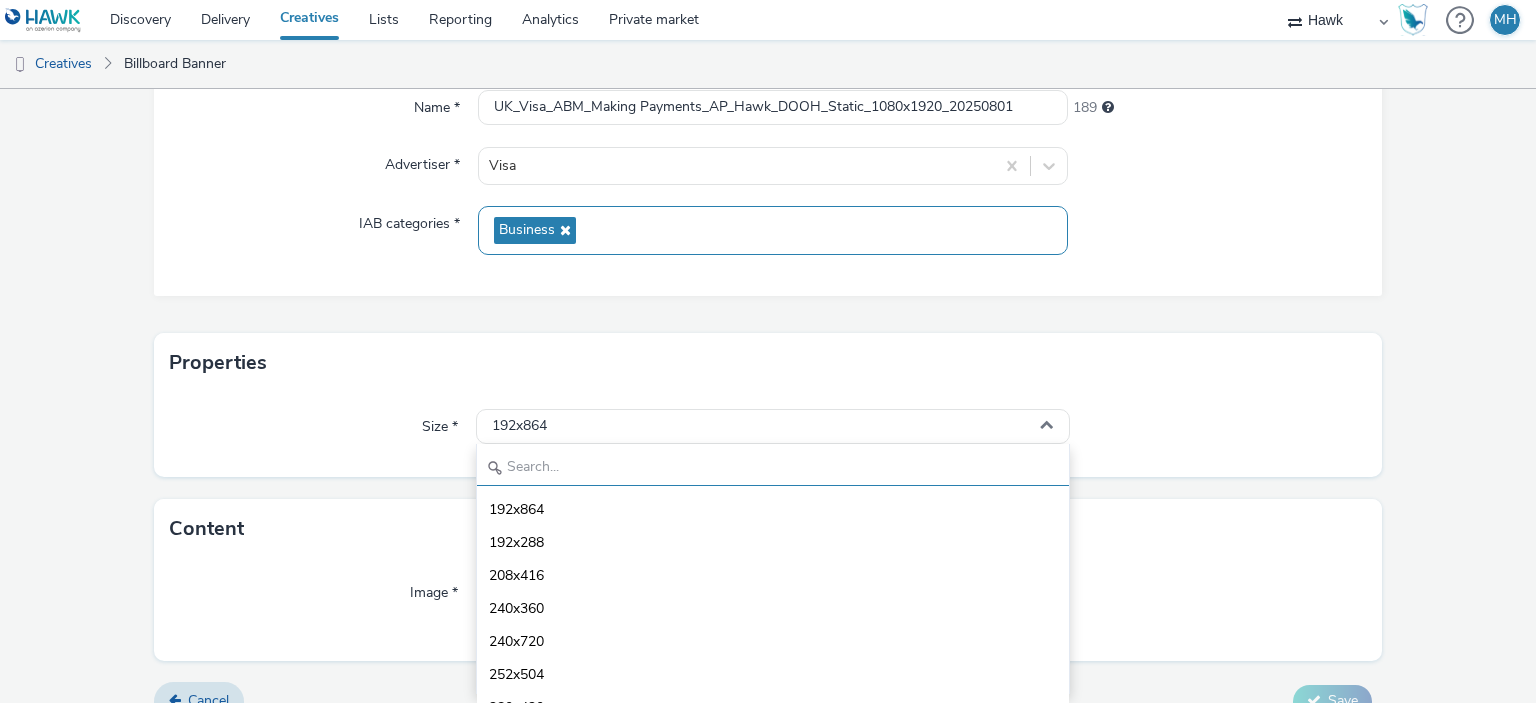 click at bounding box center [772, 468] 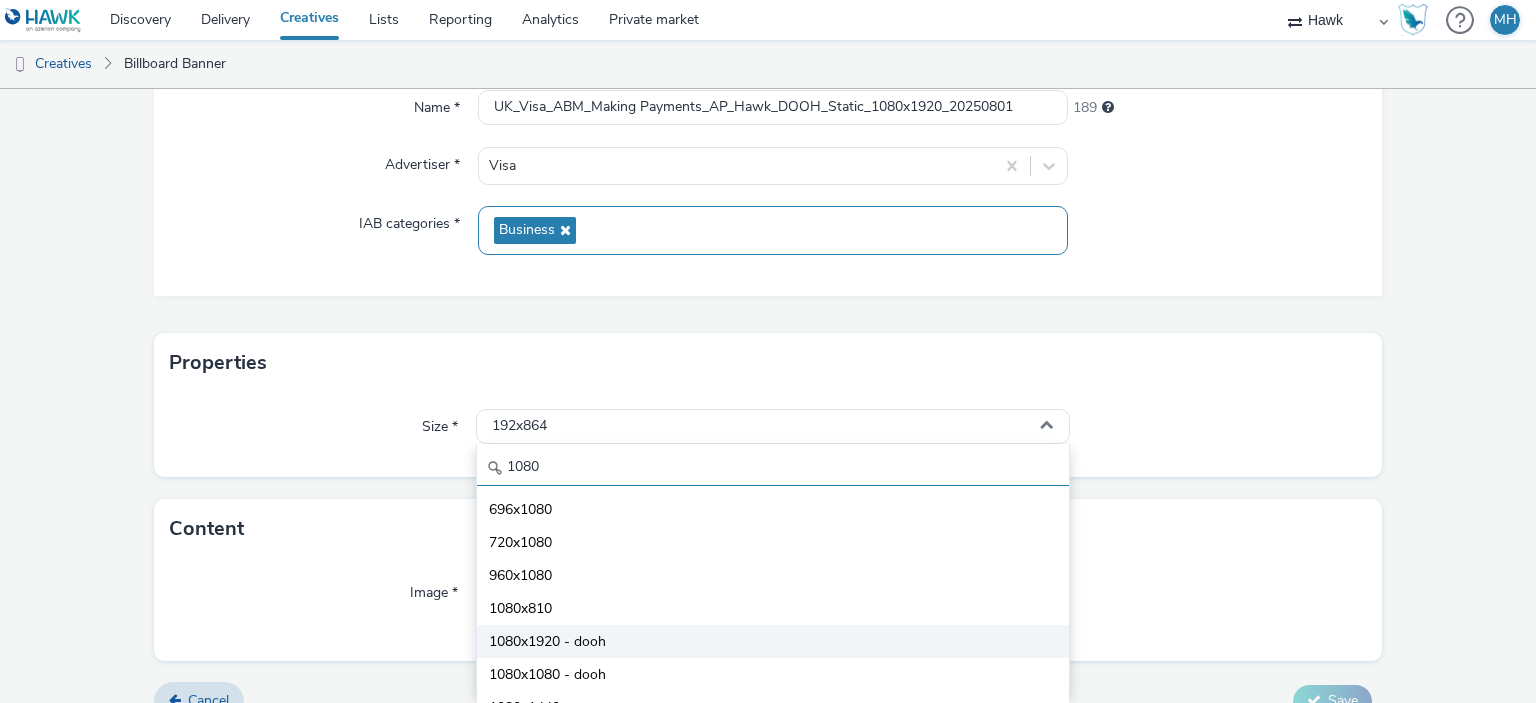 type on "1080" 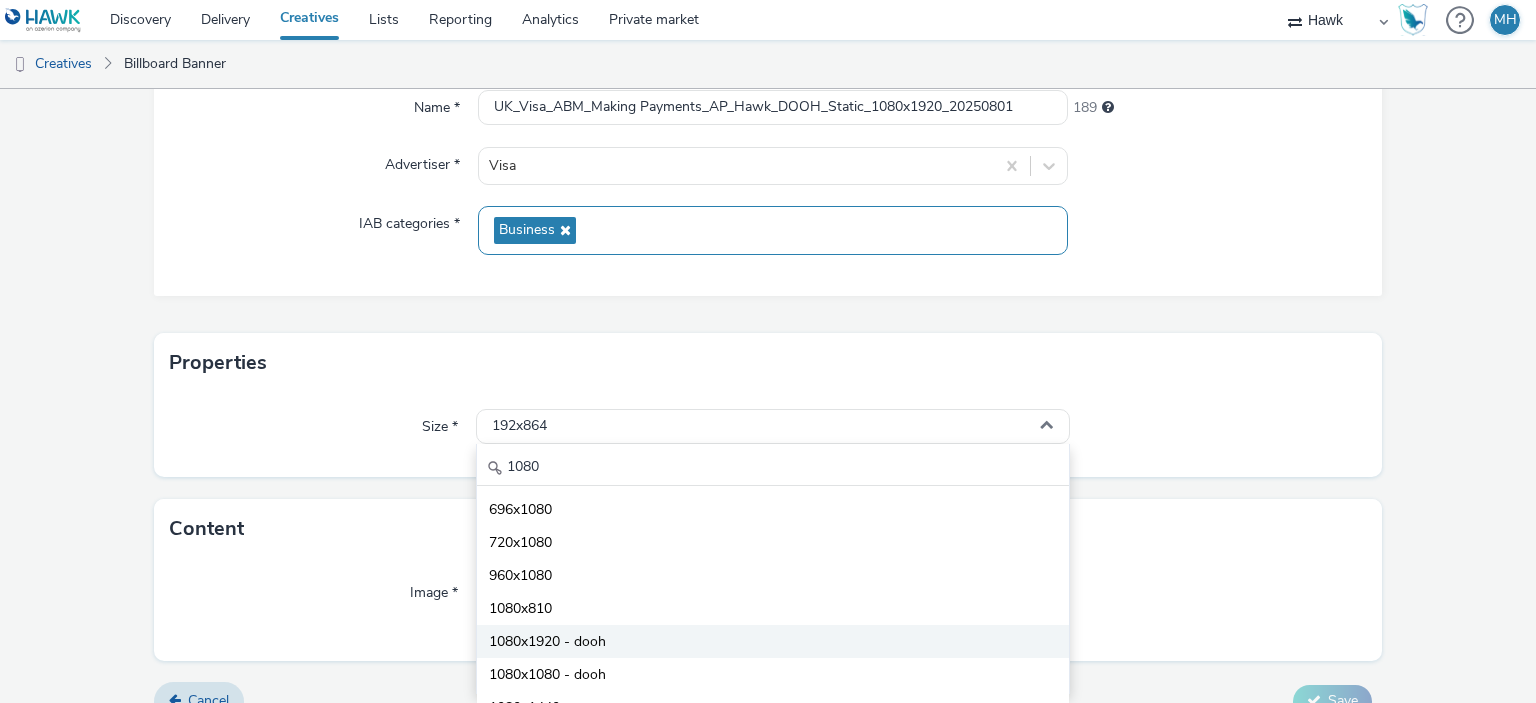 click on "1080x1920 - dooh" at bounding box center (772, 641) 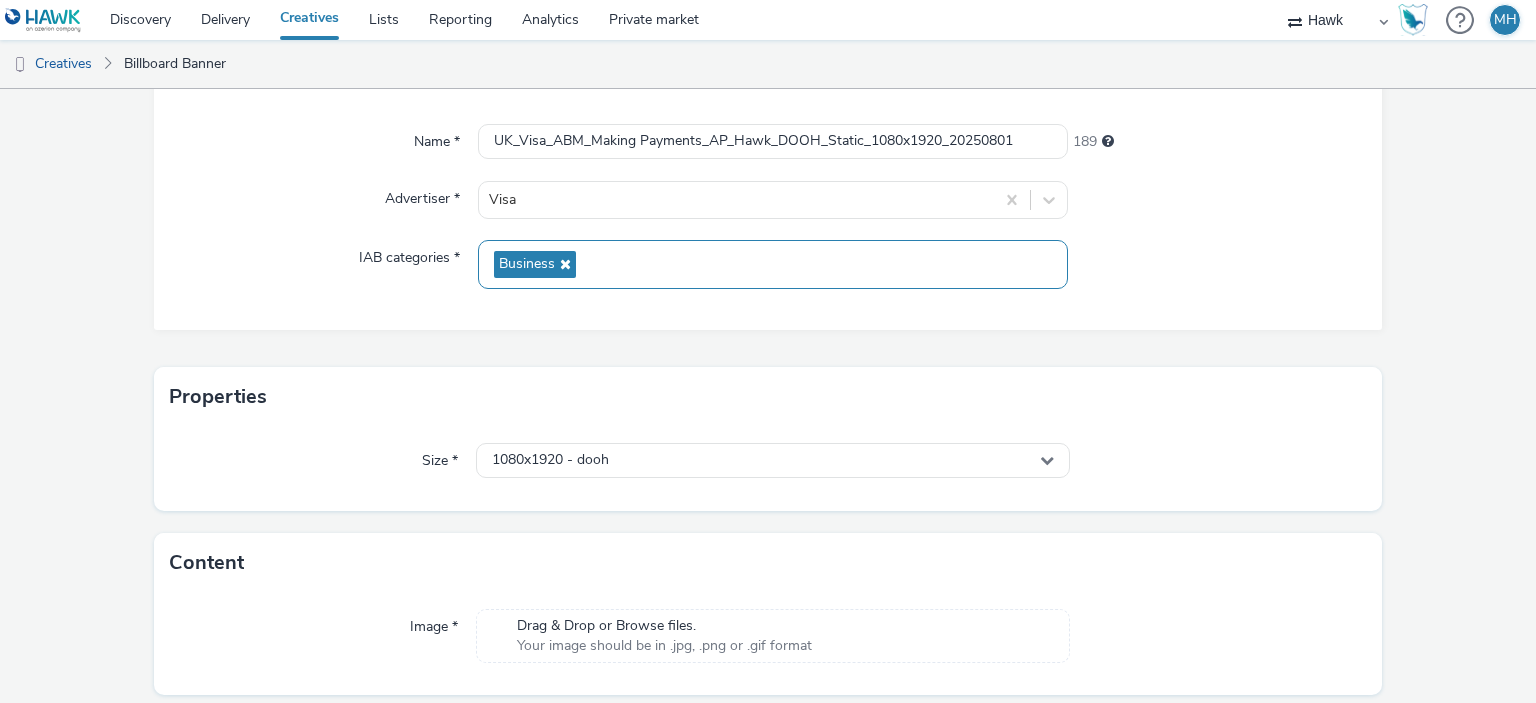 scroll, scrollTop: 231, scrollLeft: 0, axis: vertical 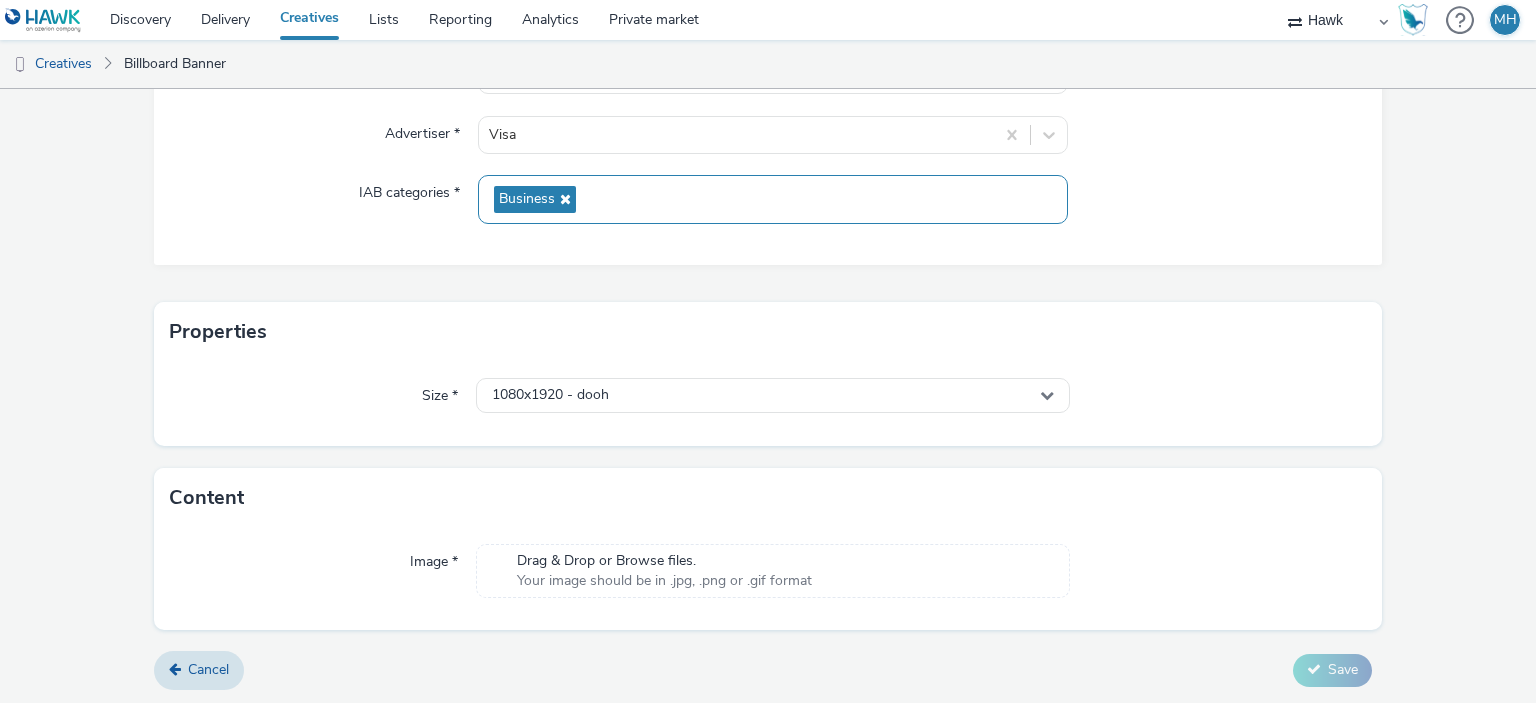 click on "Your image should be in .jpg, .png or .gif format" at bounding box center (664, 581) 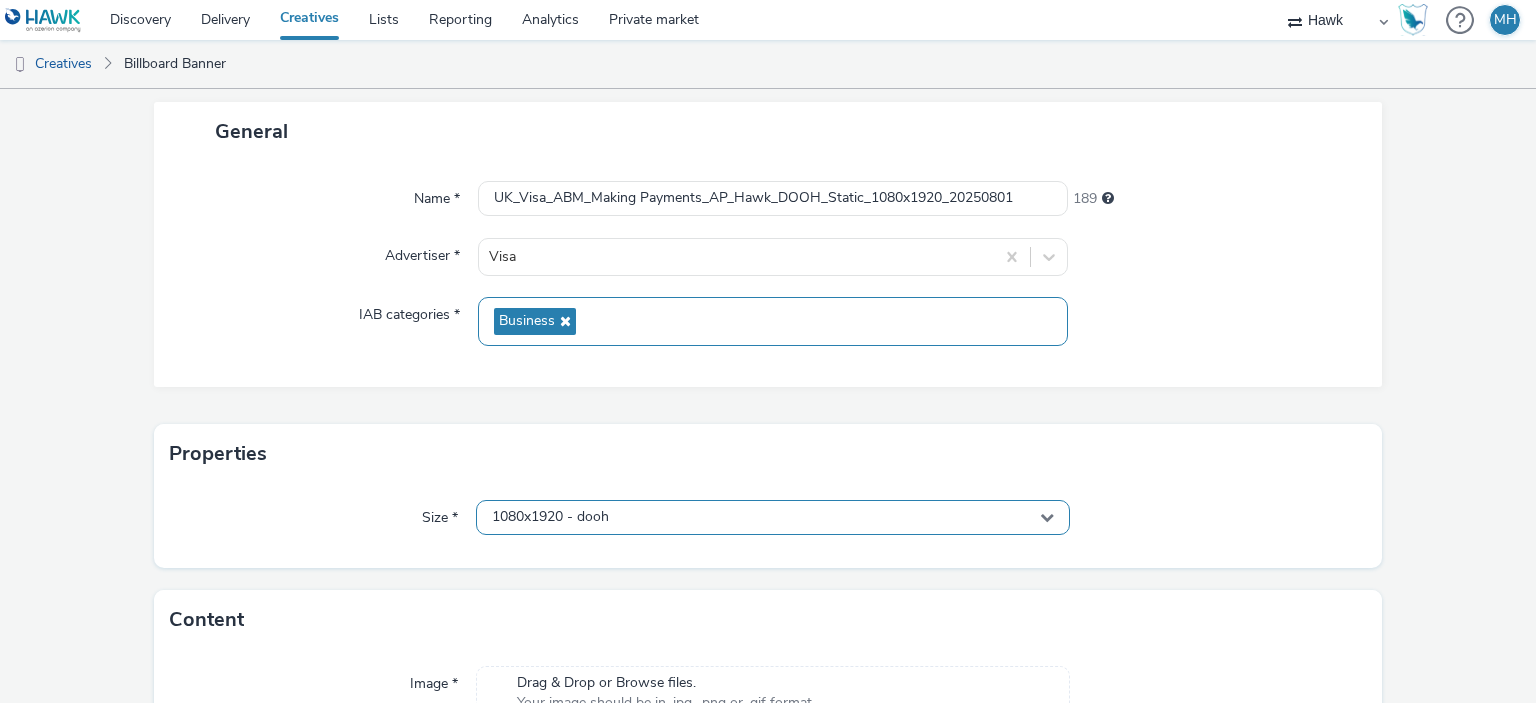 scroll, scrollTop: 259, scrollLeft: 0, axis: vertical 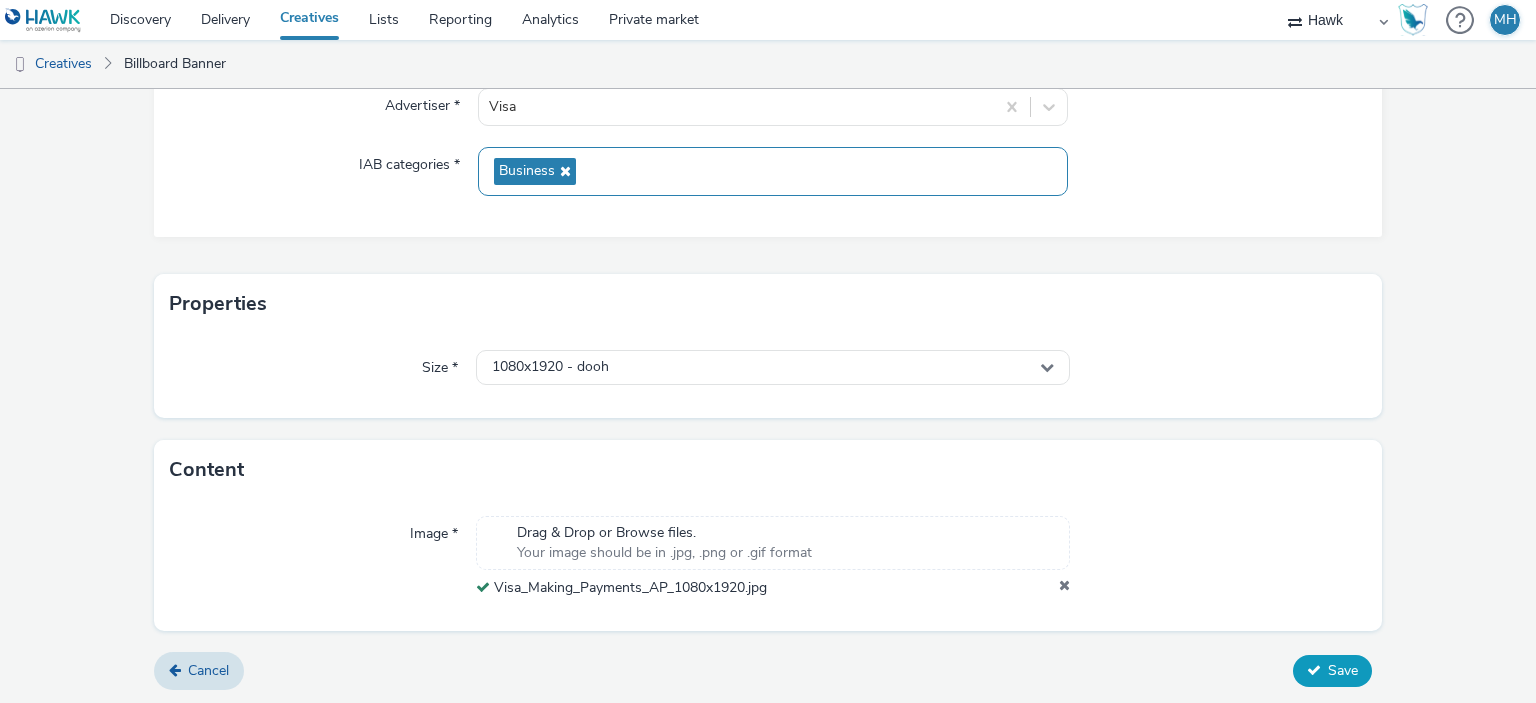 click on "Save" at bounding box center [1332, 671] 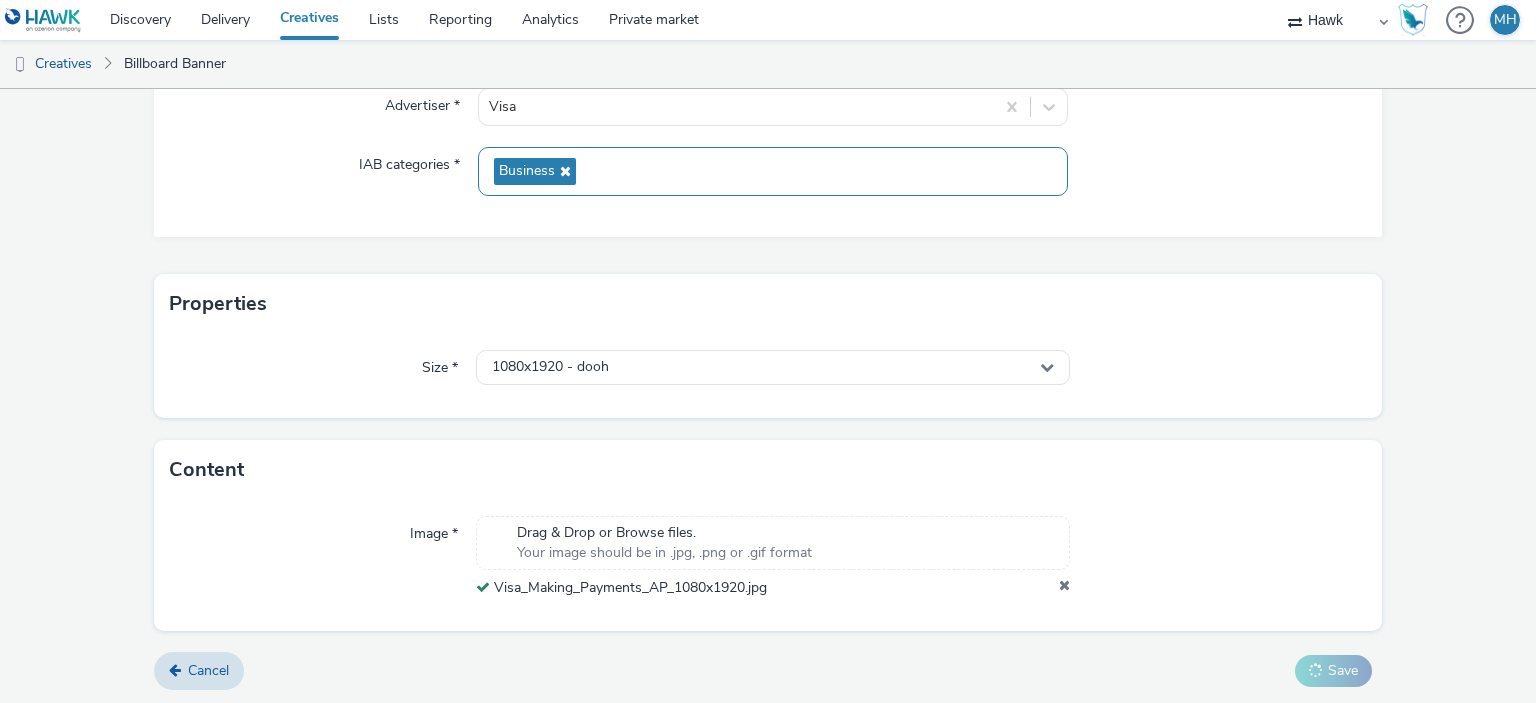 scroll, scrollTop: 0, scrollLeft: 0, axis: both 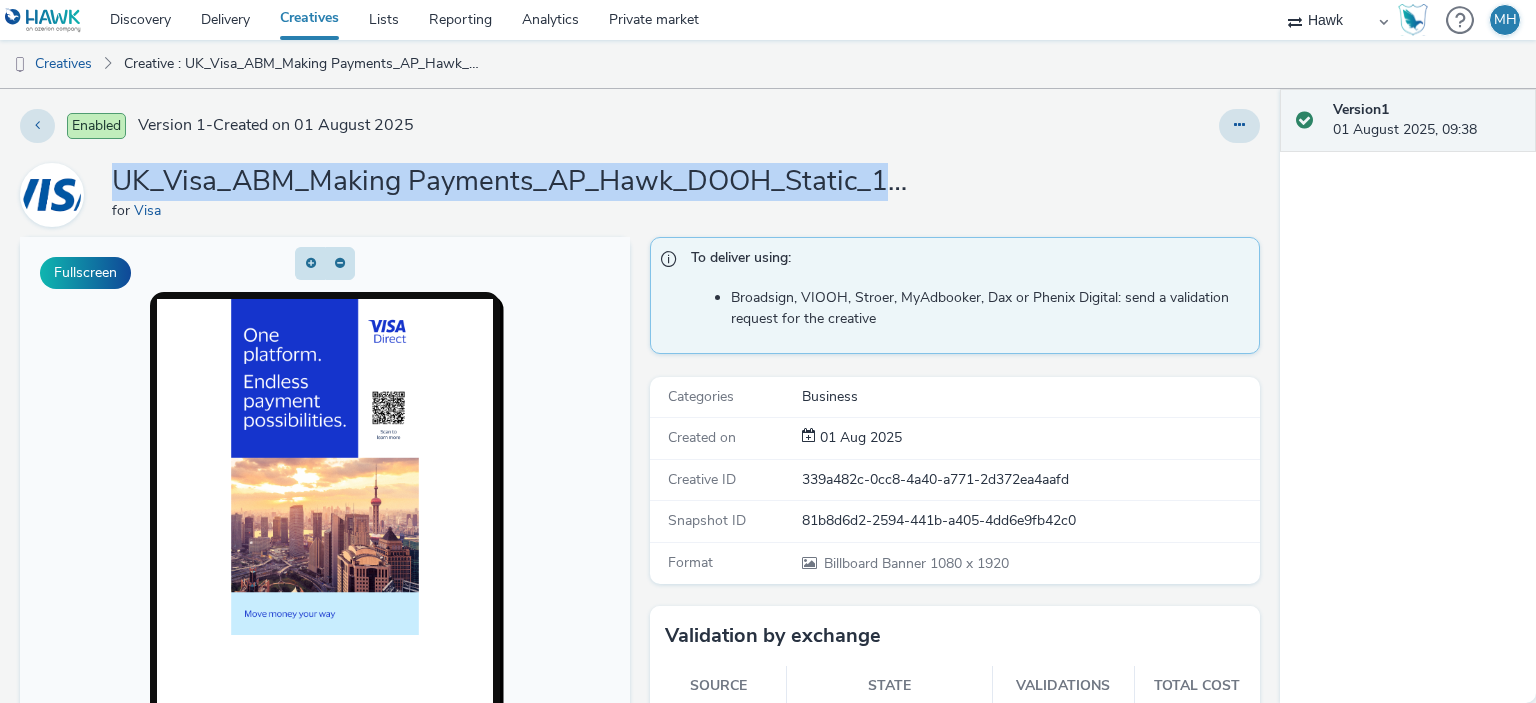 drag, startPoint x: 110, startPoint y: 175, endPoint x: 915, endPoint y: 186, distance: 805.07513 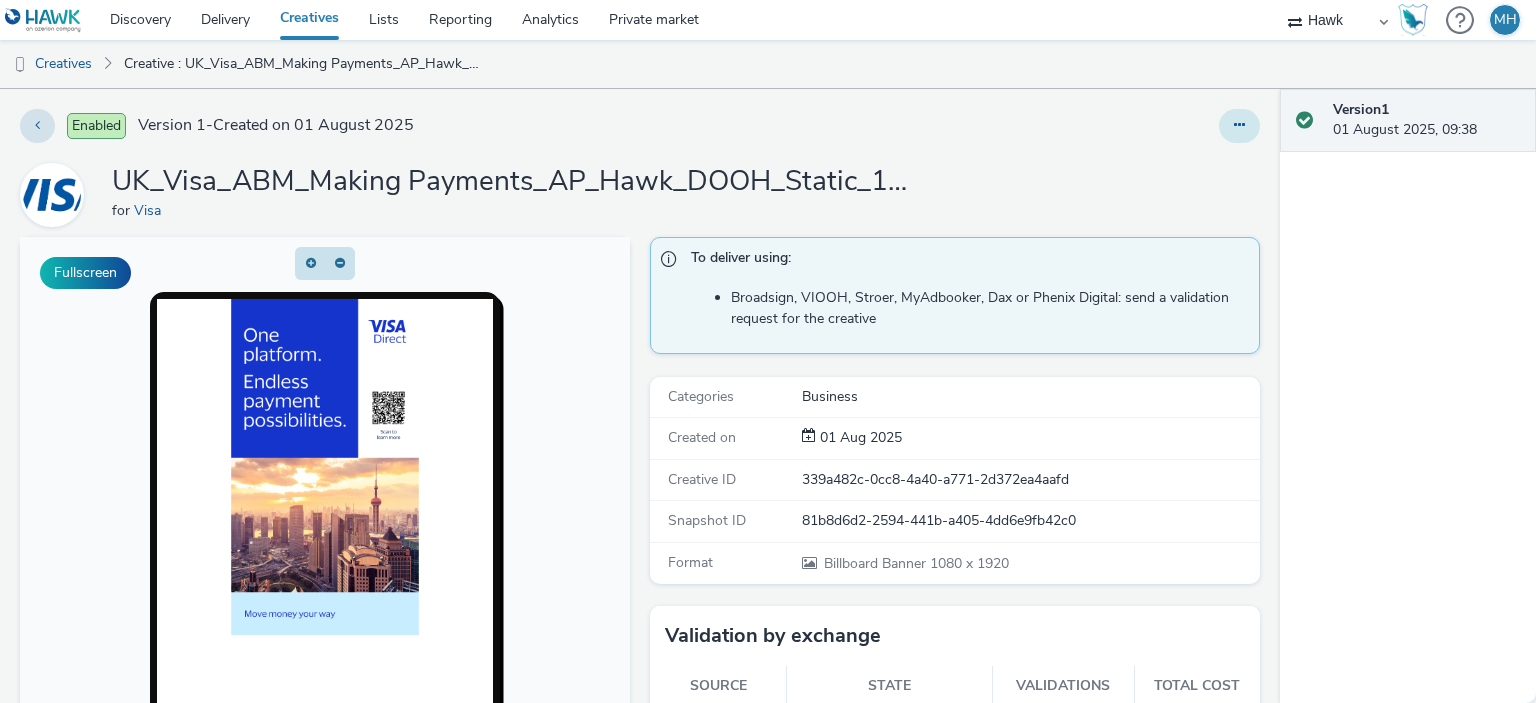 click at bounding box center (1239, 125) 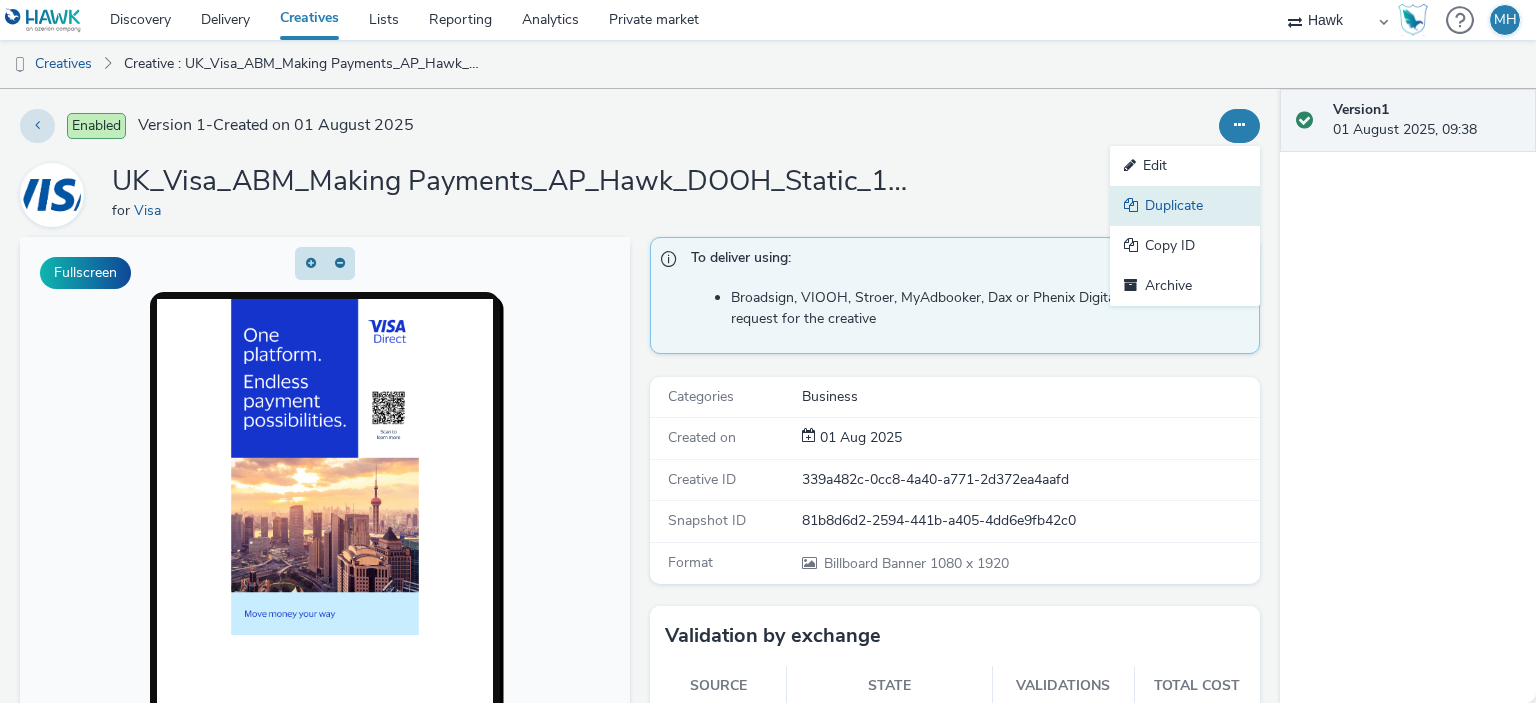 click on "Duplicate" at bounding box center [1185, 206] 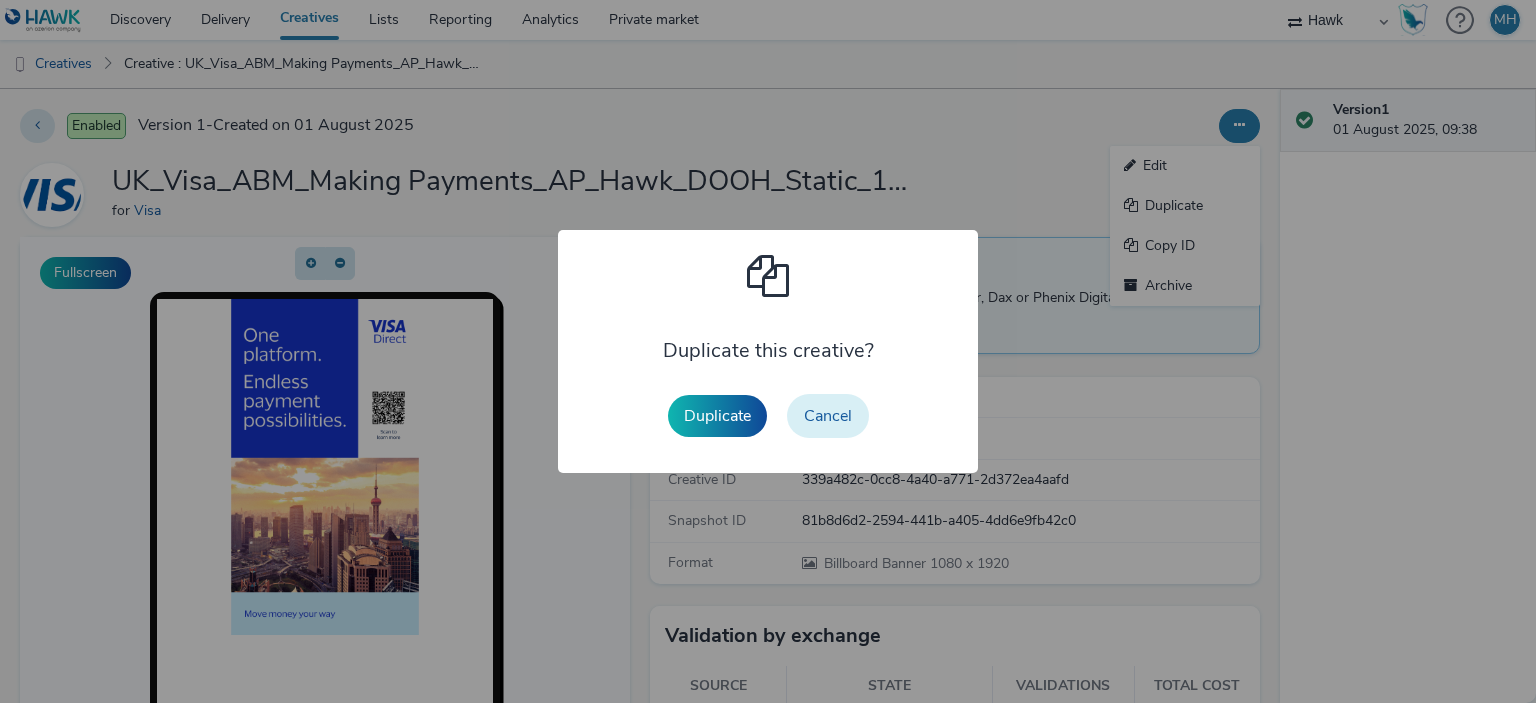 click on "Cancel" at bounding box center (828, 416) 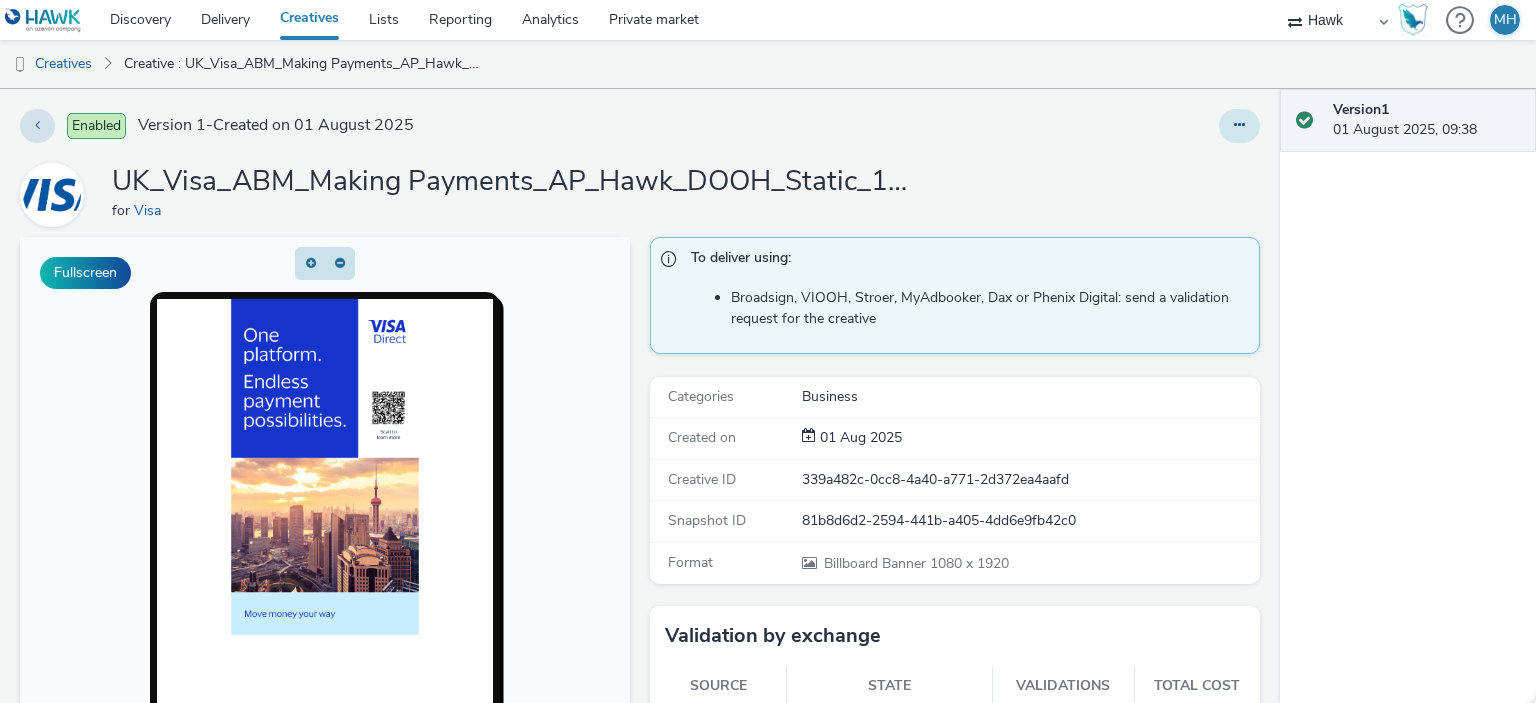 click at bounding box center [1239, 125] 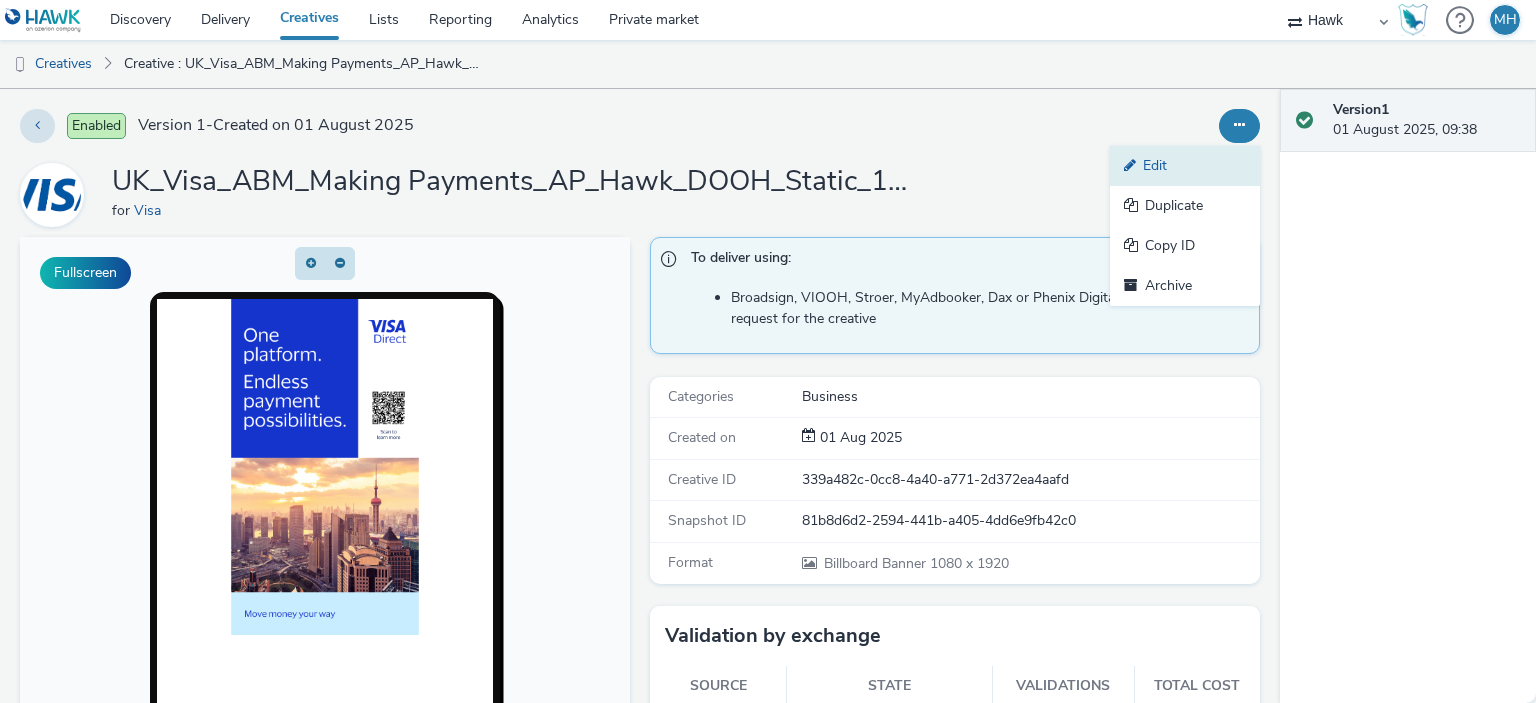 click on "Edit" at bounding box center (1185, 166) 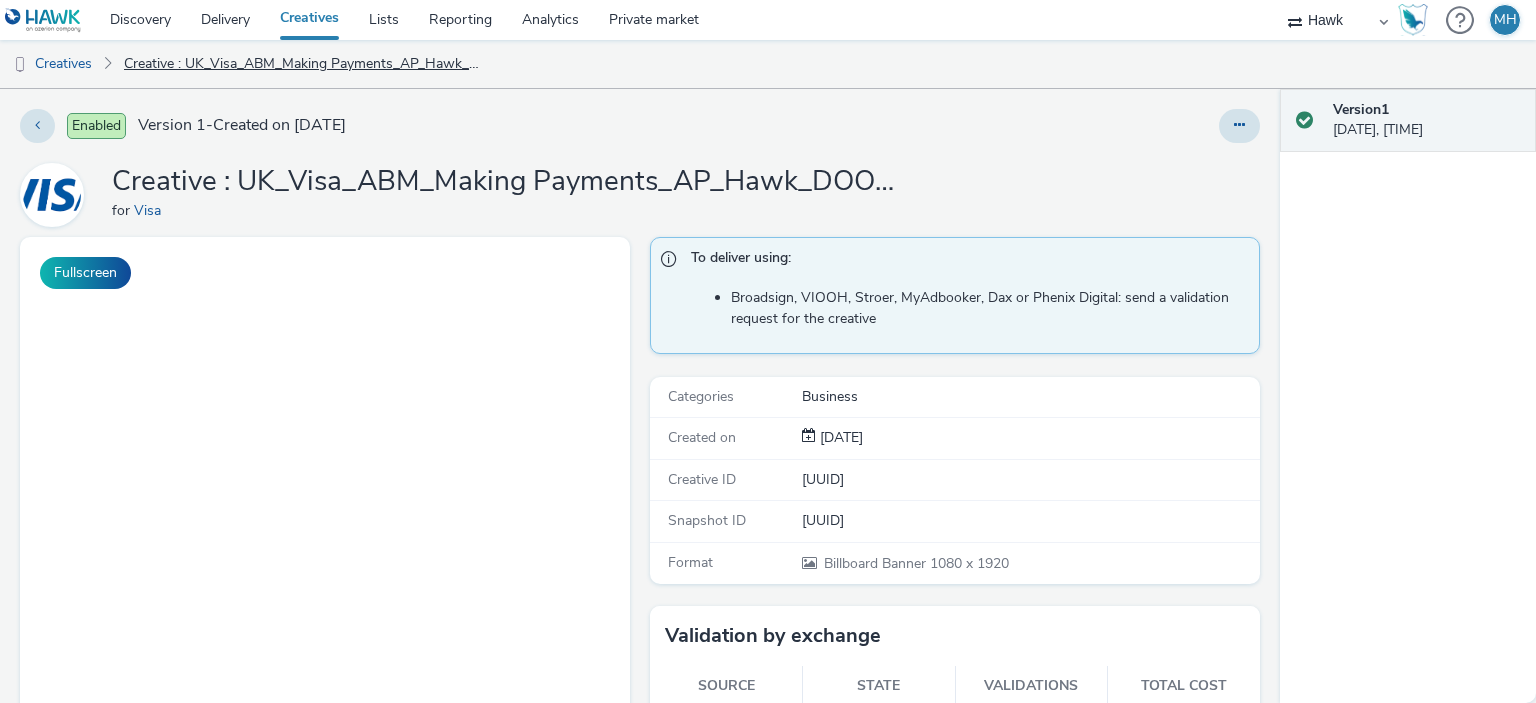 scroll, scrollTop: 0, scrollLeft: 0, axis: both 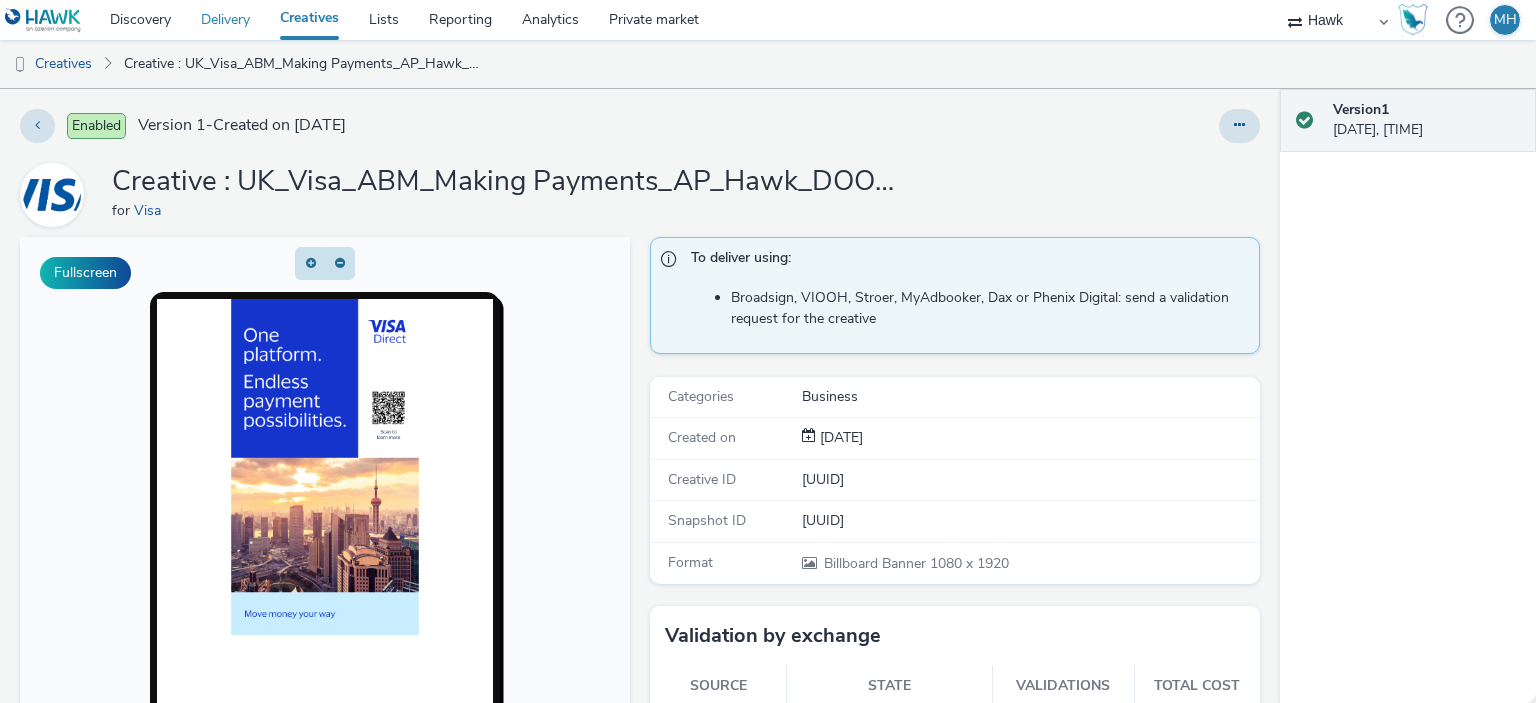 click on "Delivery" at bounding box center [225, 20] 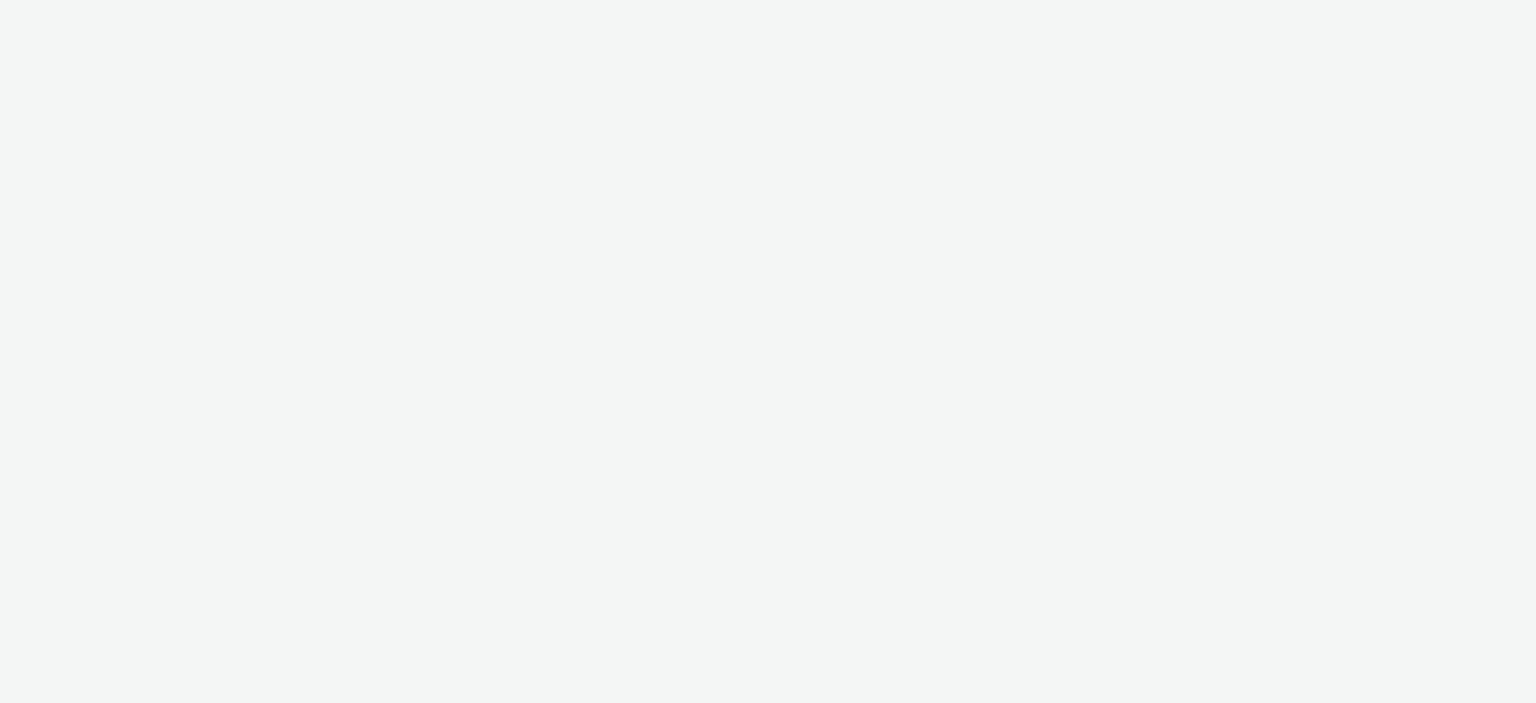 scroll, scrollTop: 0, scrollLeft: 0, axis: both 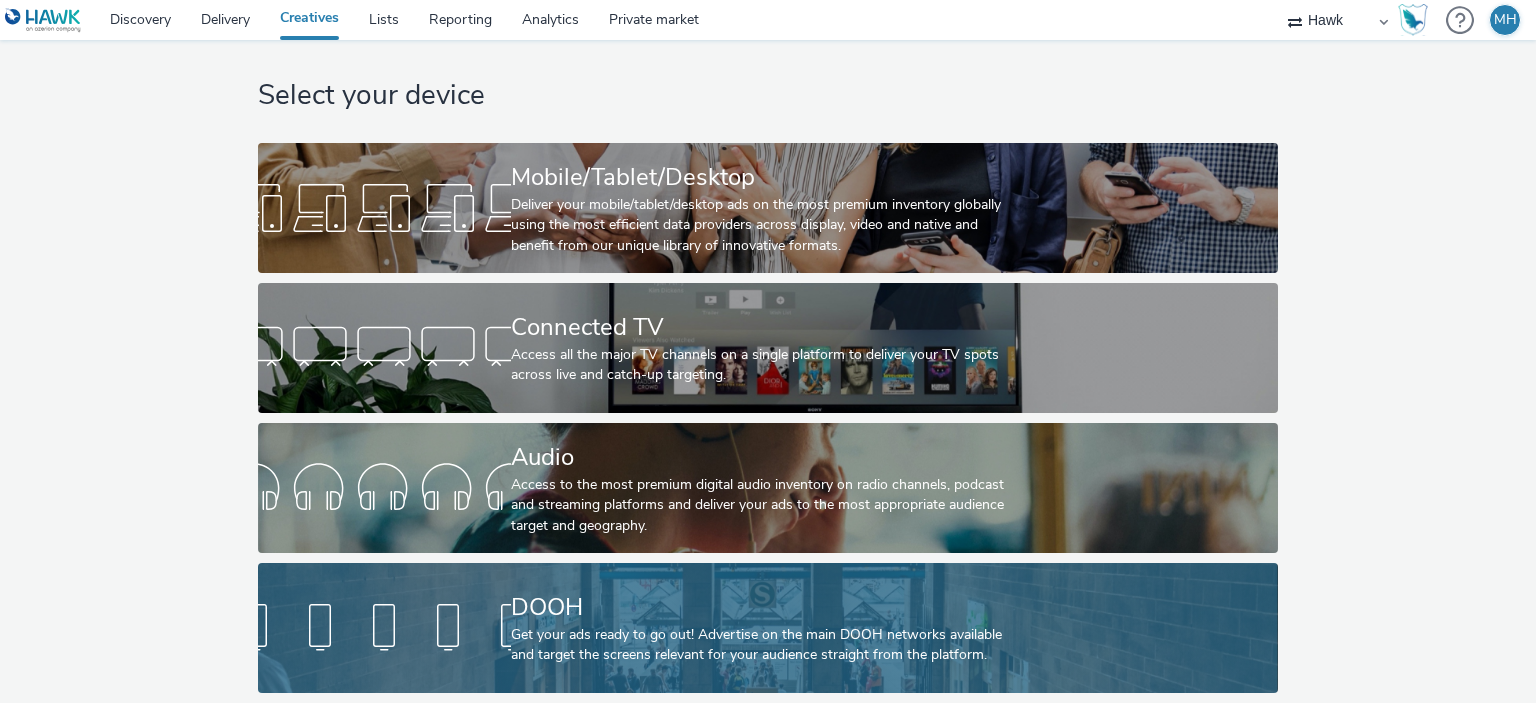 click on "DOOH" at bounding box center [764, 607] 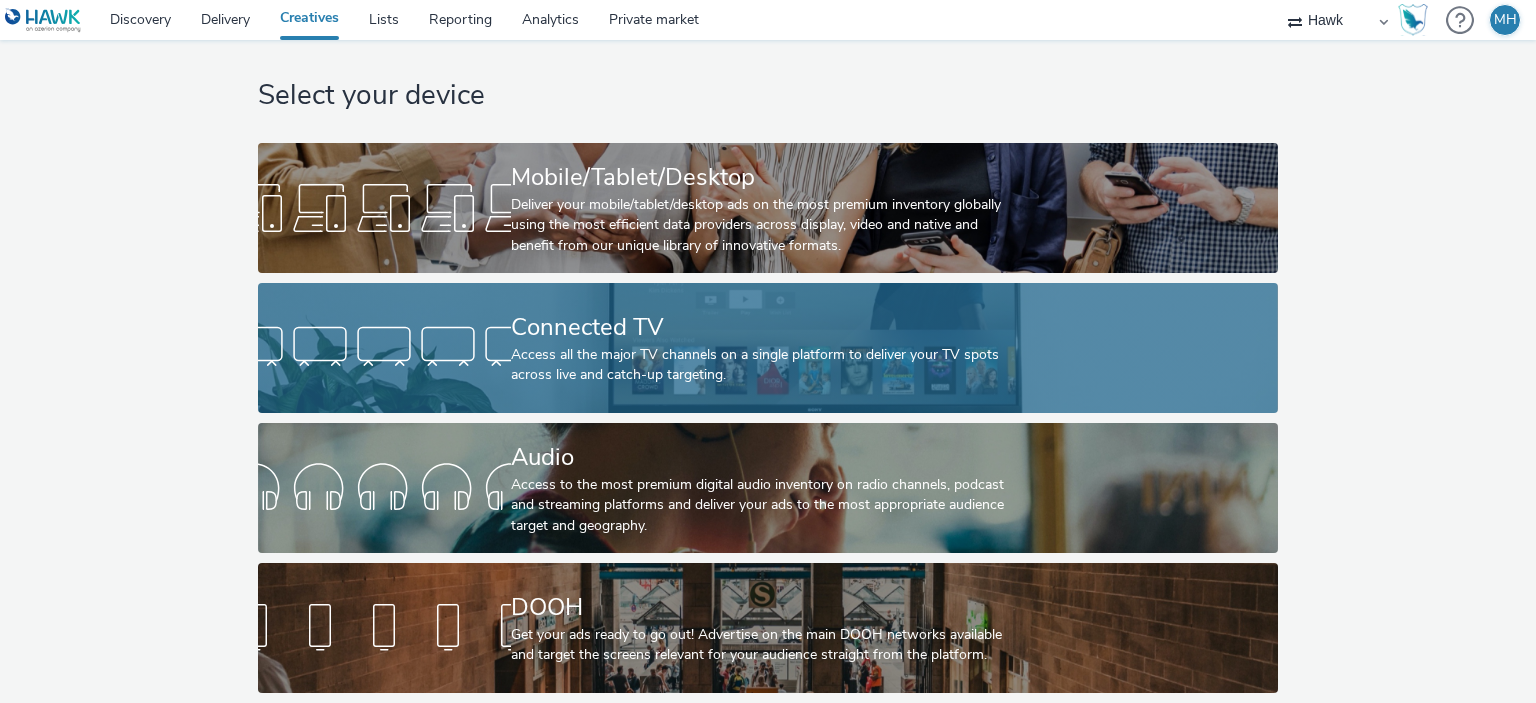 scroll, scrollTop: 33, scrollLeft: 0, axis: vertical 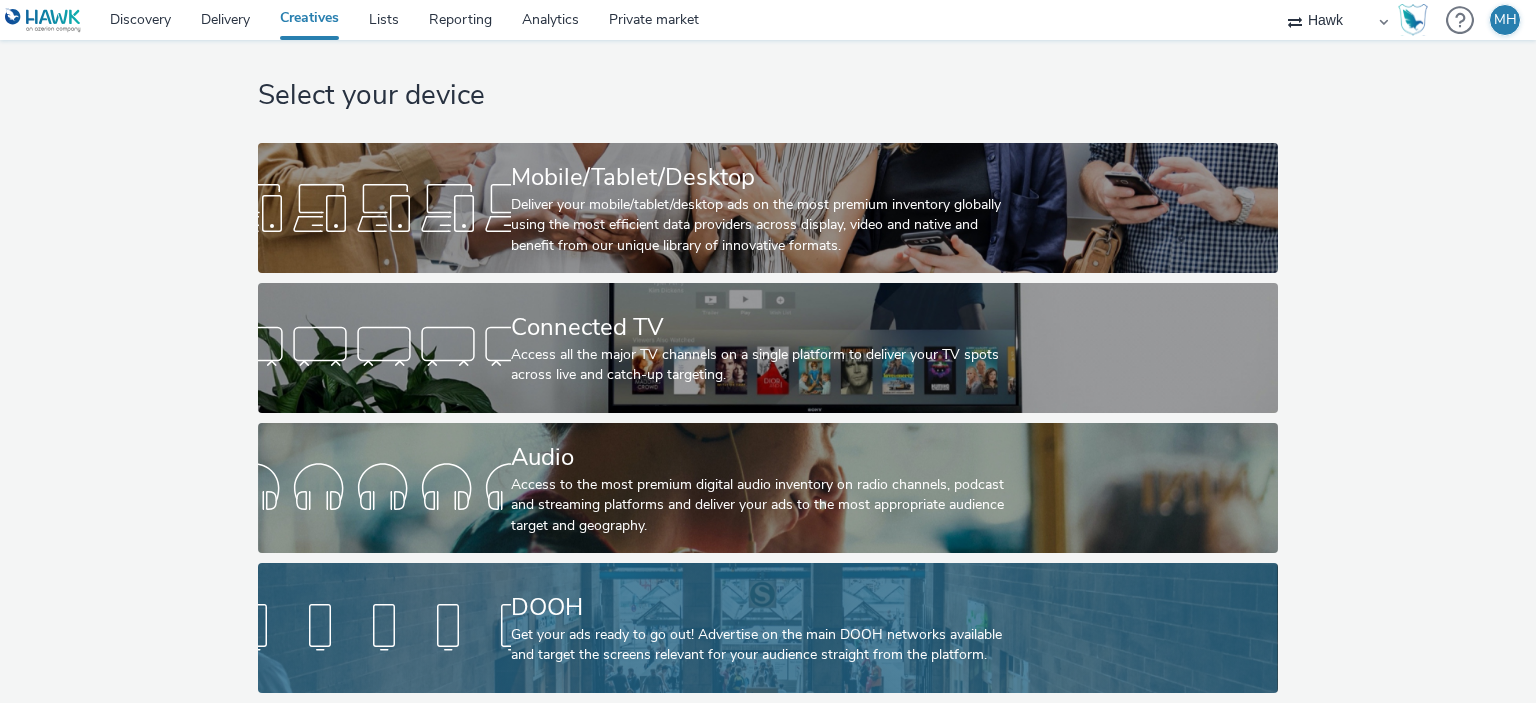 click on "Get your ads ready to go out! Advertise on the main DOOH networks available and target the screens relevant for your audience straight from the platform." at bounding box center [764, 645] 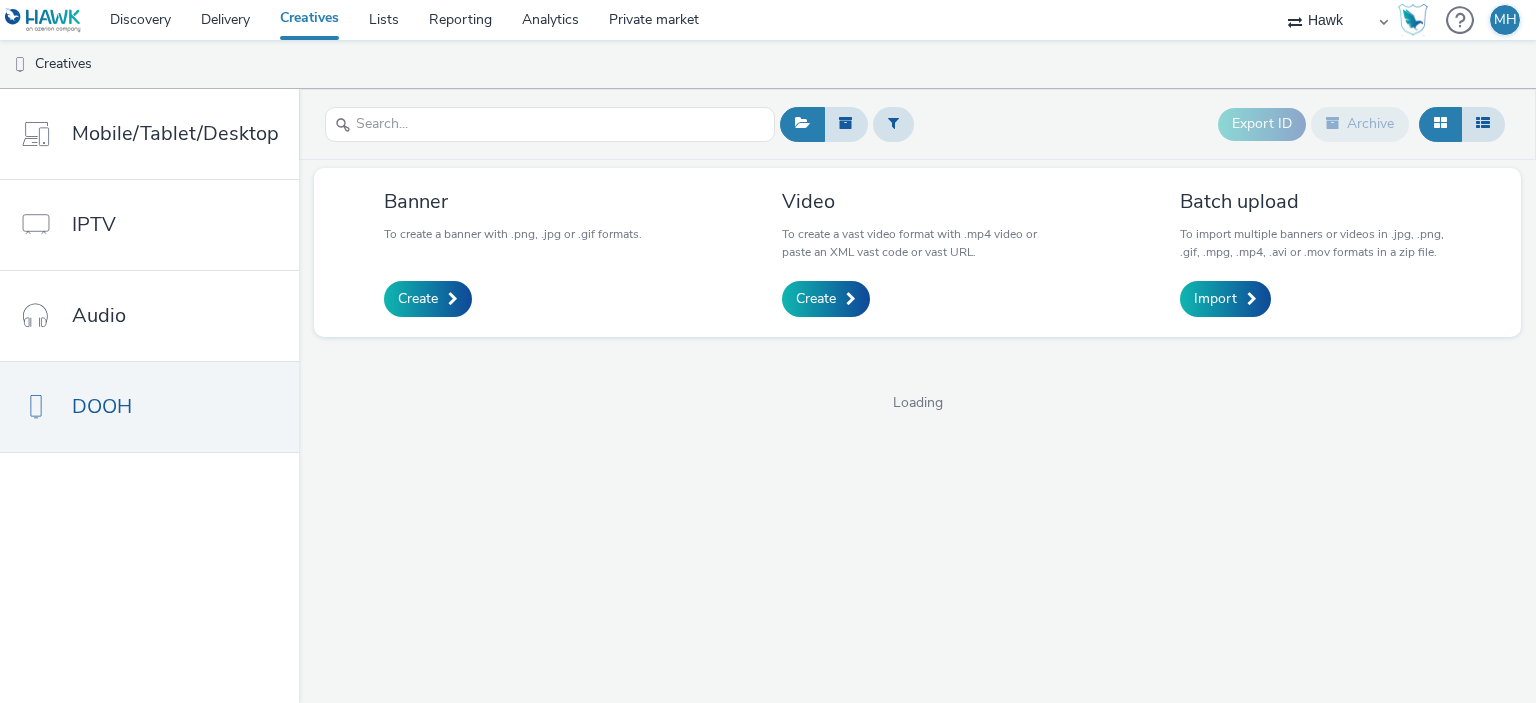 scroll, scrollTop: 0, scrollLeft: 0, axis: both 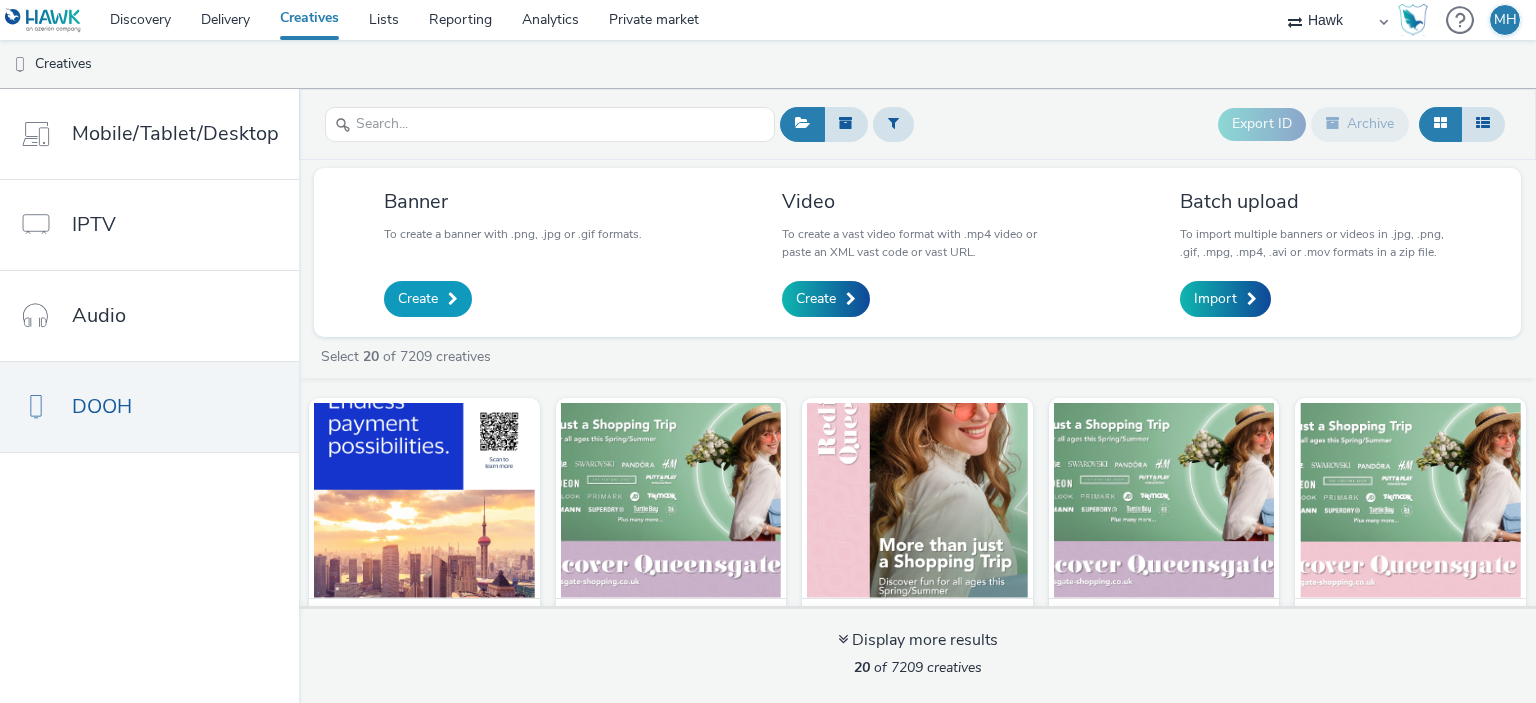 click on "Create" at bounding box center (418, 299) 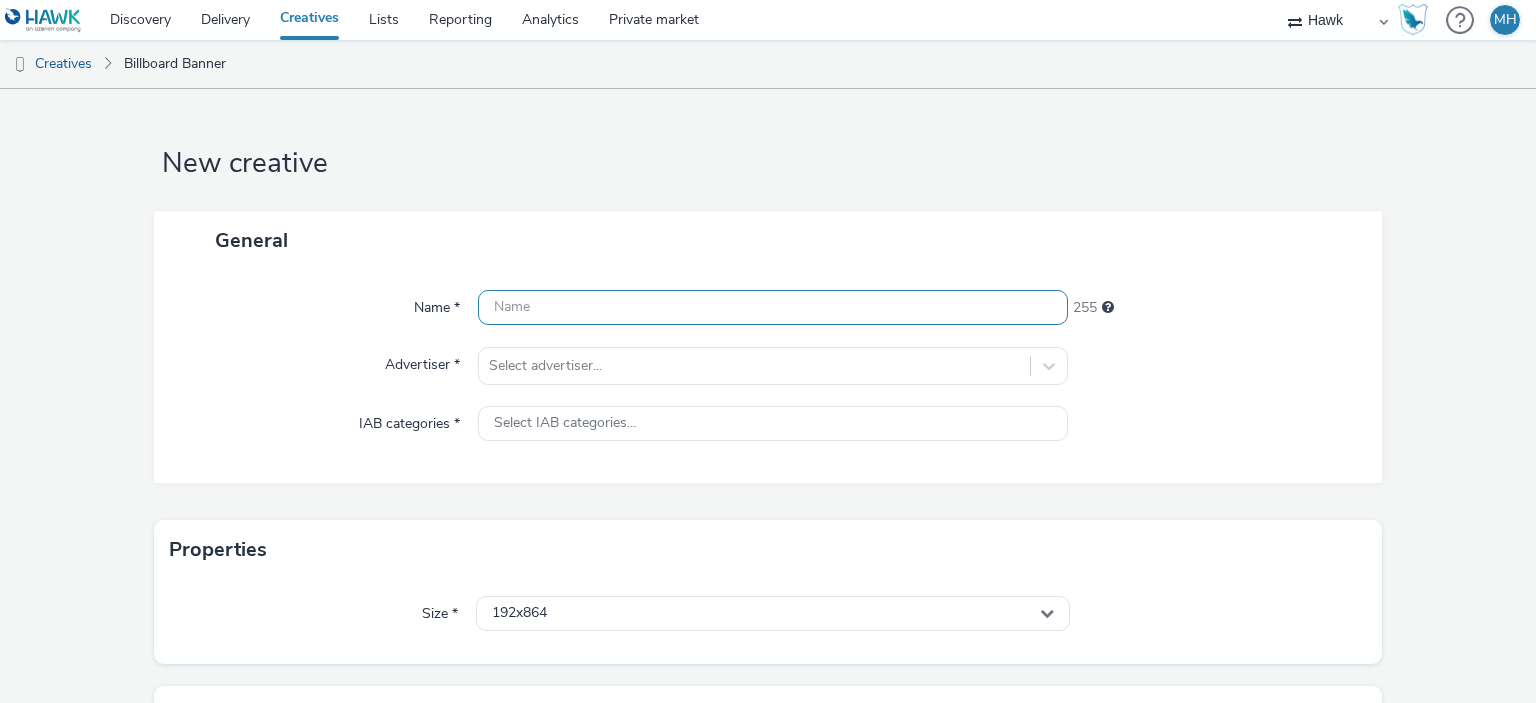 click at bounding box center [772, 307] 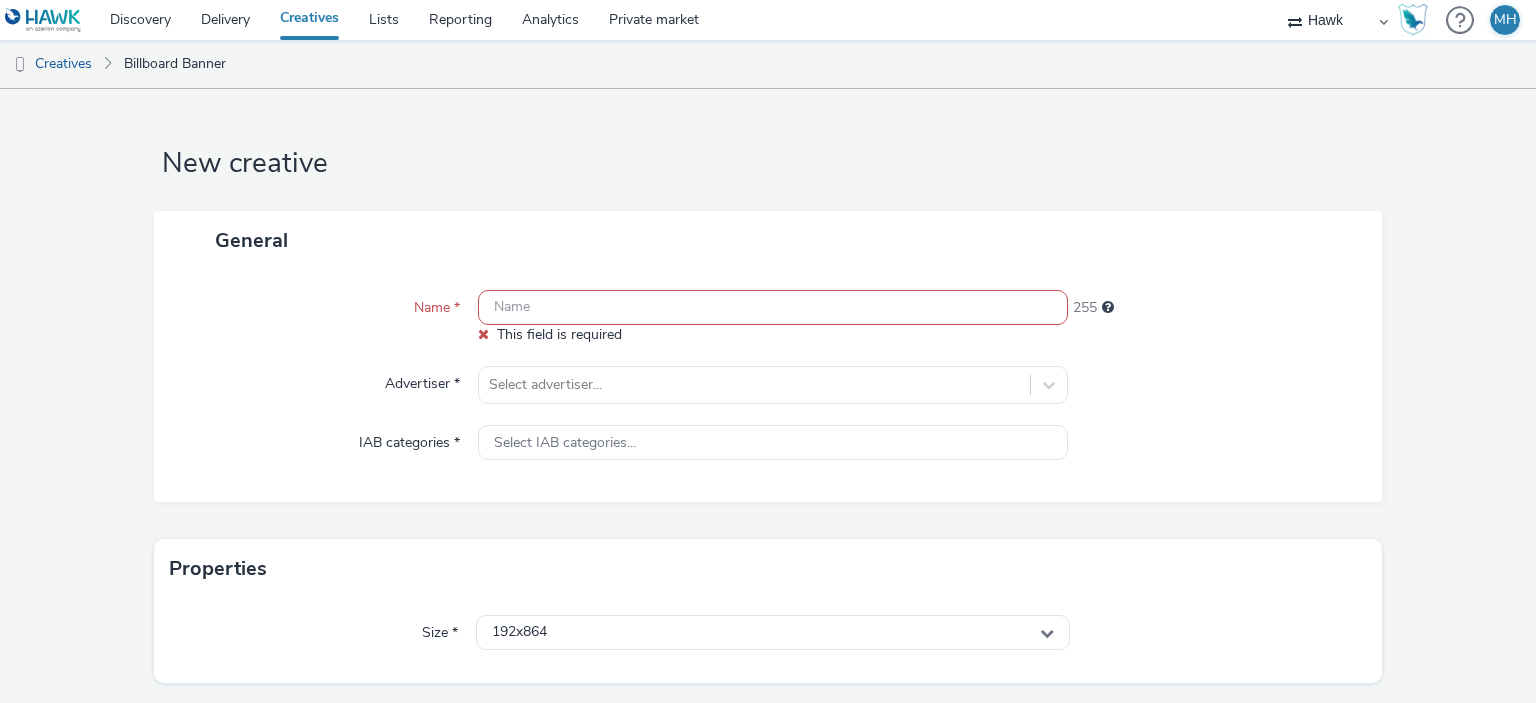 paste on "UK_Visa_ABM_Making Payments_AP_Hawk_DOOH_Static" 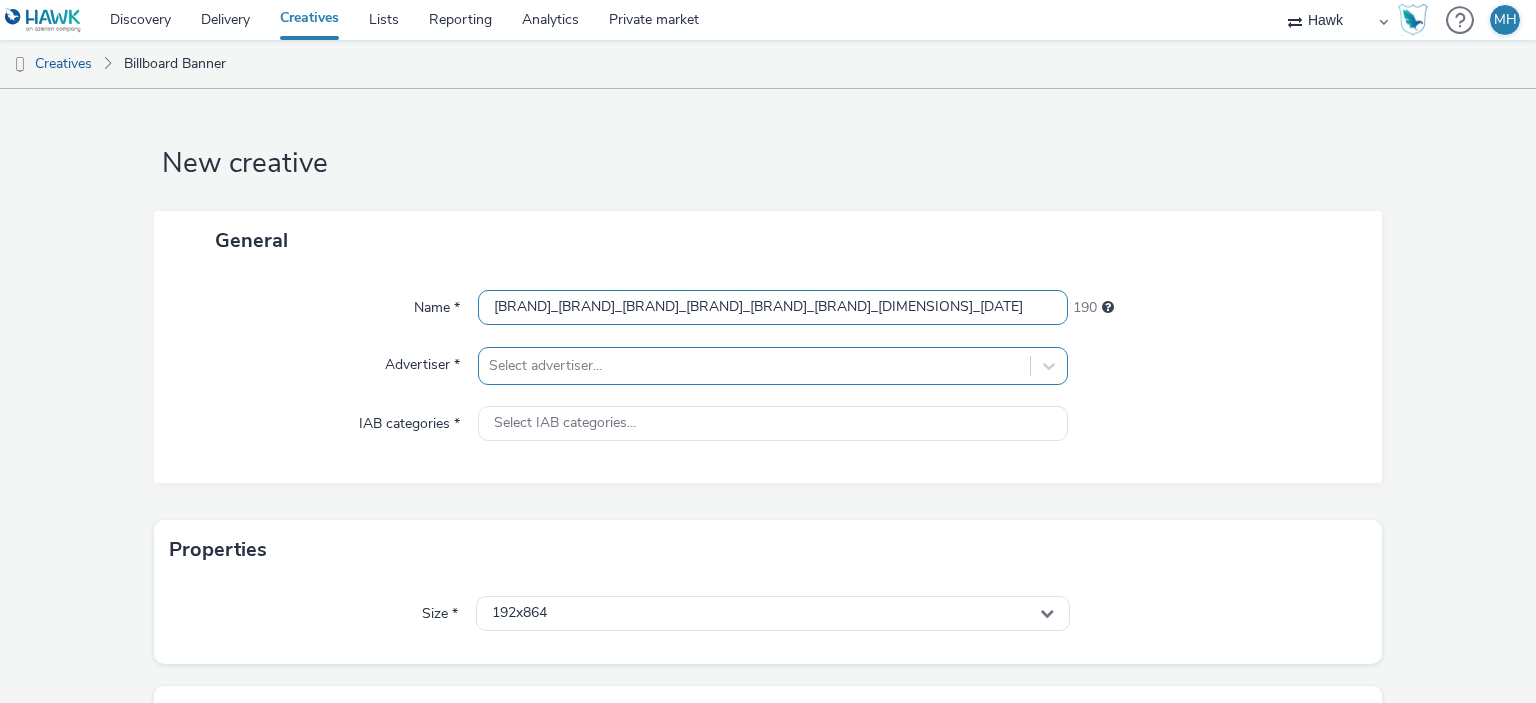 type on "UK_Visa_ABM_Making Payments_AP_Hawk_DOOH_Static_1280x800_20250801" 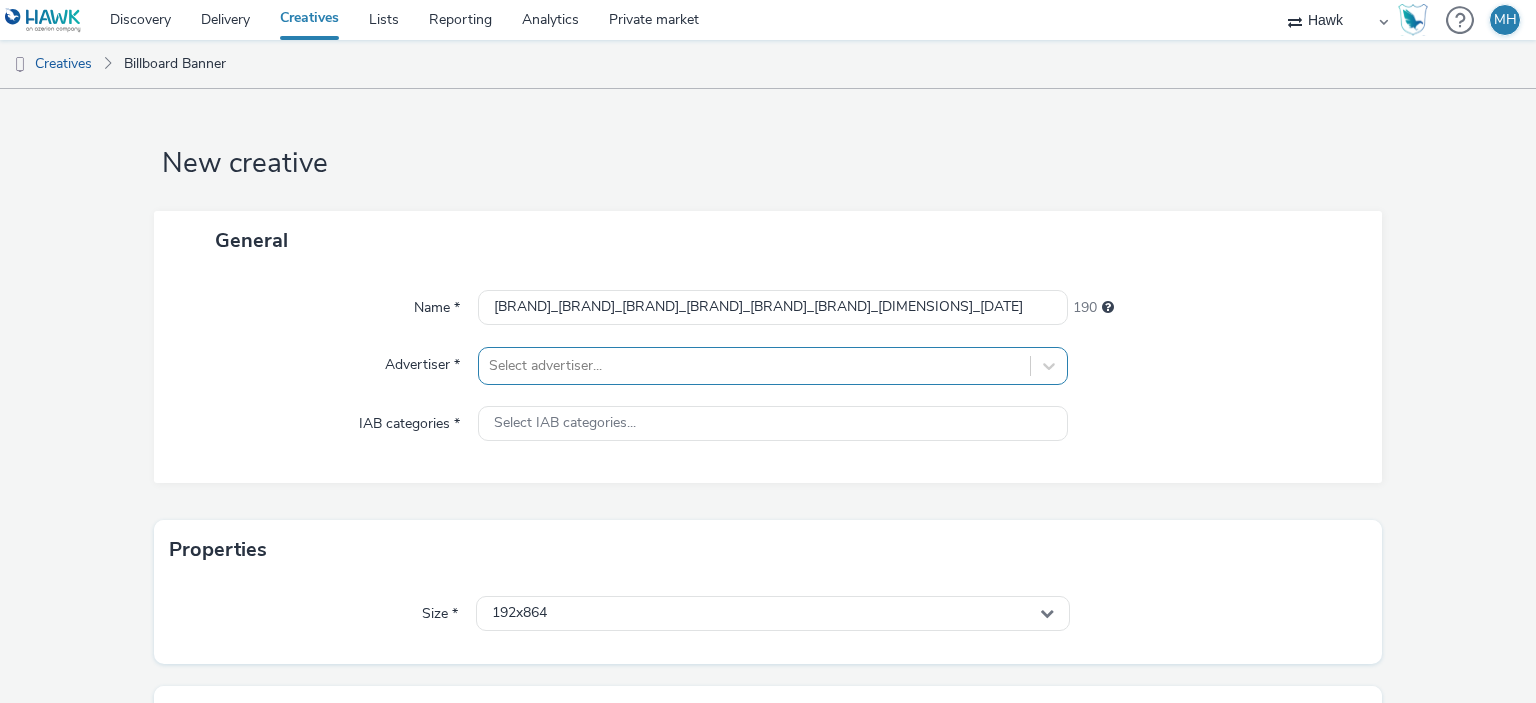 click on "Select advertiser..." at bounding box center [772, 366] 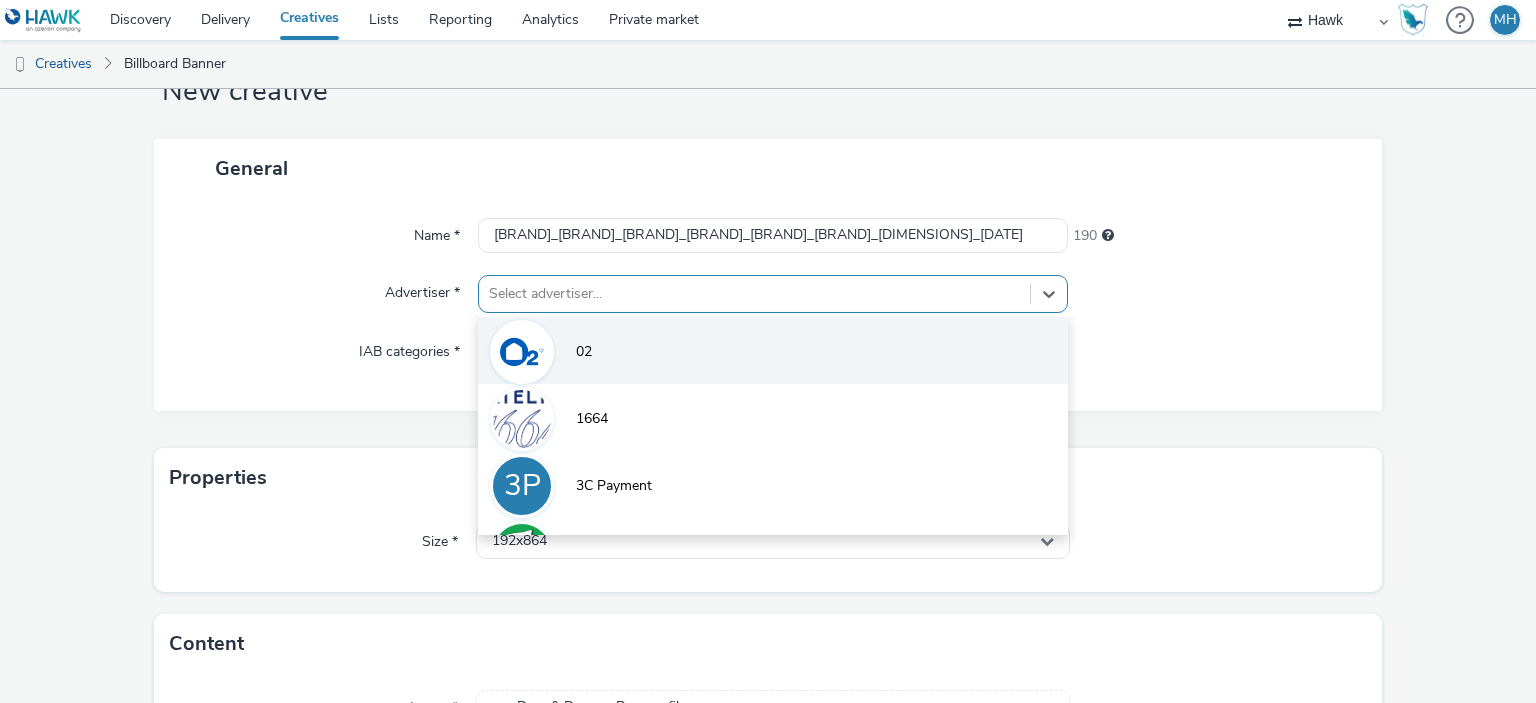 scroll, scrollTop: 79, scrollLeft: 0, axis: vertical 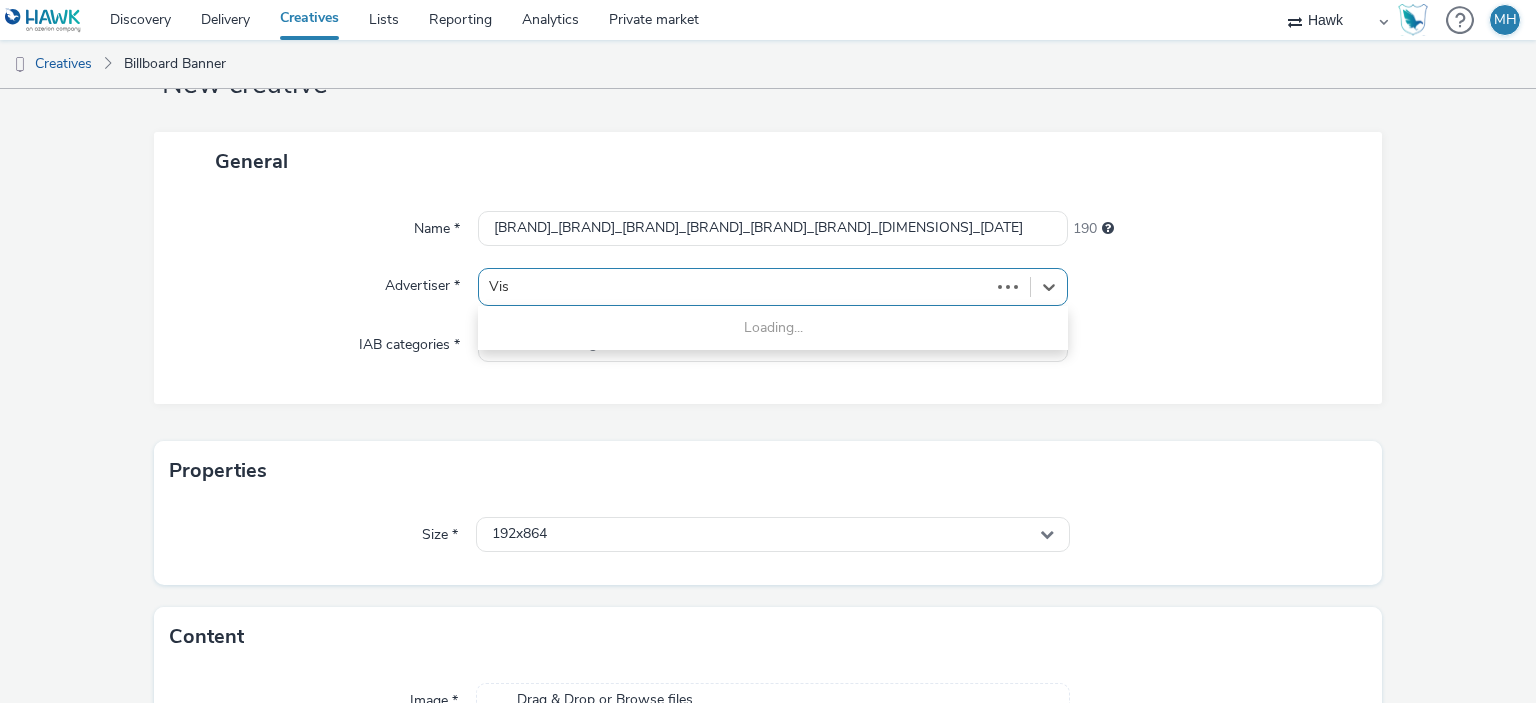type on "Visa" 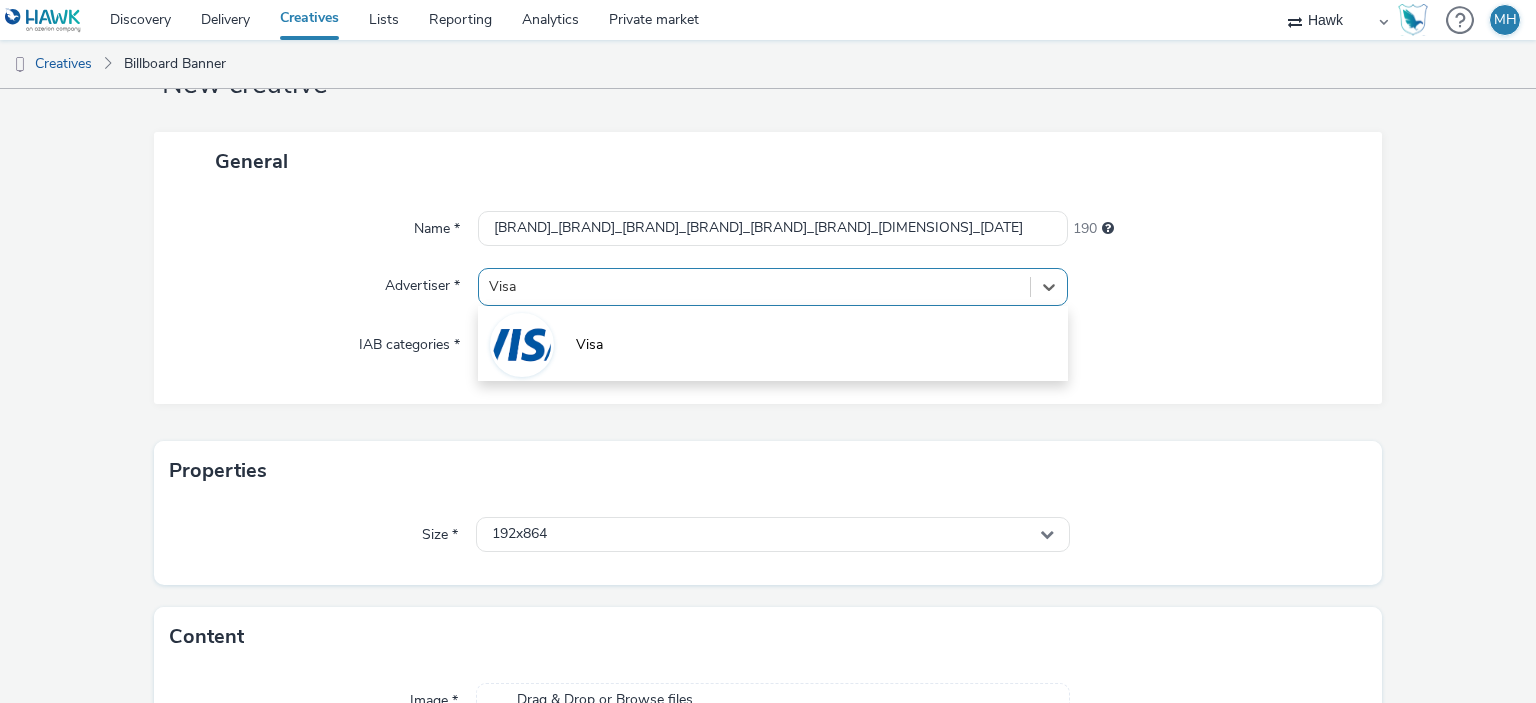 click on "Visa" at bounding box center [772, 343] 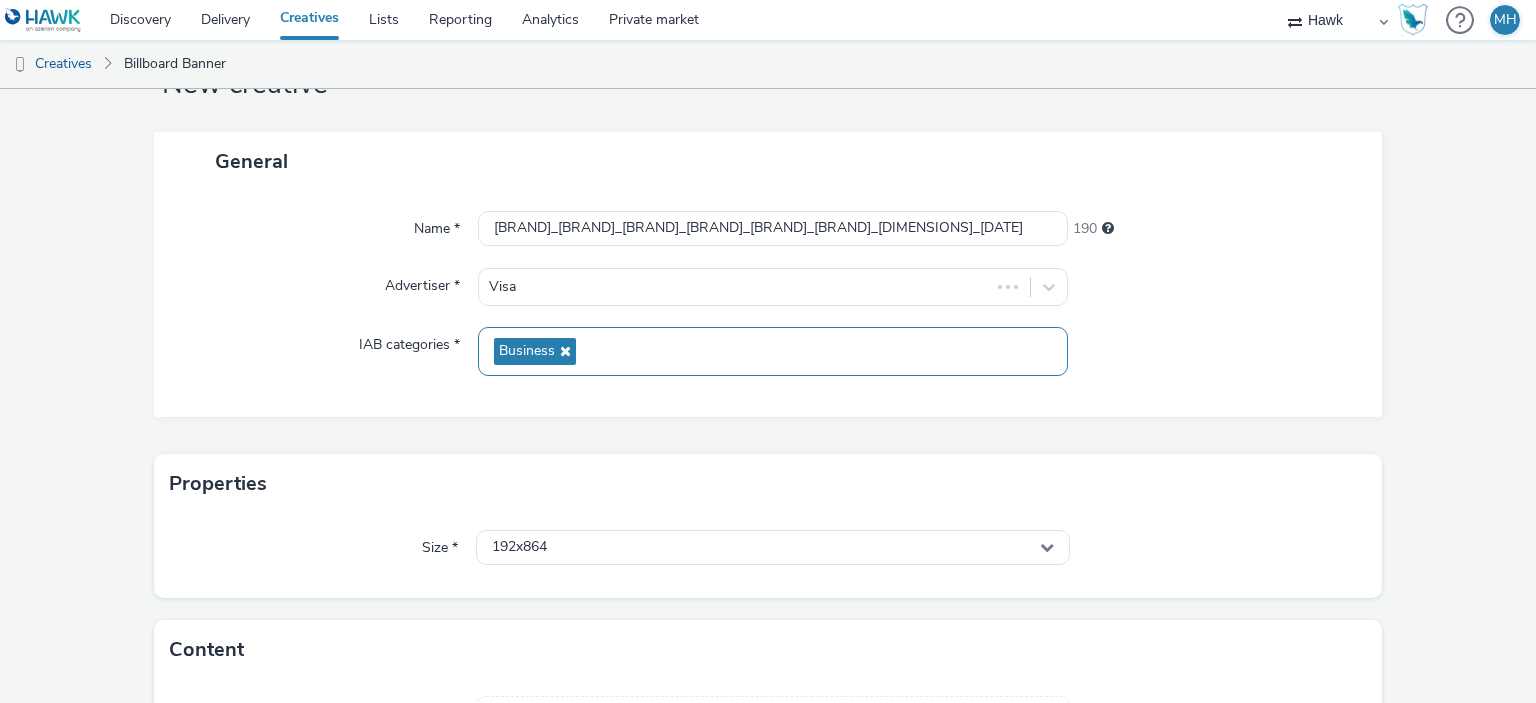 click on "Business" at bounding box center (772, 351) 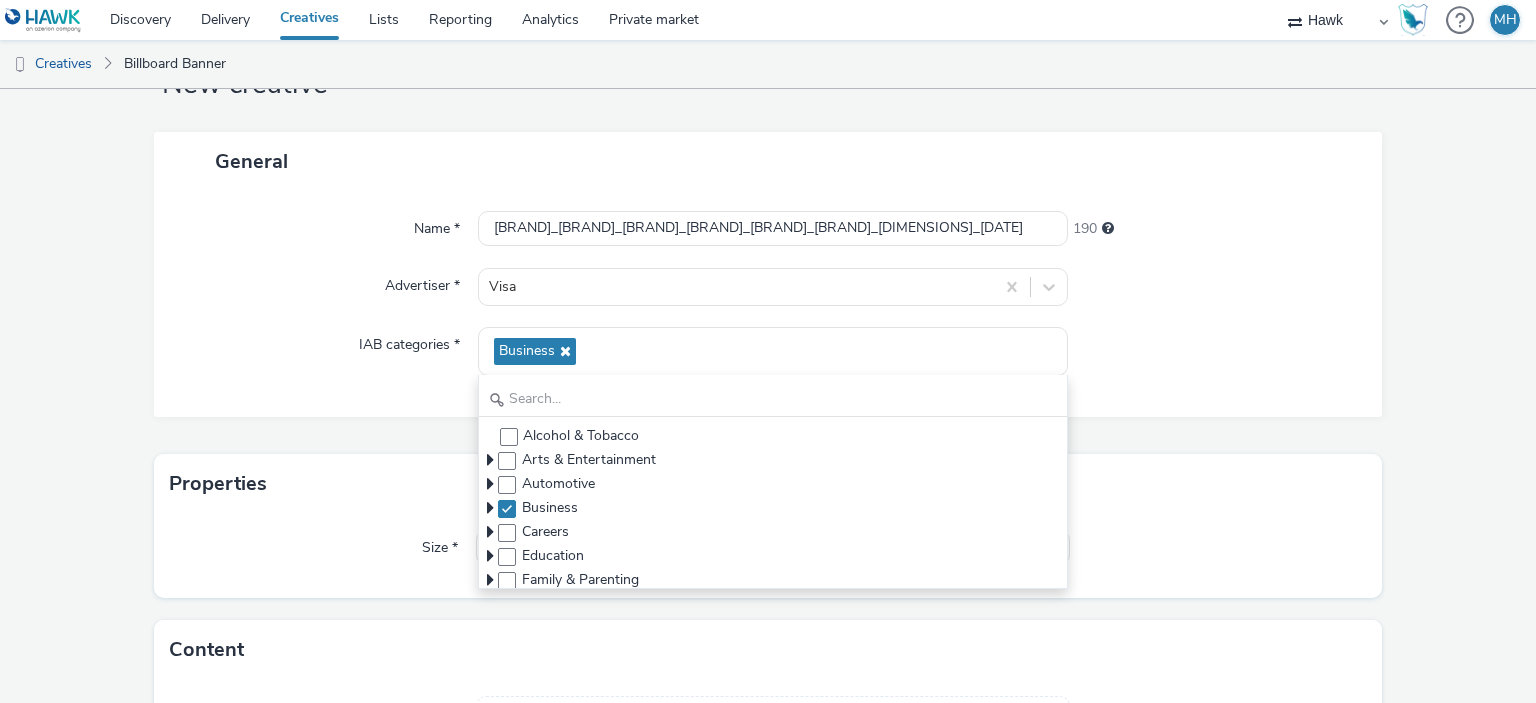 click at bounding box center (1215, 351) 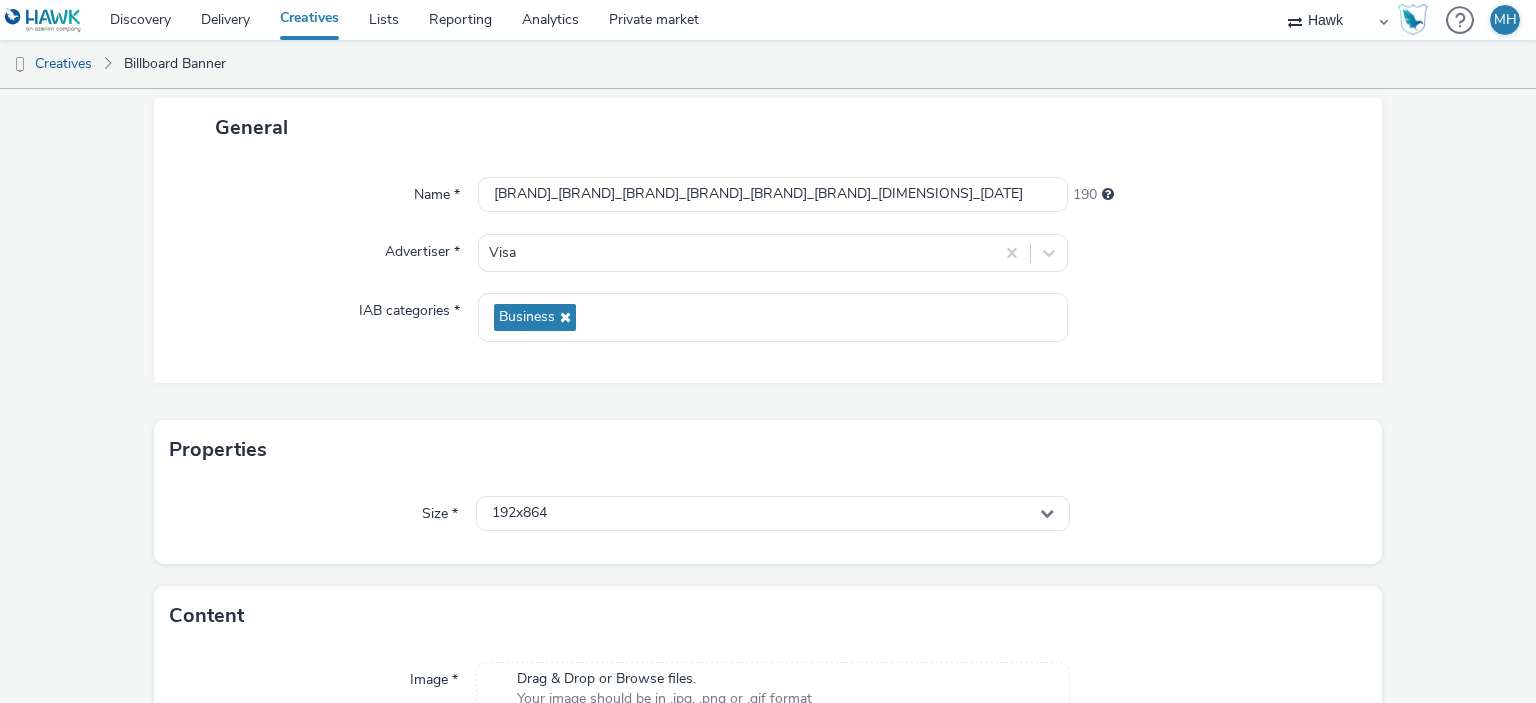 scroll, scrollTop: 200, scrollLeft: 0, axis: vertical 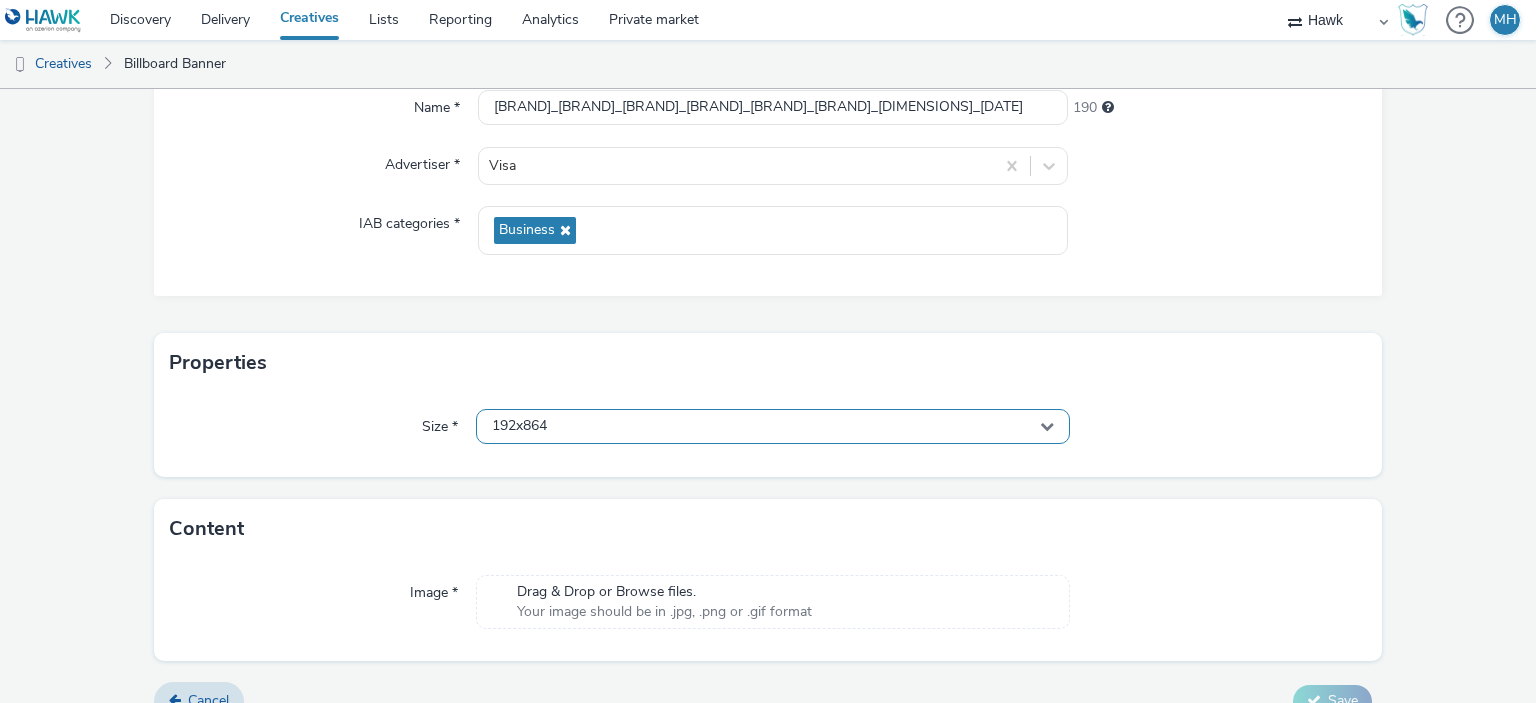 click on "192x864" at bounding box center (772, 426) 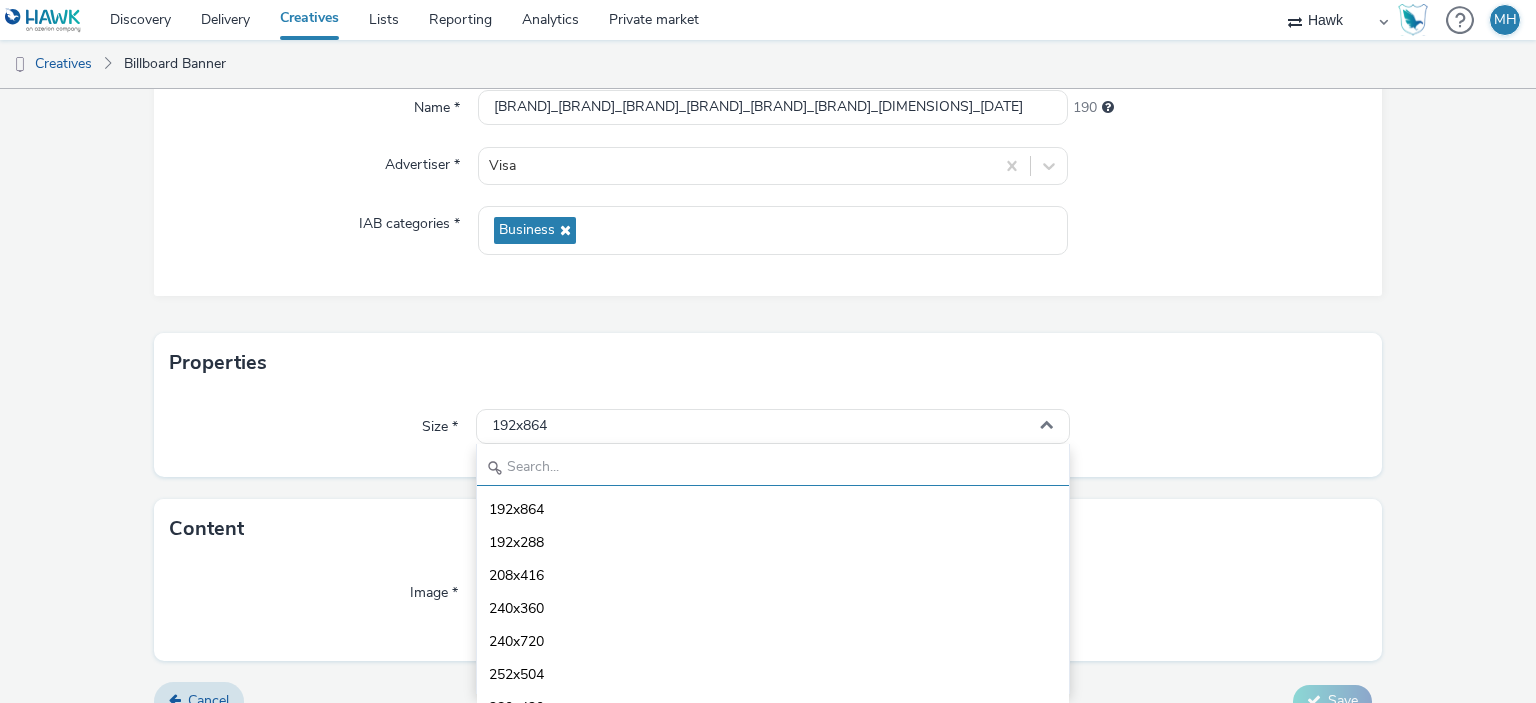 click at bounding box center (772, 468) 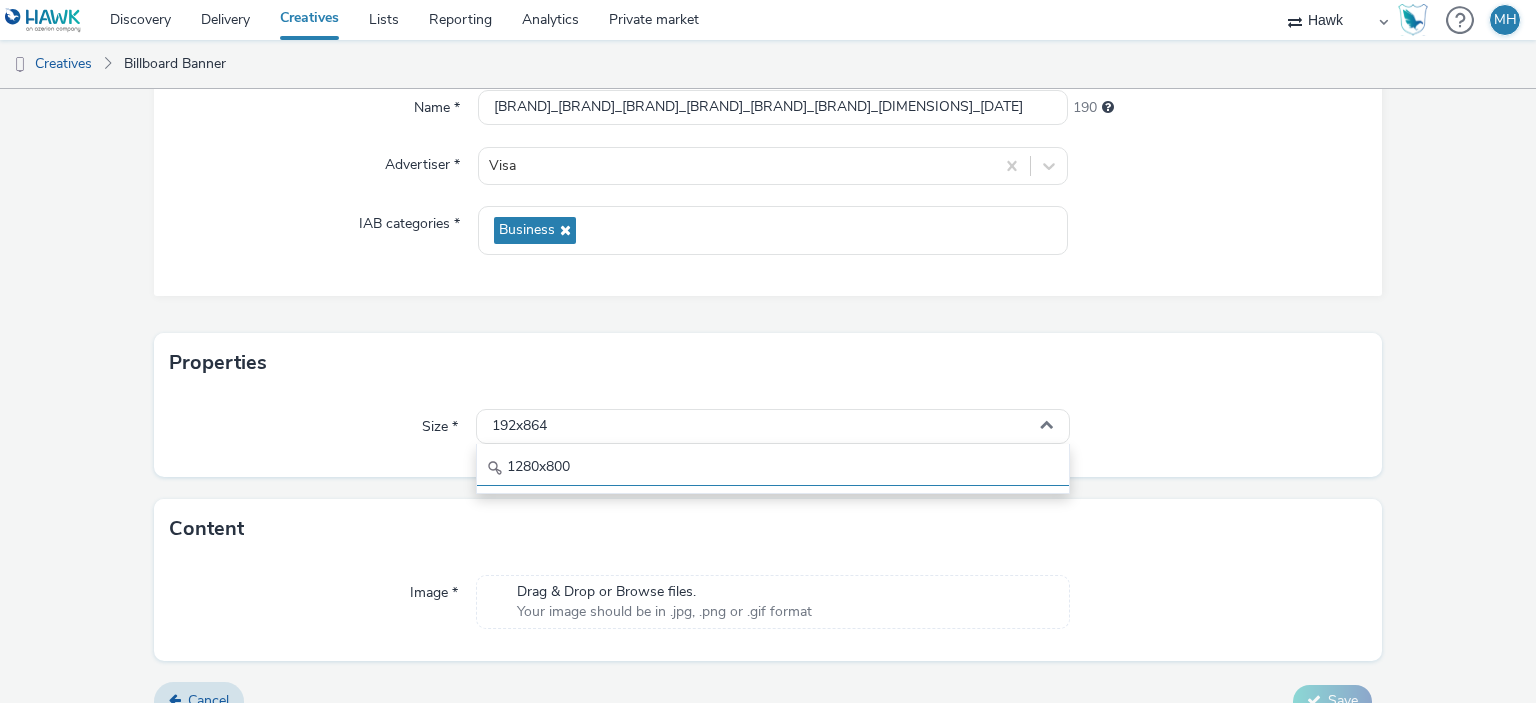 click on "1280x800" at bounding box center [772, 468] 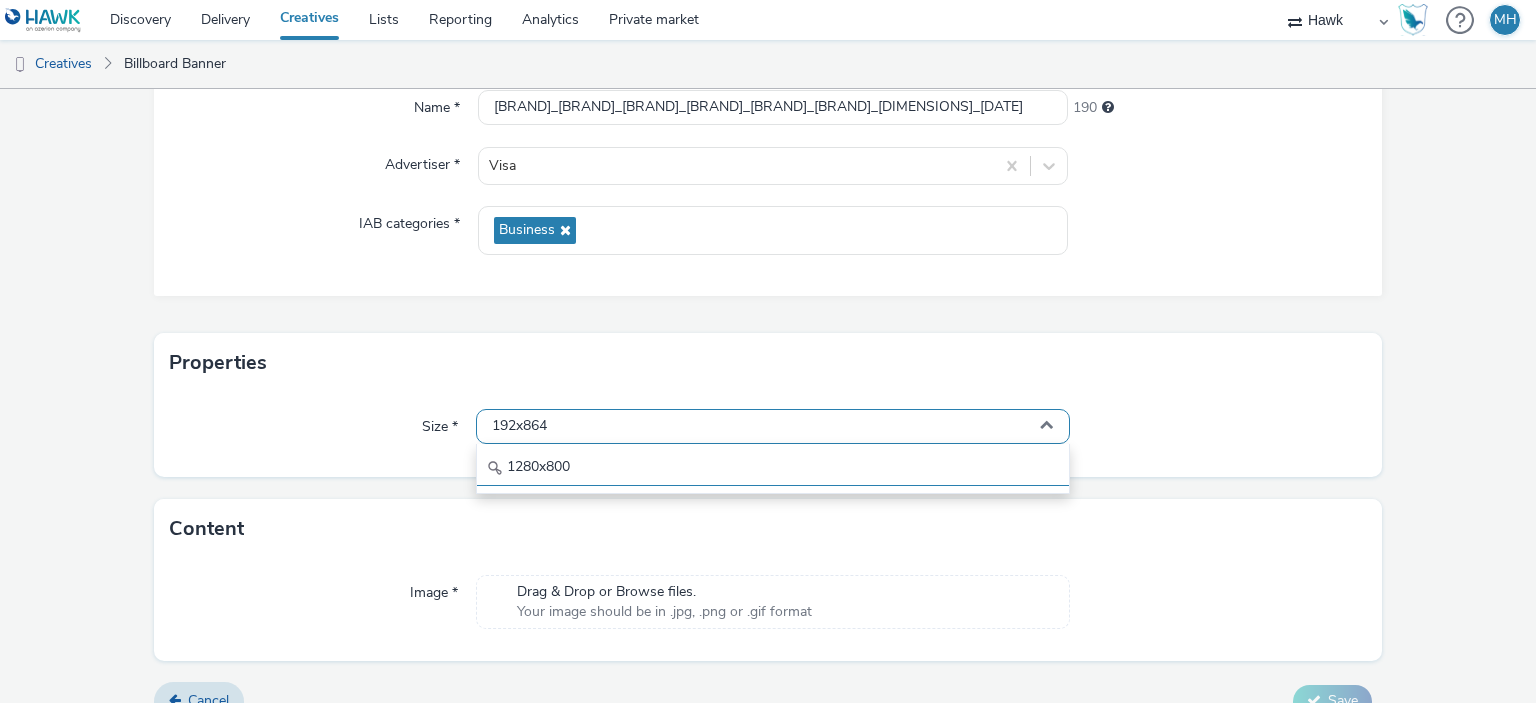 type on "1280x800" 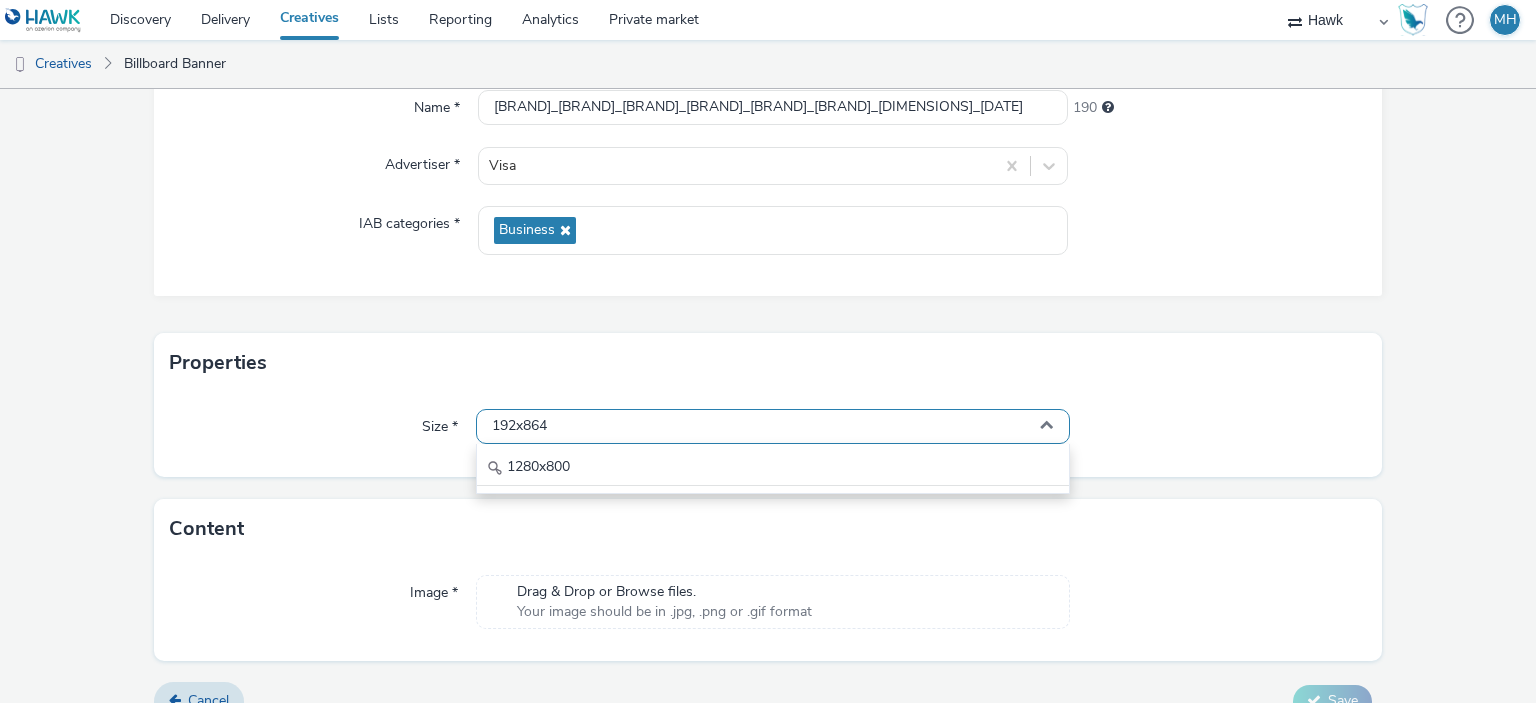 click on "192x864" at bounding box center [772, 426] 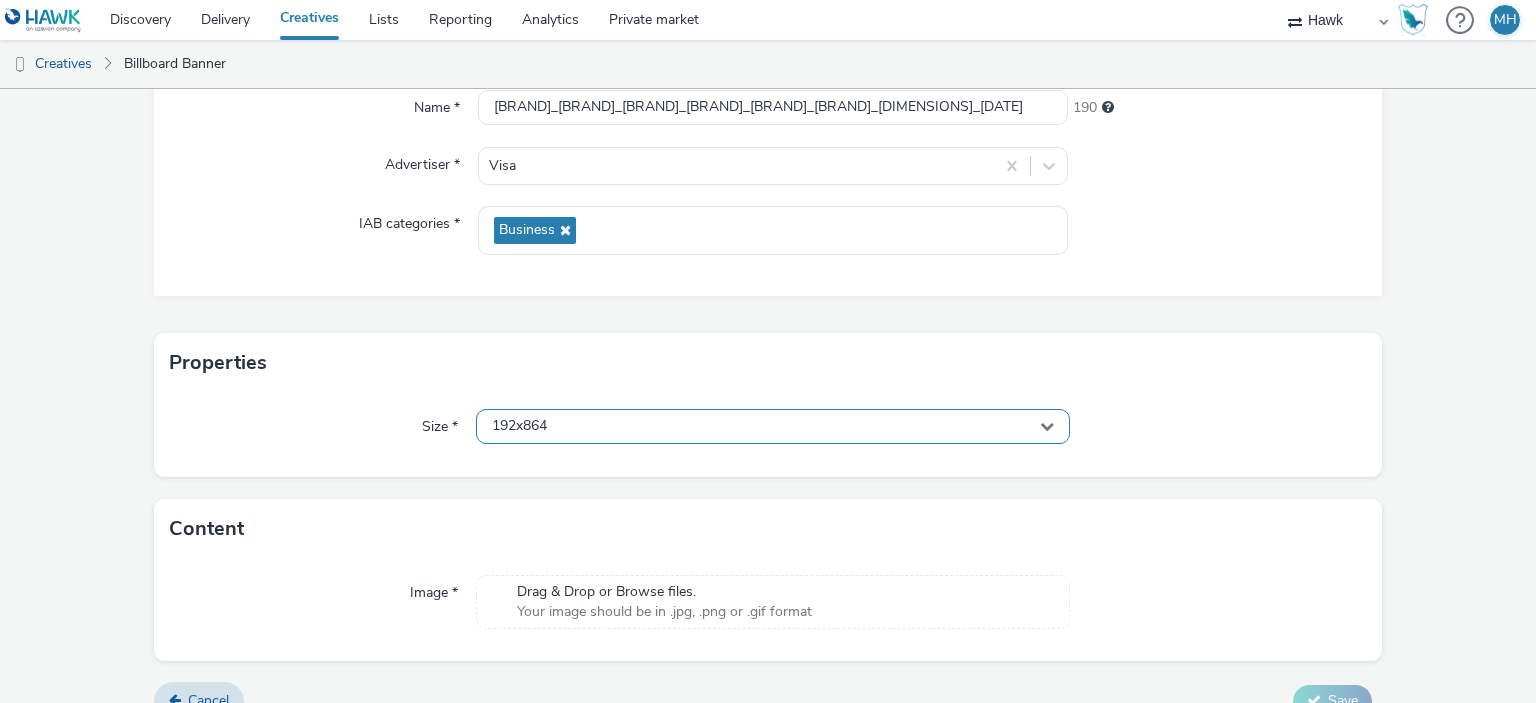 click on "192x864" at bounding box center (772, 426) 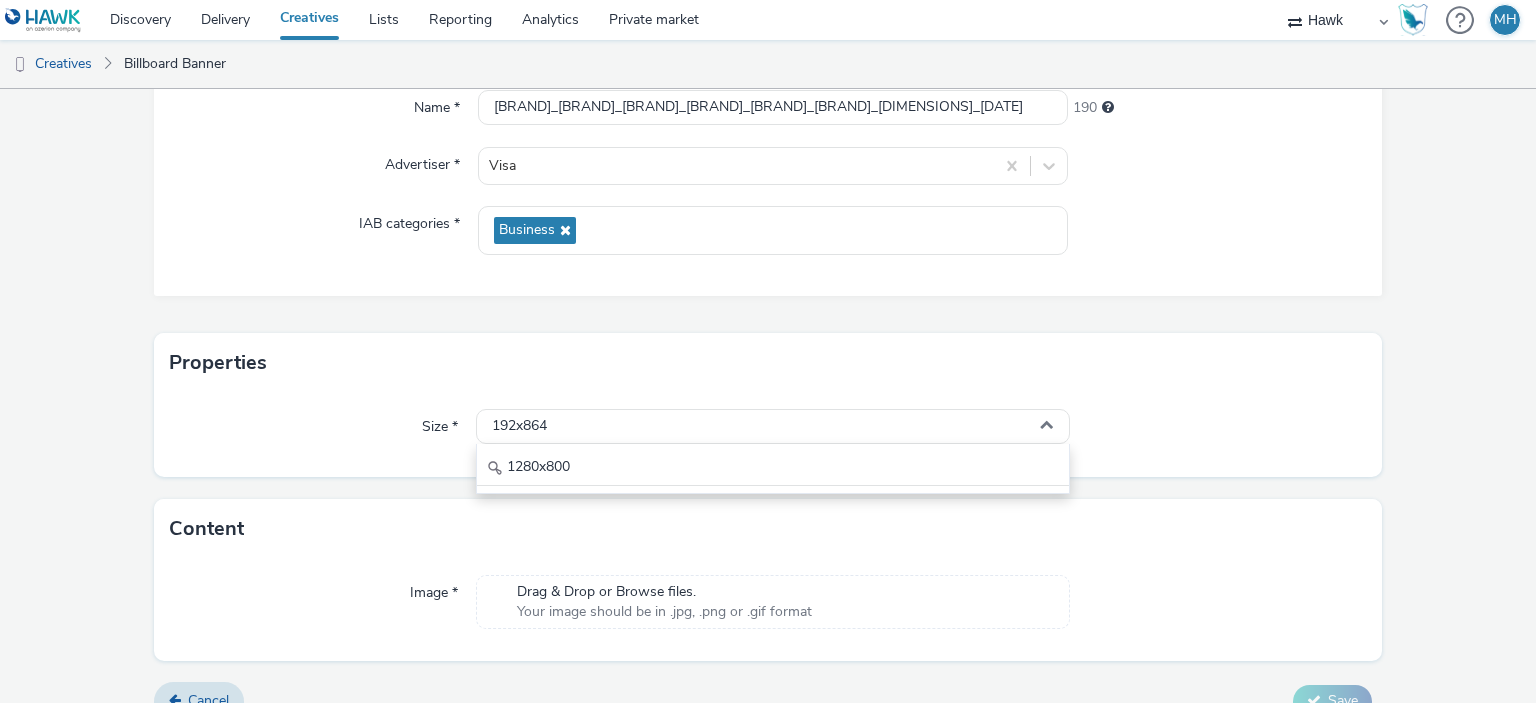 click at bounding box center [495, 468] 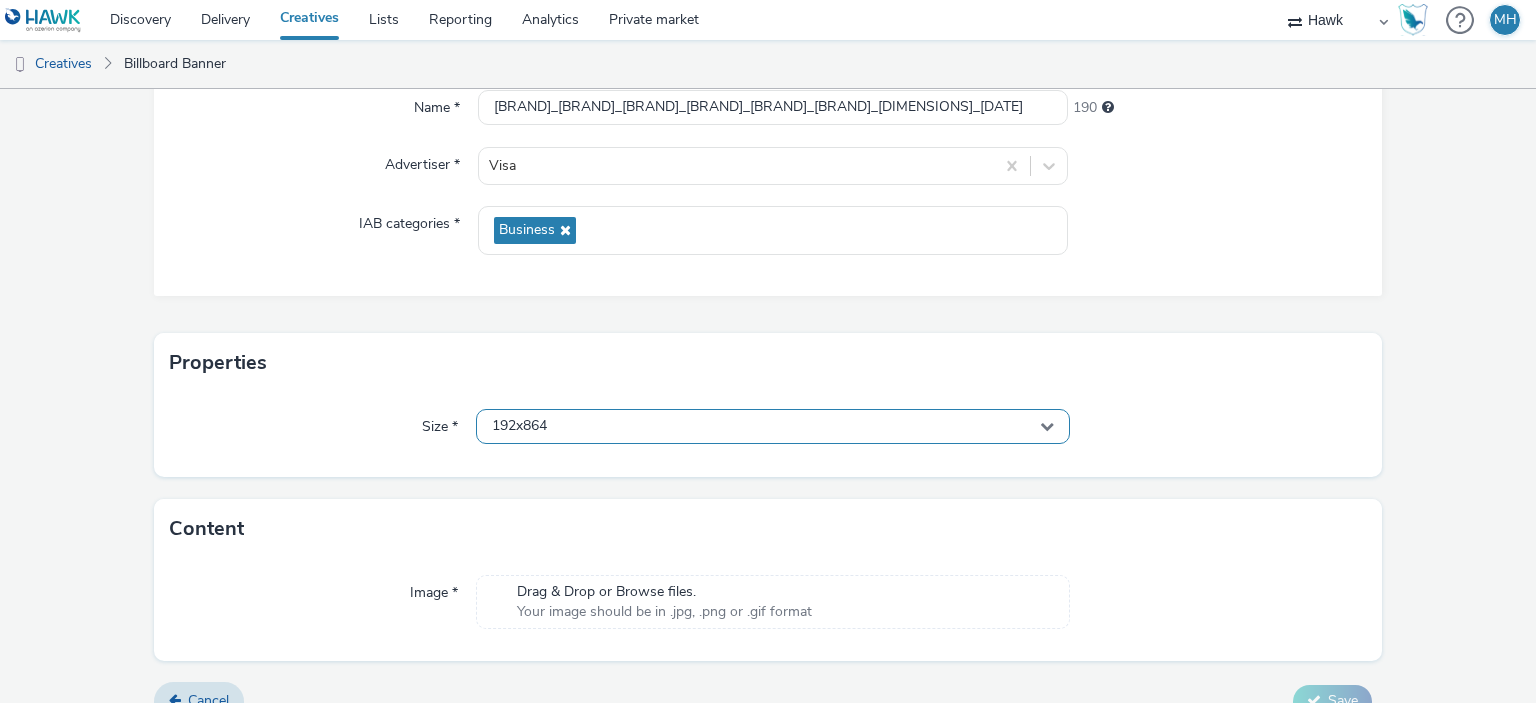 click on "192x864" at bounding box center [772, 426] 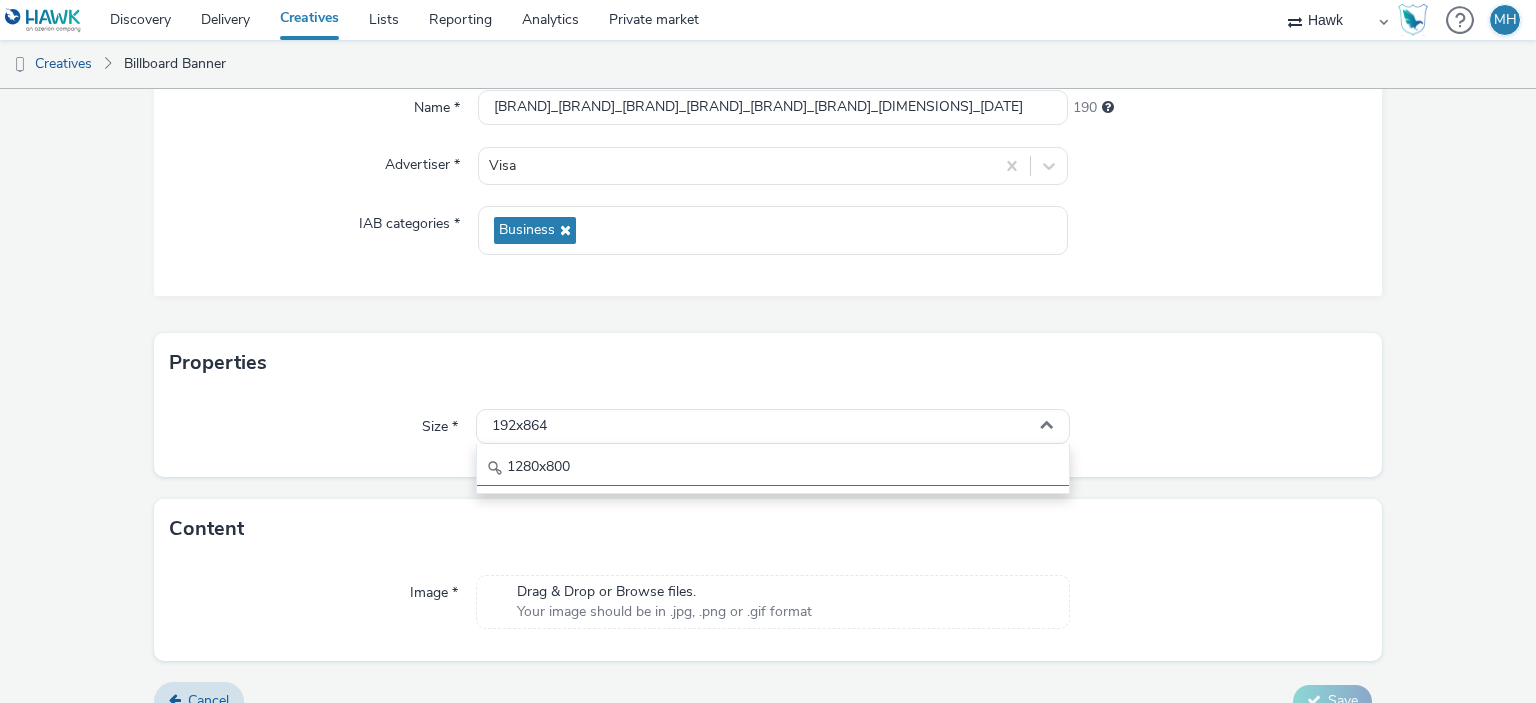 scroll, scrollTop: 0, scrollLeft: 0, axis: both 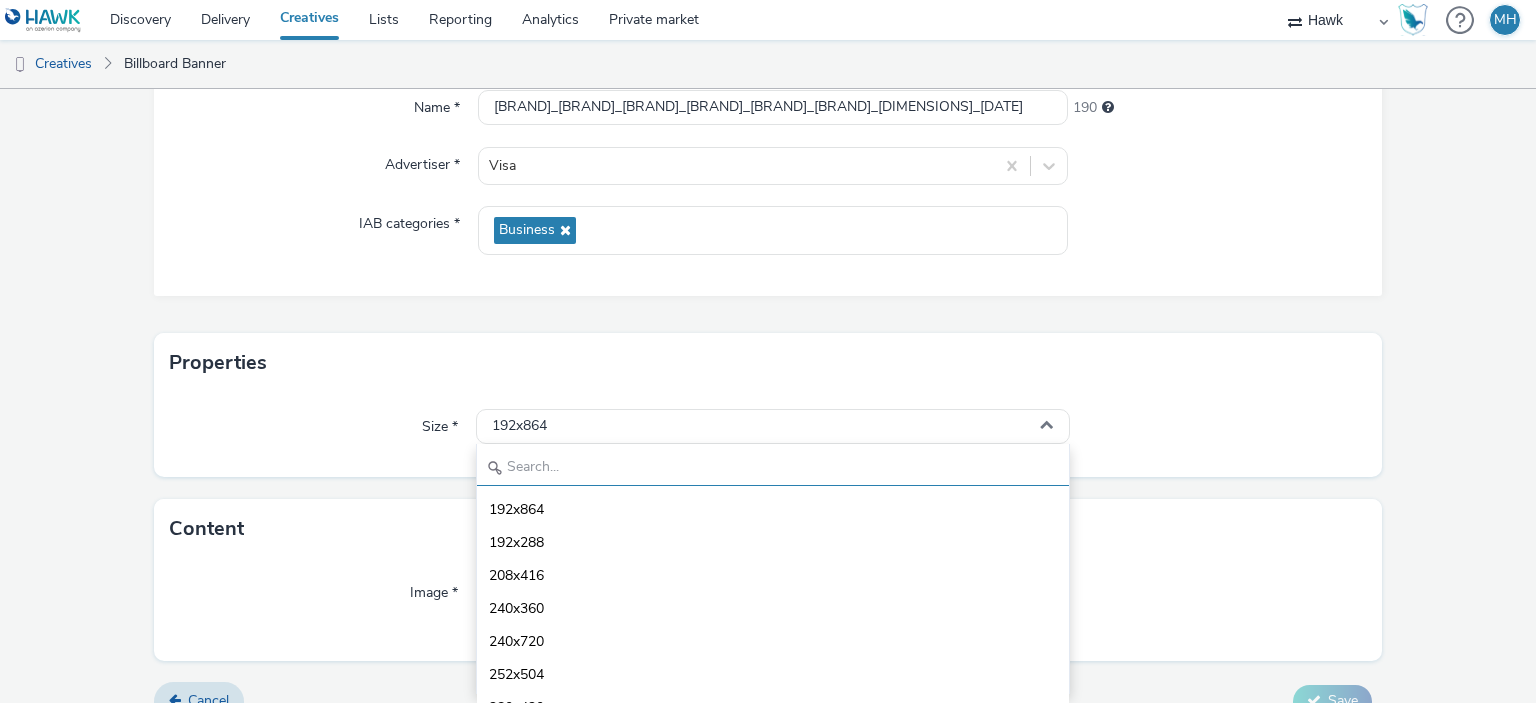 type 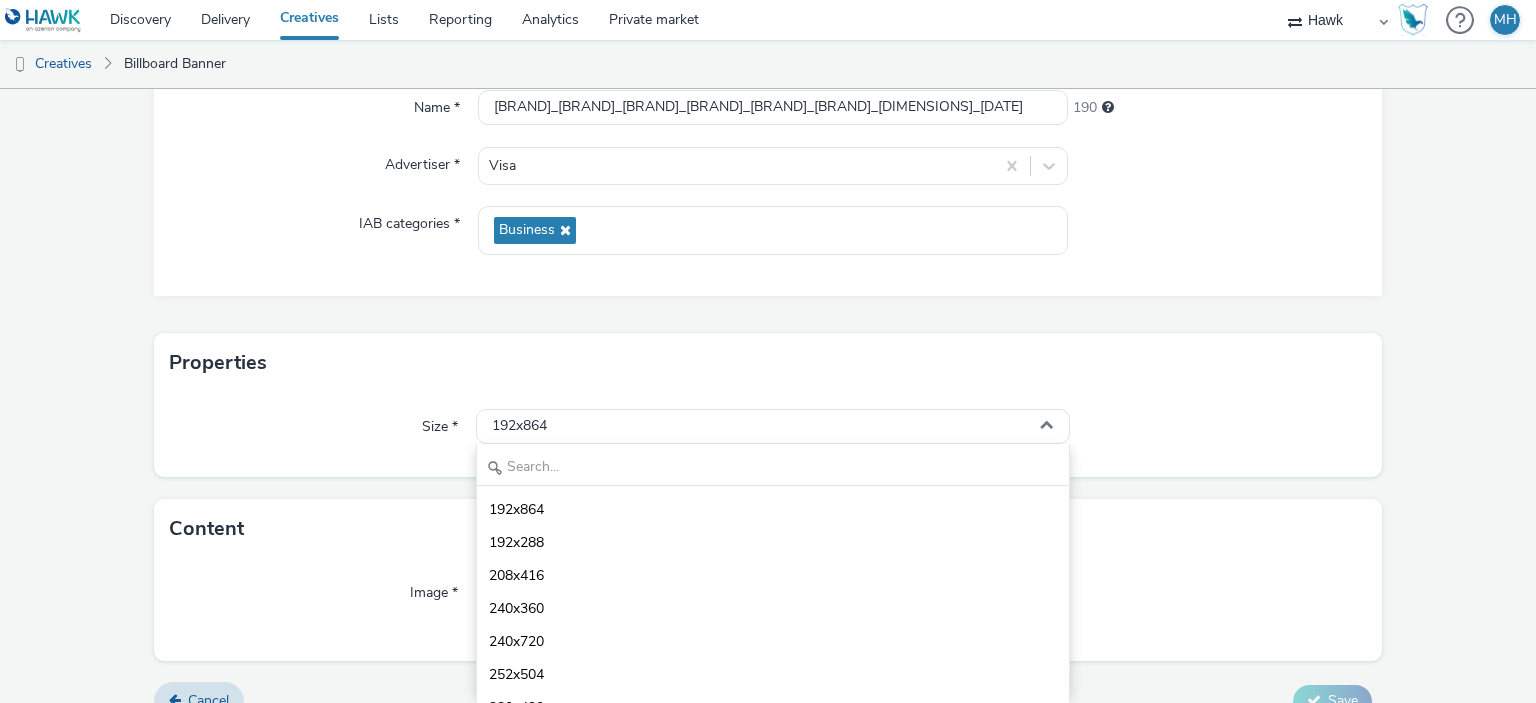 click on "Properties" at bounding box center [768, 363] 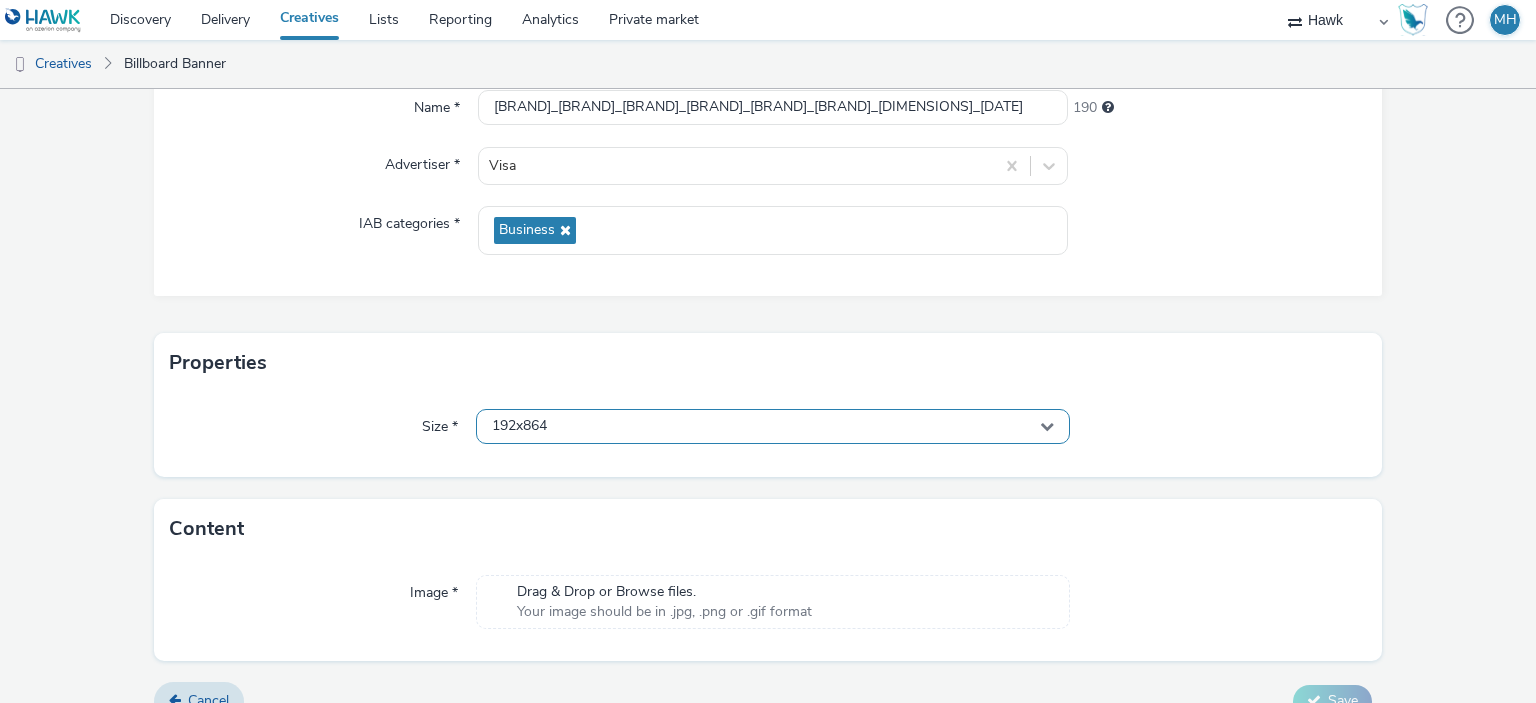 click on "192x864" at bounding box center (772, 426) 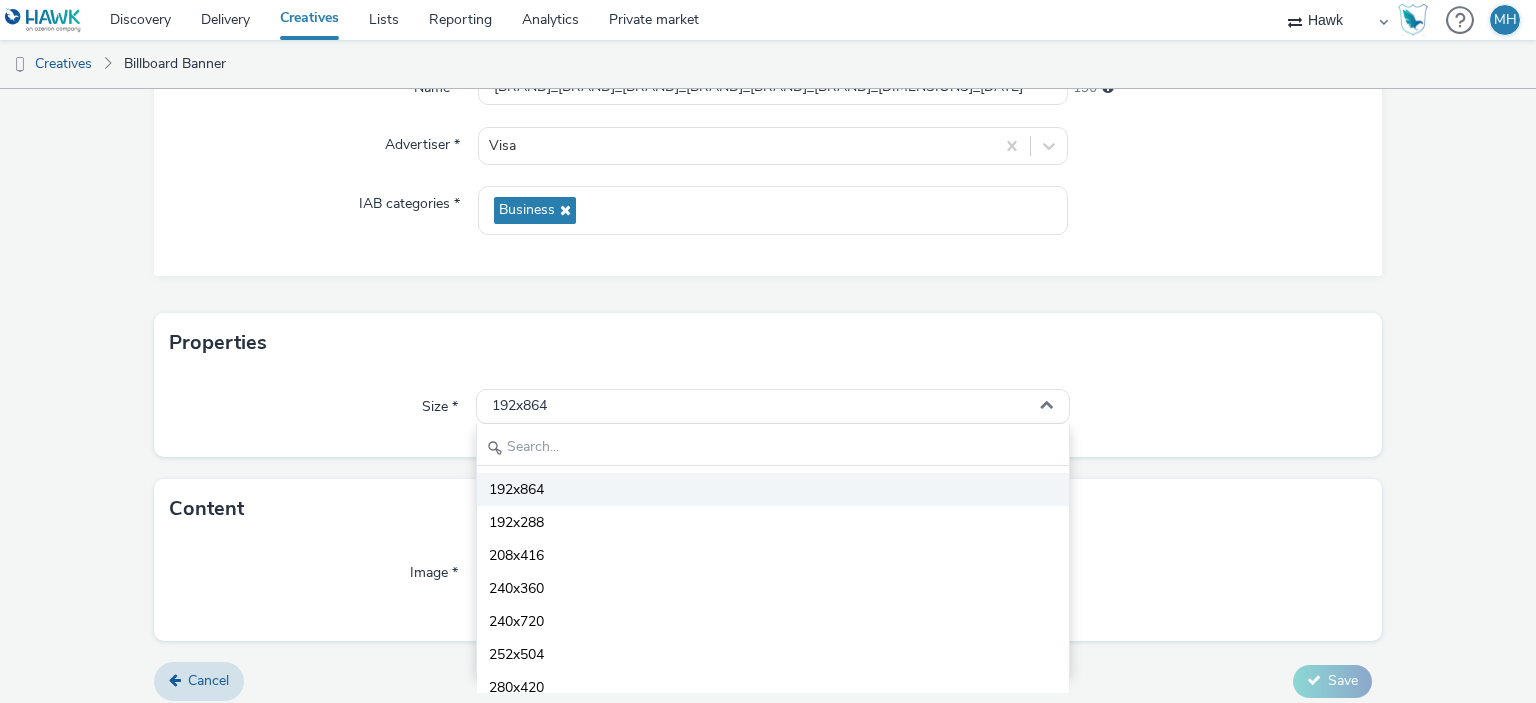 scroll, scrollTop: 231, scrollLeft: 0, axis: vertical 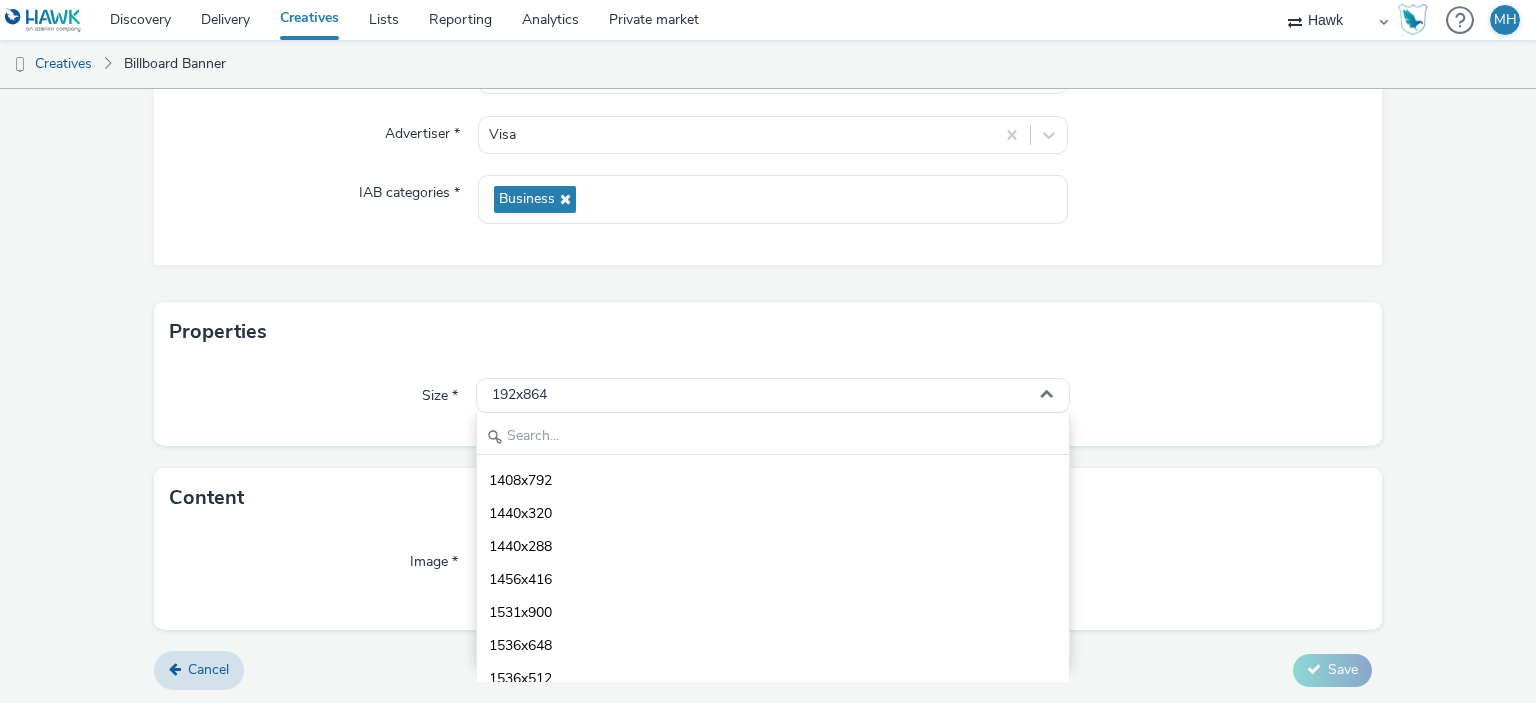 click on "Properties" at bounding box center (768, 332) 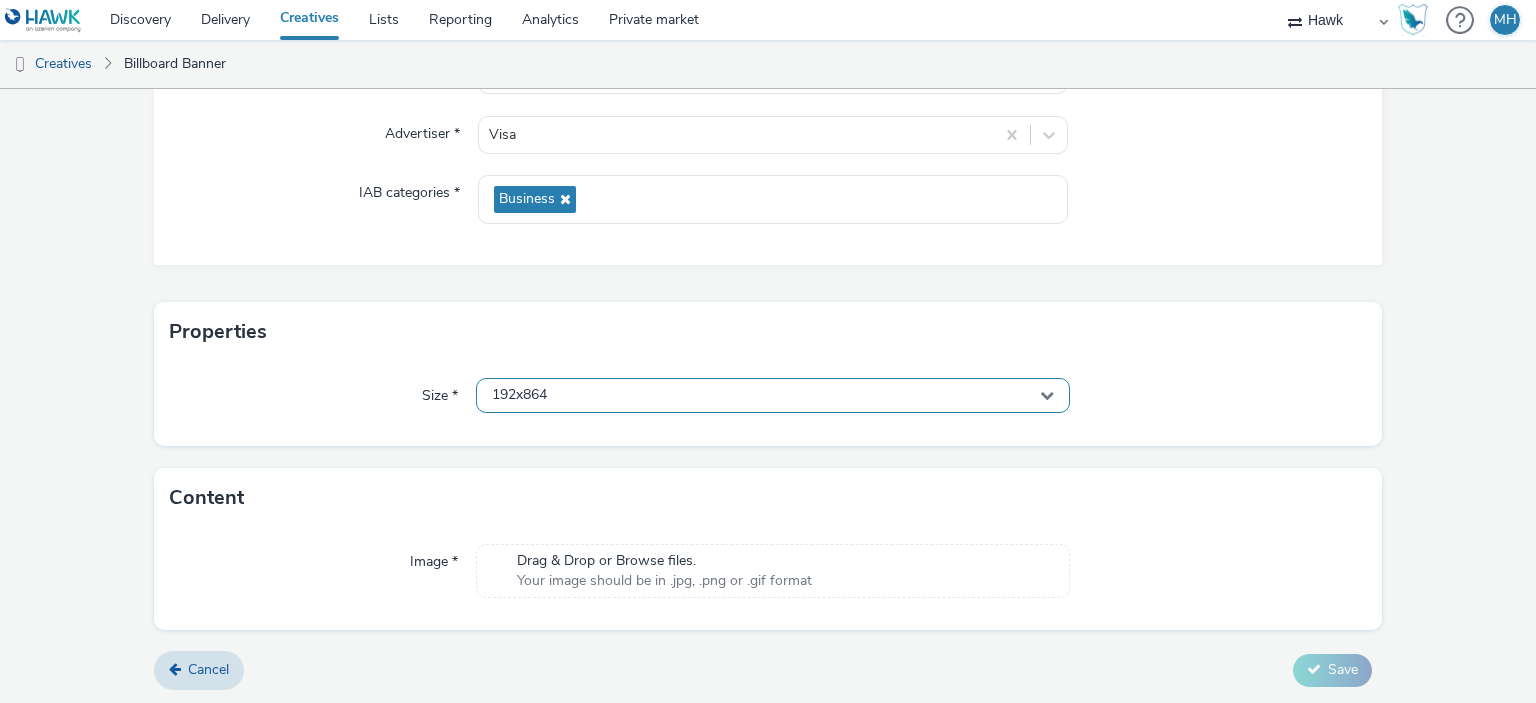 click on "192x864" at bounding box center (519, 395) 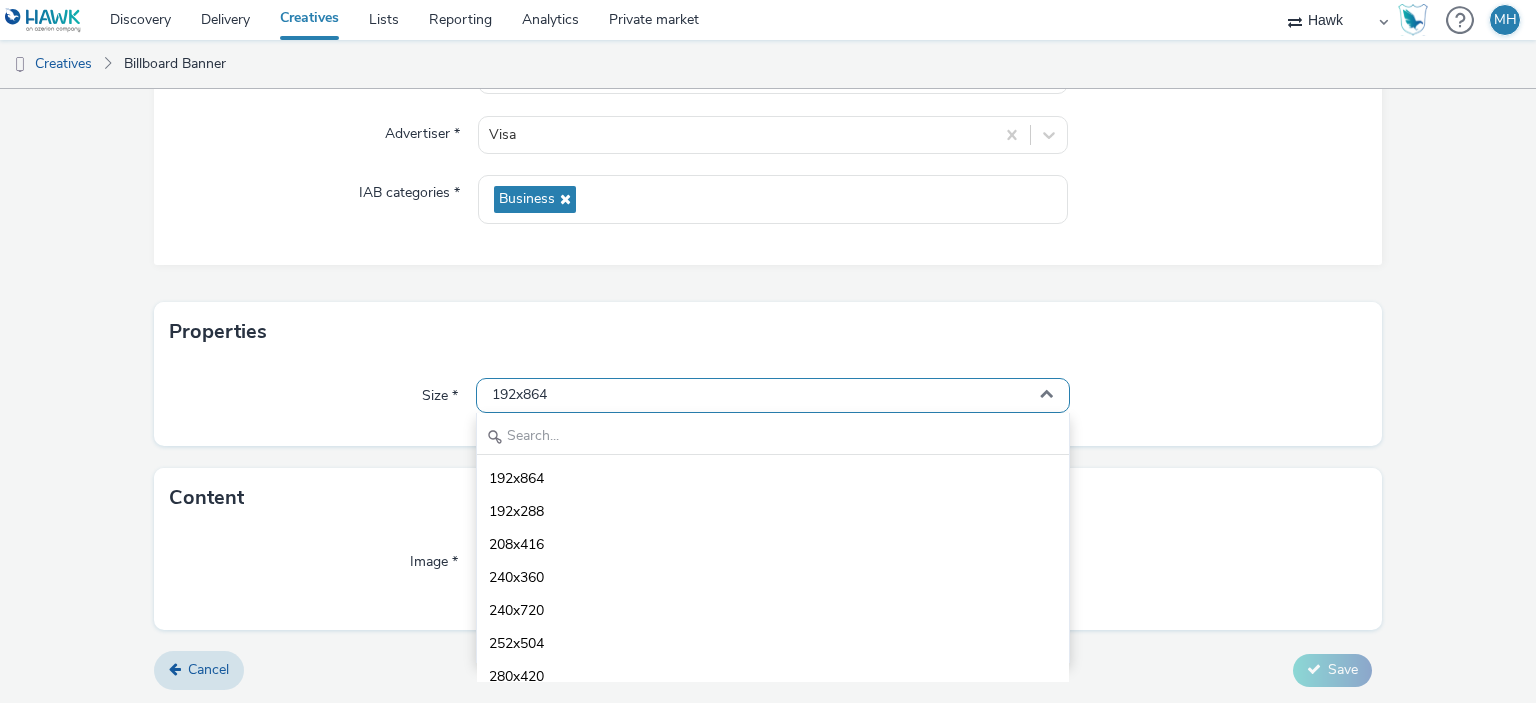 click on "192x864" at bounding box center (519, 395) 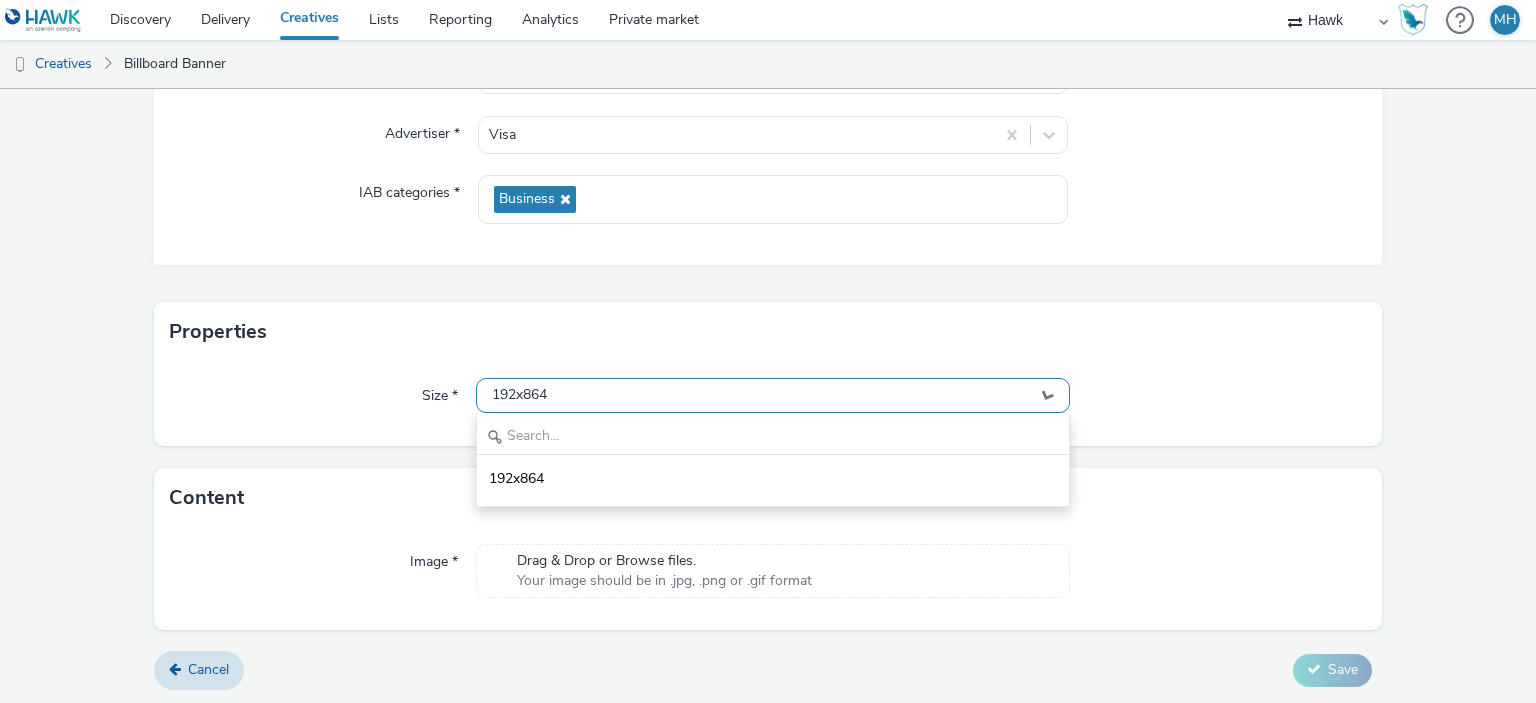 click on "192x864" at bounding box center (519, 395) 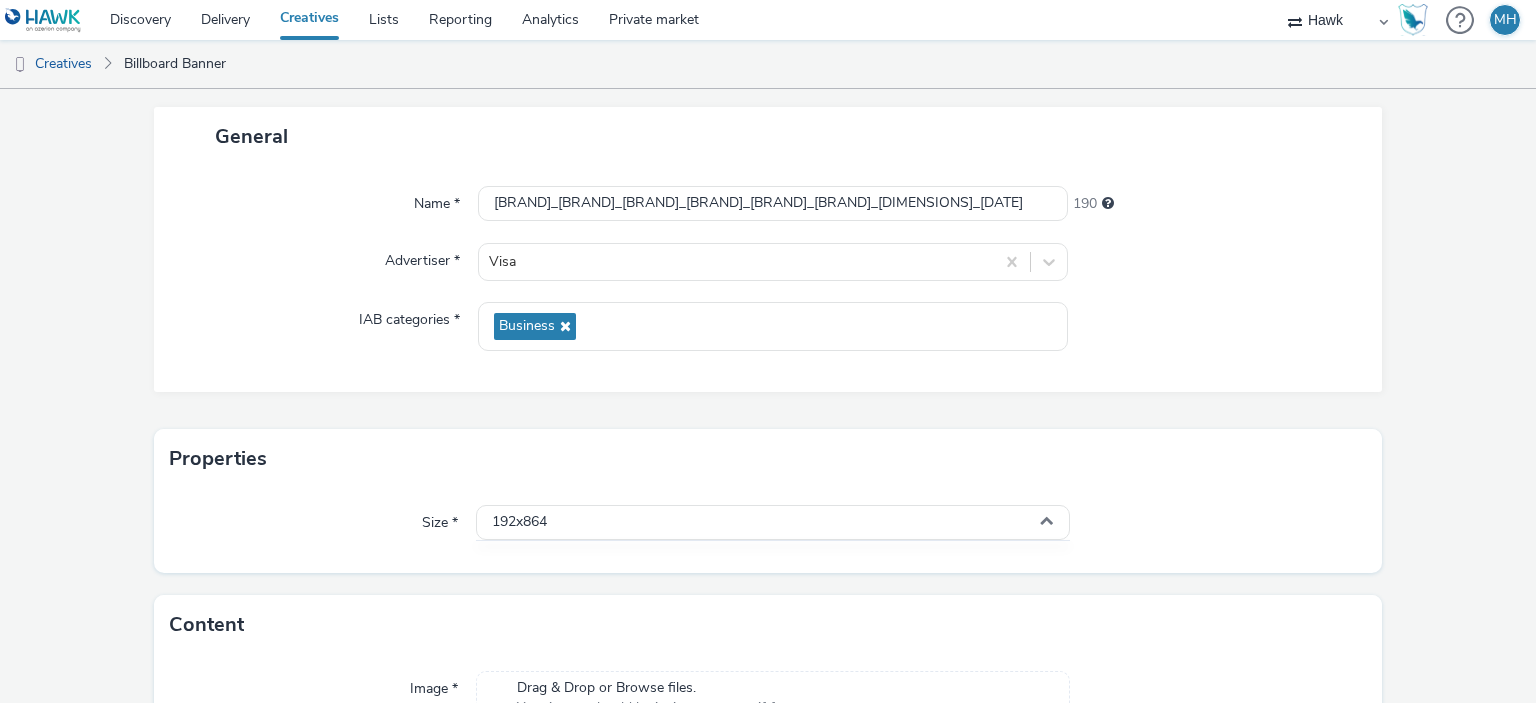 scroll, scrollTop: 0, scrollLeft: 0, axis: both 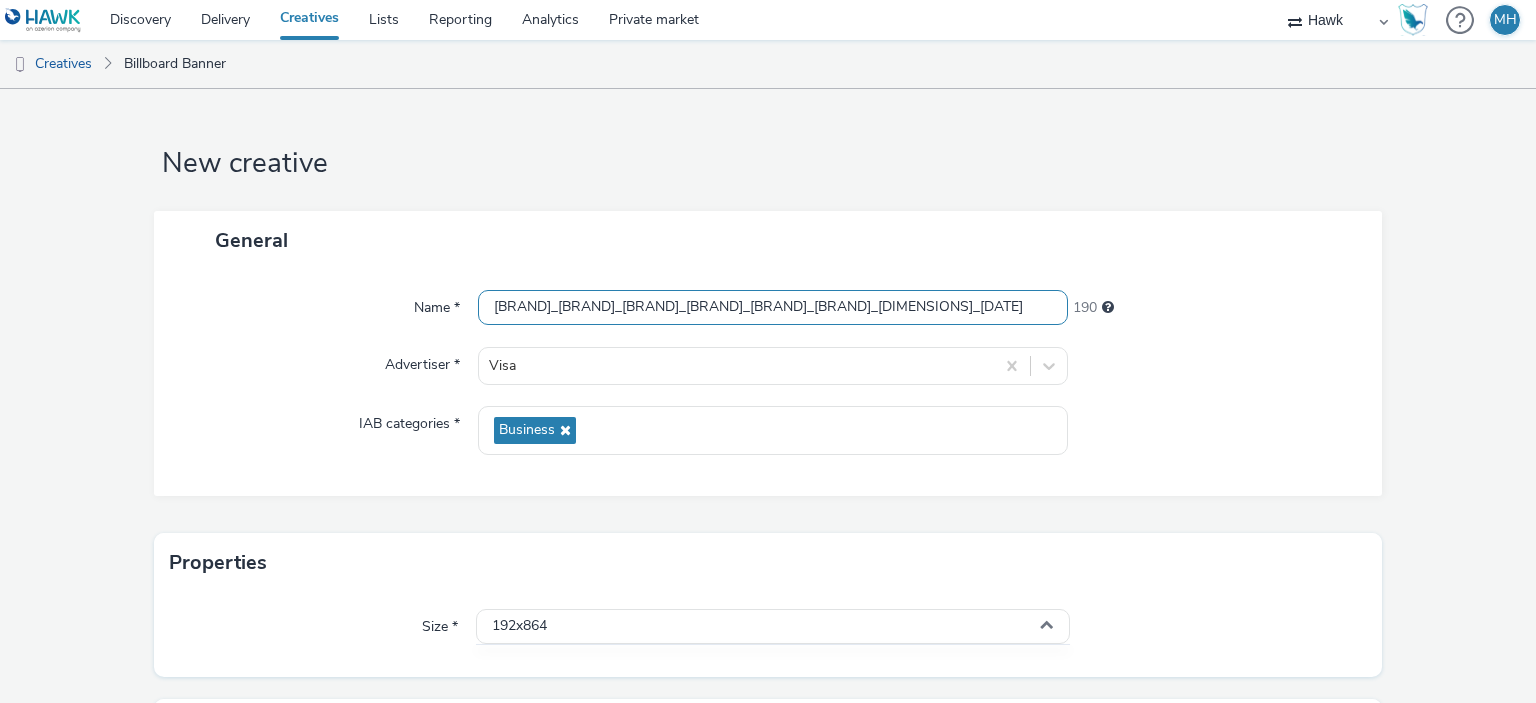 click on "UK_Visa_ABM_Making Payments_AP_Hawk_DOOH_Static_1280x800_20250801" at bounding box center [772, 307] 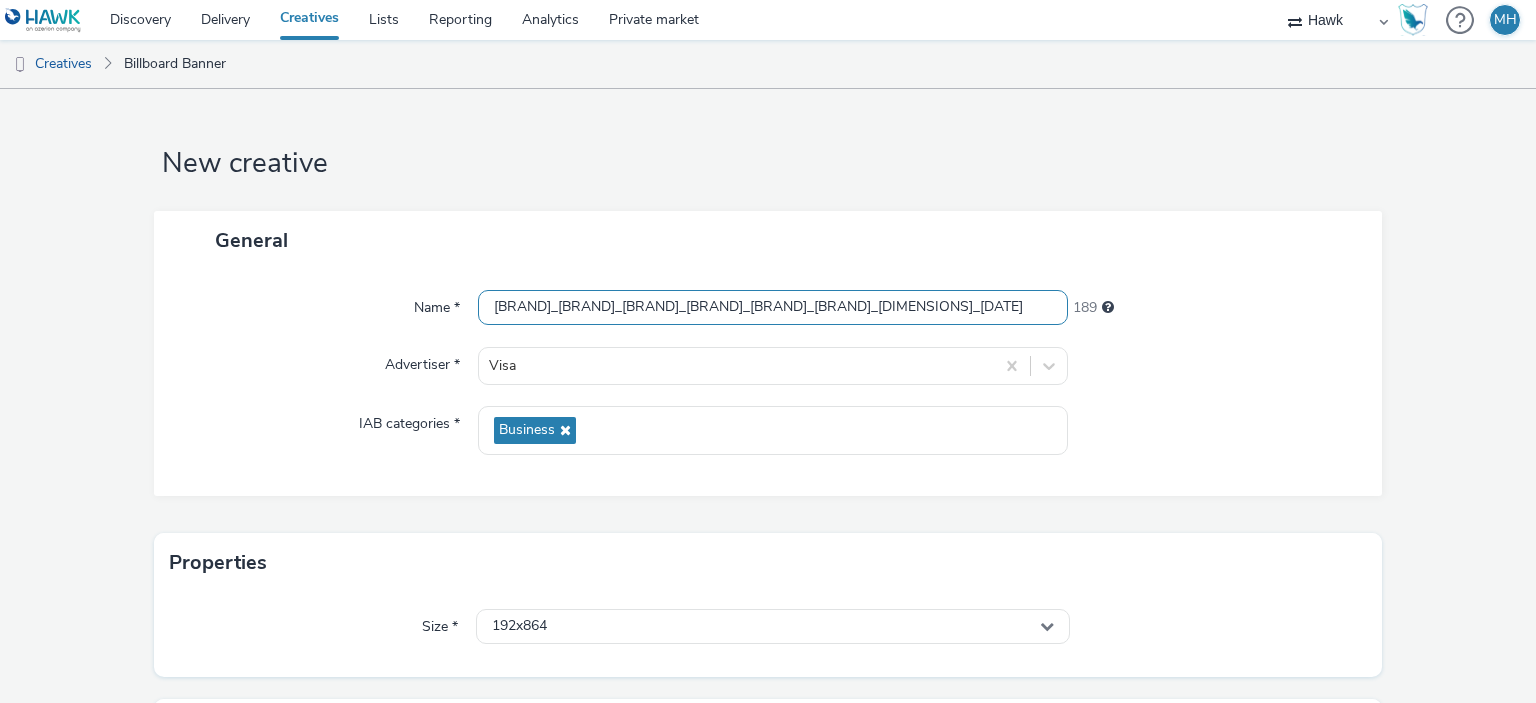type on "UK_Visa_ABM_Making Payments_AP_Hawk_DOOH_Static_1920x1080_20250801" 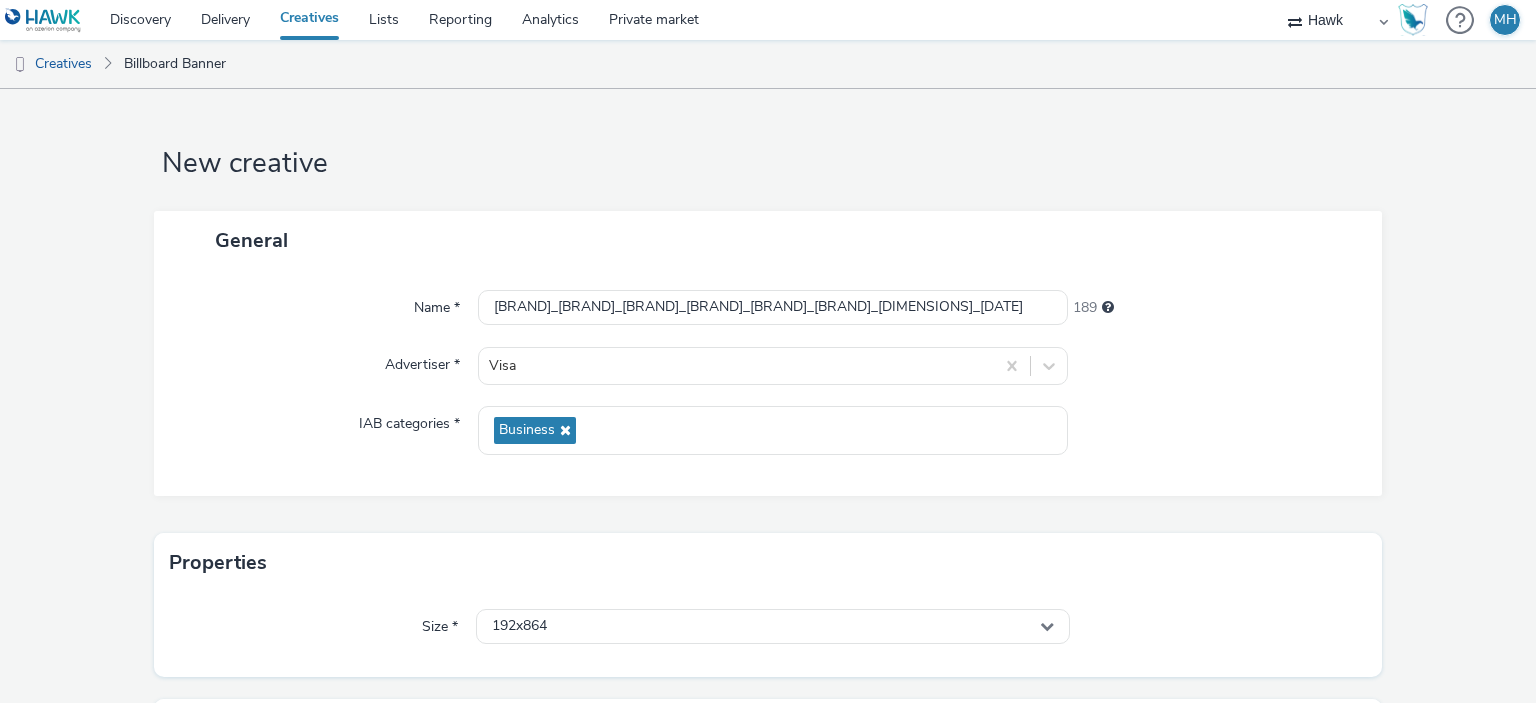 click on "189" at bounding box center [1215, 304] 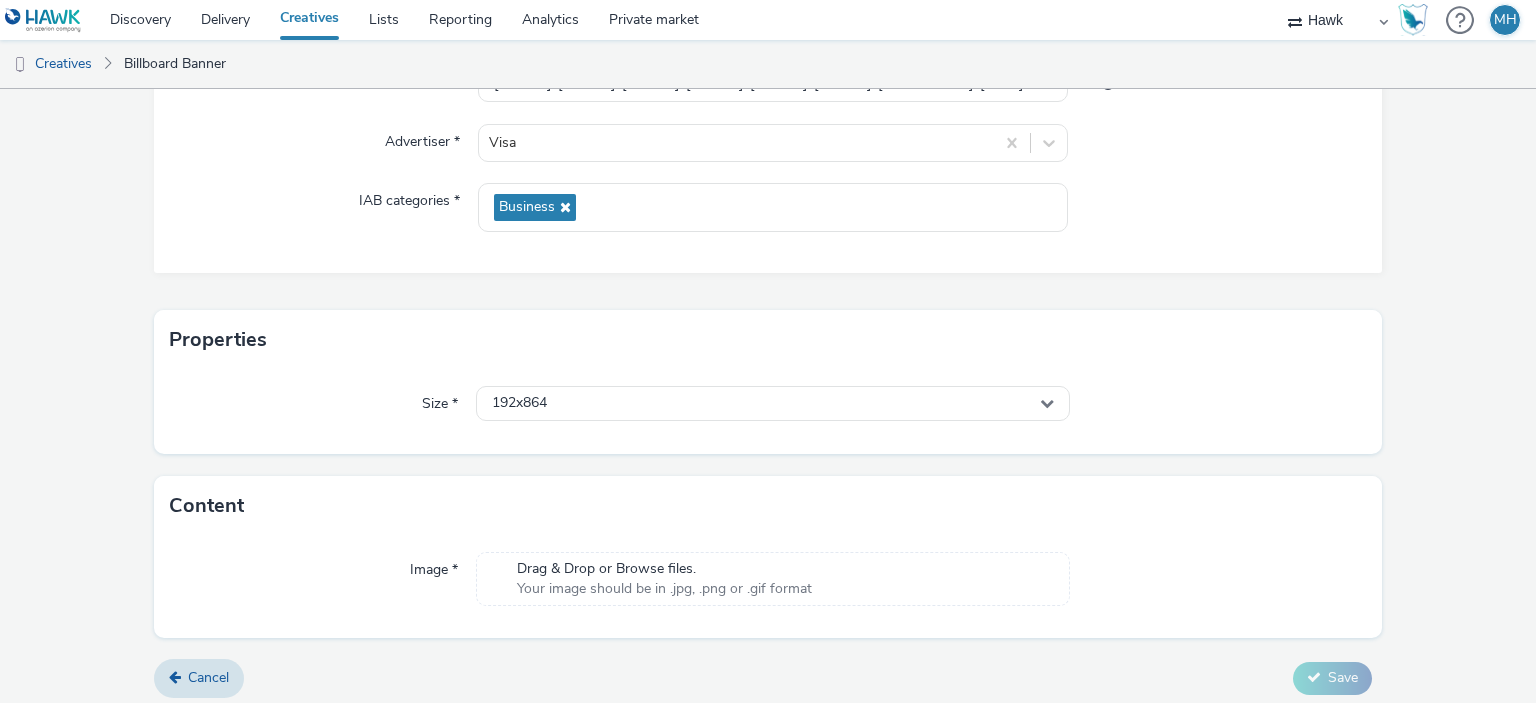 scroll, scrollTop: 231, scrollLeft: 0, axis: vertical 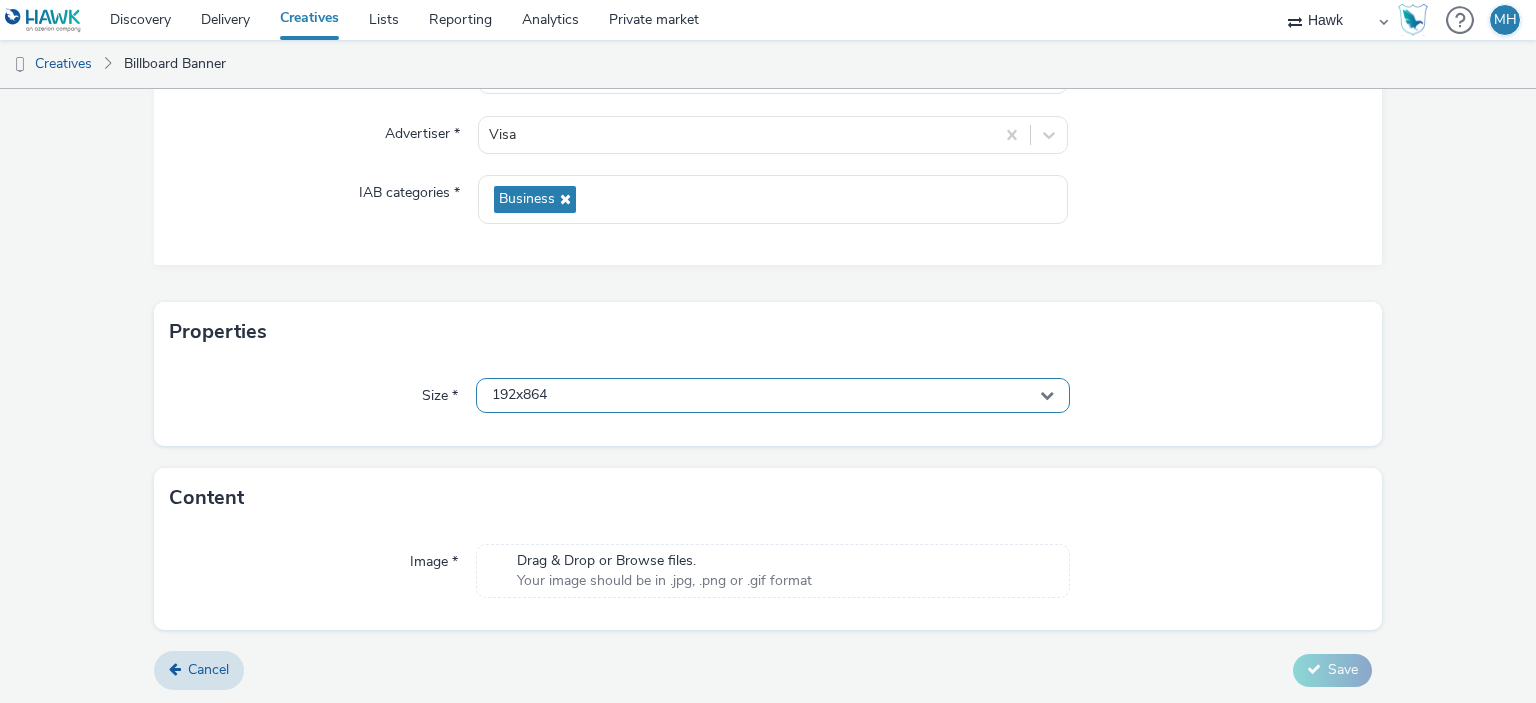 click on "192x864" at bounding box center [519, 395] 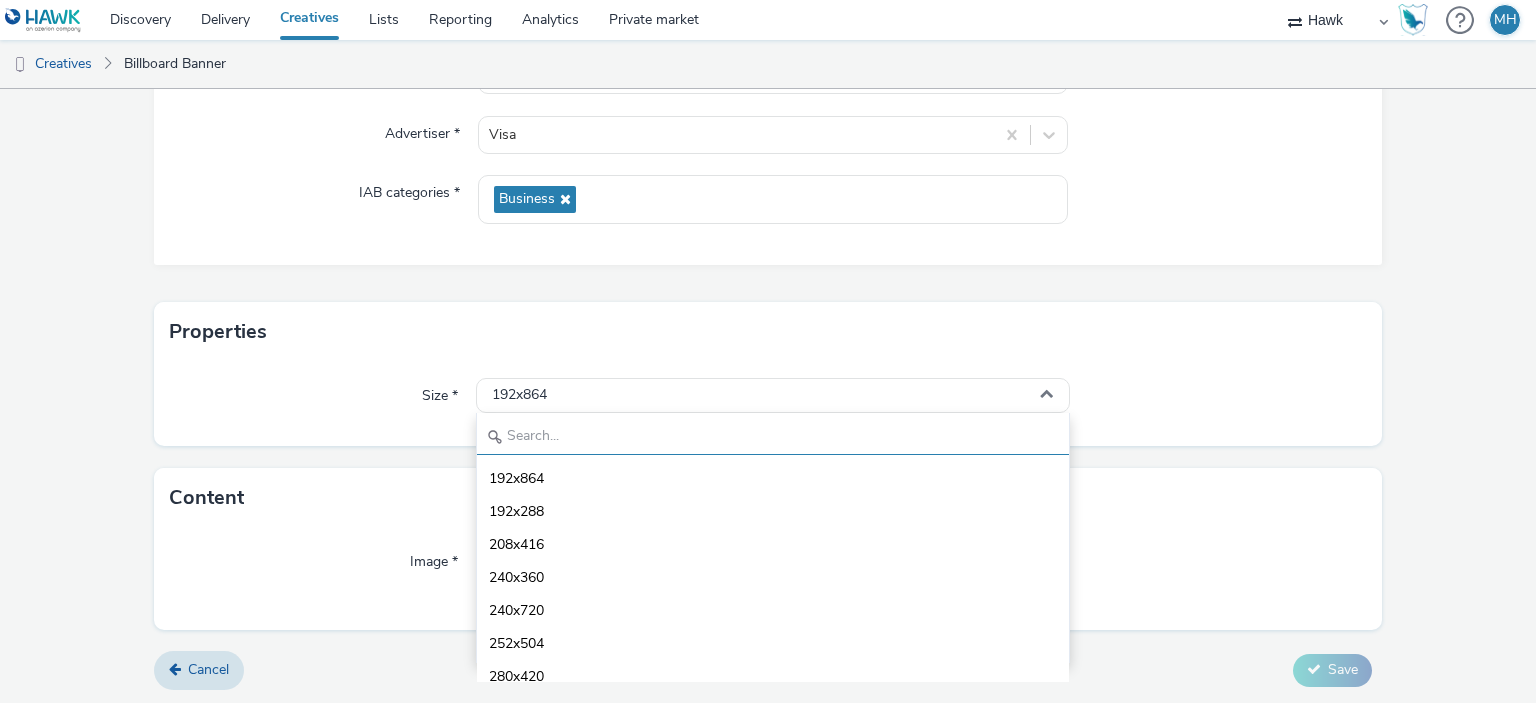 click at bounding box center (772, 437) 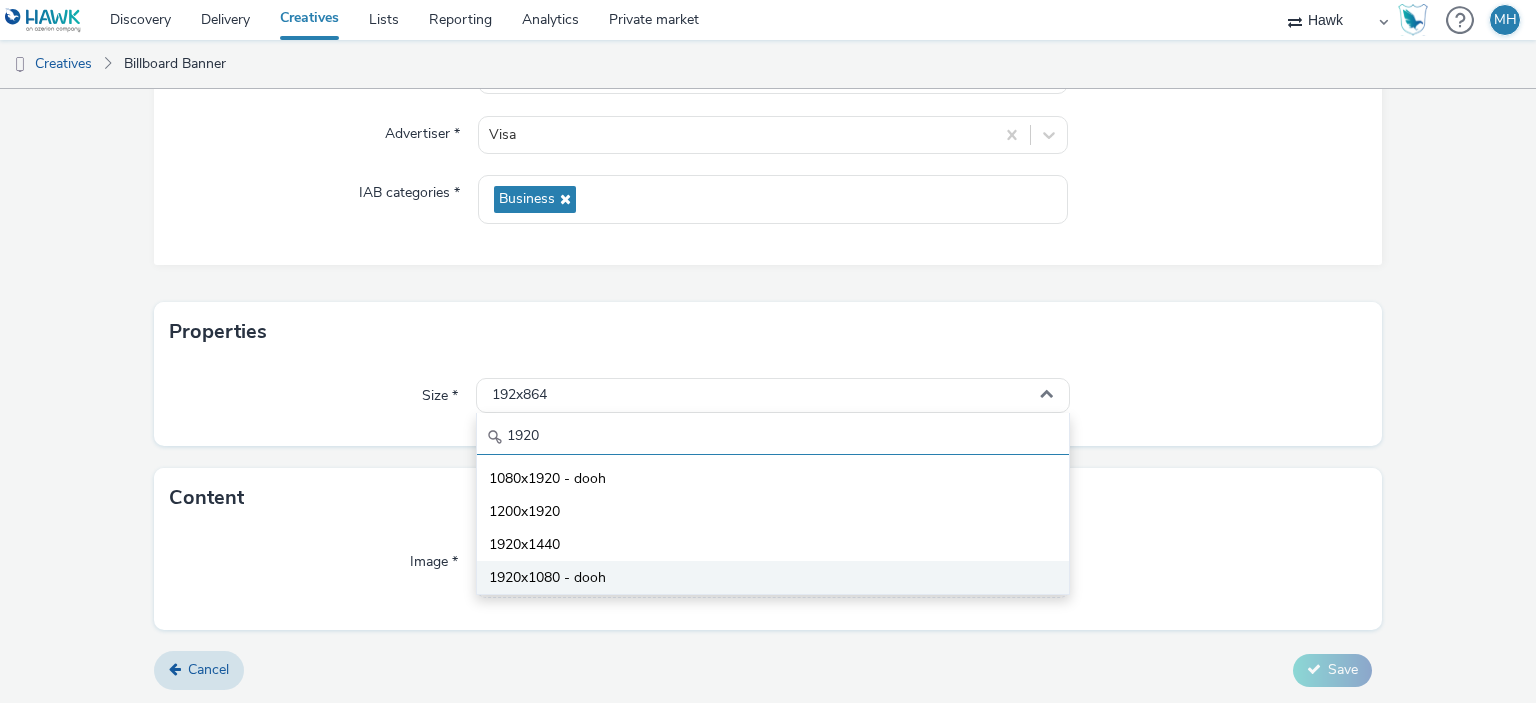 type on "1920" 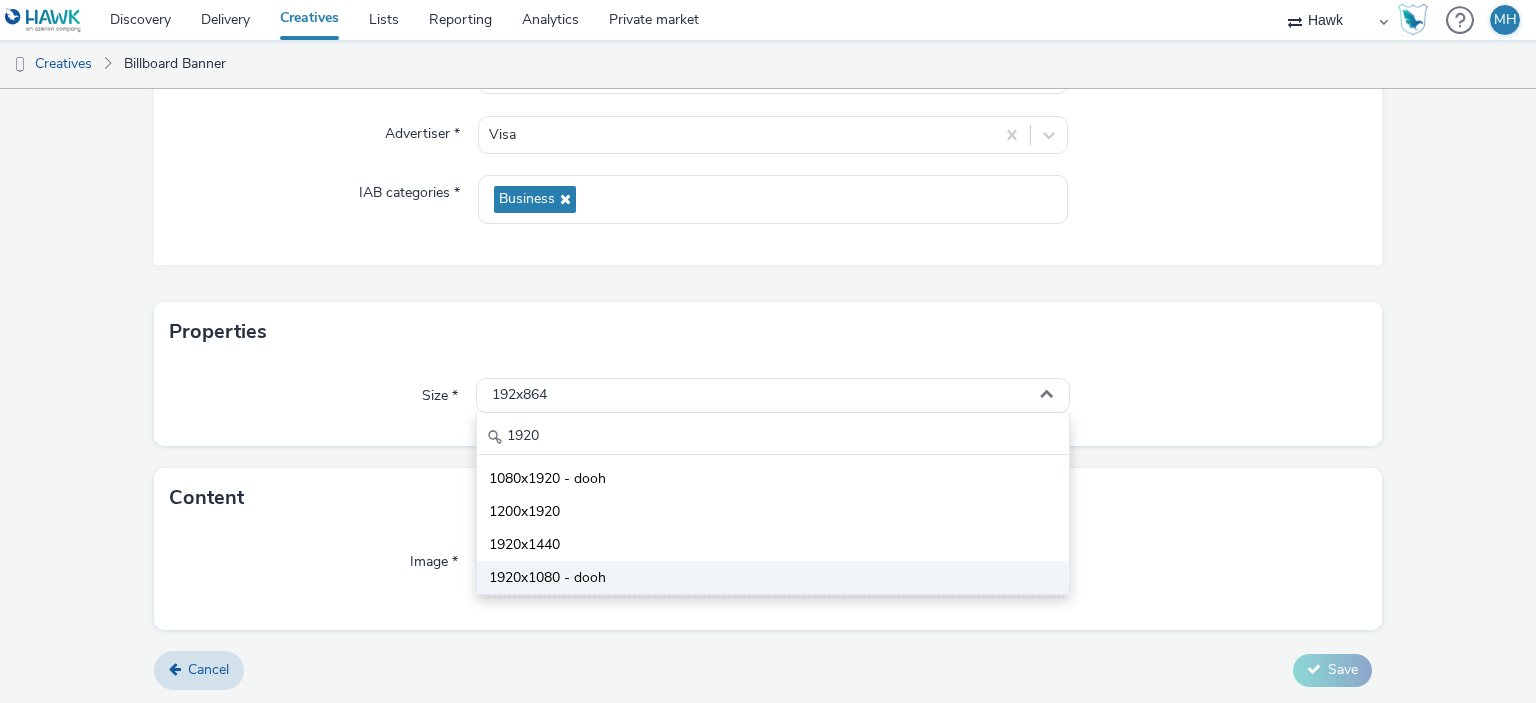 click on "1920x1080 - dooh" at bounding box center (547, 578) 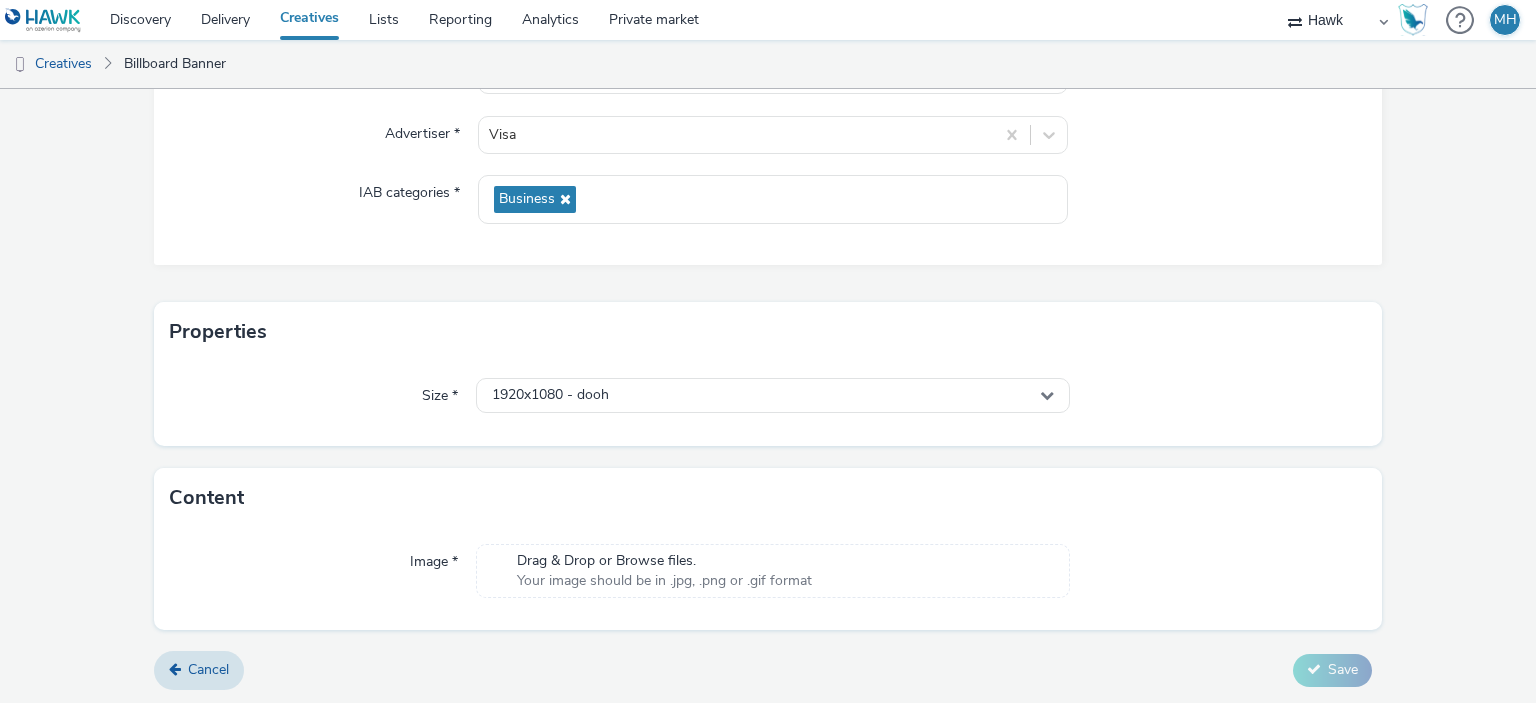 click at bounding box center (1218, 396) 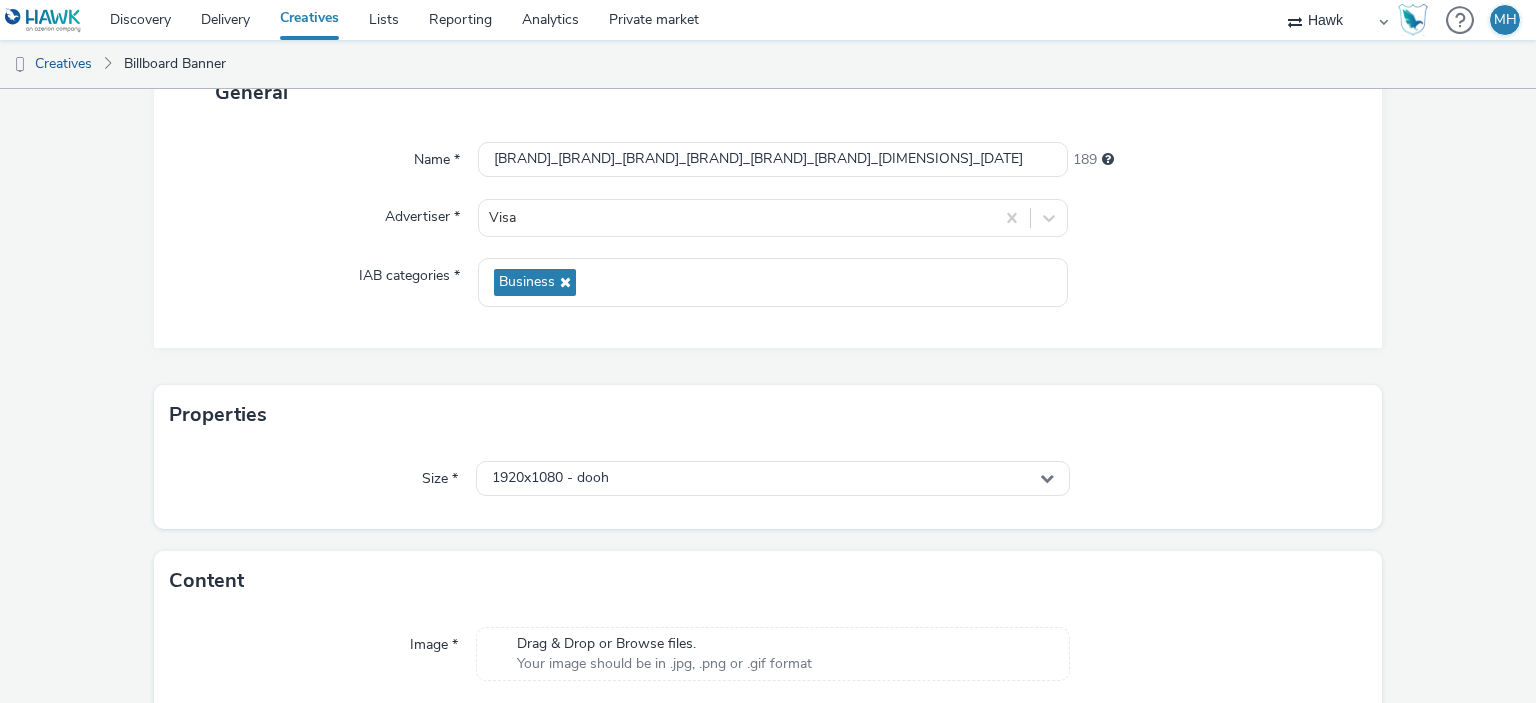 scroll, scrollTop: 231, scrollLeft: 0, axis: vertical 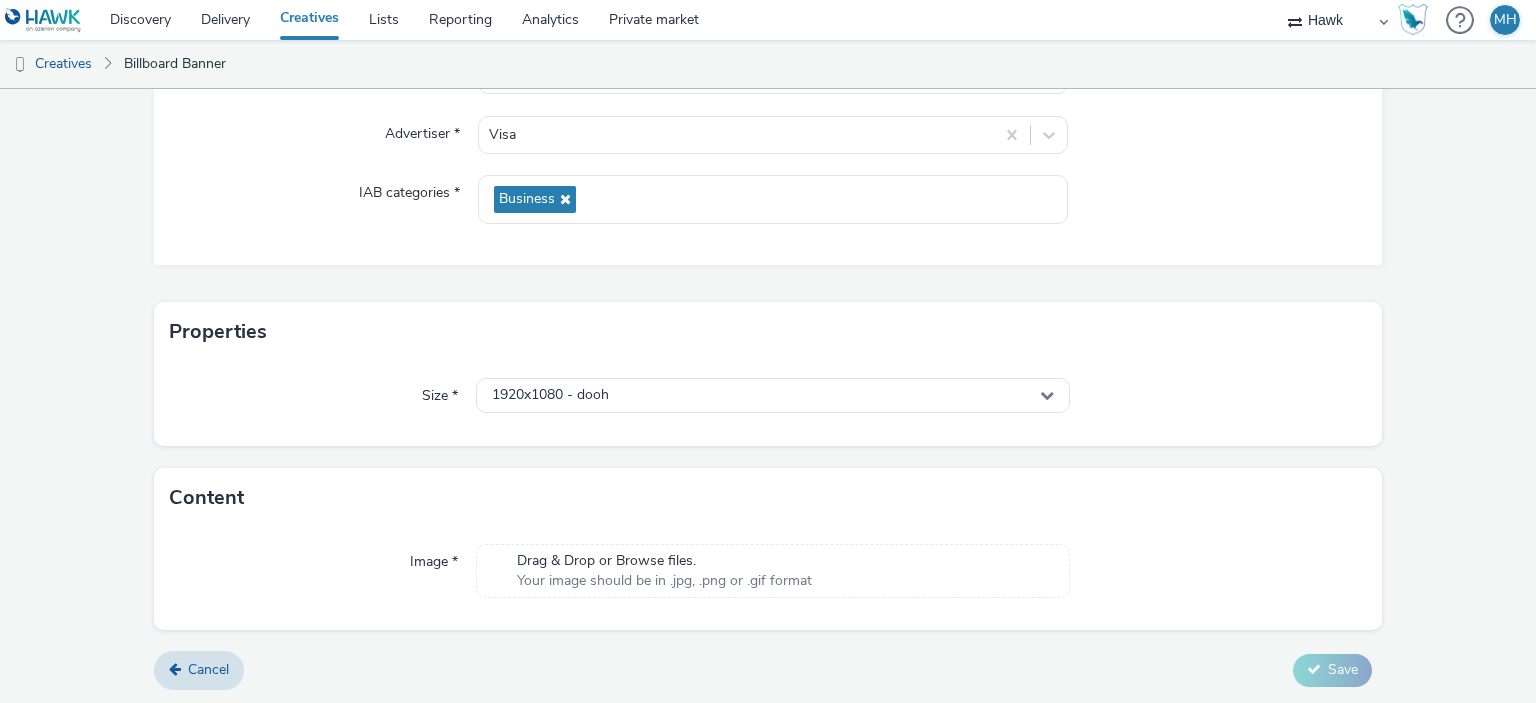 click on "Your image should be in .jpg, .png or .gif format" at bounding box center (664, 581) 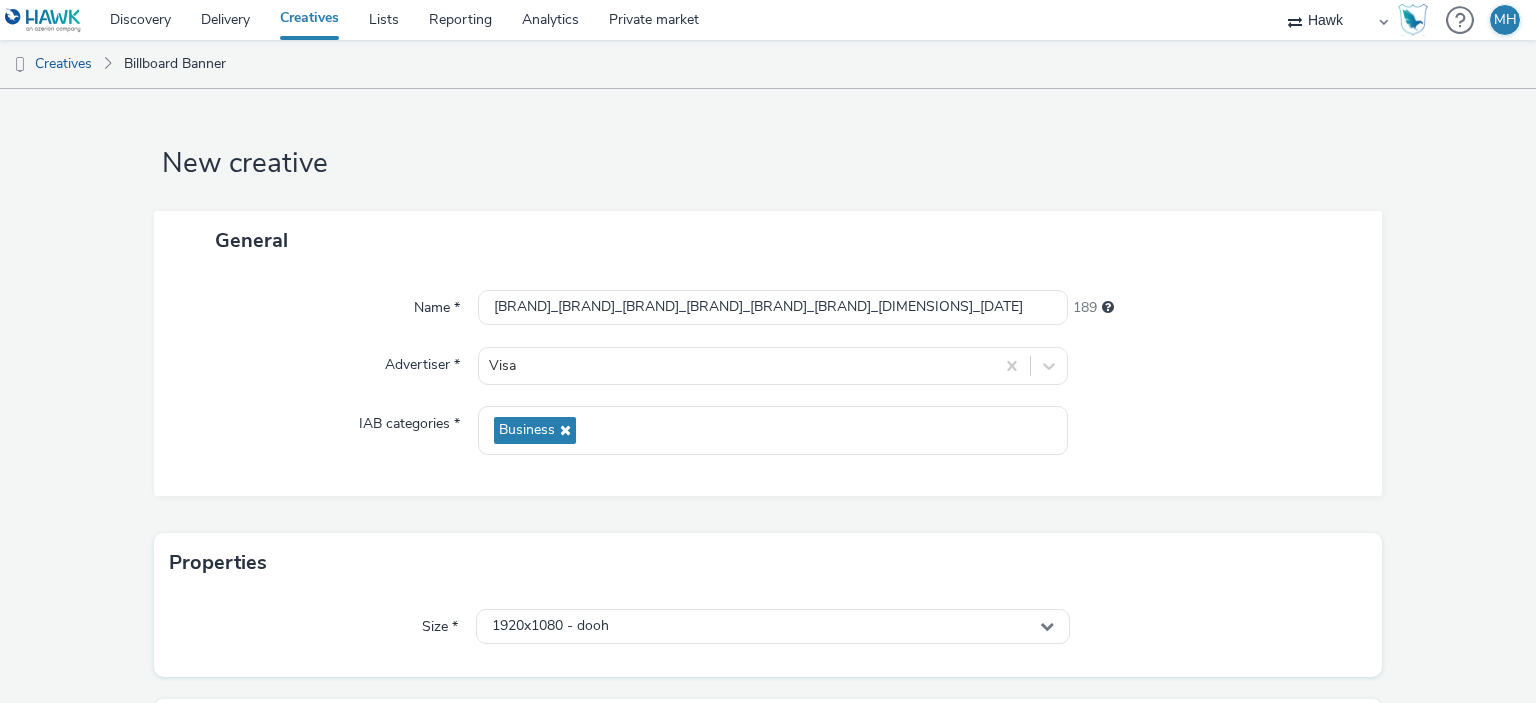 scroll, scrollTop: 259, scrollLeft: 0, axis: vertical 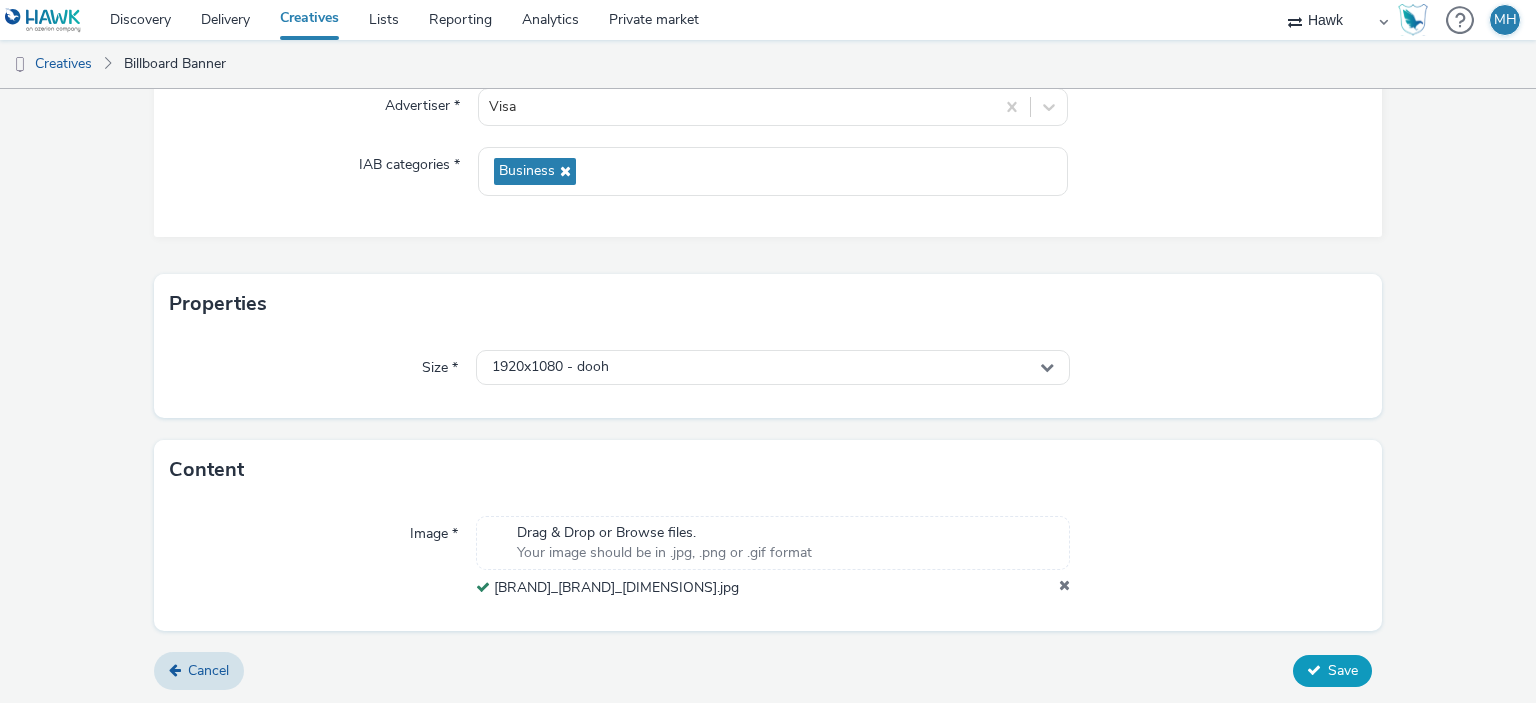 click at bounding box center [1314, 670] 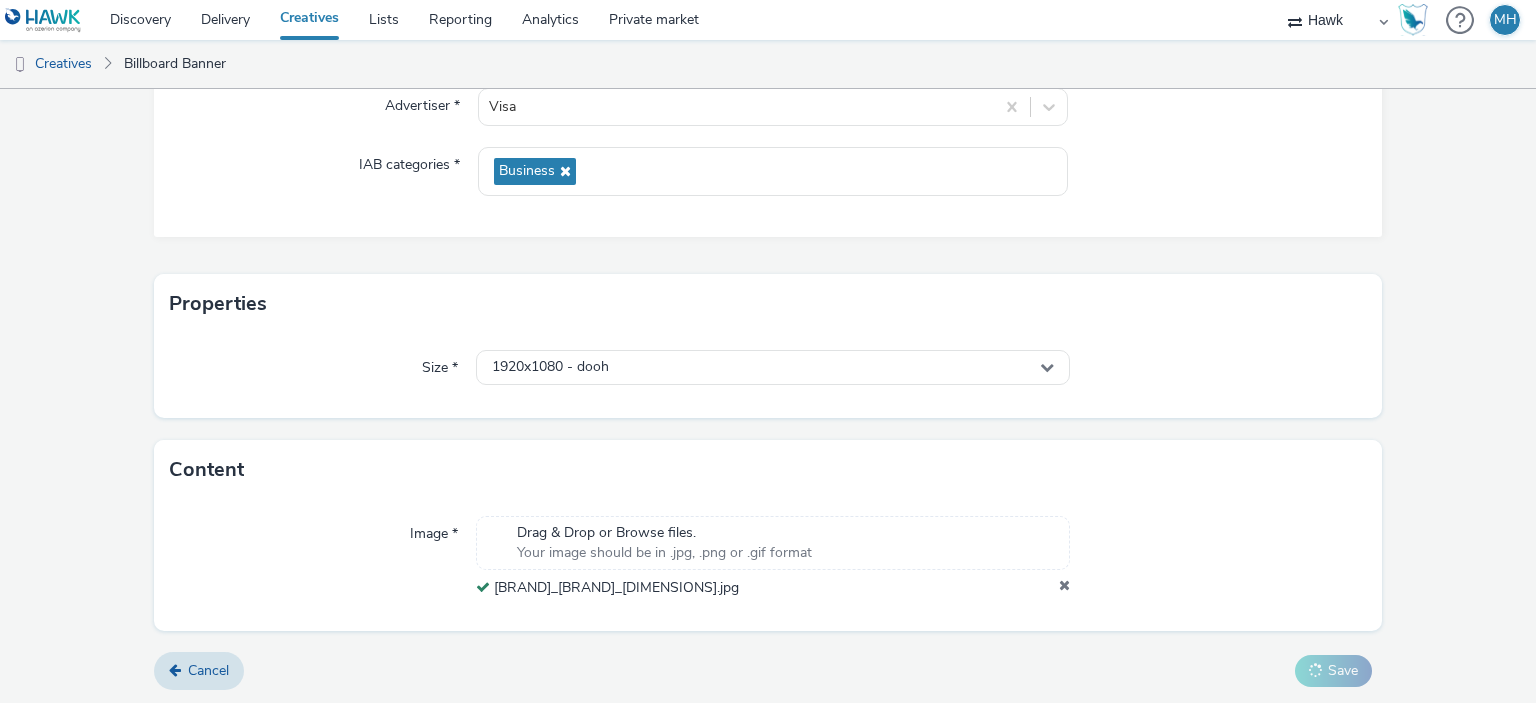 scroll, scrollTop: 0, scrollLeft: 0, axis: both 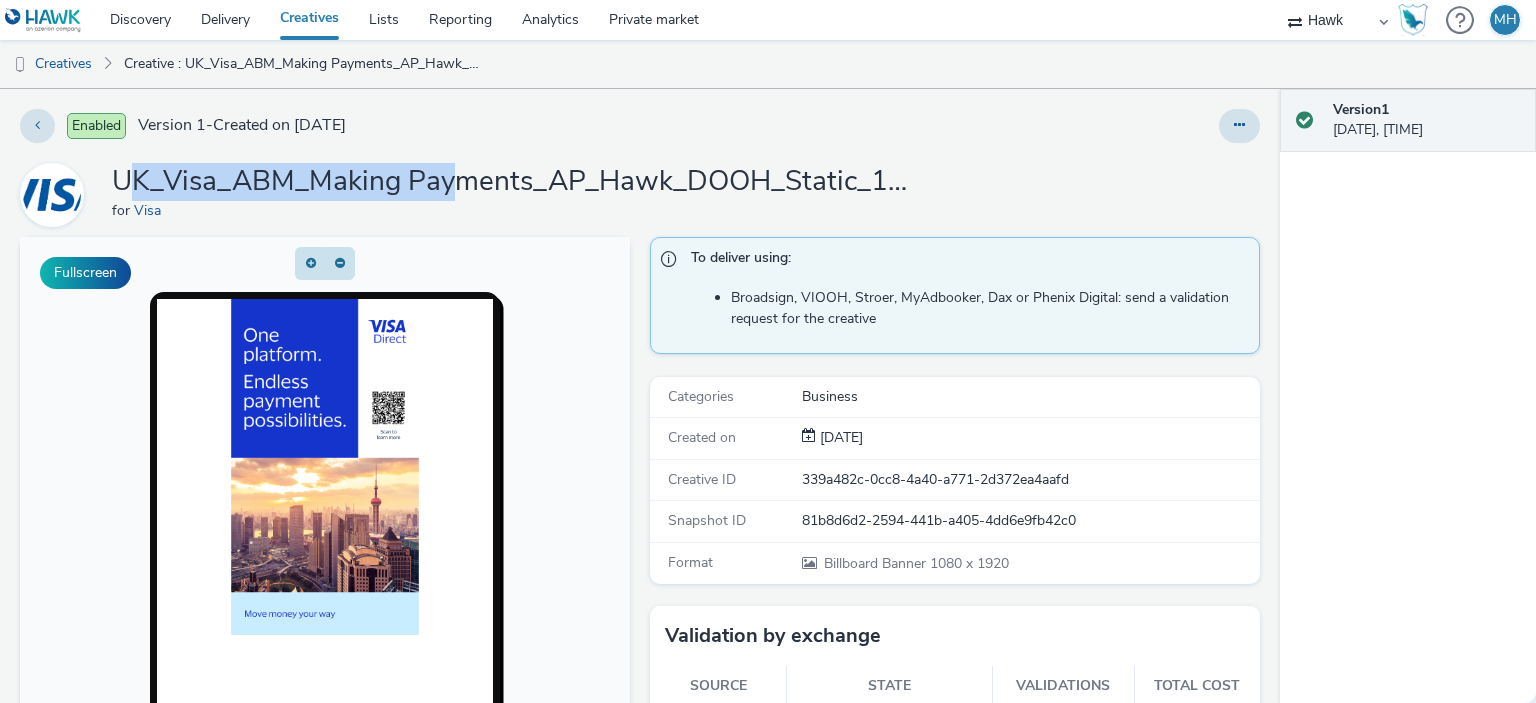 drag, startPoint x: 123, startPoint y: 179, endPoint x: 453, endPoint y: 183, distance: 330.02423 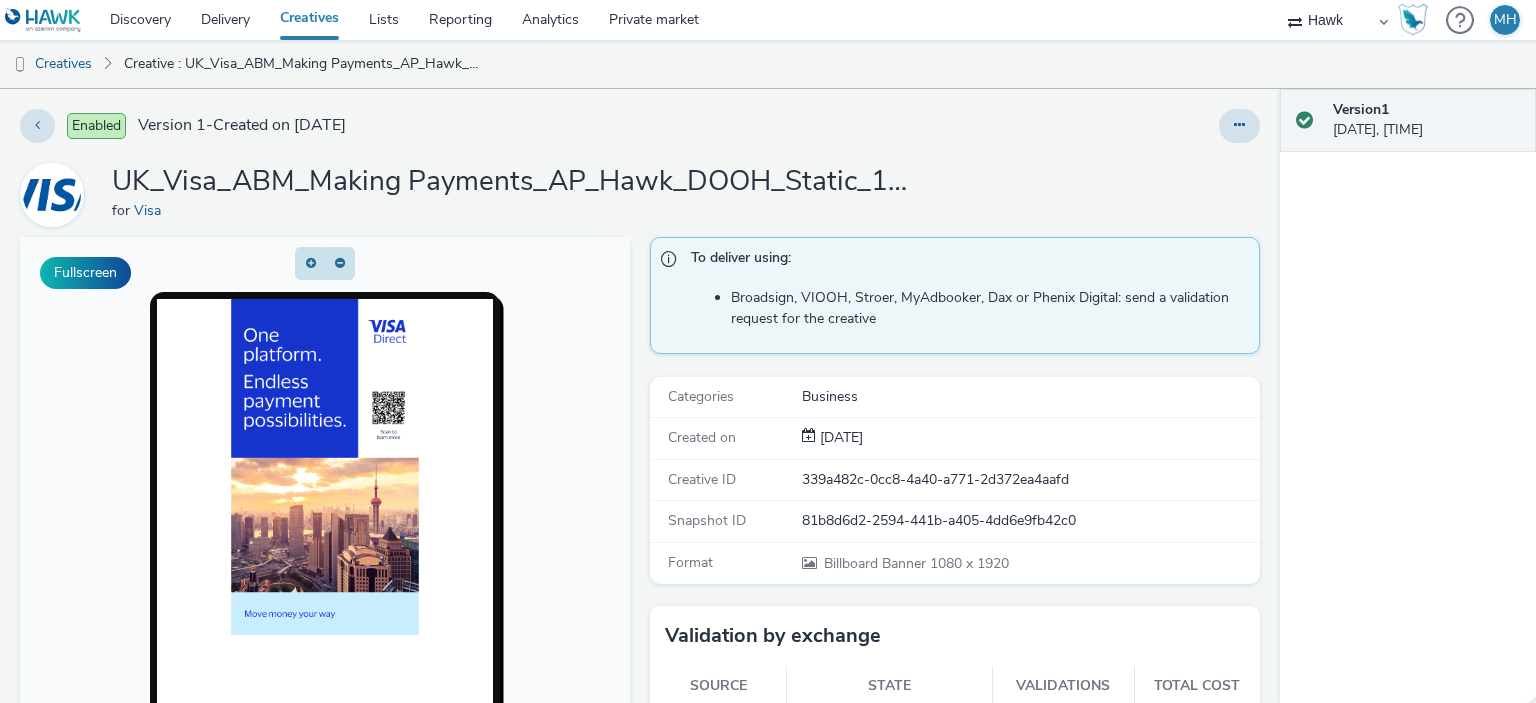 click on "Enabled Version   1  -  Created on   01 August 2025 UK_Visa_ABM_Making Payments_AP_Hawk_DOOH_Static_1080x1920_20250801 for   Visa Fullscreen To deliver using:   Broadsign, VIOOH, Stroer, MyAdbooker, Dax or Phenix Digital: send a validation request for the creative   Categories Business Created on   01 Aug 2025 Creative ID 339a482c-0cc8-4a40-a771-2d372ea4aafd Snapshot ID 81b8d6d2-2594-441b-a405-4dd6e9fb42c0 Format Billboard Banner   1080 x 1920 Validation by exchange Source State Validations Total cost Viooh No validation request sent 0 Free MyAdbooker No validation request sent 0 Free Broadsign No validation request sent 0 Free Stroer Send a validation request 0 Free DAX Send a validation request 0 Free Phenix Digital No validation request sent 0 Free Send a validation request to Viooh Existing deals Select deals... Send Send a validation request to Broadsign Existing deals Select deals... Send Send a validation request to MyAdbooker Existing deals Select deals... Send Existing deals Select deals... Send" at bounding box center [640, 396] 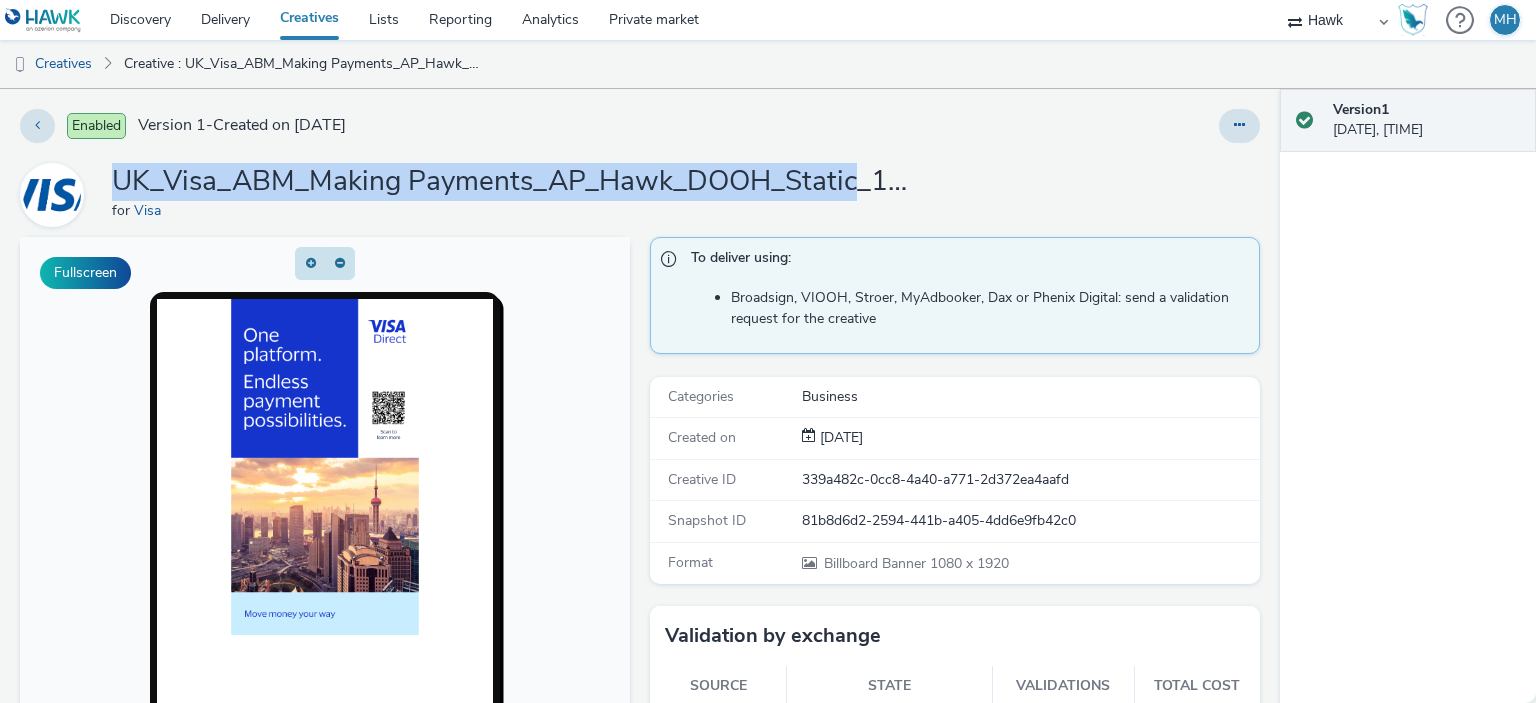drag, startPoint x: 119, startPoint y: 185, endPoint x: 859, endPoint y: 170, distance: 740.15204 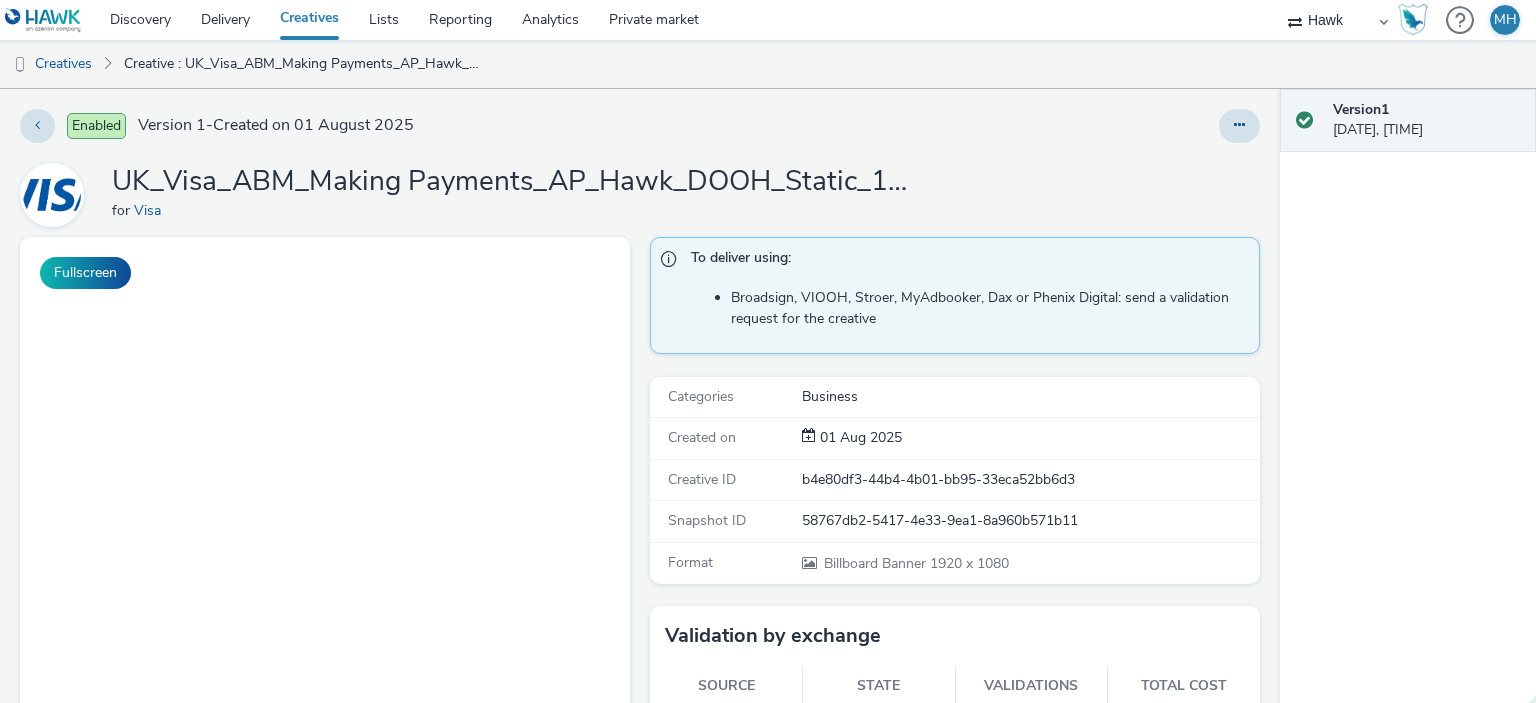 scroll, scrollTop: 0, scrollLeft: 0, axis: both 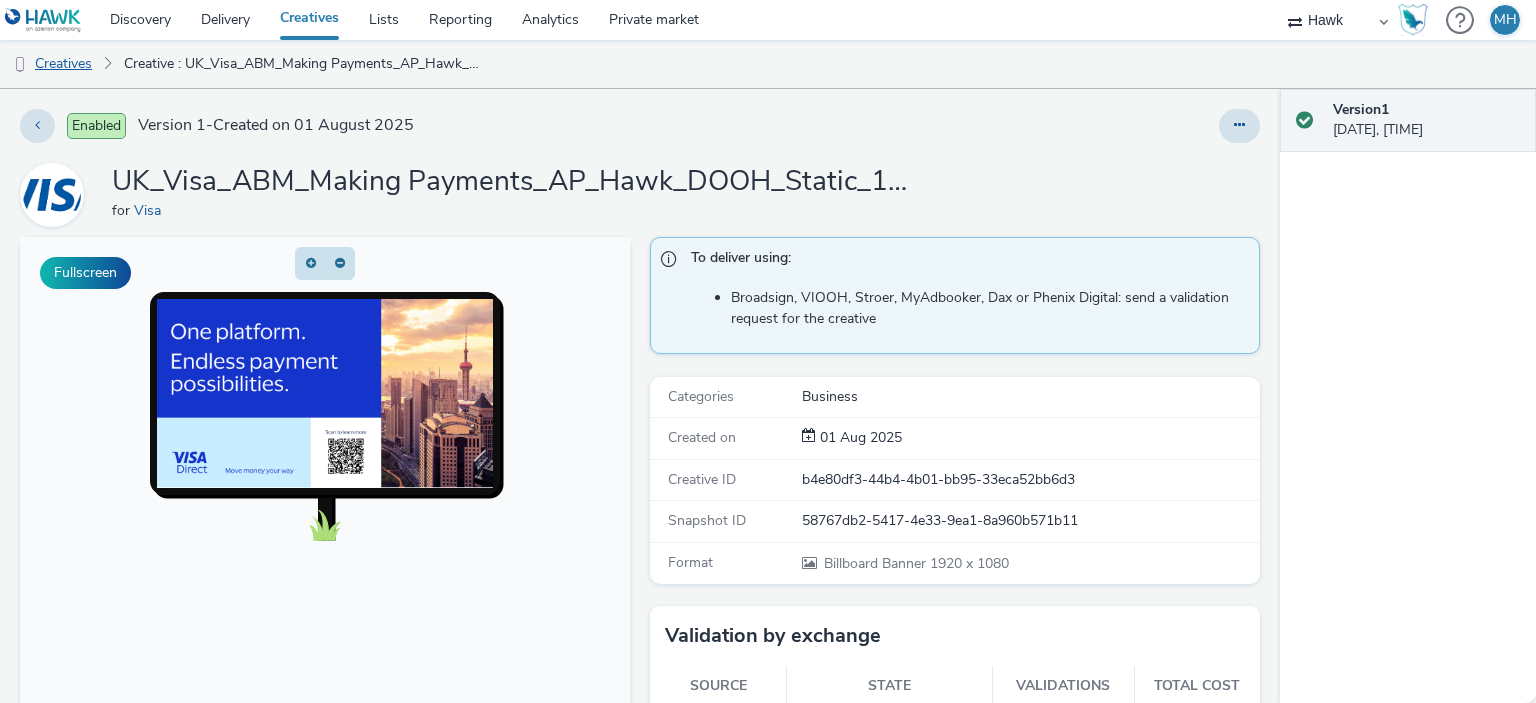 click on "Creatives" at bounding box center [51, 64] 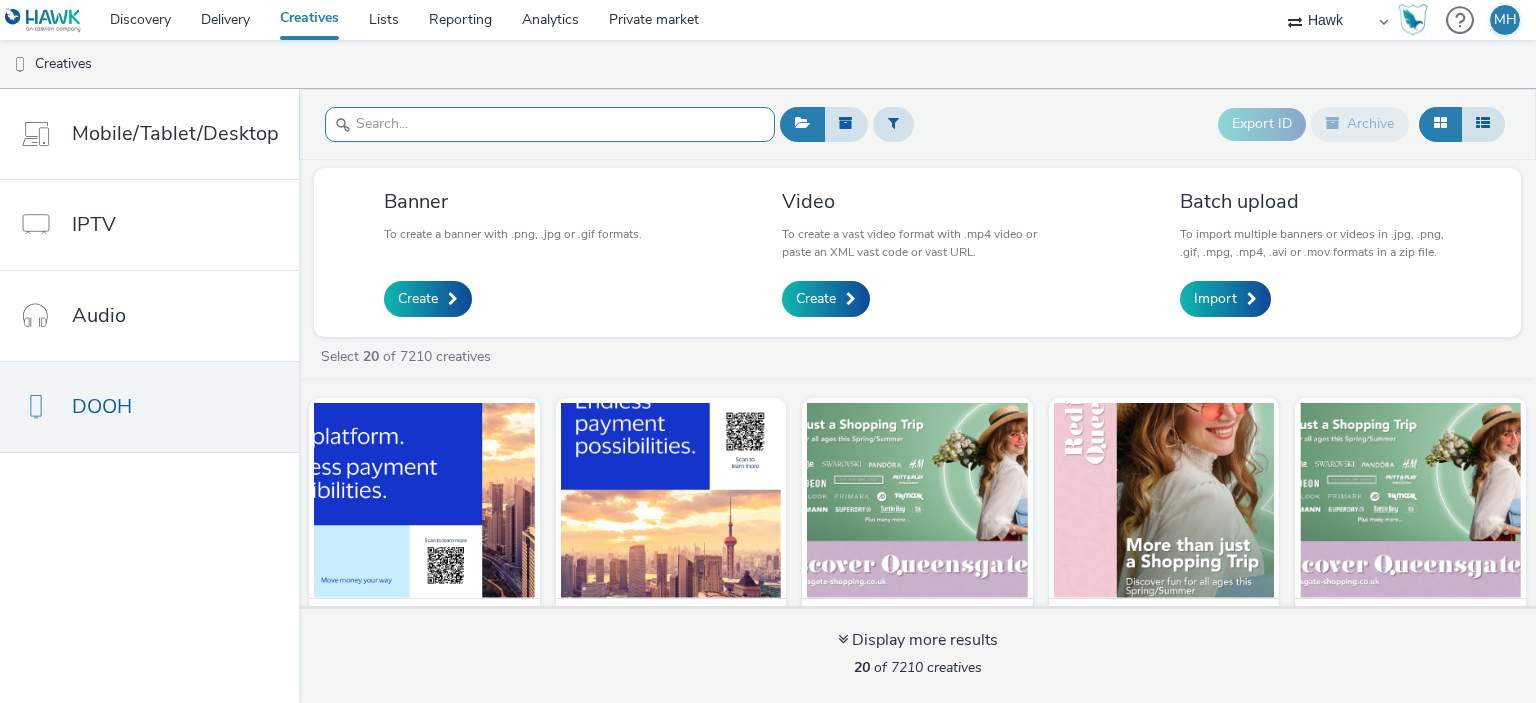 click at bounding box center [550, 124] 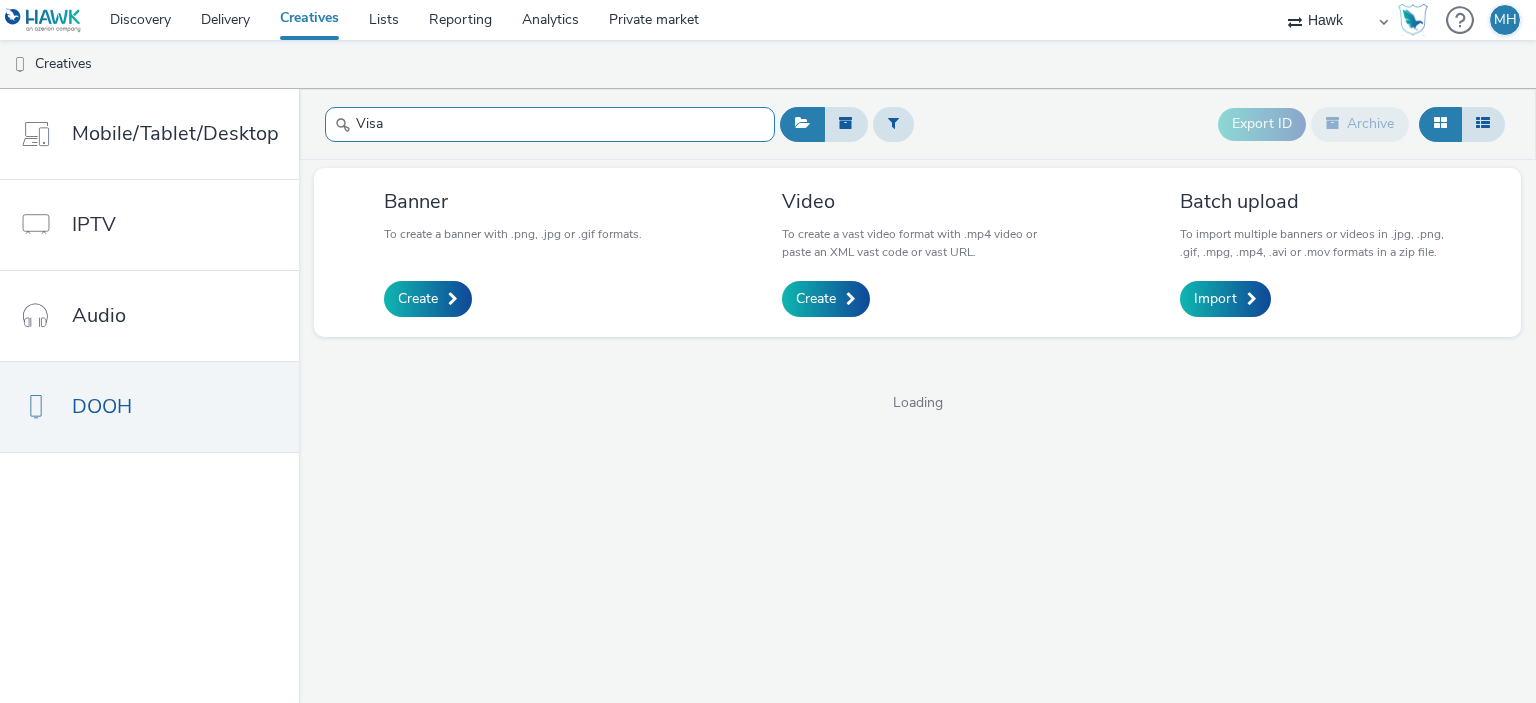 type on "Visa" 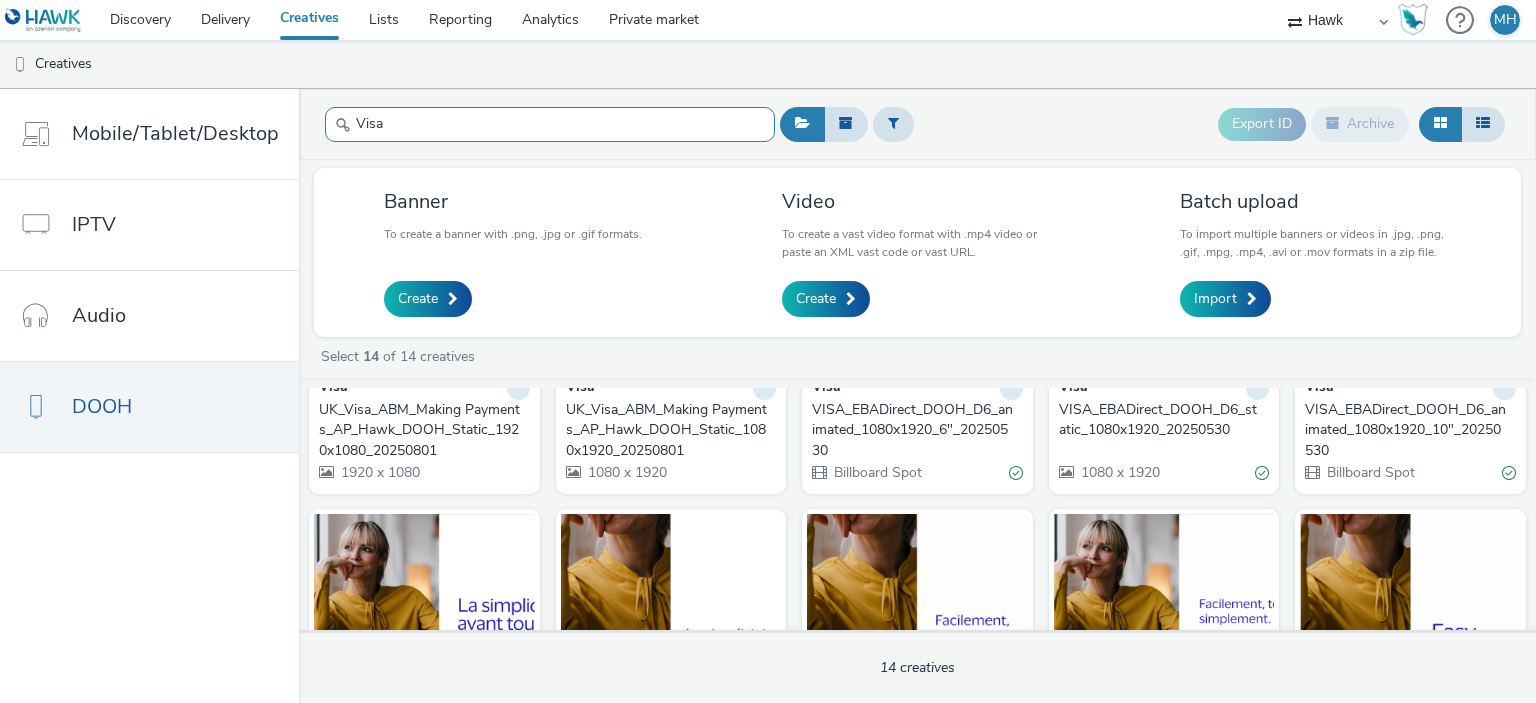 scroll, scrollTop: 200, scrollLeft: 0, axis: vertical 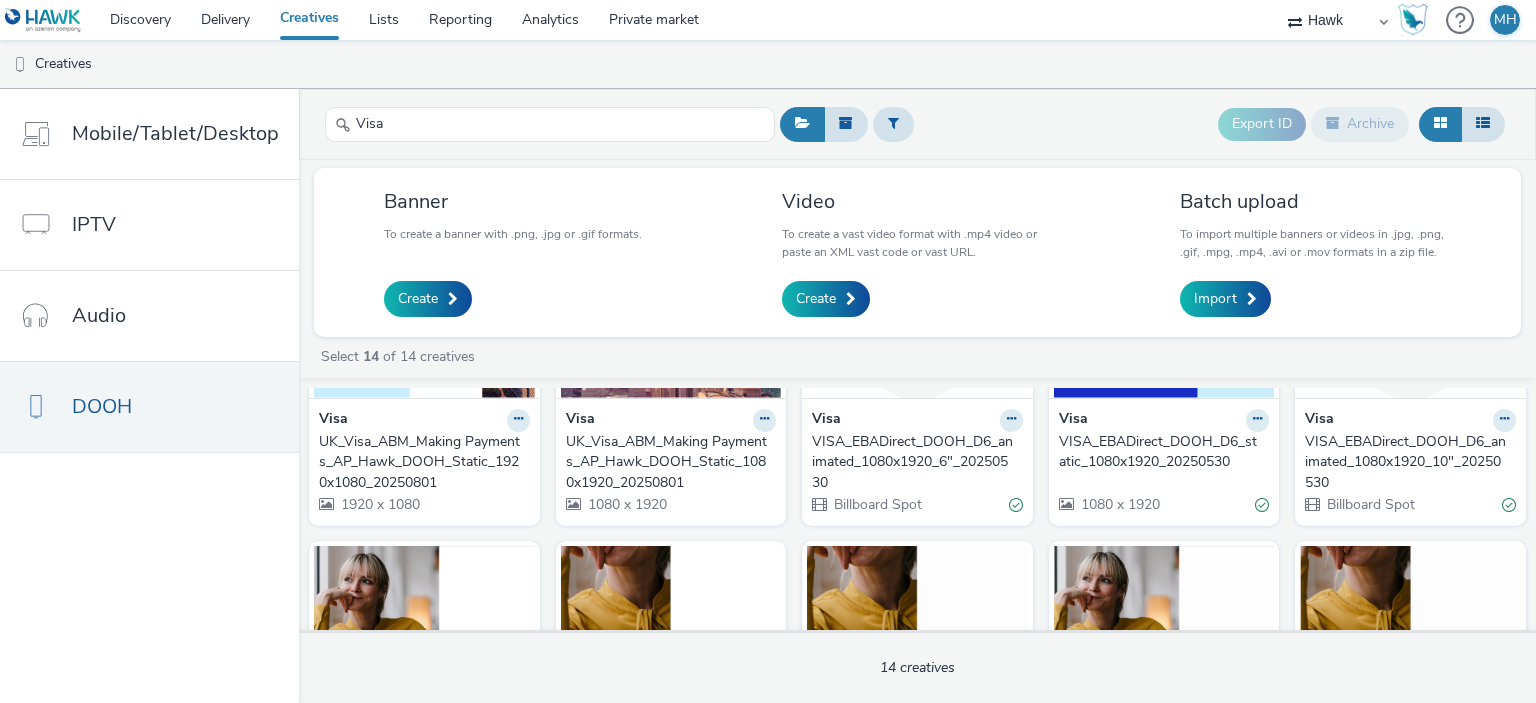 click on "UK_Visa_ABM_Making Payments_AP_Hawk_DOOH_Static_1080x1920_20250801" at bounding box center (667, 462) 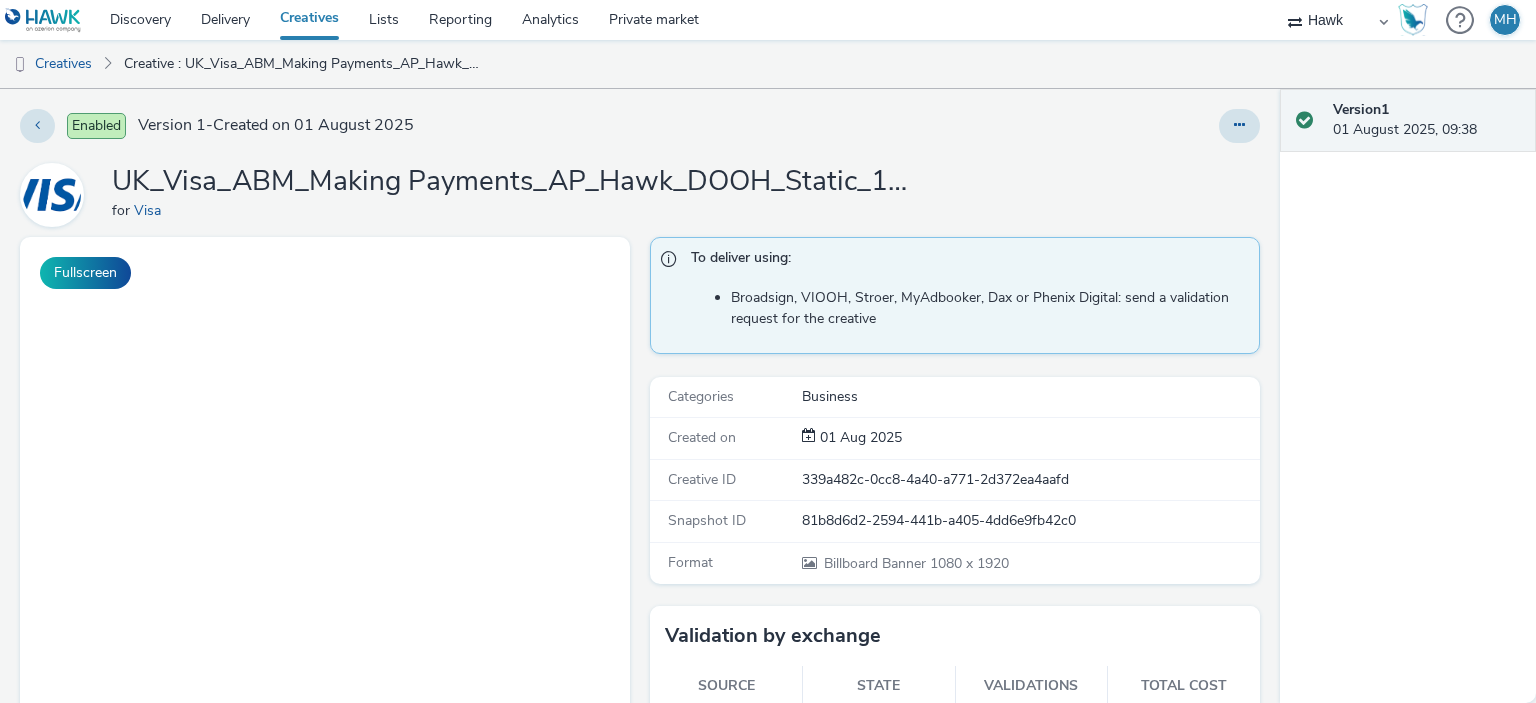 scroll, scrollTop: 0, scrollLeft: 0, axis: both 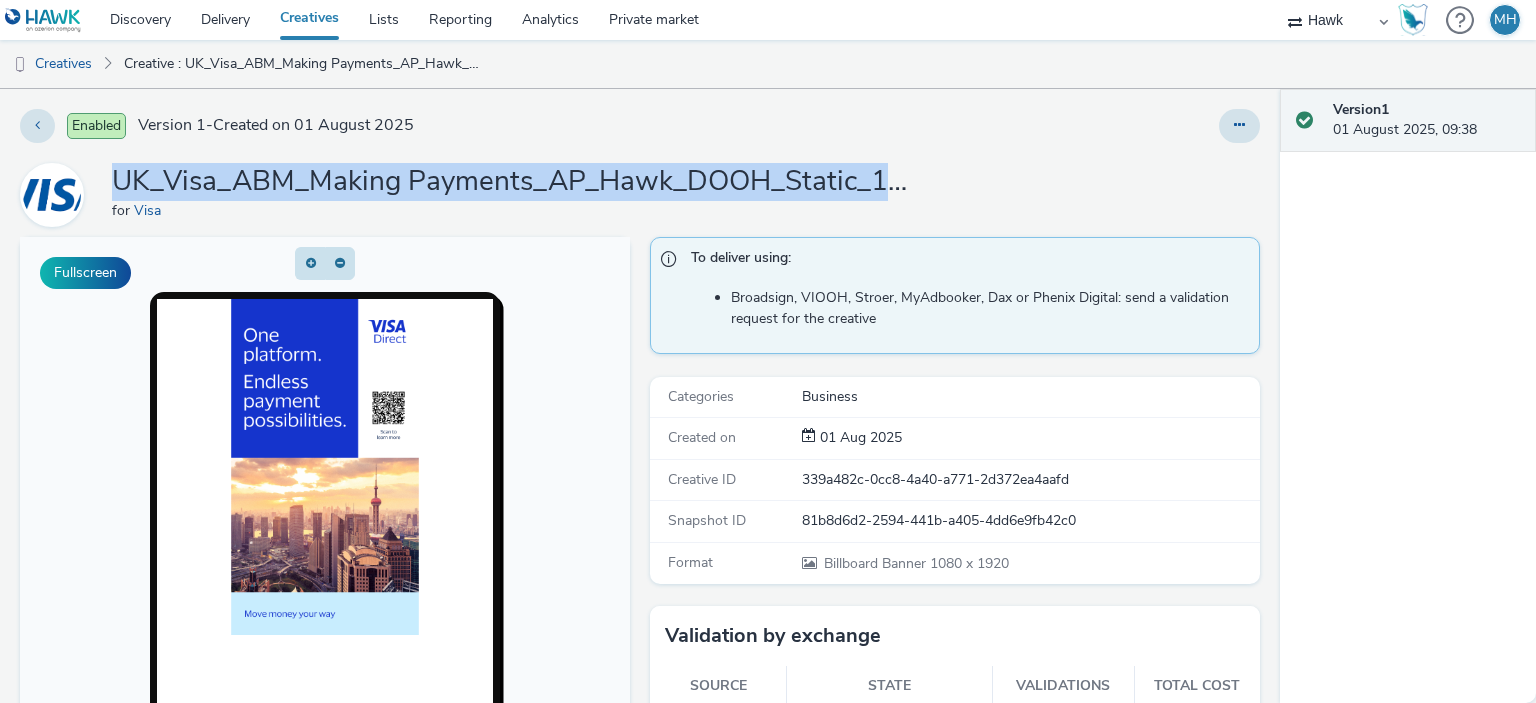 drag, startPoint x: 118, startPoint y: 184, endPoint x: 891, endPoint y: 157, distance: 773.4714 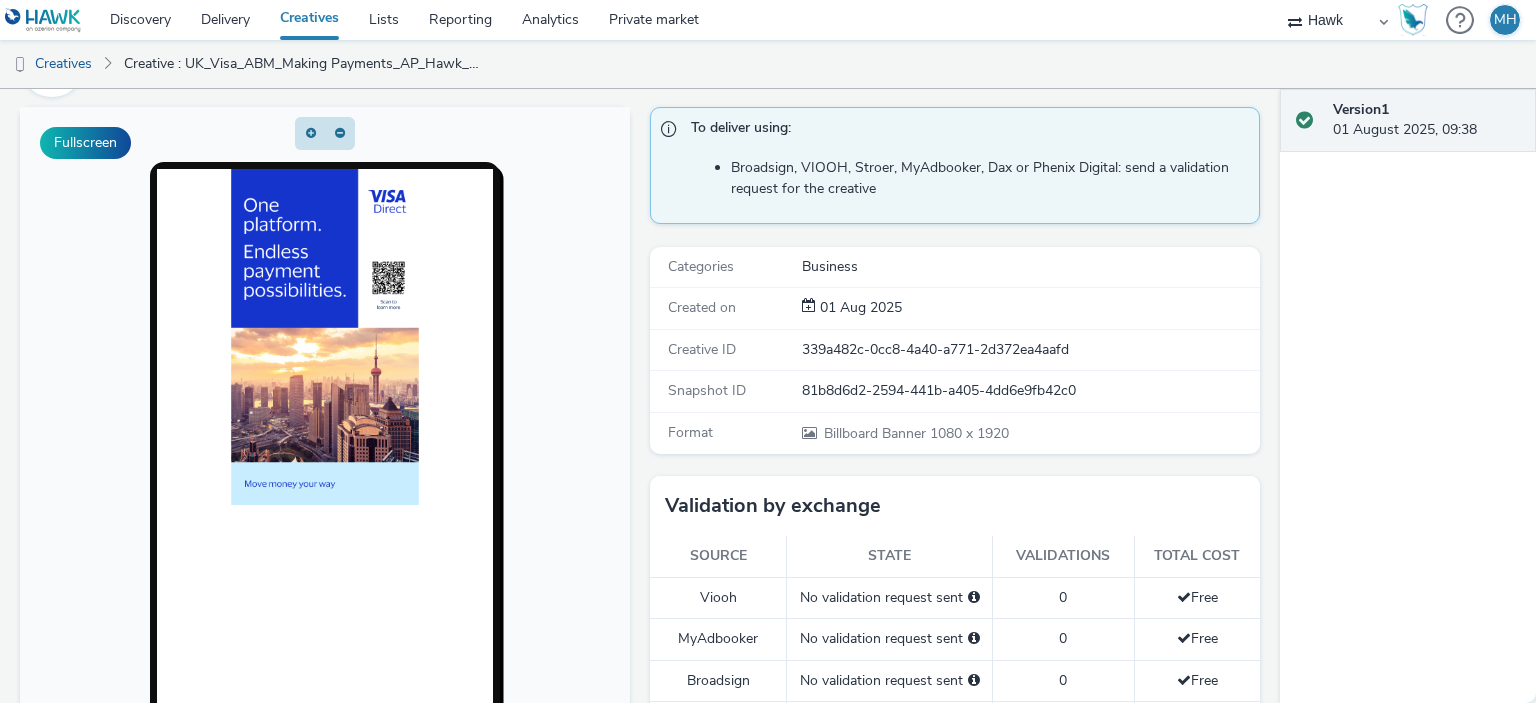 scroll, scrollTop: 0, scrollLeft: 0, axis: both 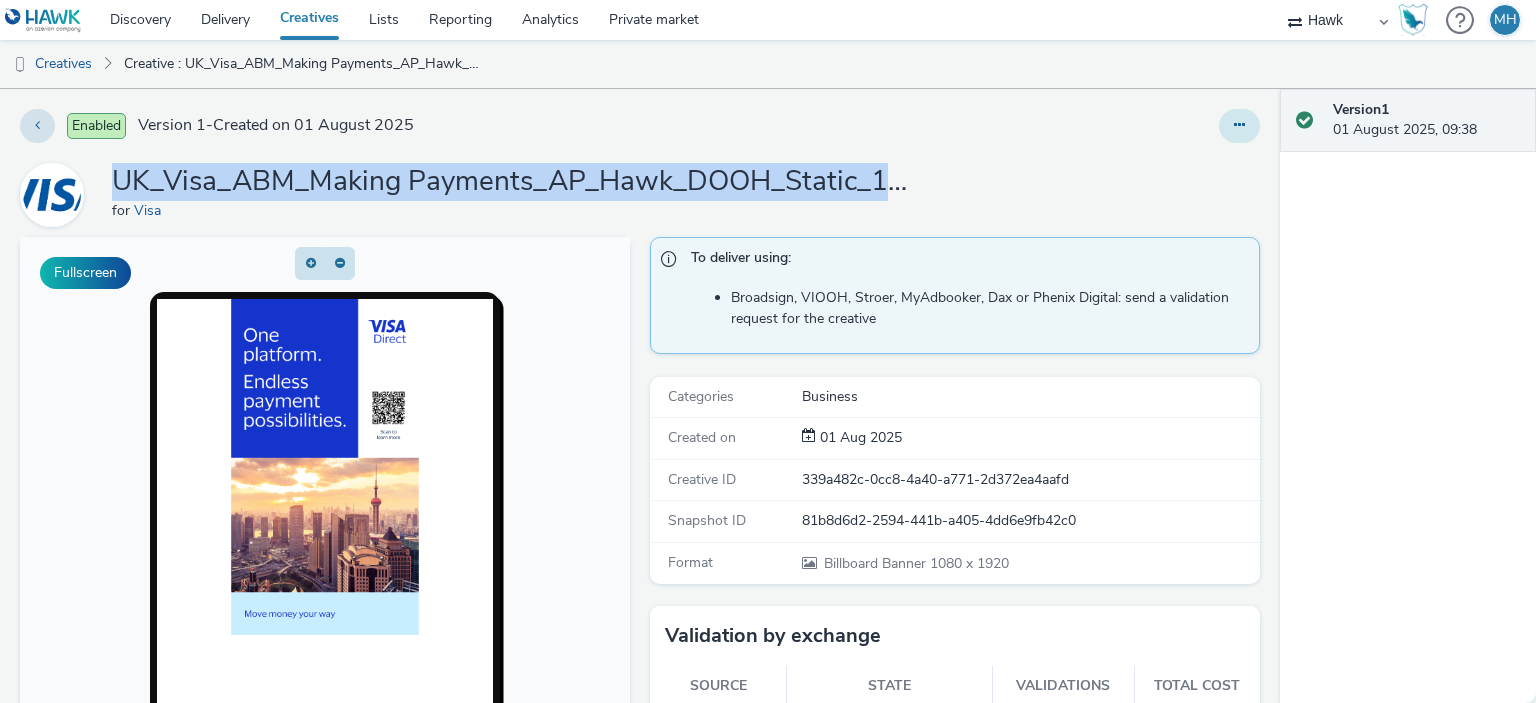click at bounding box center (1239, 126) 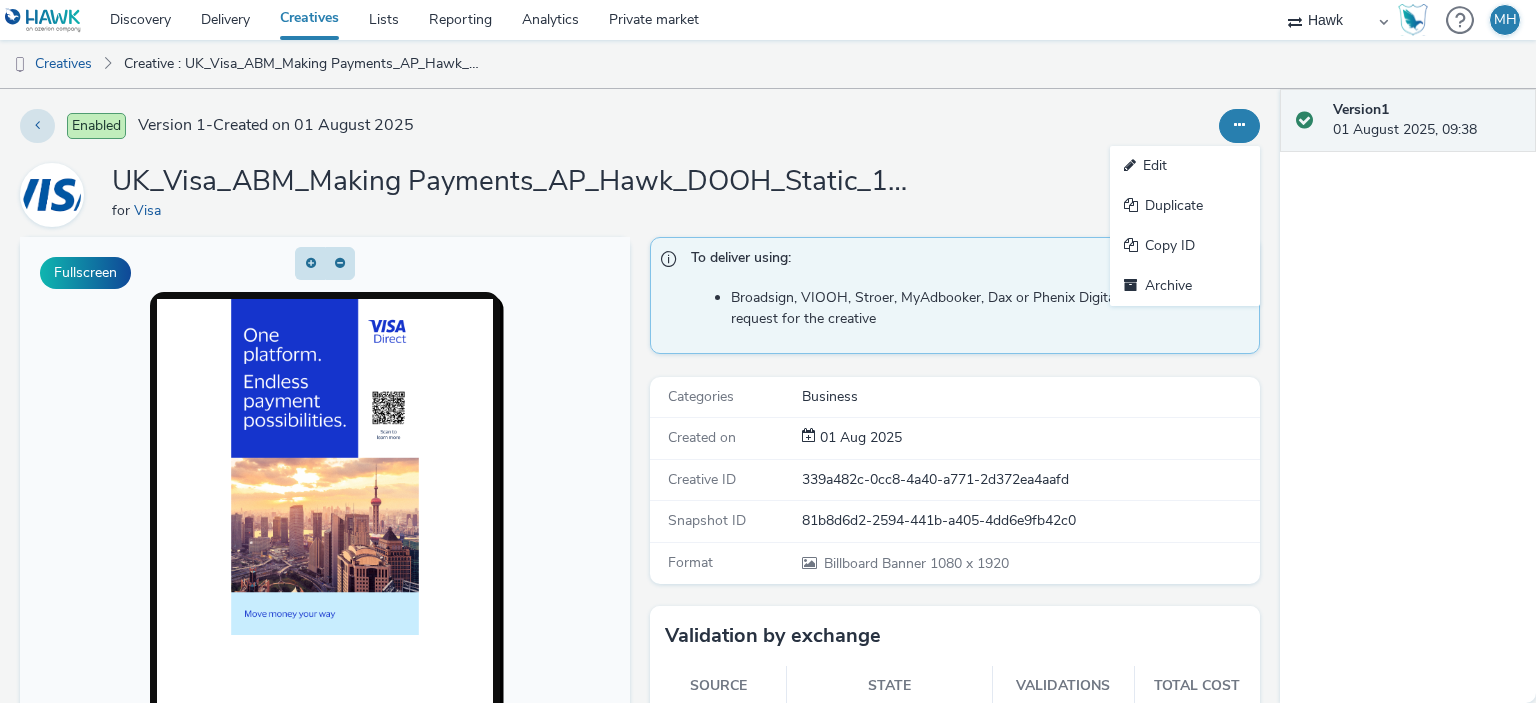 click on "Version  1 01 [MONTH] 2025, 09:38" at bounding box center [1408, 396] 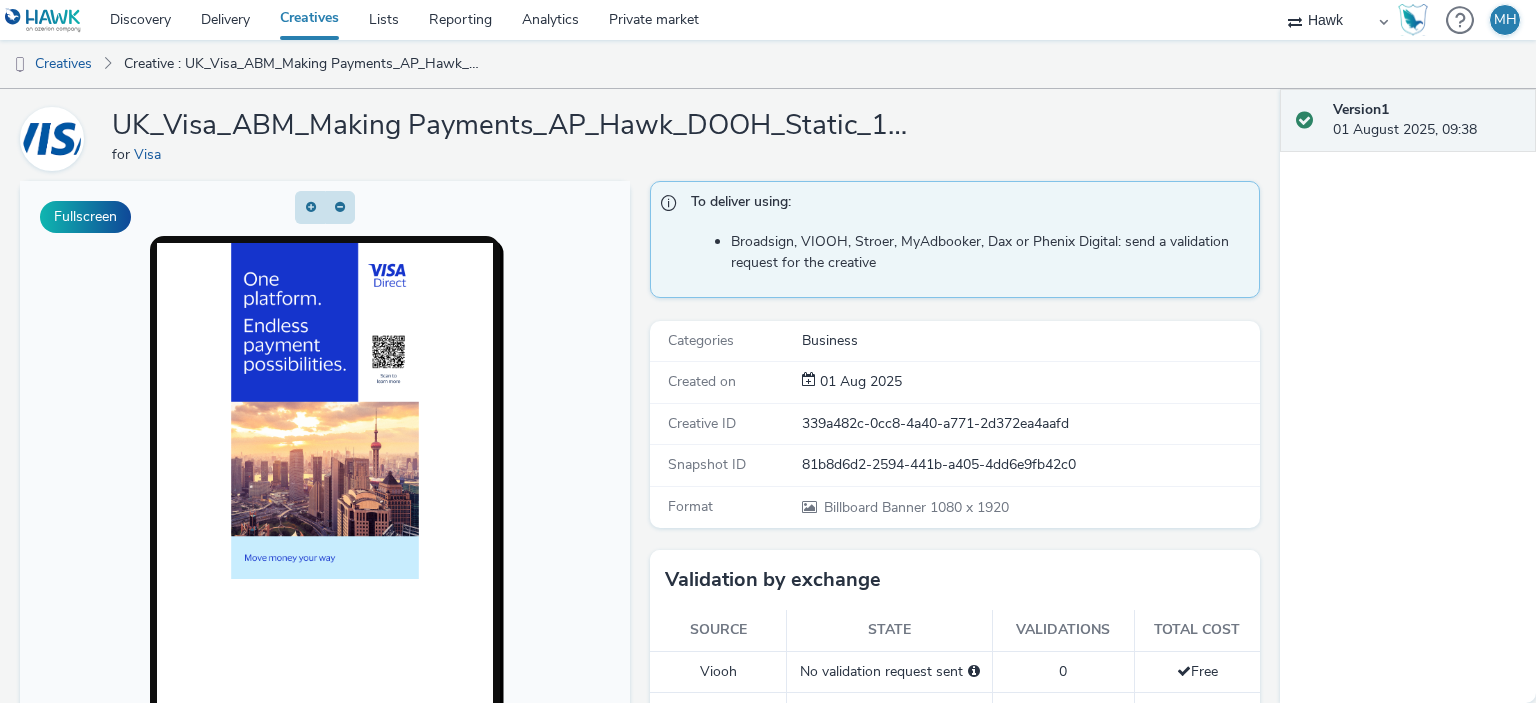 scroll, scrollTop: 0, scrollLeft: 0, axis: both 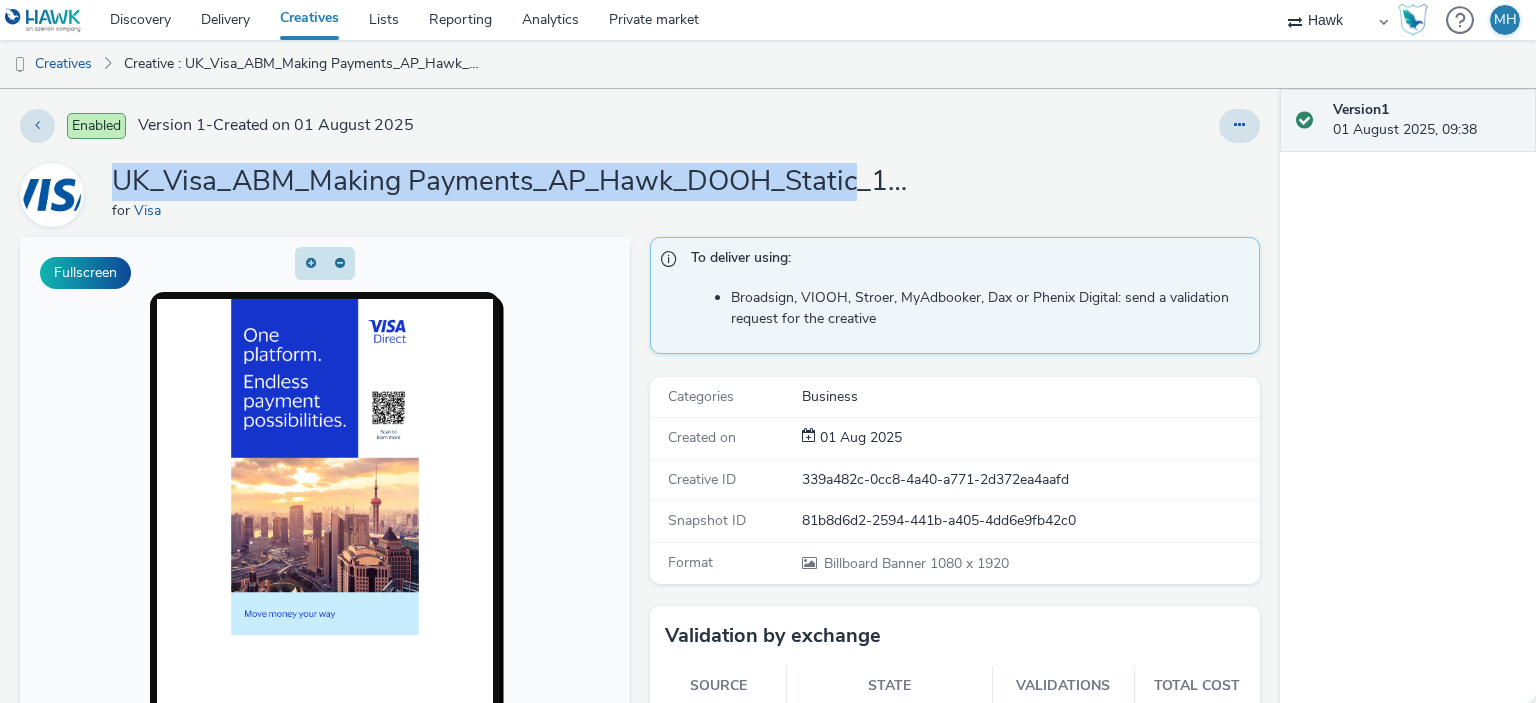 drag, startPoint x: 121, startPoint y: 182, endPoint x: 856, endPoint y: 179, distance: 735.0061 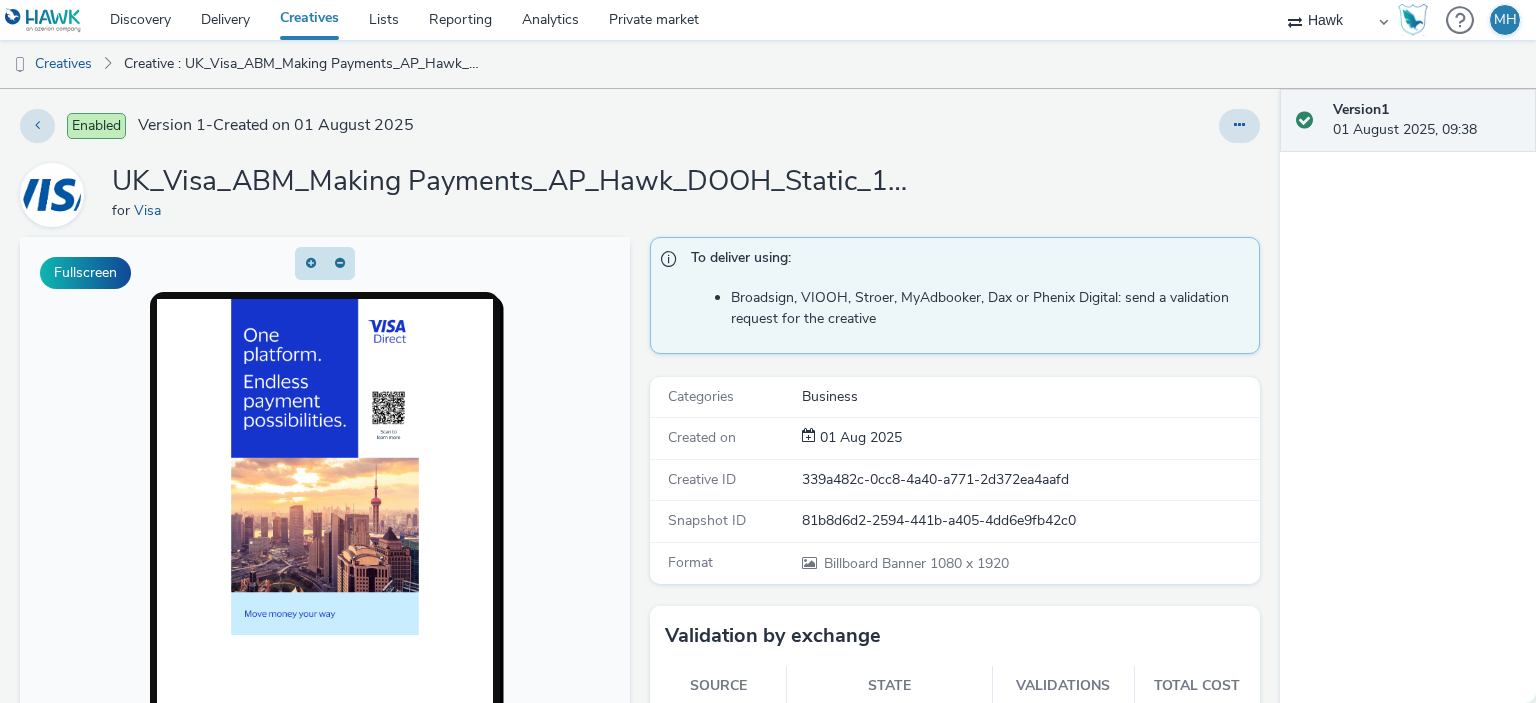 click at bounding box center (1012, 126) 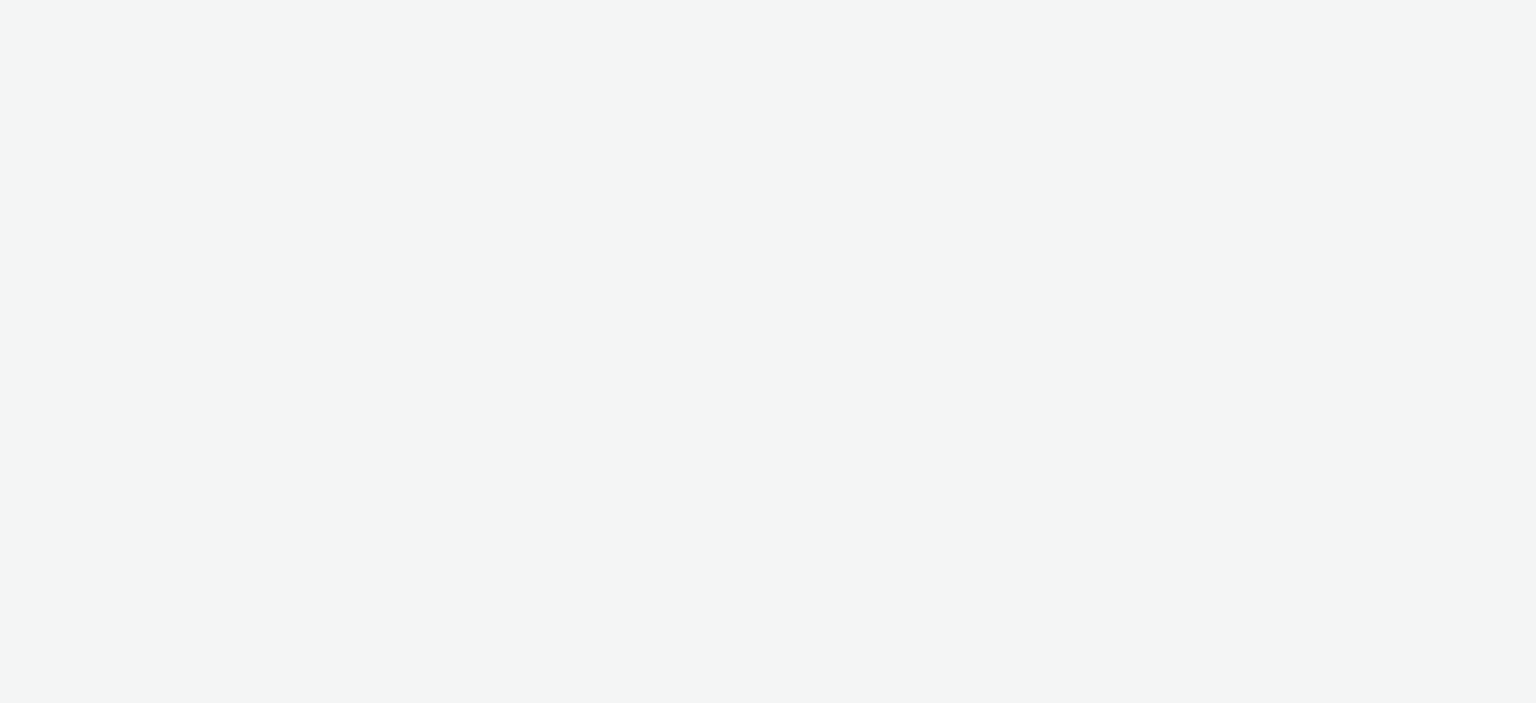 scroll, scrollTop: 0, scrollLeft: 0, axis: both 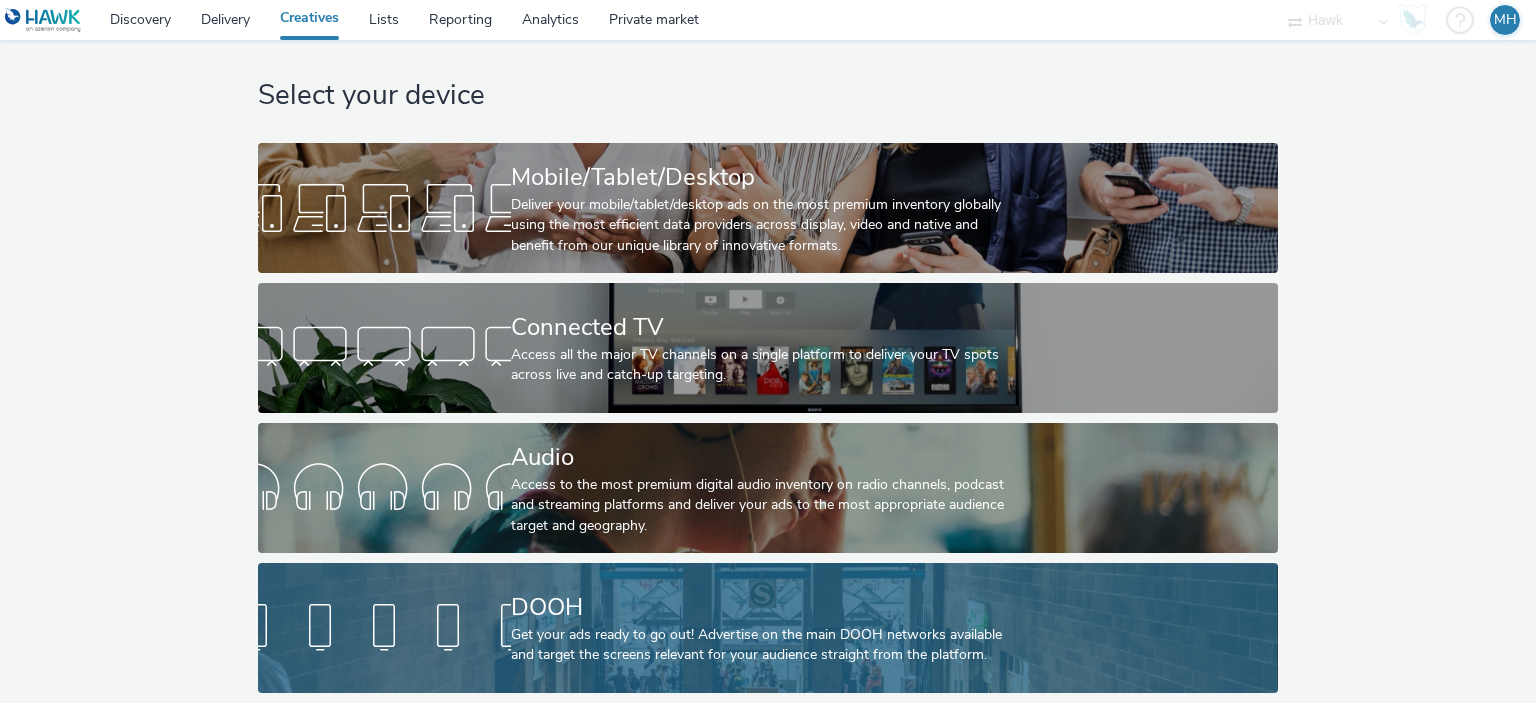 click on "DOOH Get your ads ready to go out! Advertise on the main DOOH networks available and target the screens relevant for your audience straight from the platform." at bounding box center [764, 628] 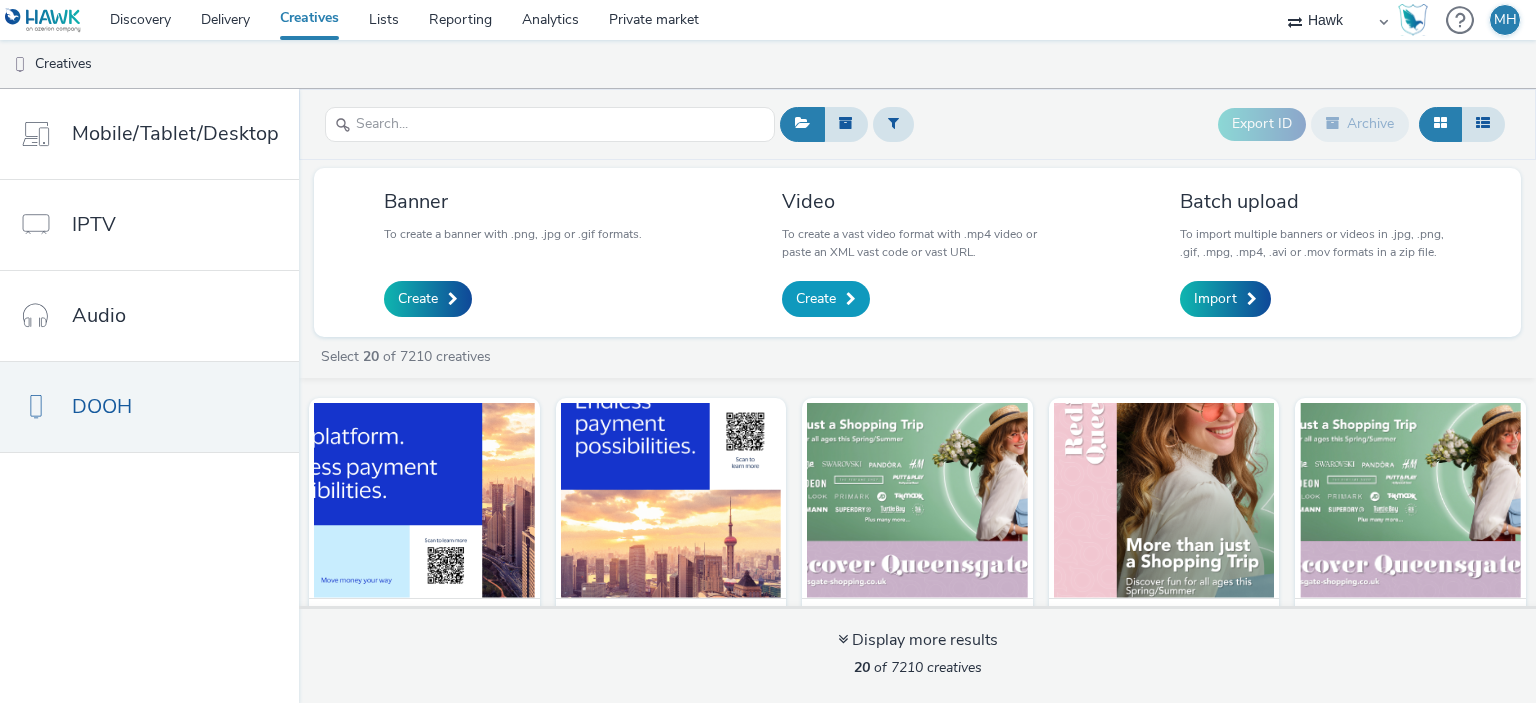 click on "Create" at bounding box center [826, 299] 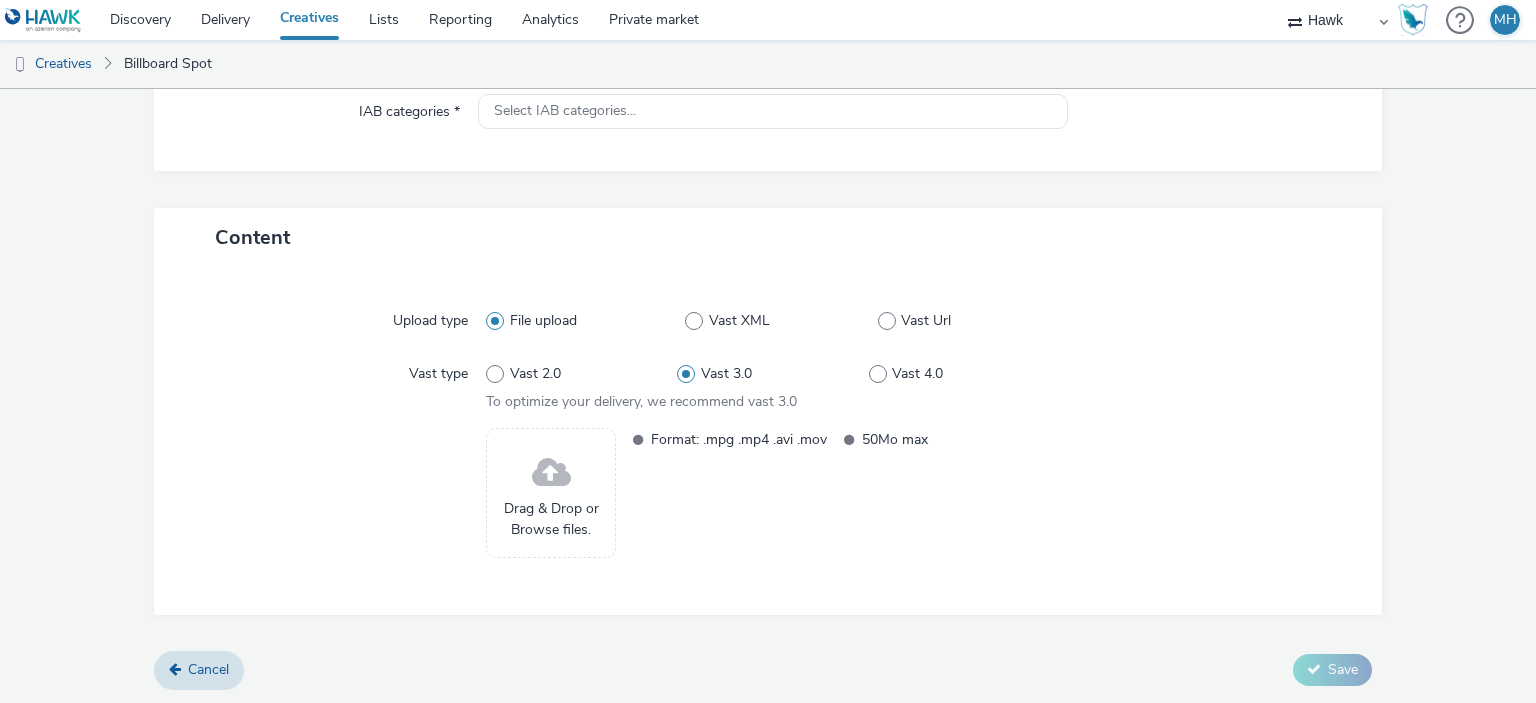 scroll, scrollTop: 0, scrollLeft: 0, axis: both 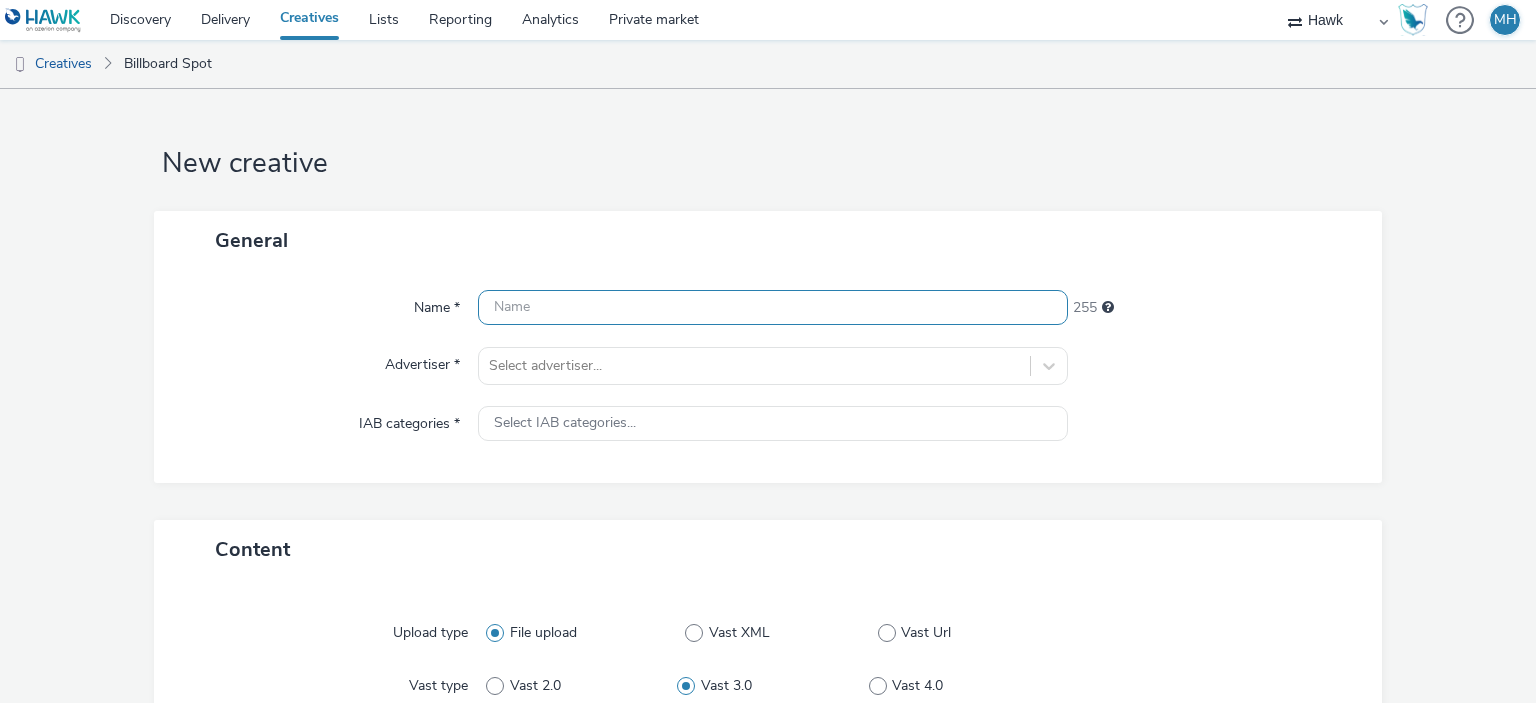 click at bounding box center (772, 307) 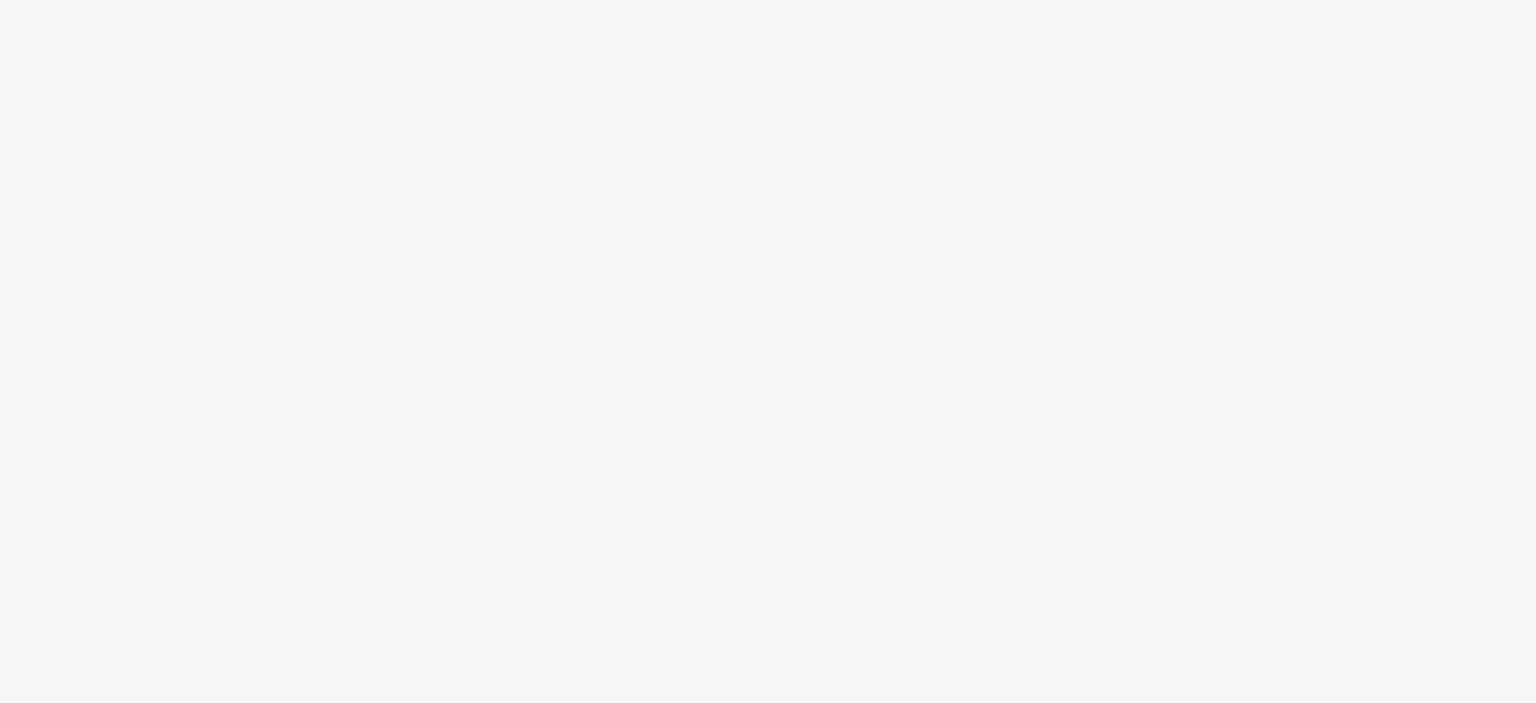 scroll, scrollTop: 0, scrollLeft: 0, axis: both 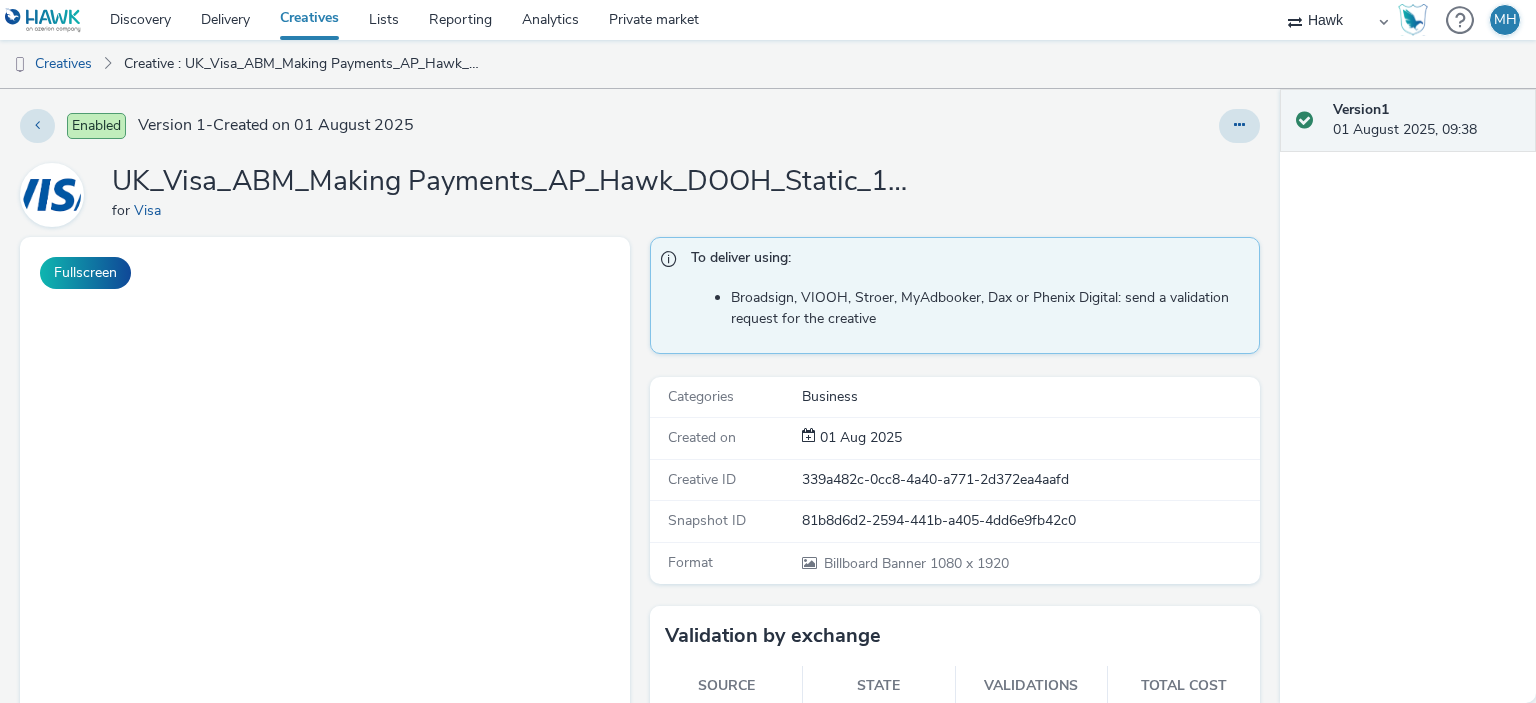 click on "Creatives" at bounding box center (309, 20) 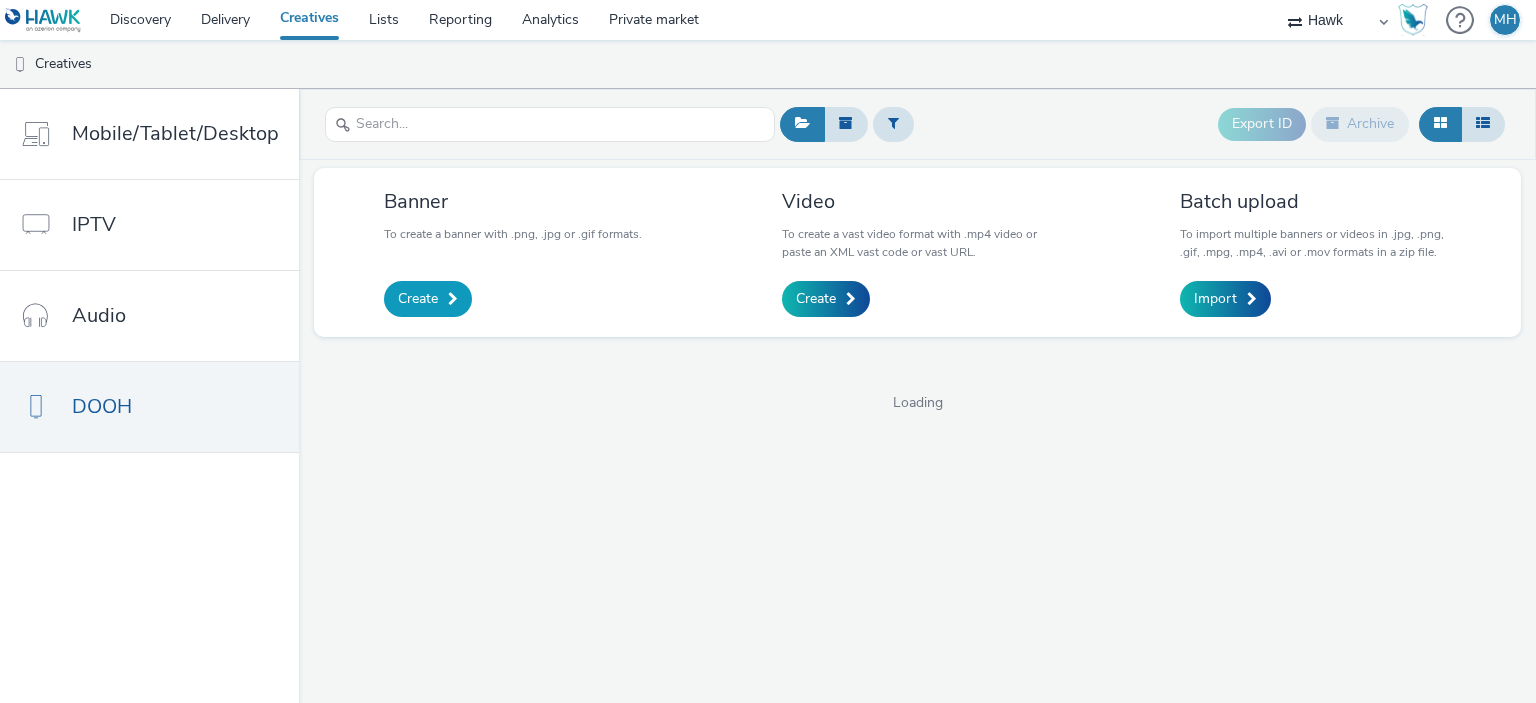 click at bounding box center [453, 299] 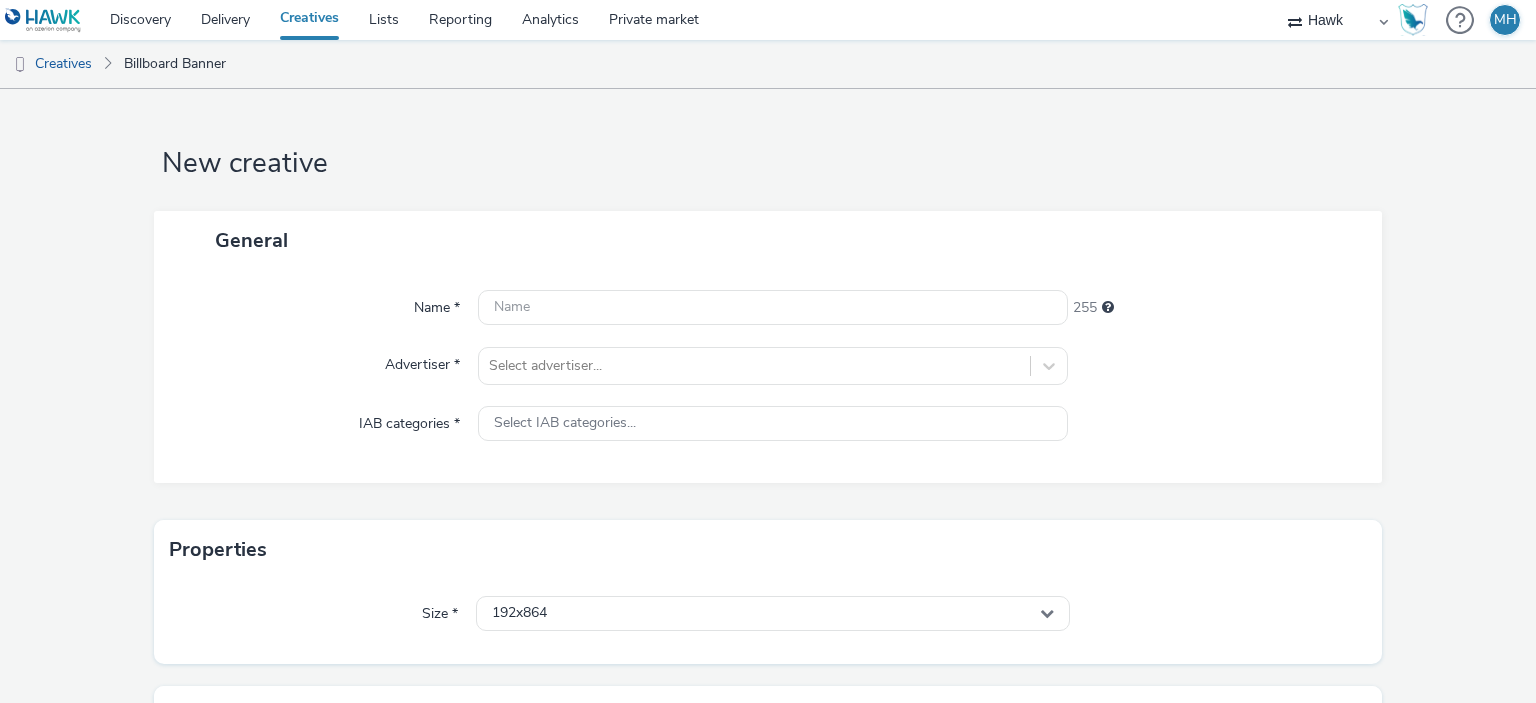 click on "Name * 255 Advertiser * Select advertiser... IAB categories * Select IAB categories..." at bounding box center [768, 376] 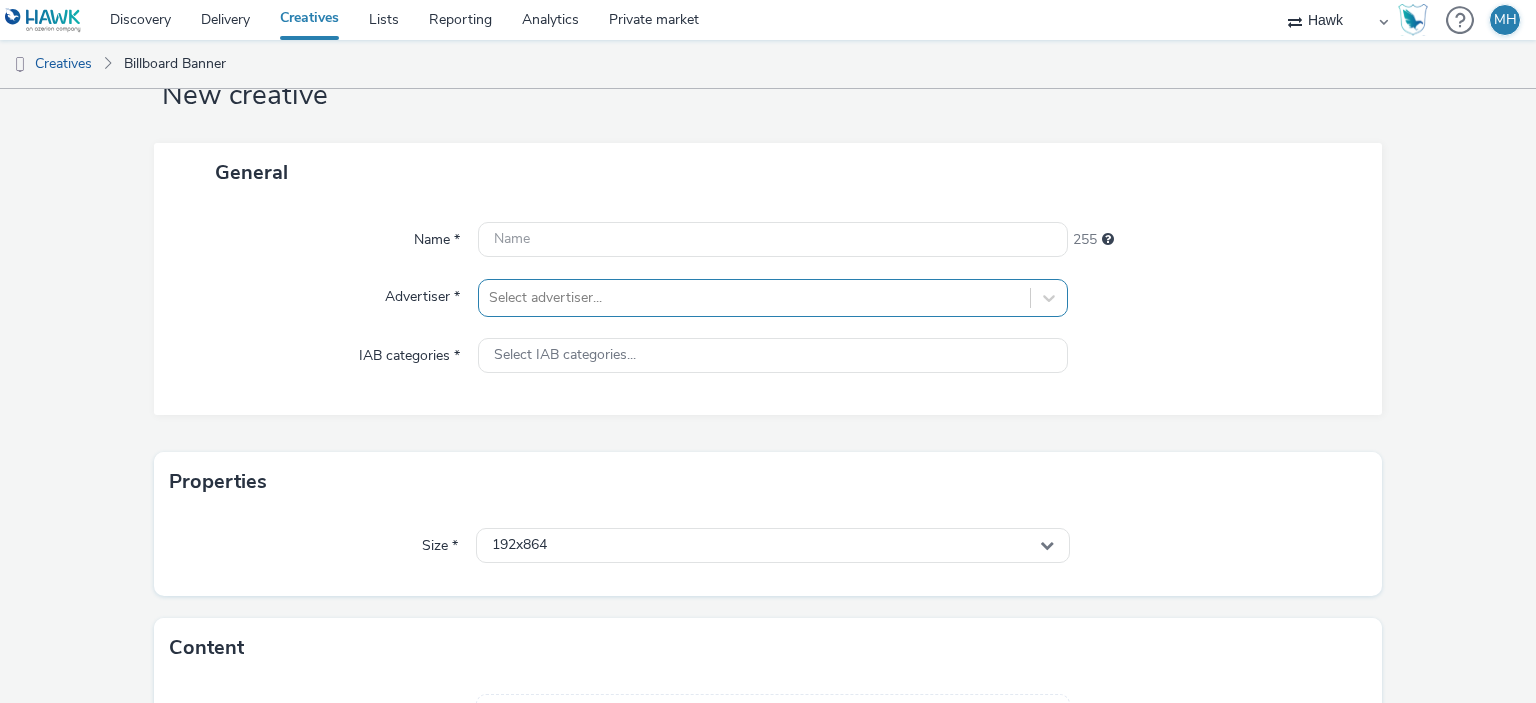 click on "Select advertiser..." at bounding box center (772, 298) 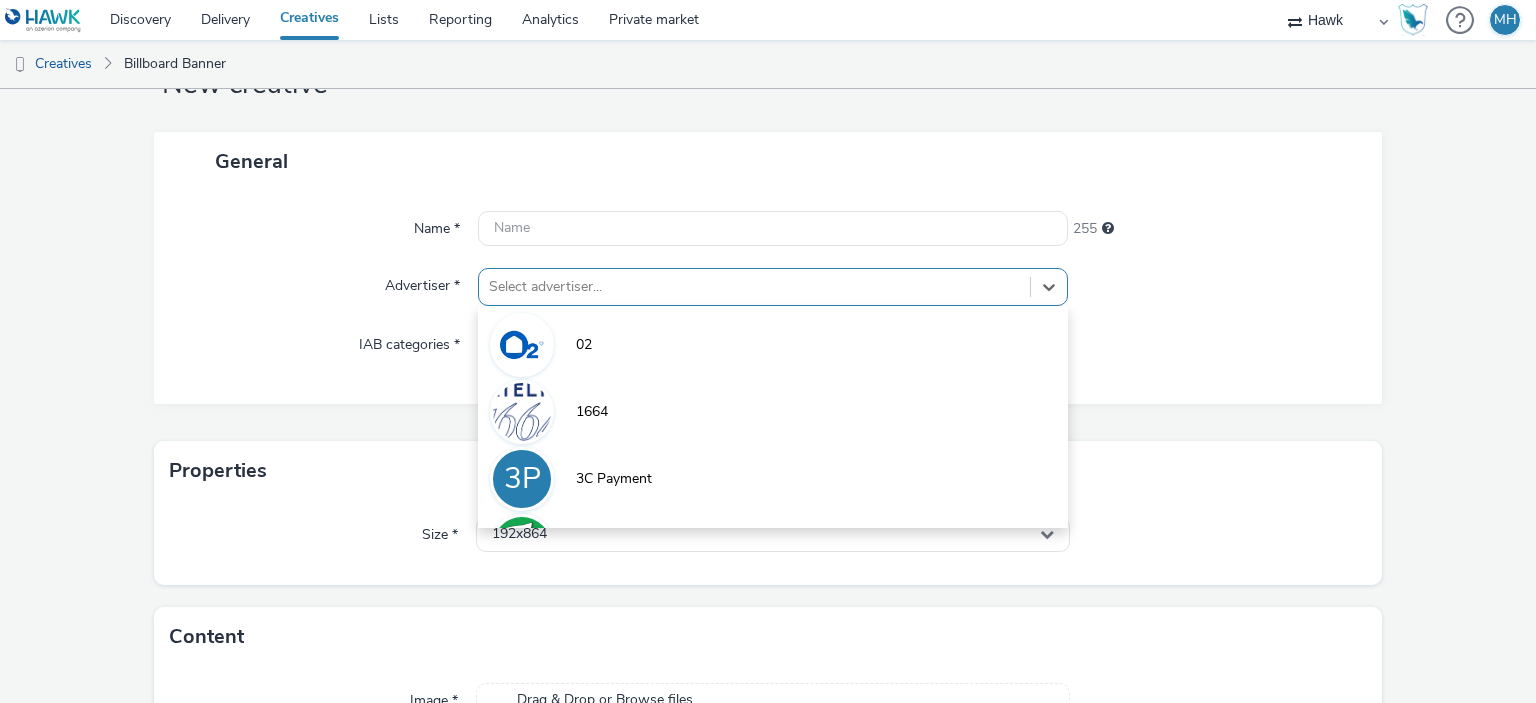 scroll, scrollTop: 79, scrollLeft: 0, axis: vertical 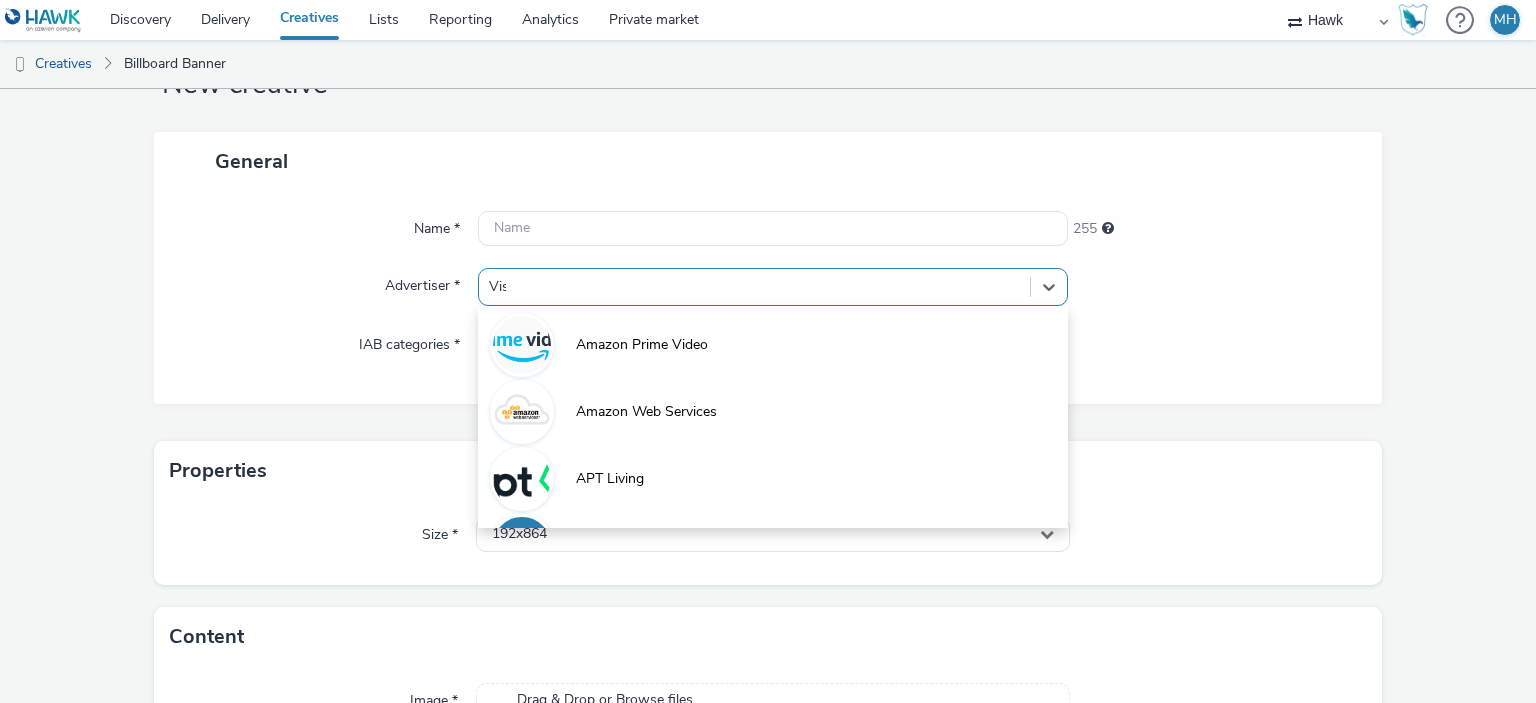 type on "Visa" 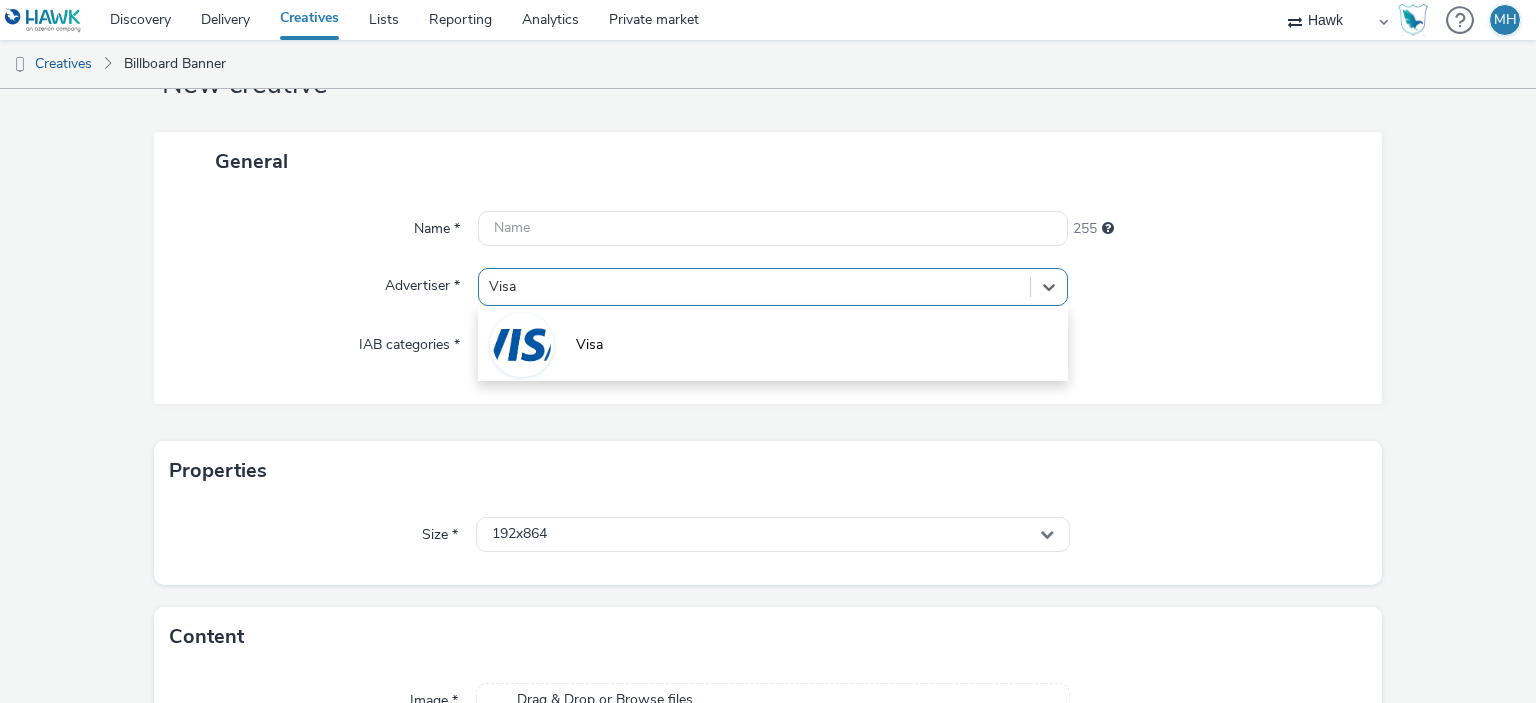 click on "Visa" at bounding box center [772, 343] 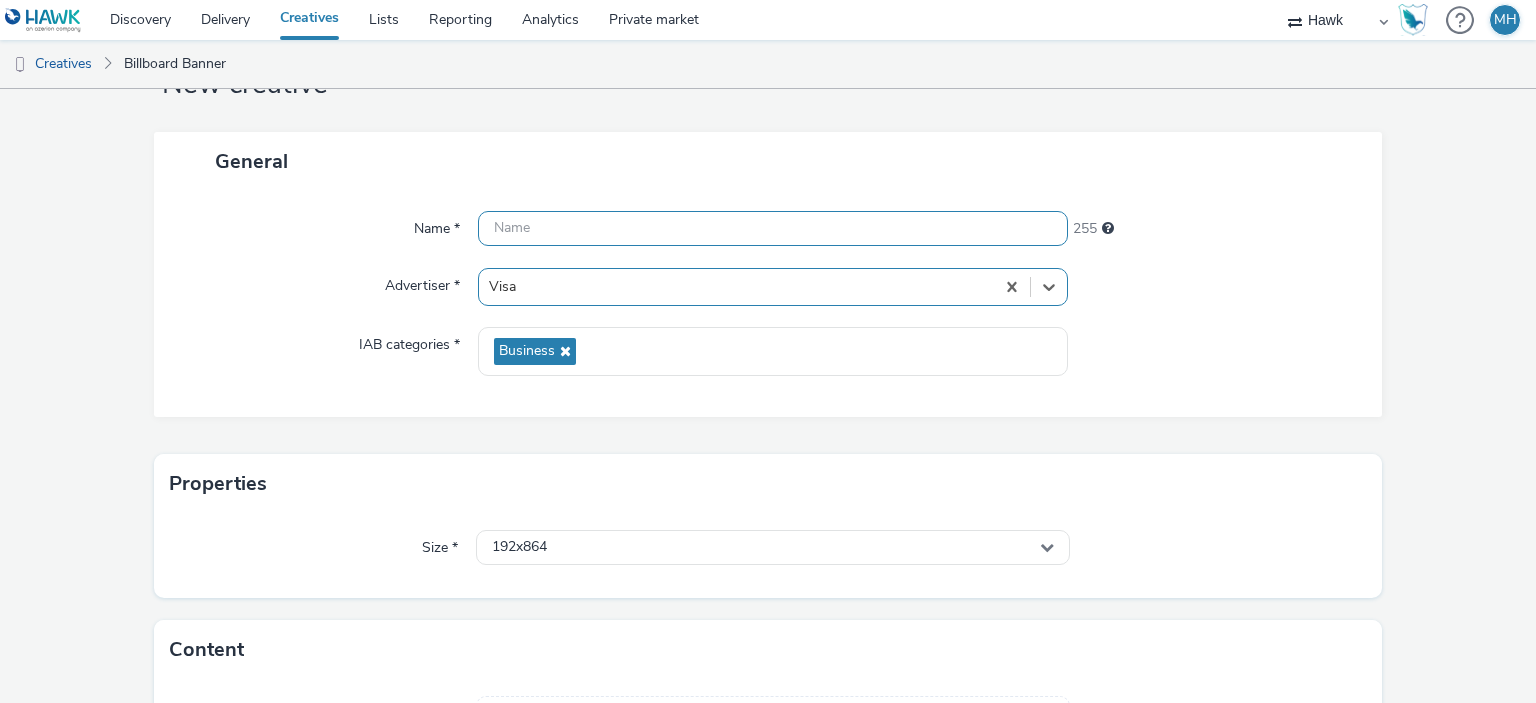click at bounding box center [772, 228] 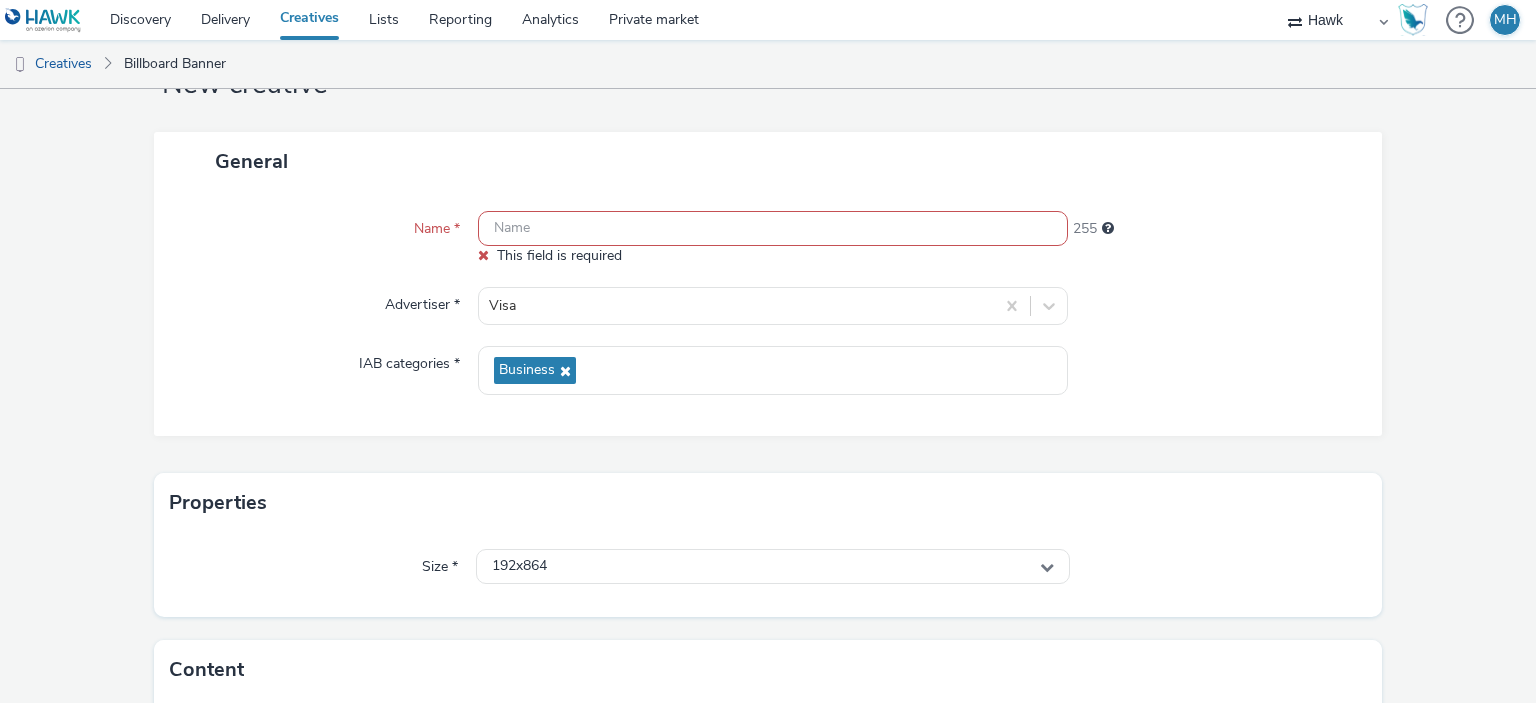 click at bounding box center (772, 228) 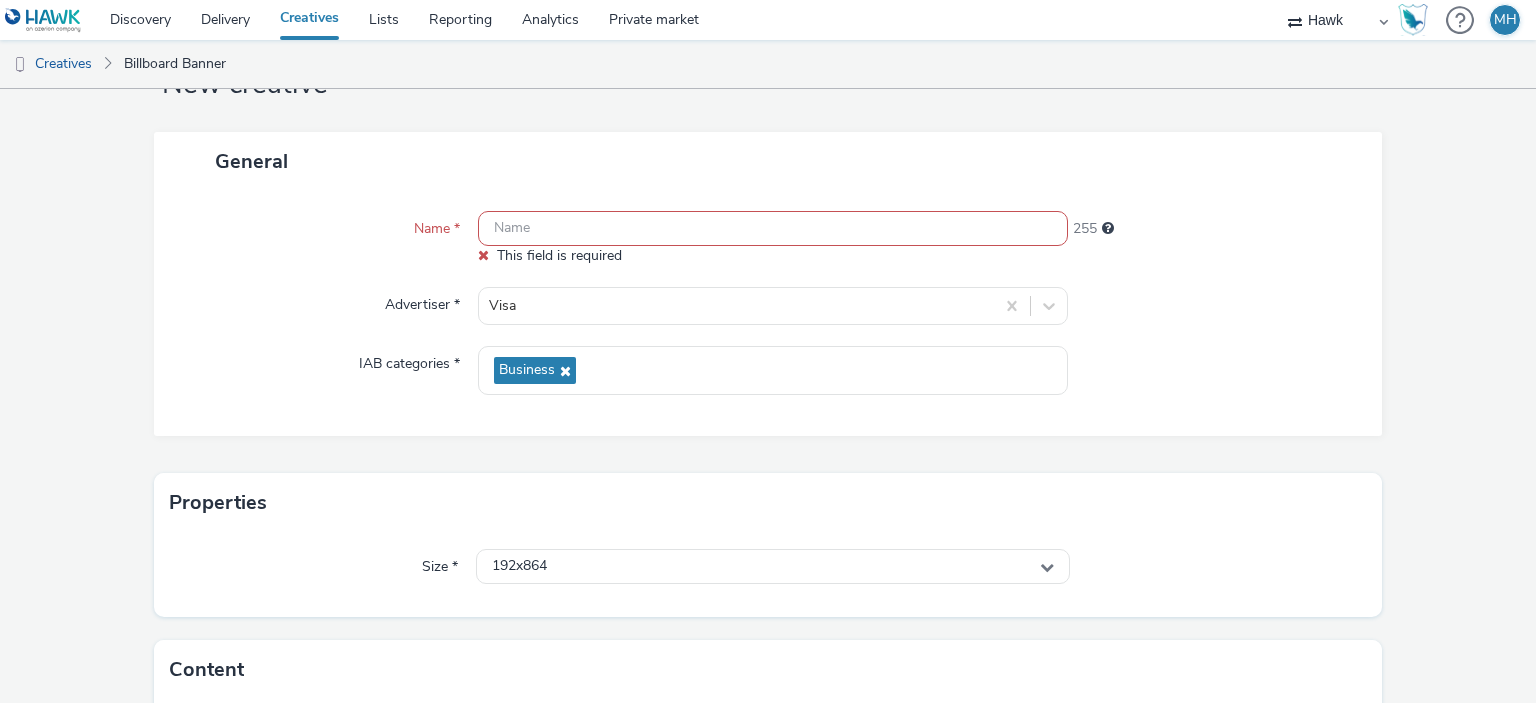 paste on "UK_Visa_ABM_Making Payments_AP_Hawk_DOOH_Static" 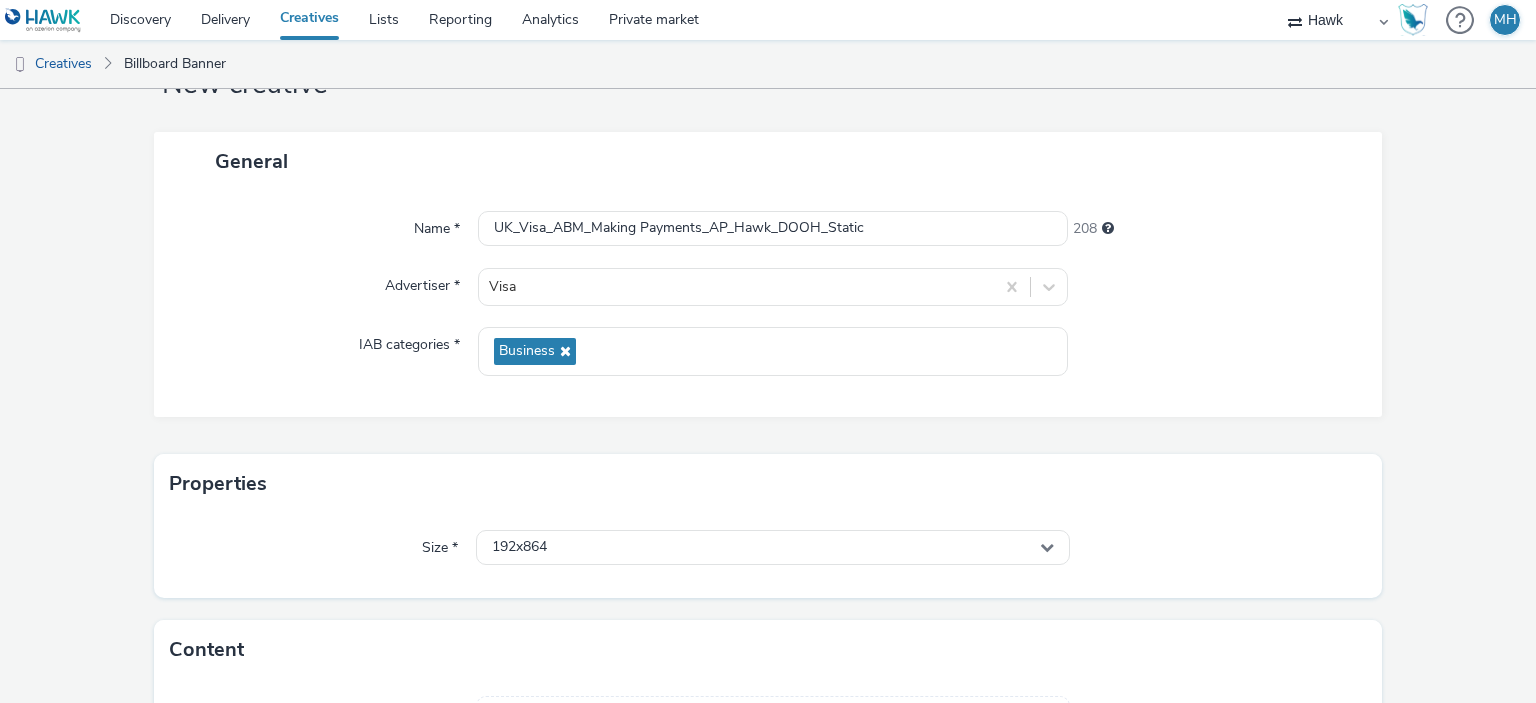 click on "General" at bounding box center (768, 161) 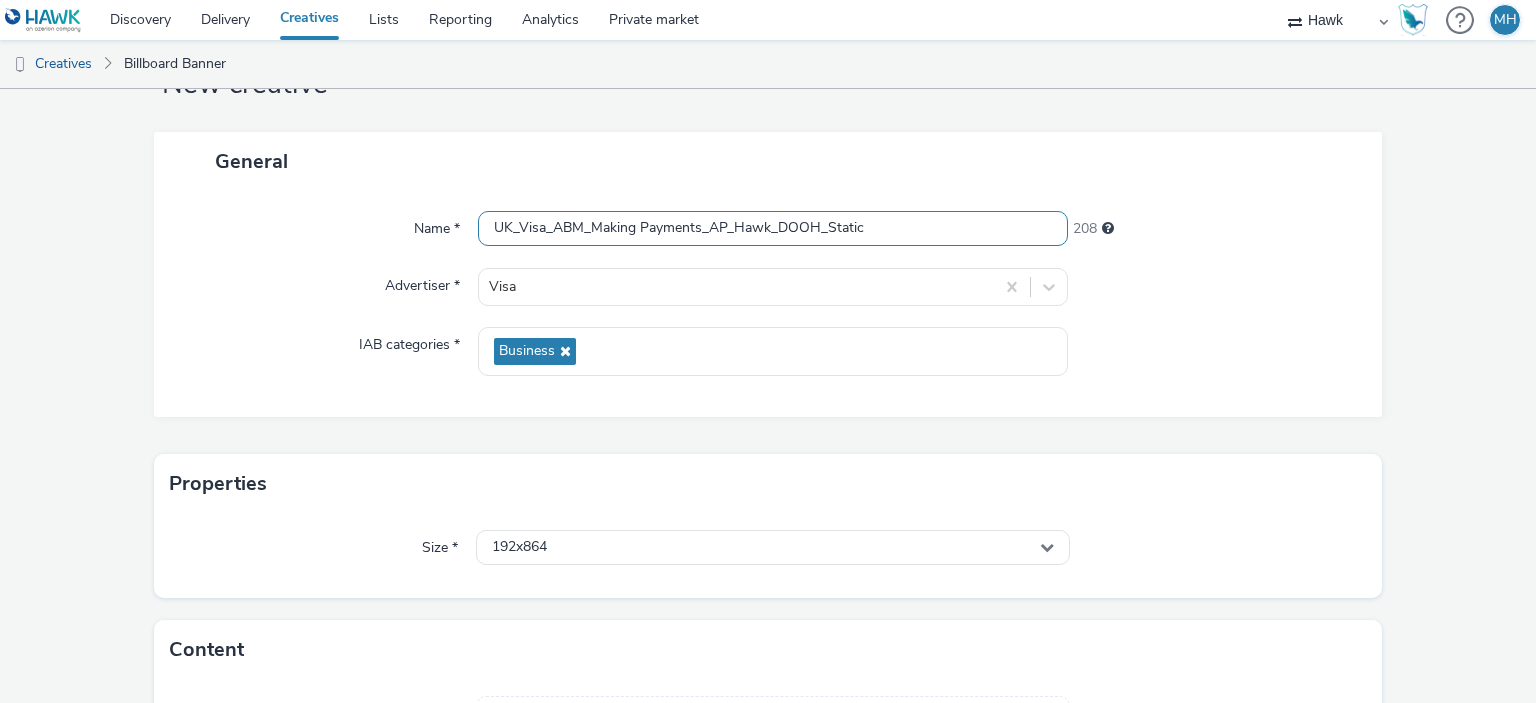 click on "UK_Visa_ABM_Making Payments_AP_Hawk_DOOH_Static" at bounding box center [772, 228] 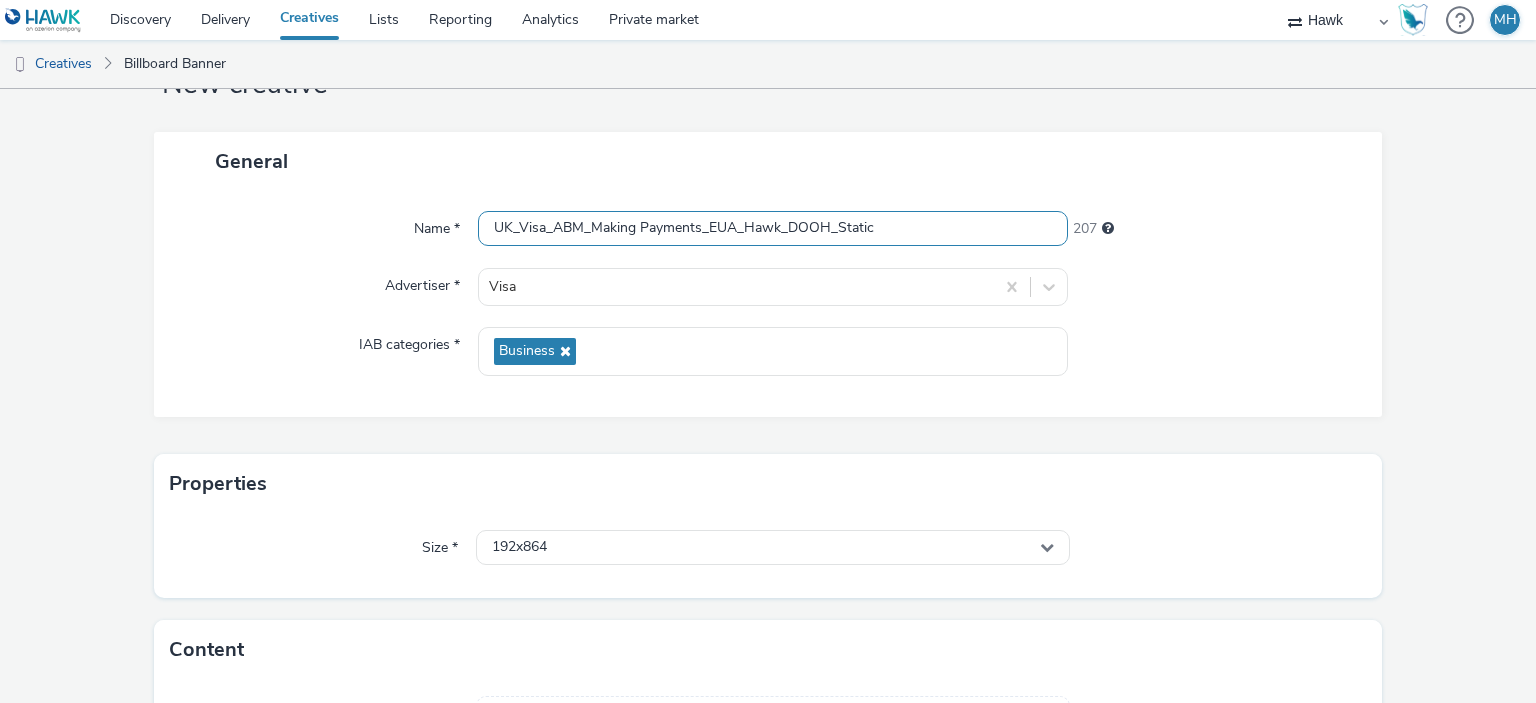 click on "UK_Visa_ABM_Making Payments_EUA_Hawk_DOOH_Static" at bounding box center (772, 228) 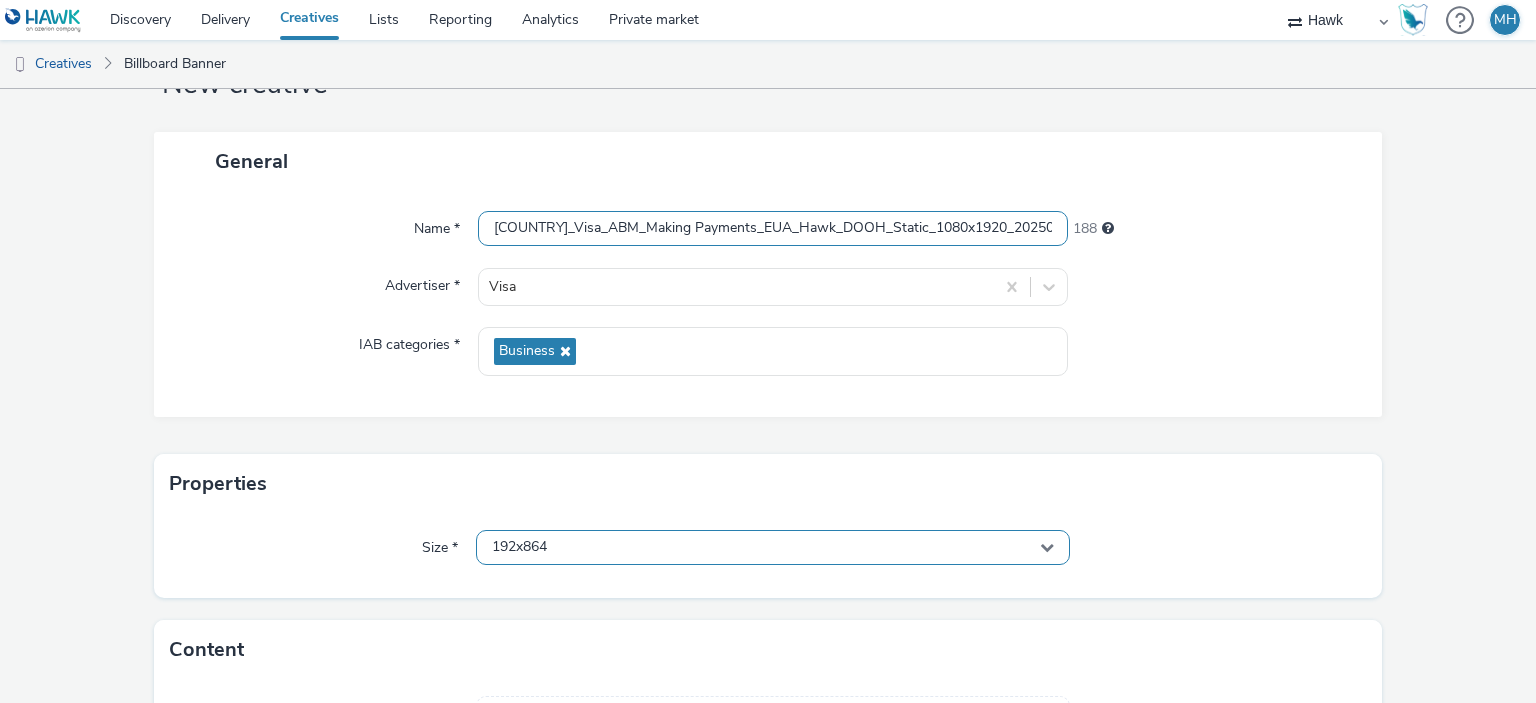 type on "UK_Visa_ABM_Making Payments_EUA_Hawk_DOOH_Static_1080x1920_20250801" 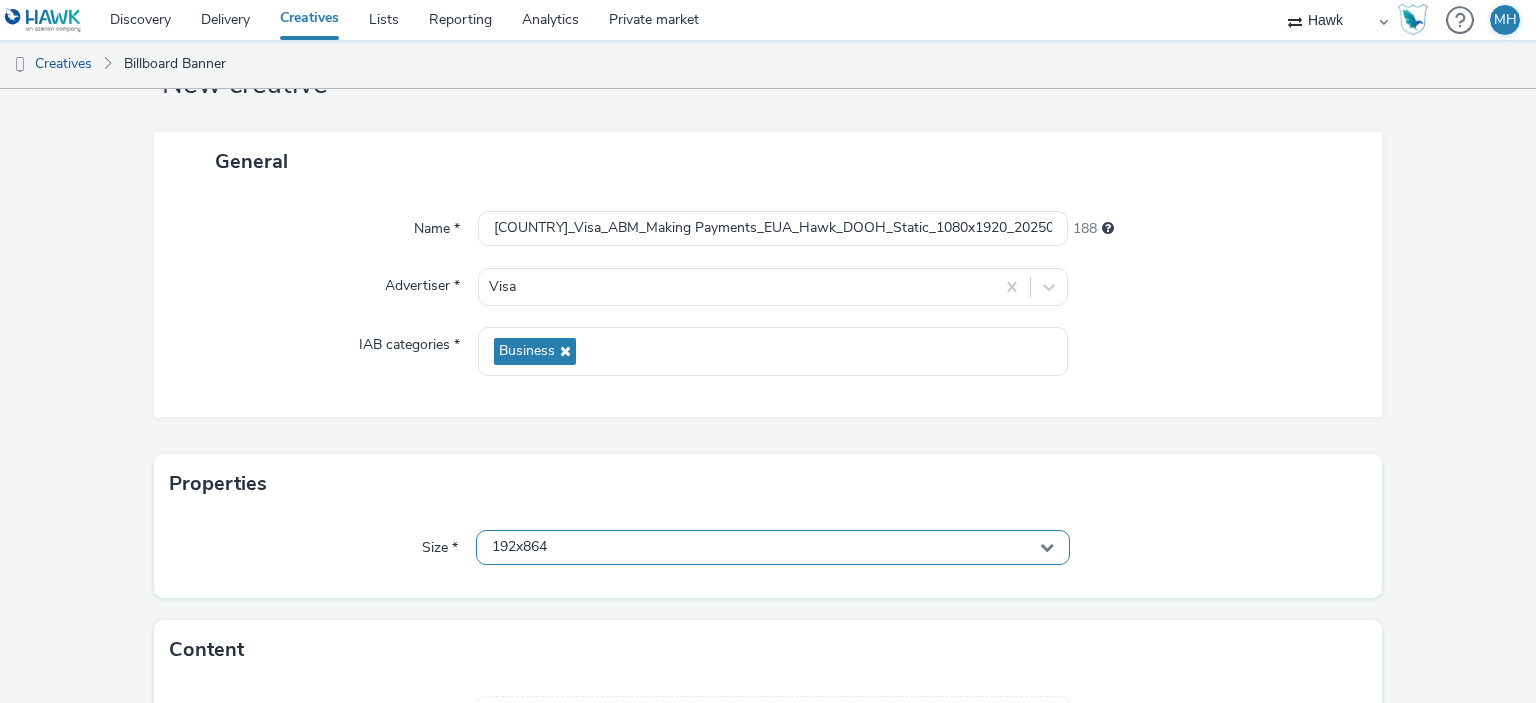 click on "192x864" at bounding box center [772, 547] 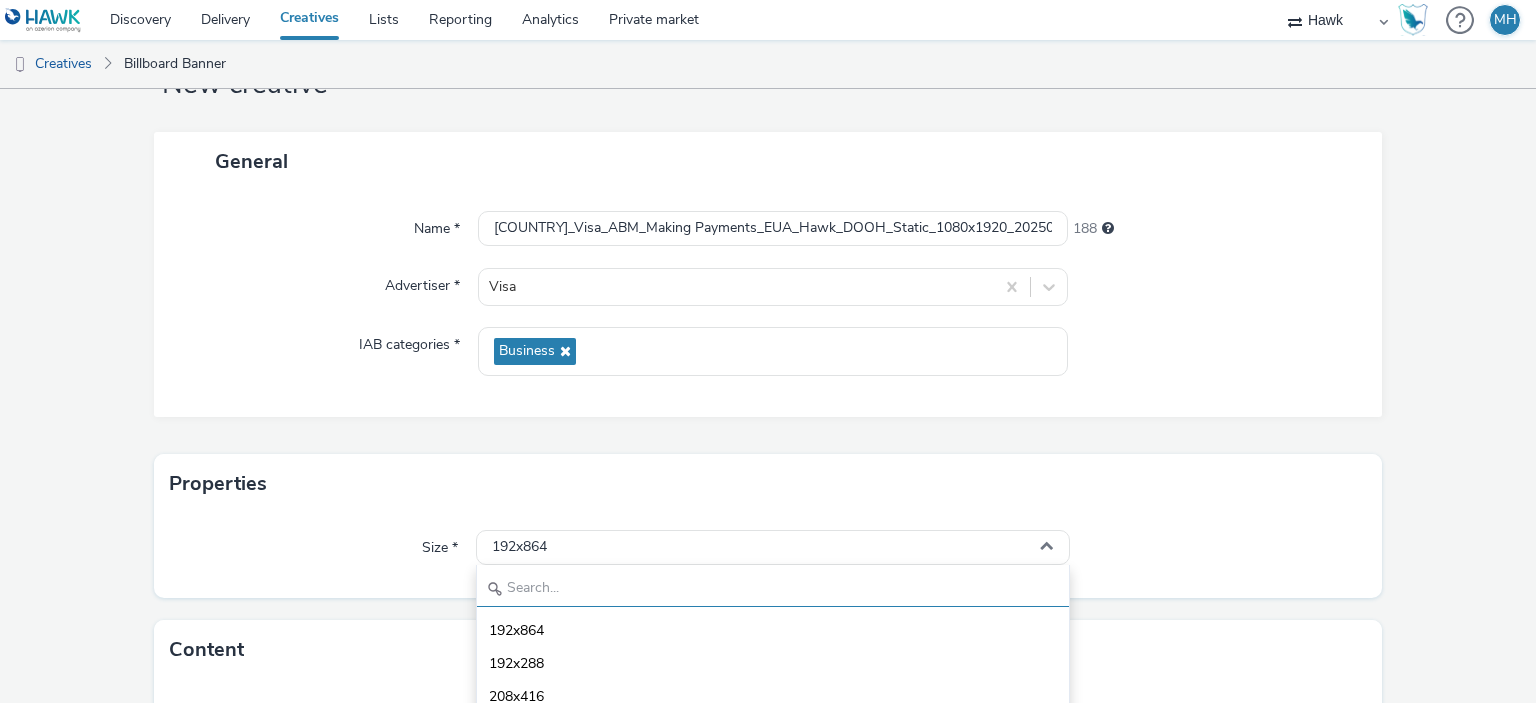 click at bounding box center (772, 589) 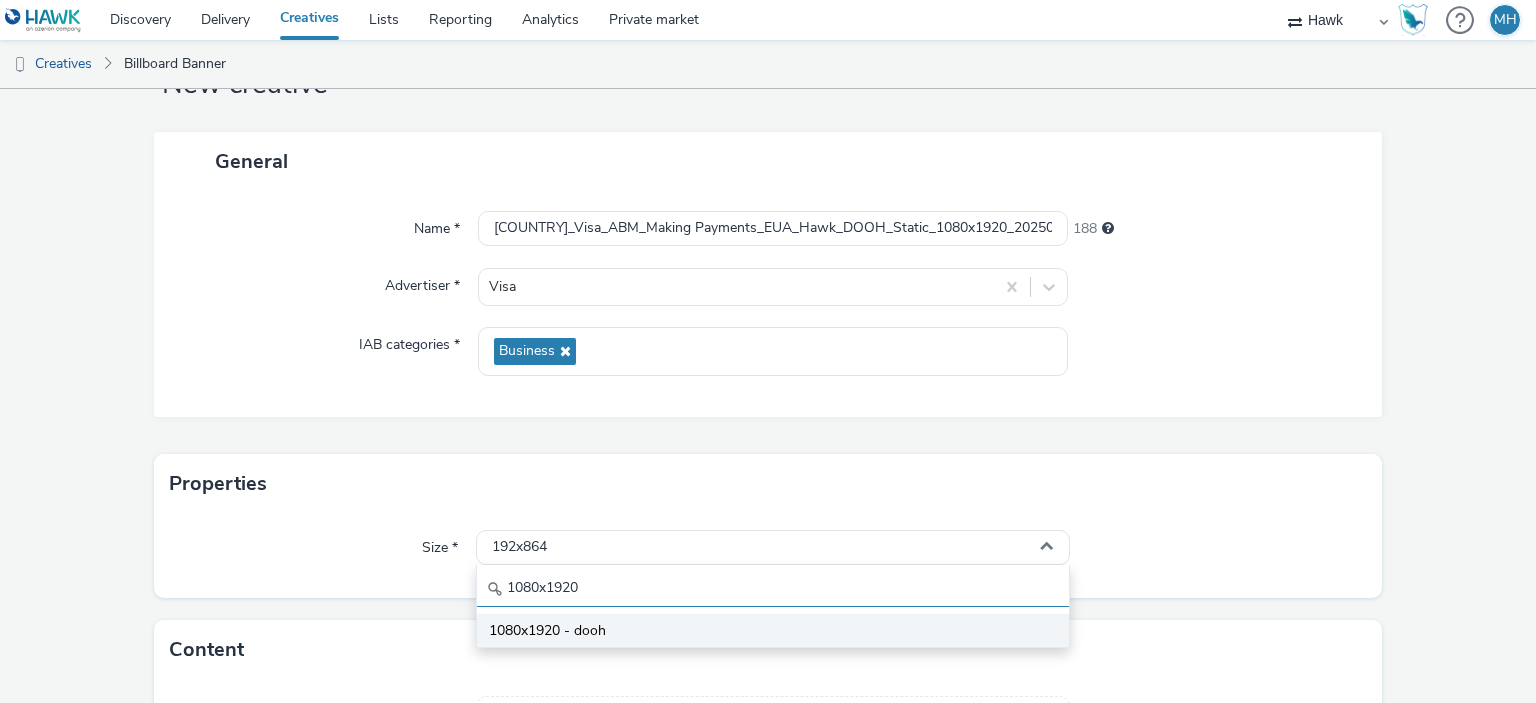 type on "1080x1920" 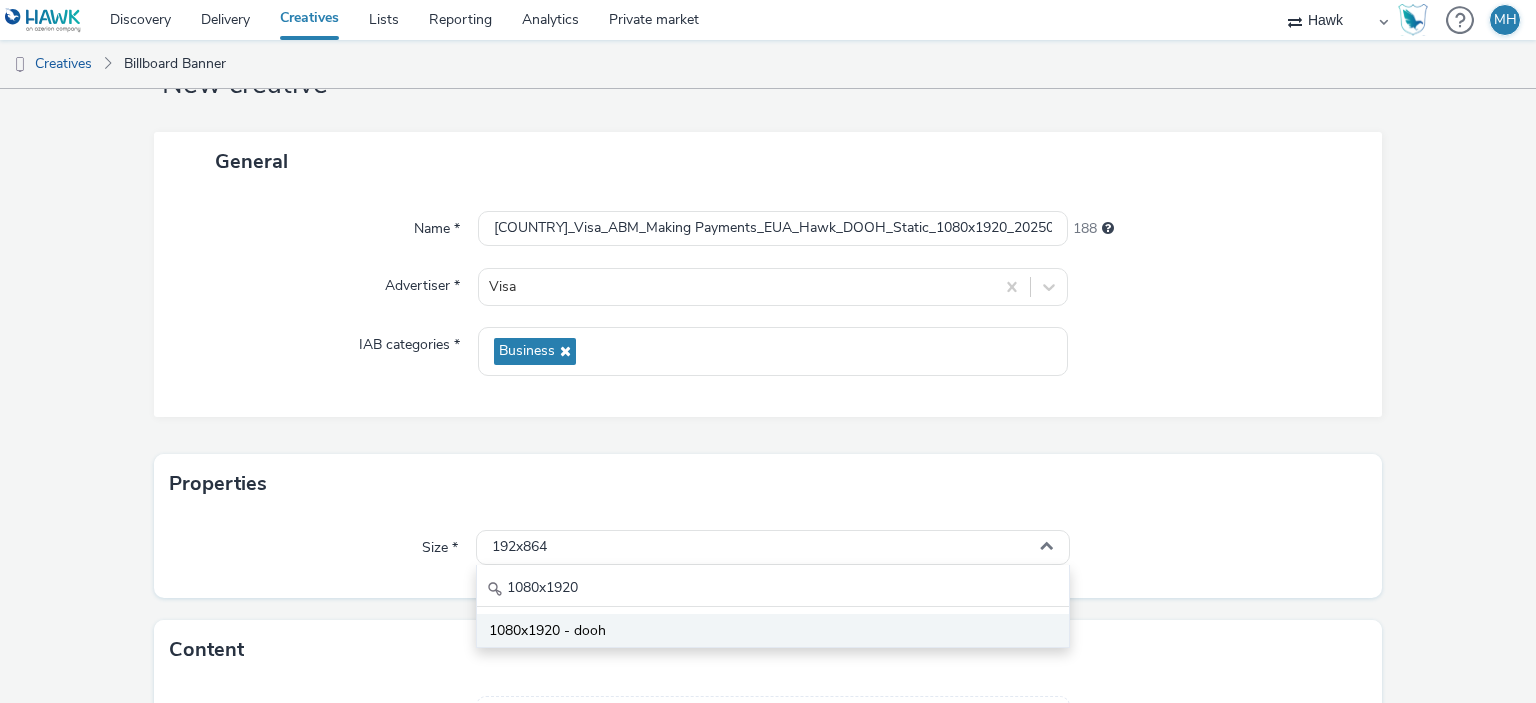 click on "1080x1920 - dooh" at bounding box center [547, 631] 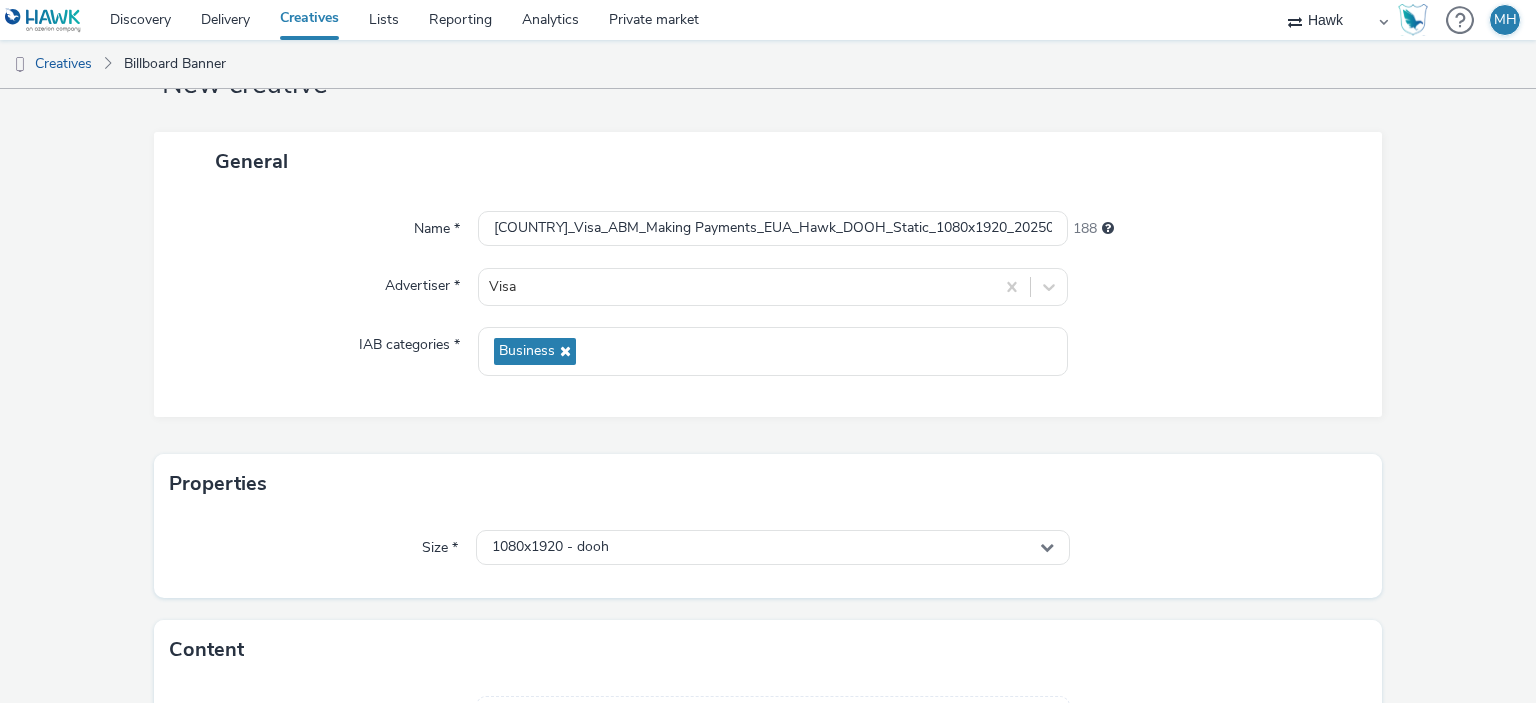 click on "Size * 1080x1920 - dooh" at bounding box center (768, 556) 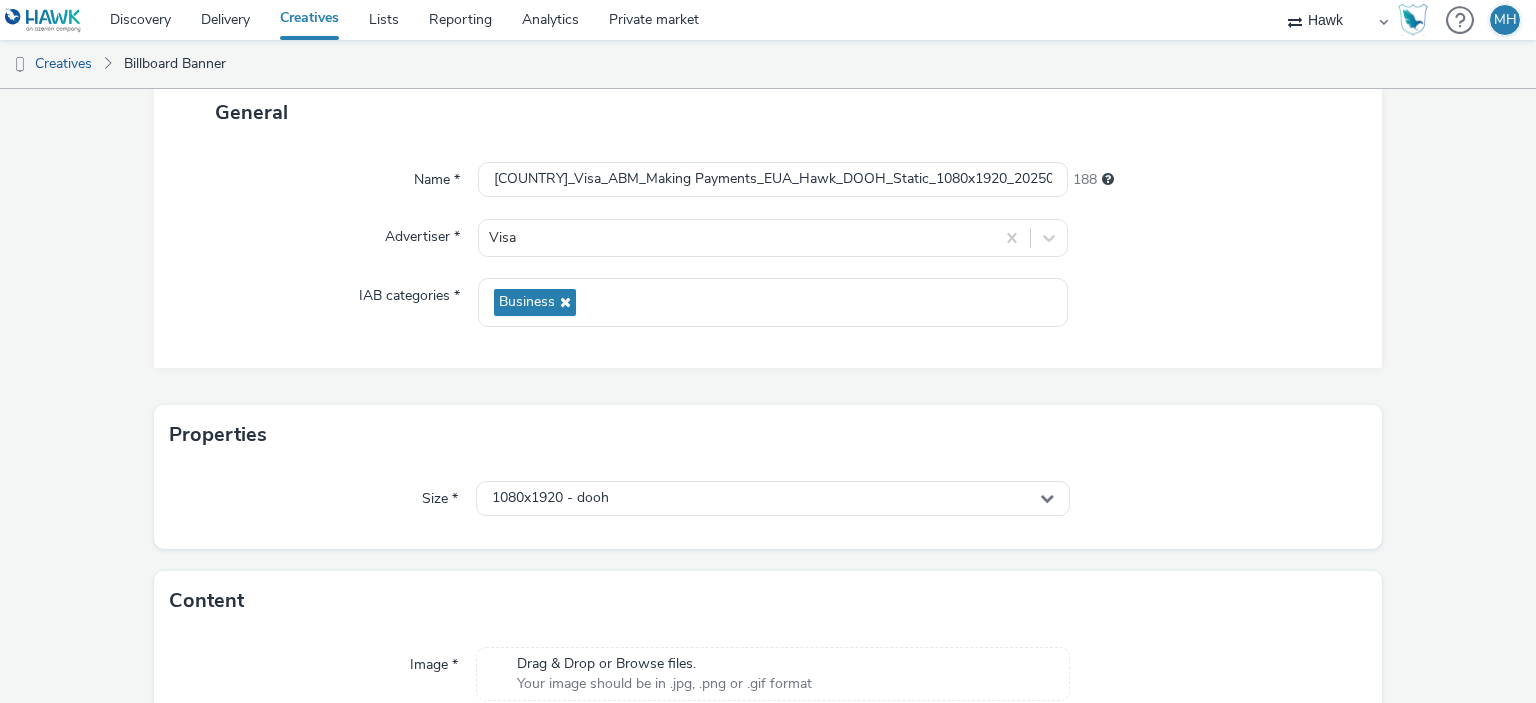 scroll, scrollTop: 231, scrollLeft: 0, axis: vertical 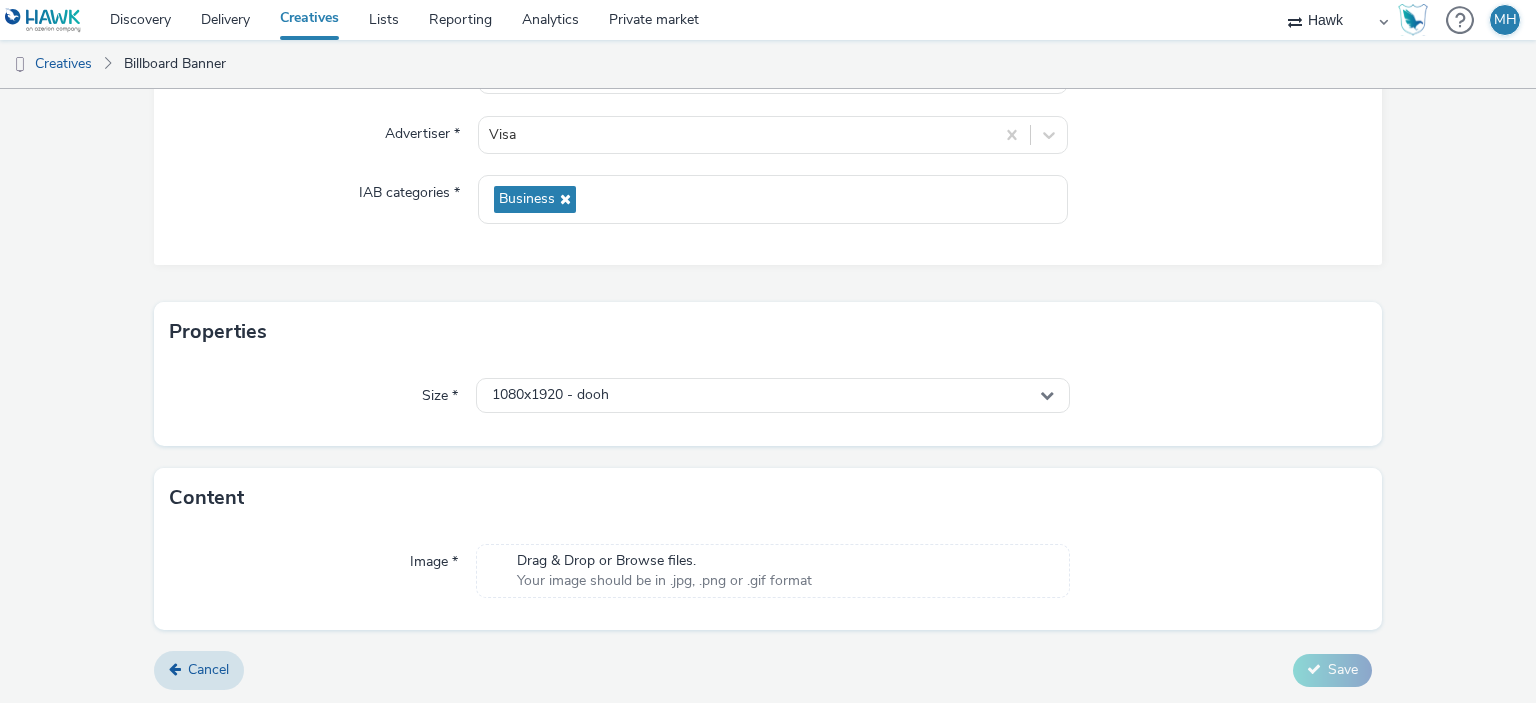 click on "Drag & Drop or Browse files." at bounding box center (664, 561) 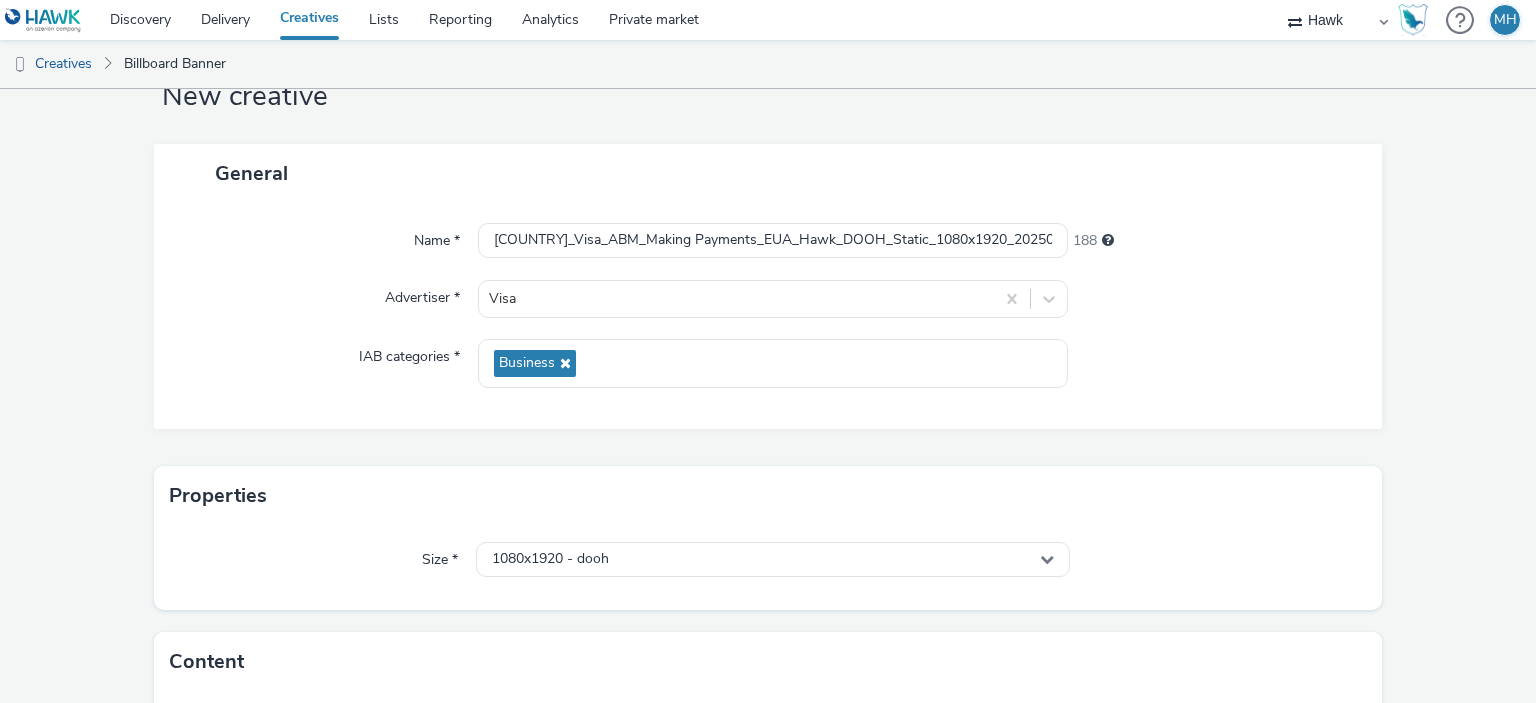 scroll, scrollTop: 0, scrollLeft: 0, axis: both 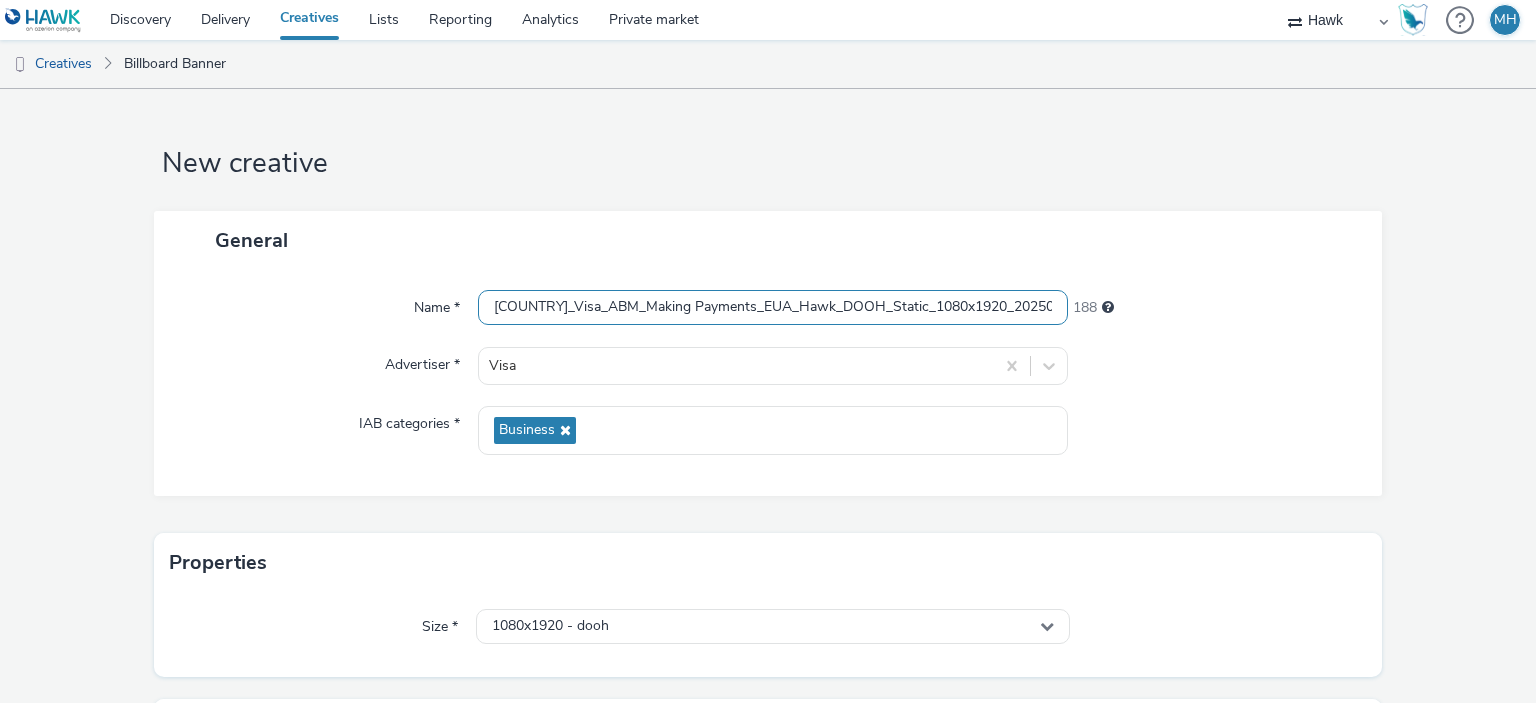 drag, startPoint x: 483, startPoint y: 308, endPoint x: 741, endPoint y: 299, distance: 258.15692 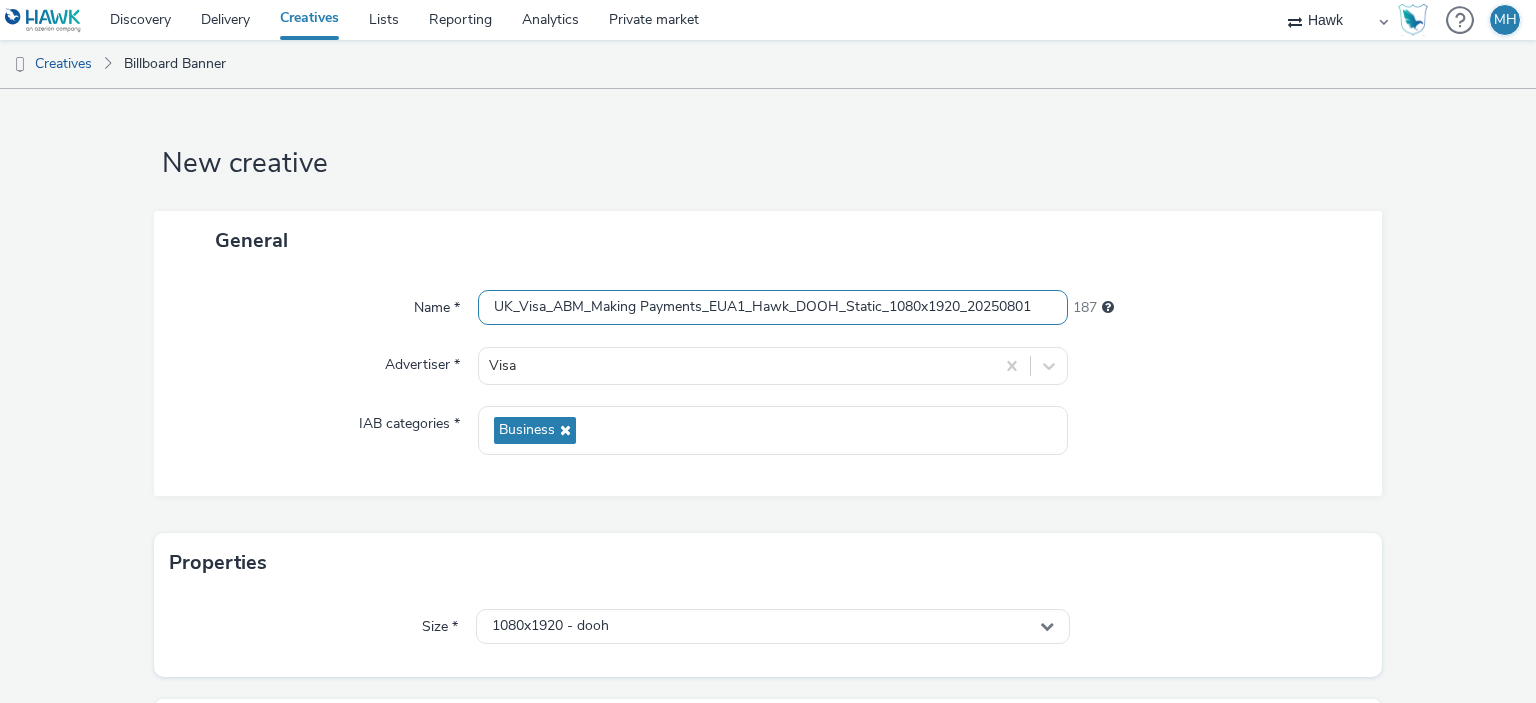type on "UK_Visa_ABM_Making Payments_EUA1_Hawk_DOOH_Static_1080x1920_20250801" 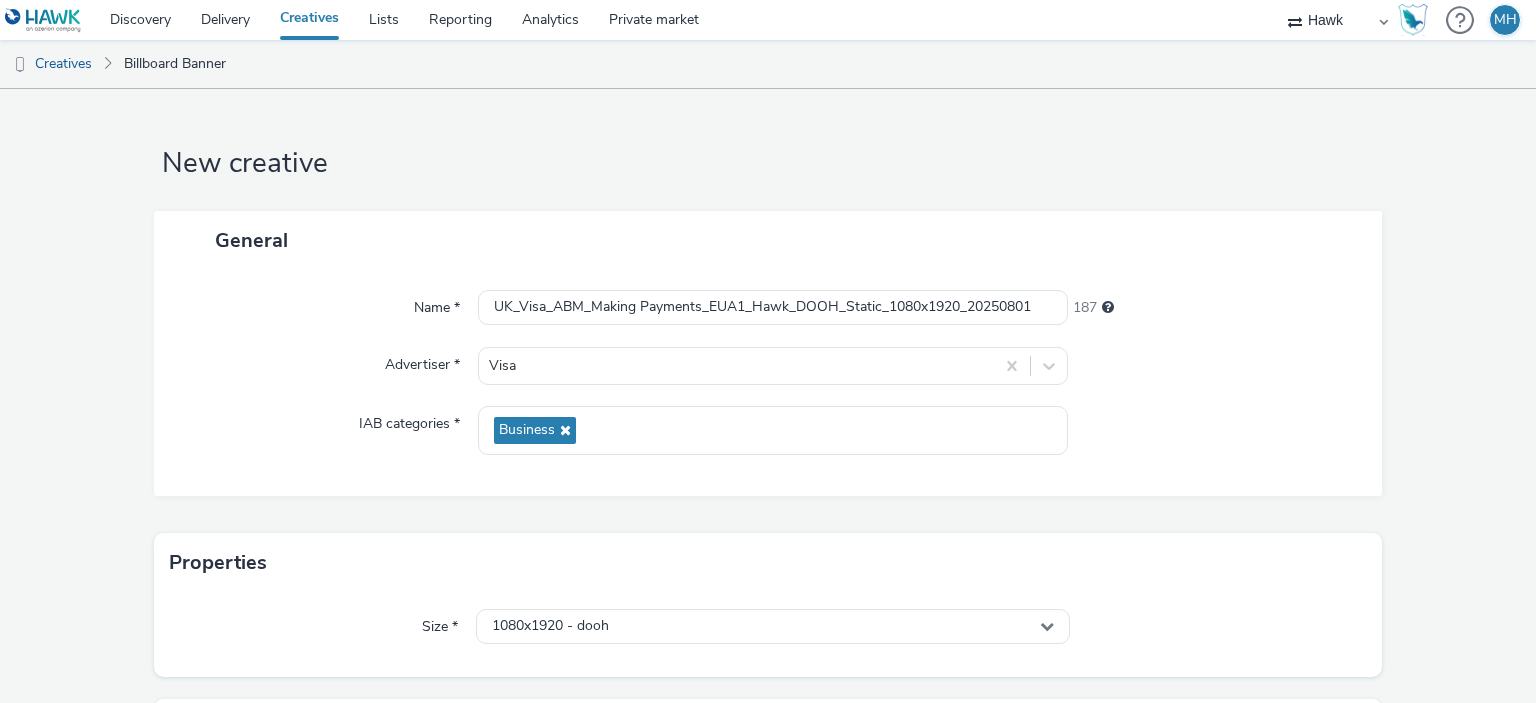 click on "New creative" at bounding box center [768, 164] 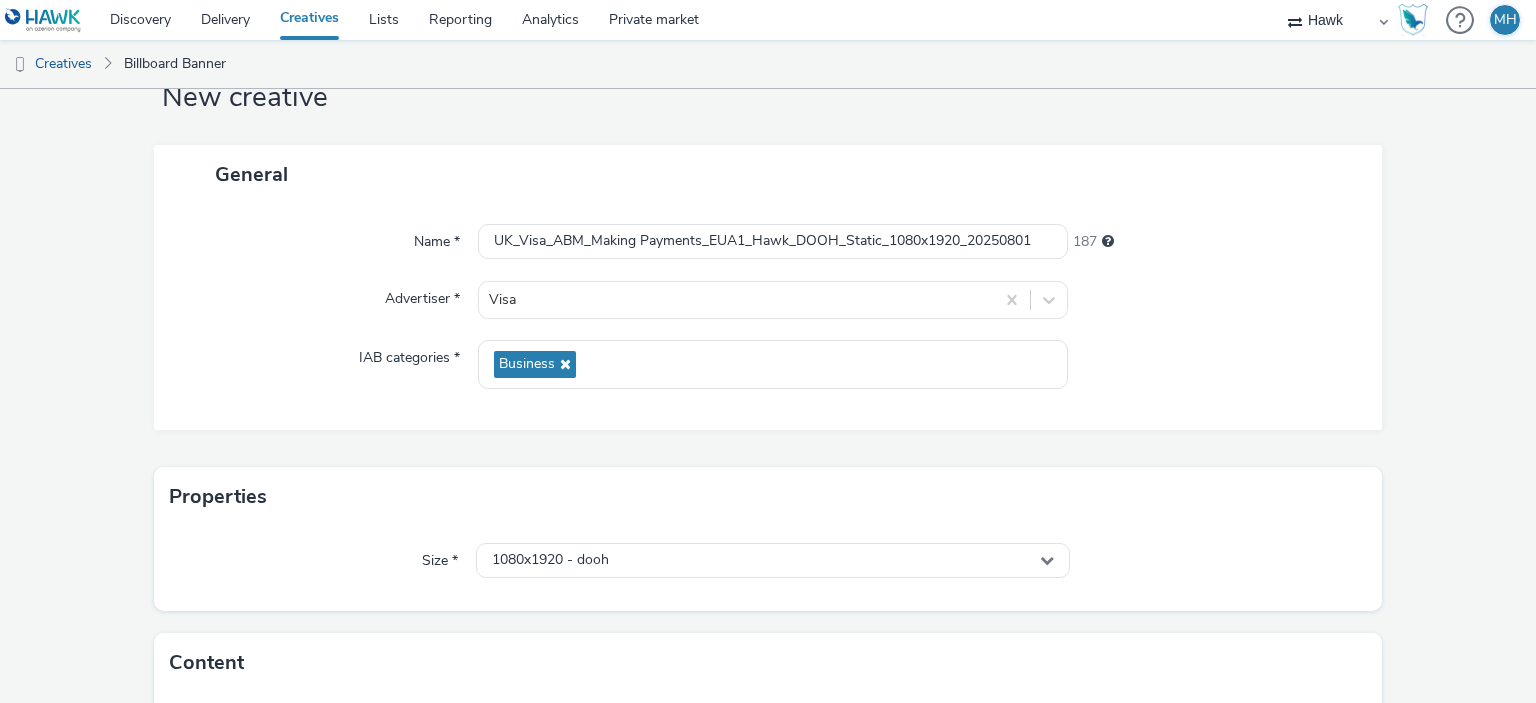 scroll, scrollTop: 0, scrollLeft: 0, axis: both 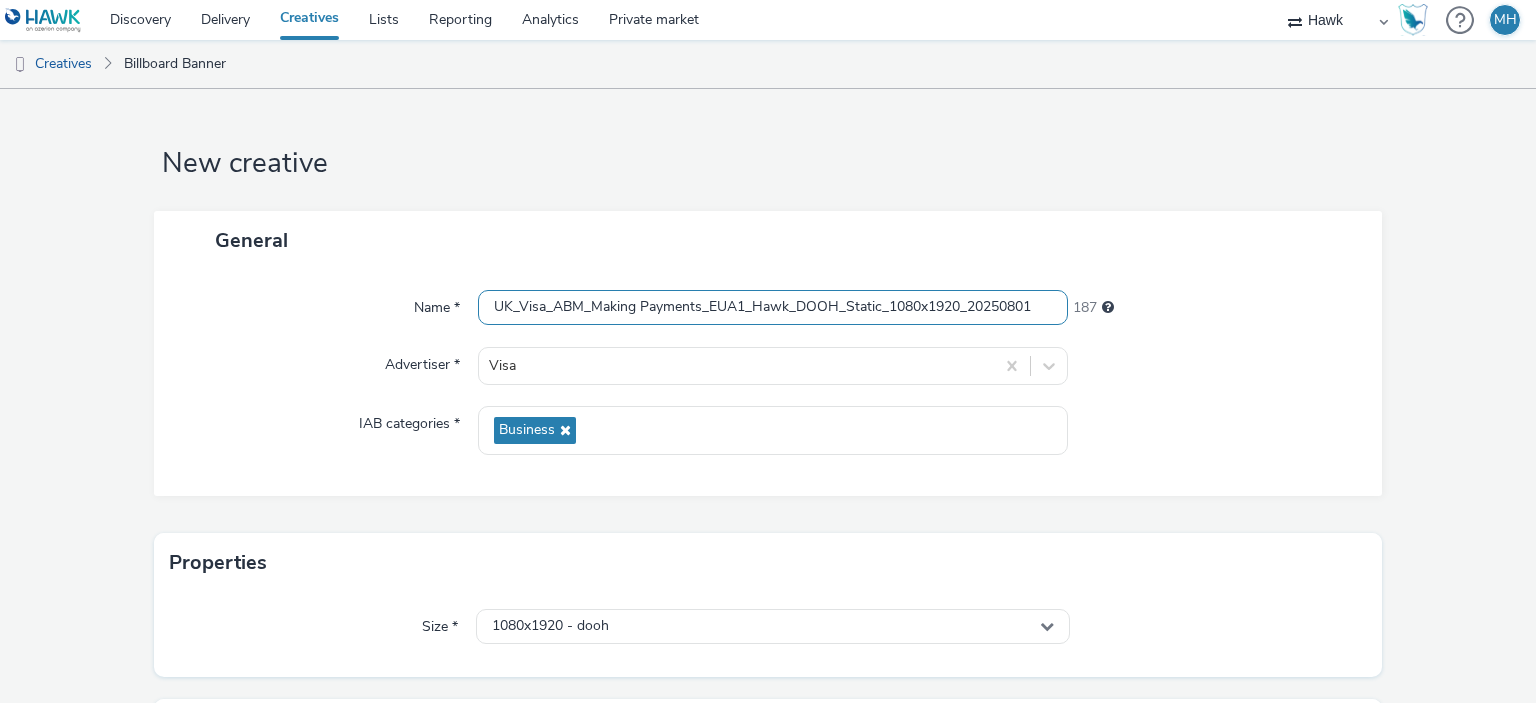 drag, startPoint x: 484, startPoint y: 306, endPoint x: 1001, endPoint y: 334, distance: 517.7577 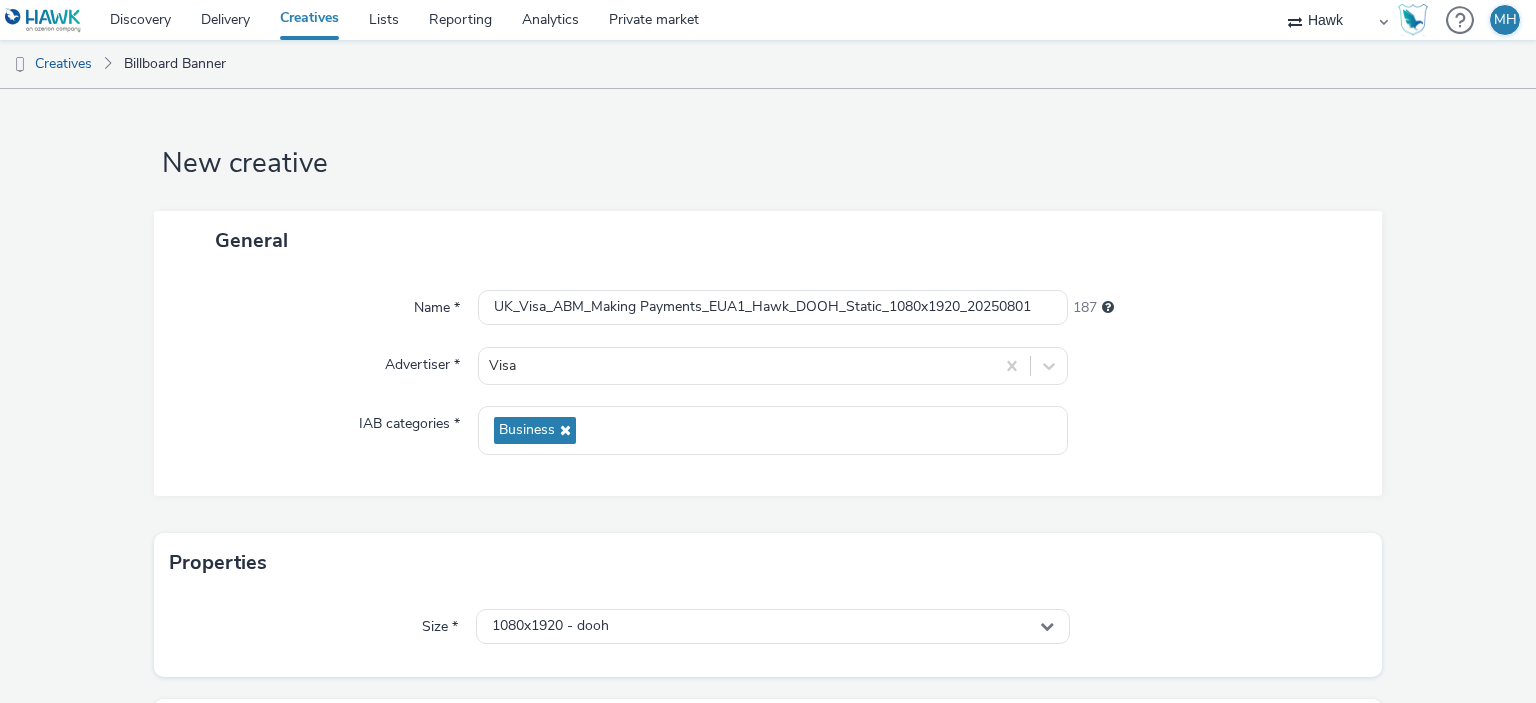 click on "Name * UK_Visa_ABM_Making Payments_EUA1_Hawk_DOOH_Static_1080x1920_20250801 187 Advertiser * Visa IAB categories * Business" at bounding box center (768, 383) 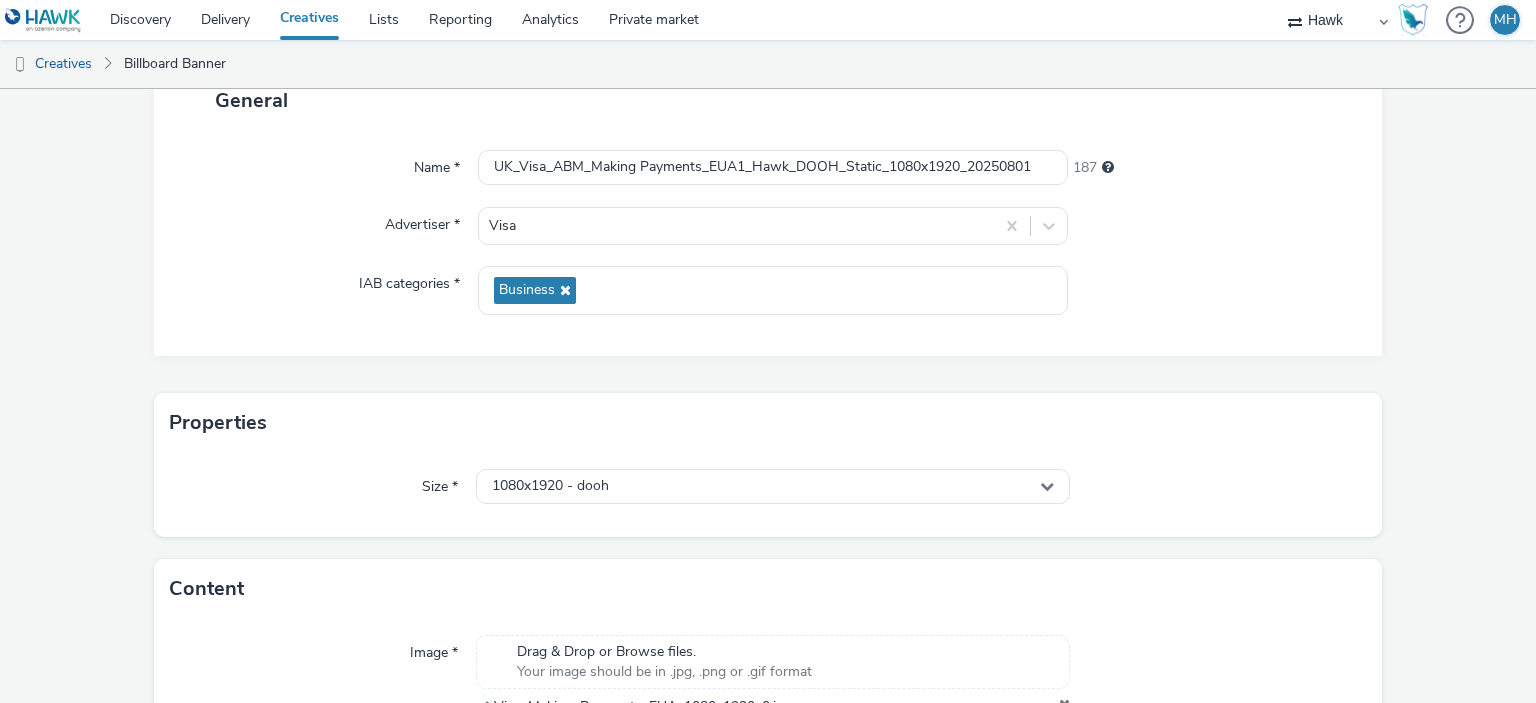 scroll, scrollTop: 259, scrollLeft: 0, axis: vertical 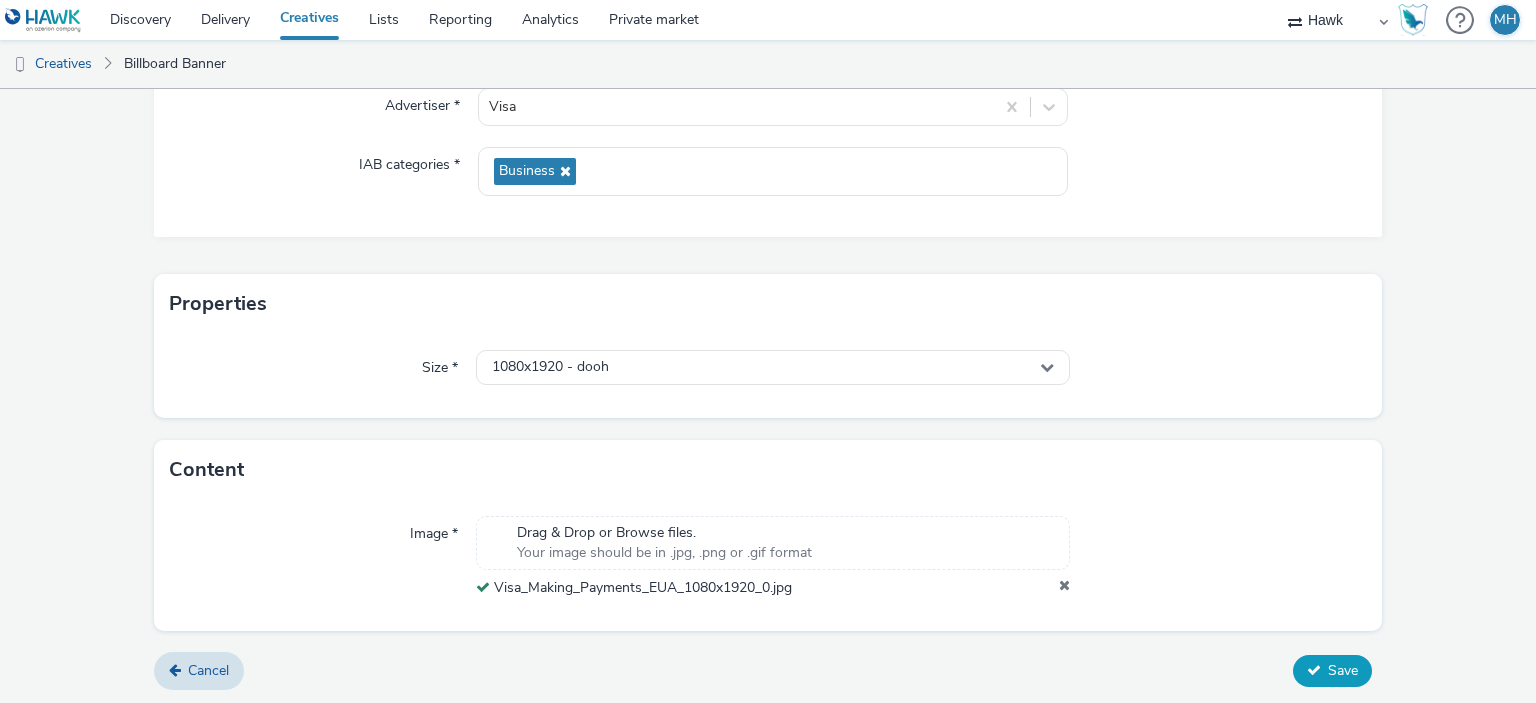 click on "Save" at bounding box center (1343, 670) 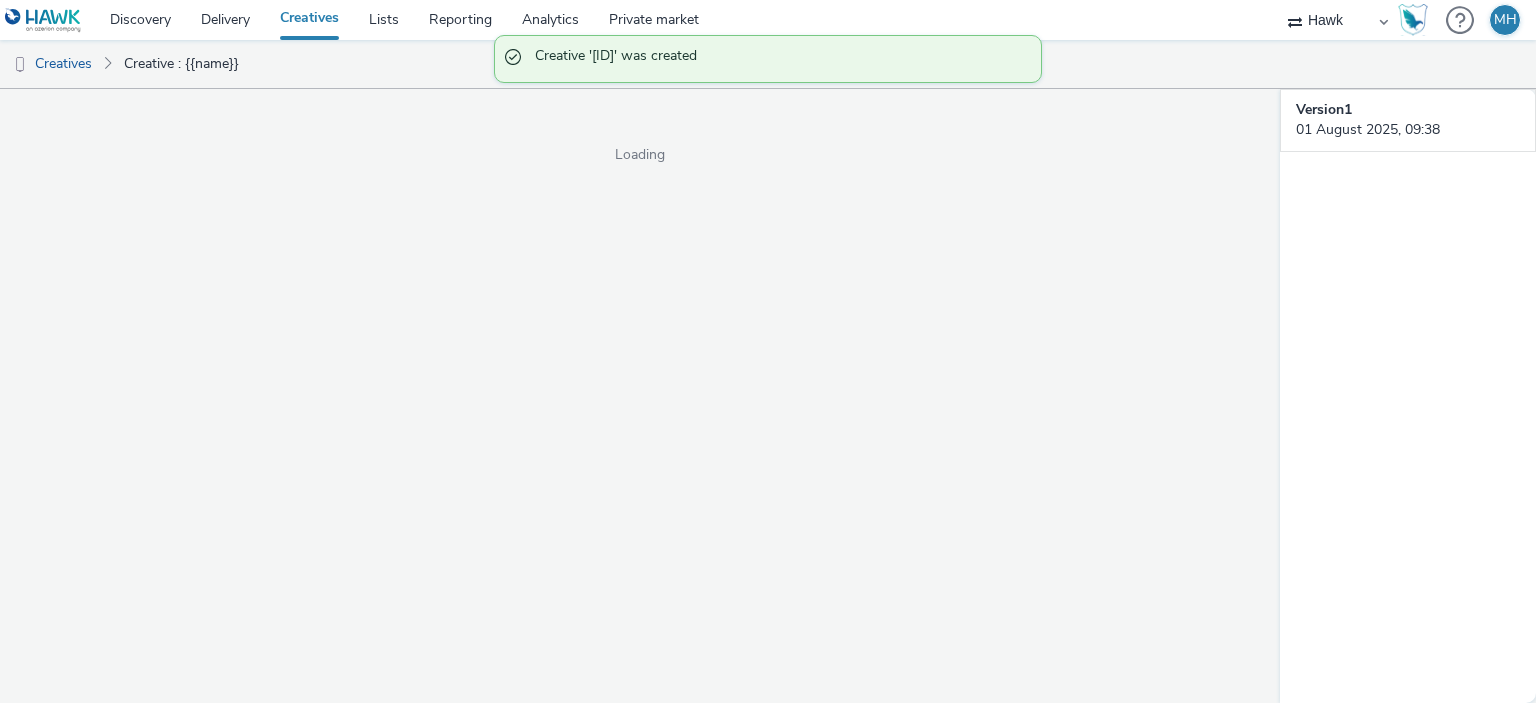 scroll, scrollTop: 0, scrollLeft: 0, axis: both 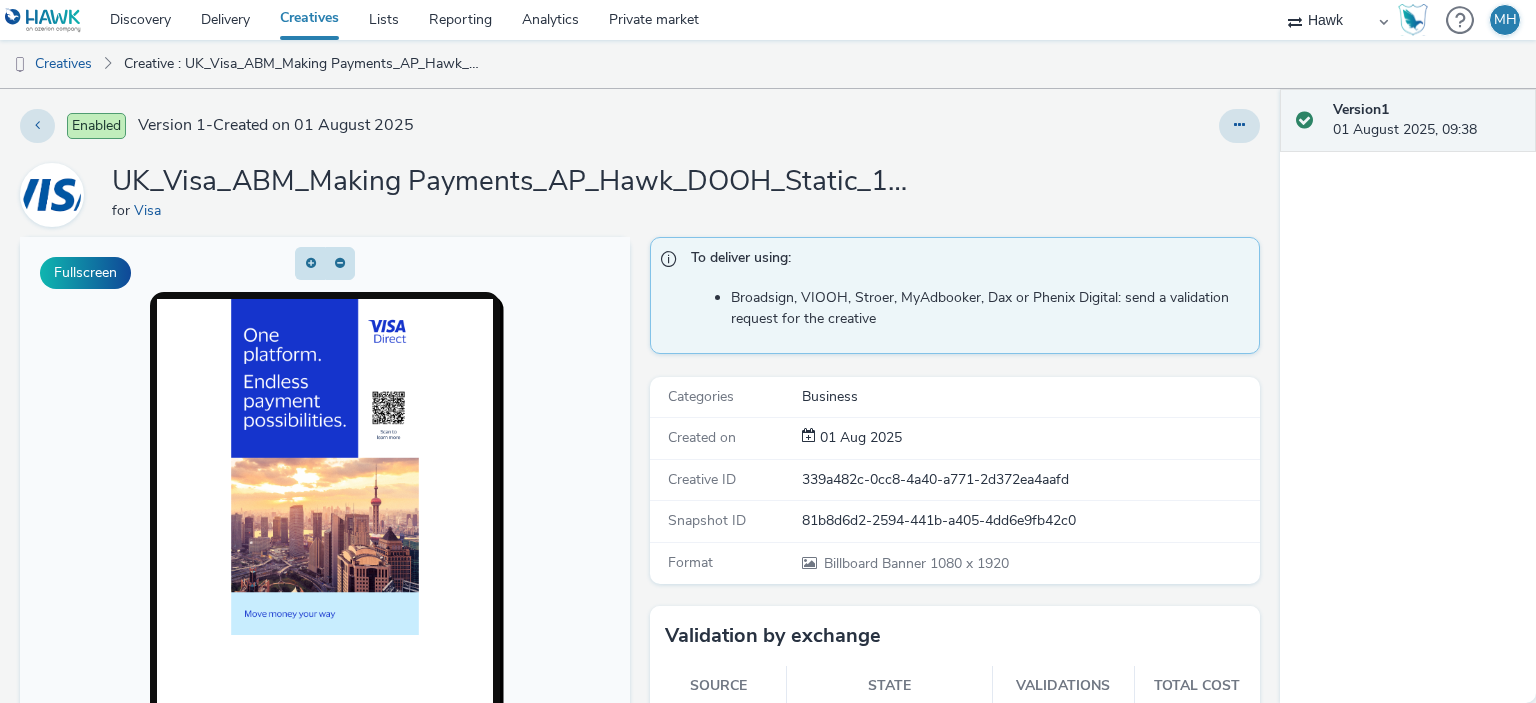 click on "Creatives" at bounding box center (309, 20) 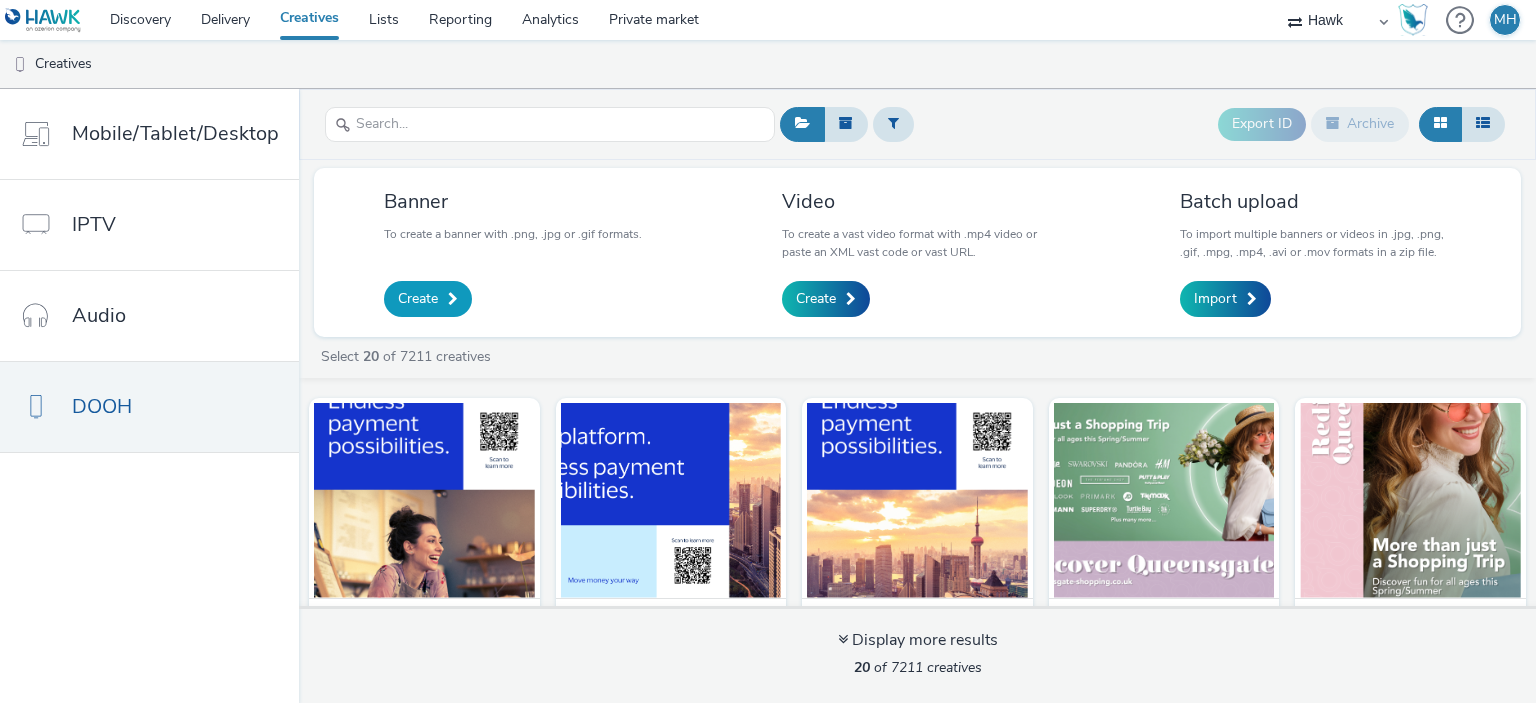 click on "Create" at bounding box center (418, 299) 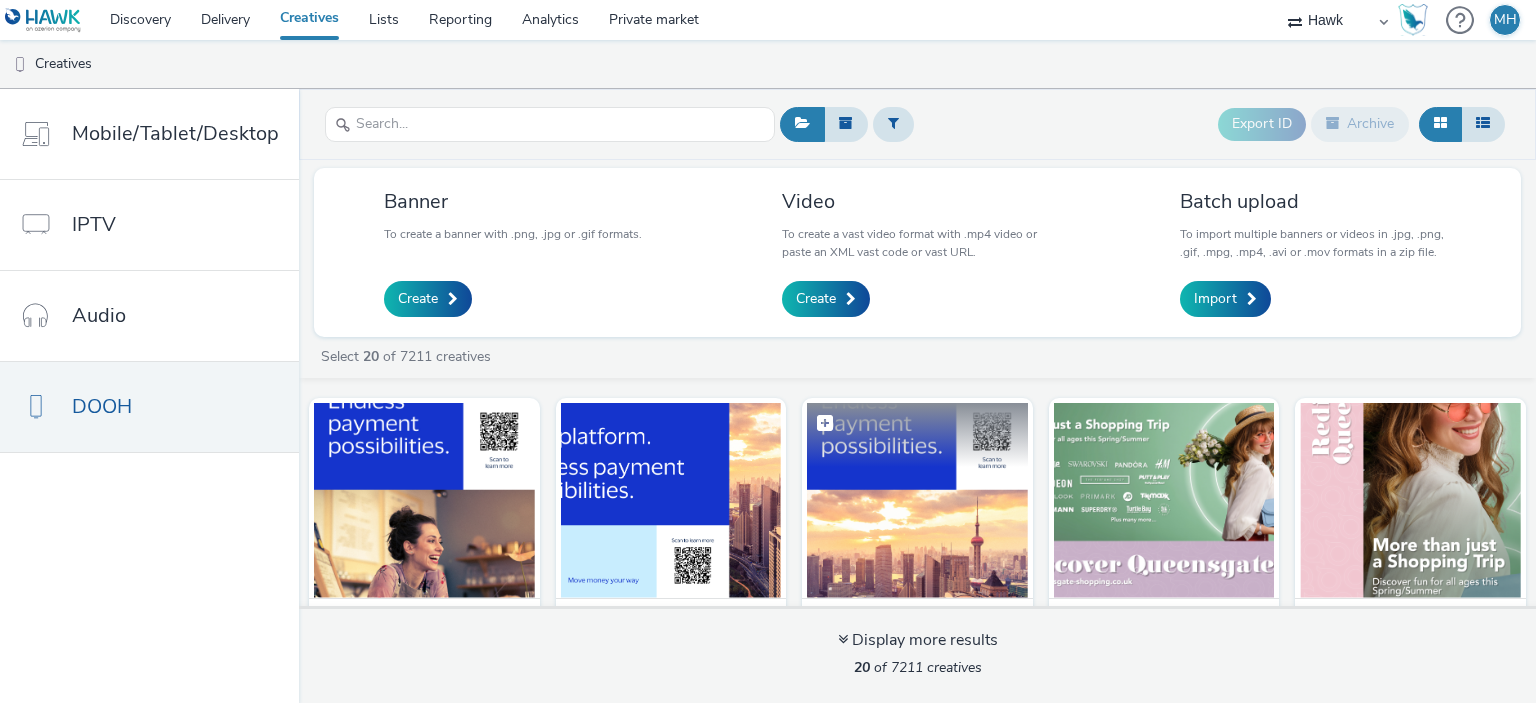 click at bounding box center (825, 423) 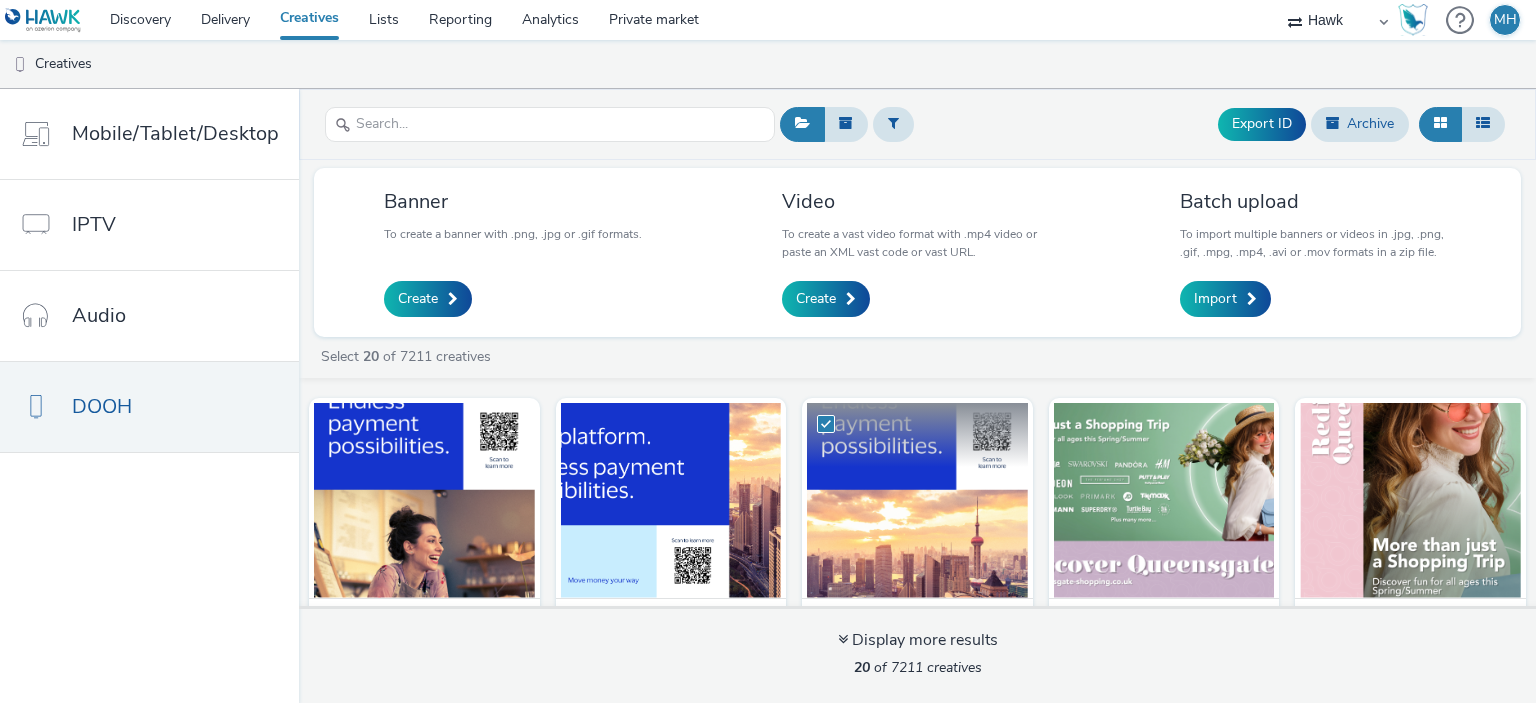 click at bounding box center (826, 424) 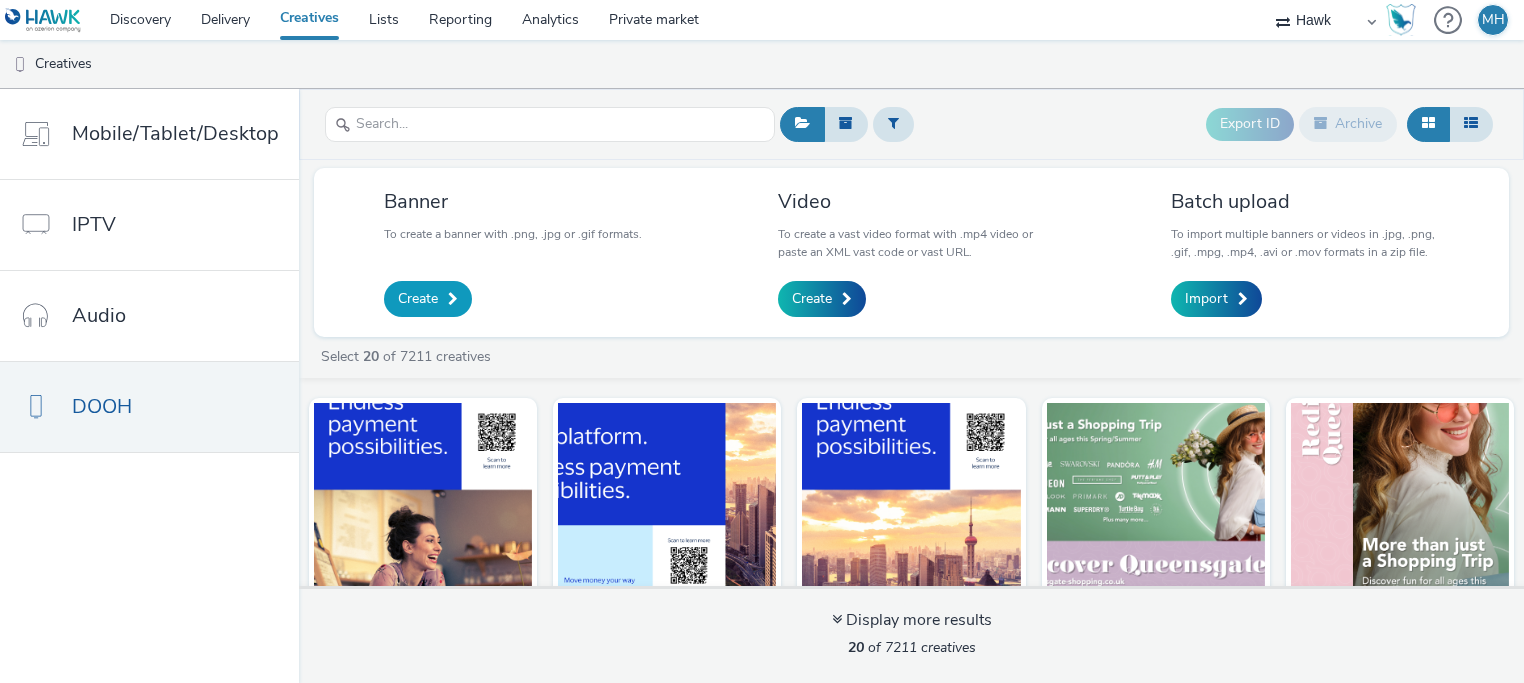 click on "Create" at bounding box center (418, 299) 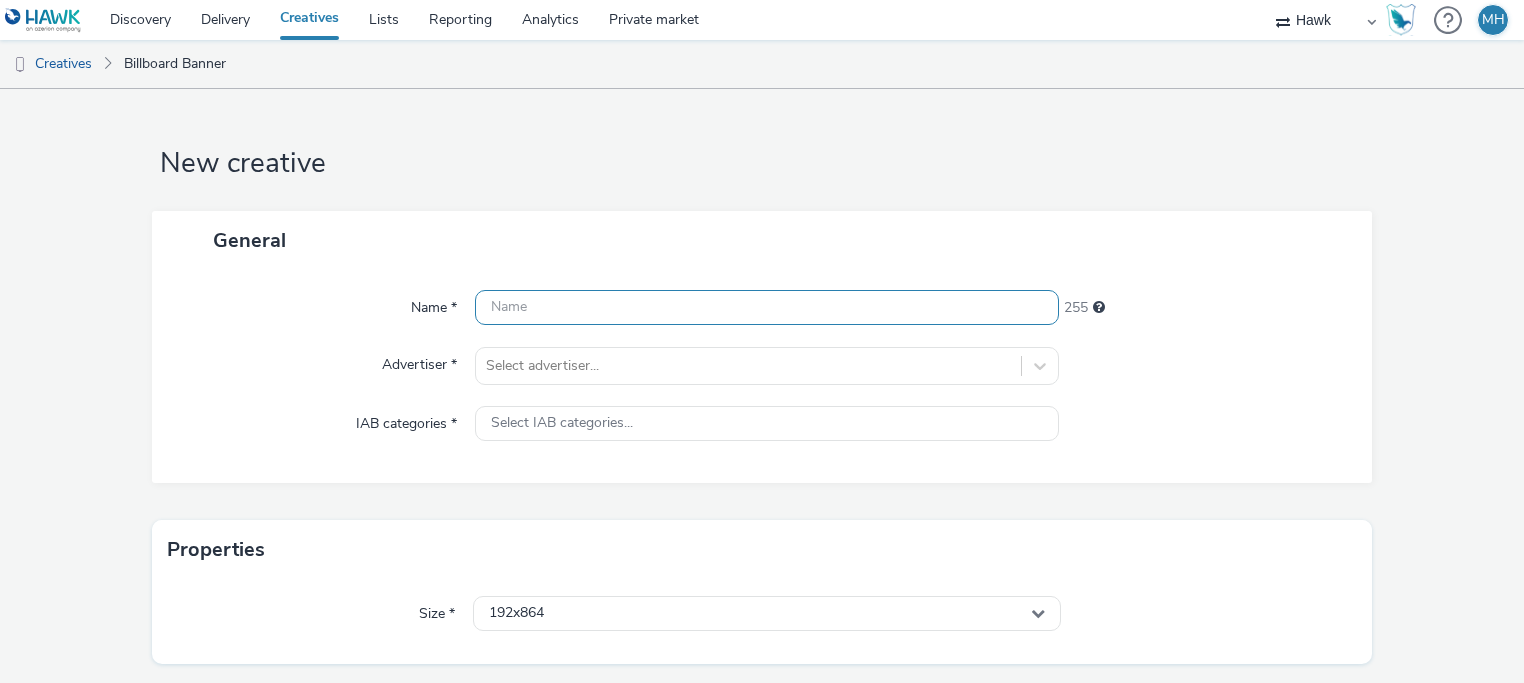click at bounding box center [767, 307] 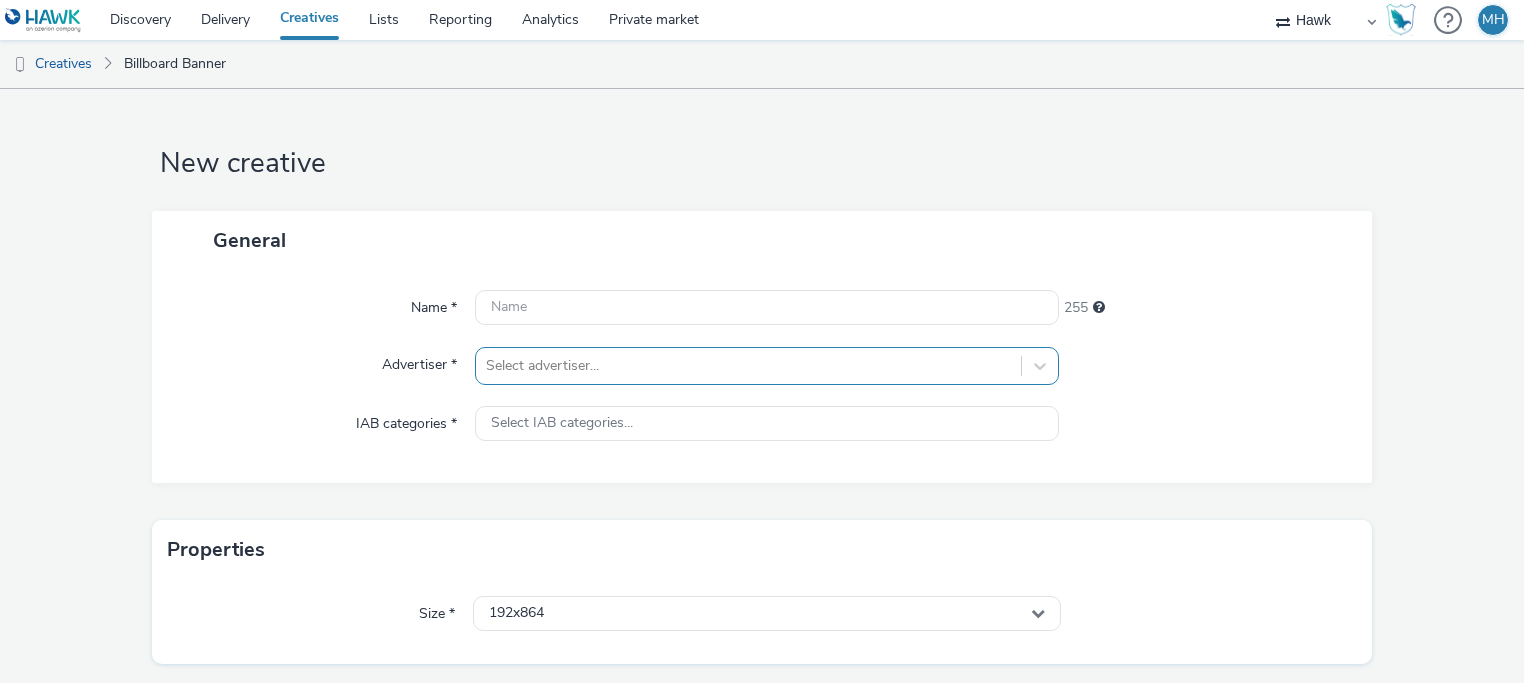 click on "Select advertiser..." at bounding box center [767, 366] 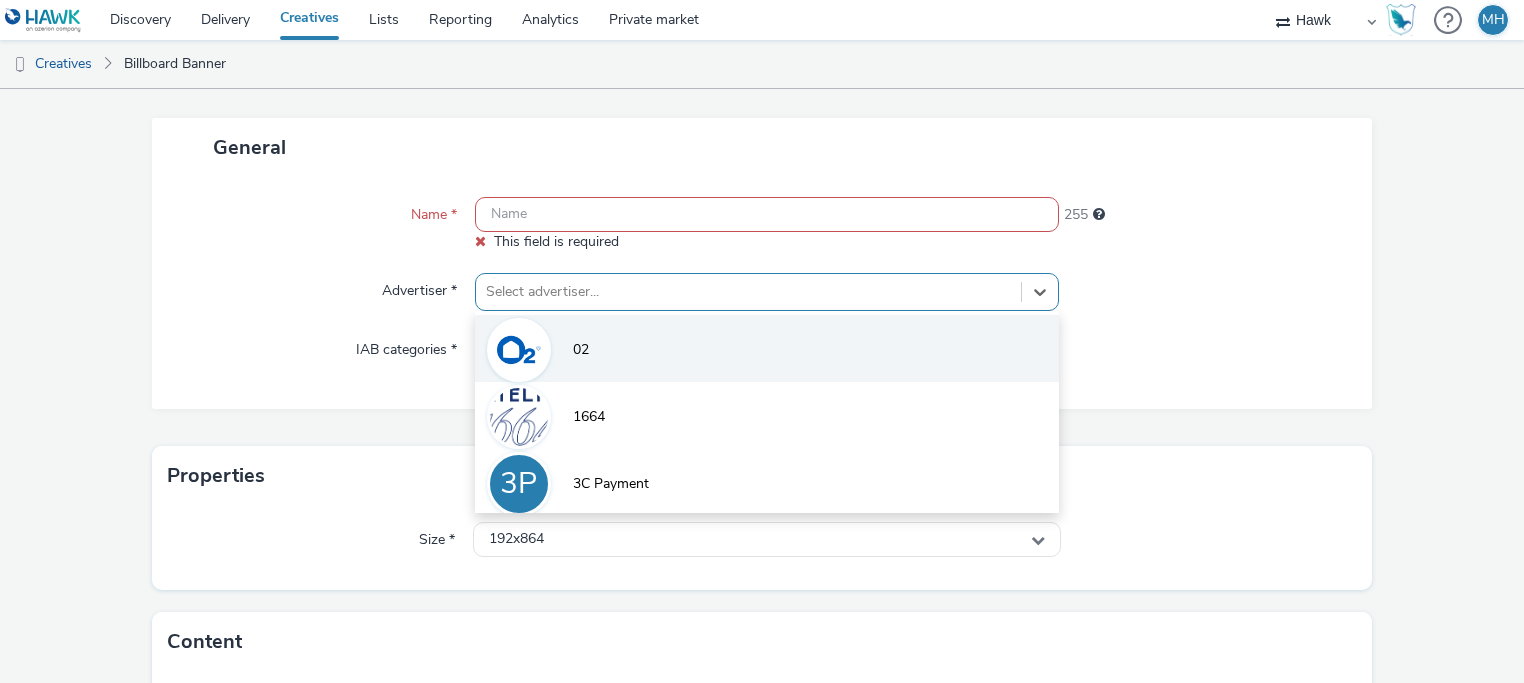 scroll, scrollTop: 99, scrollLeft: 0, axis: vertical 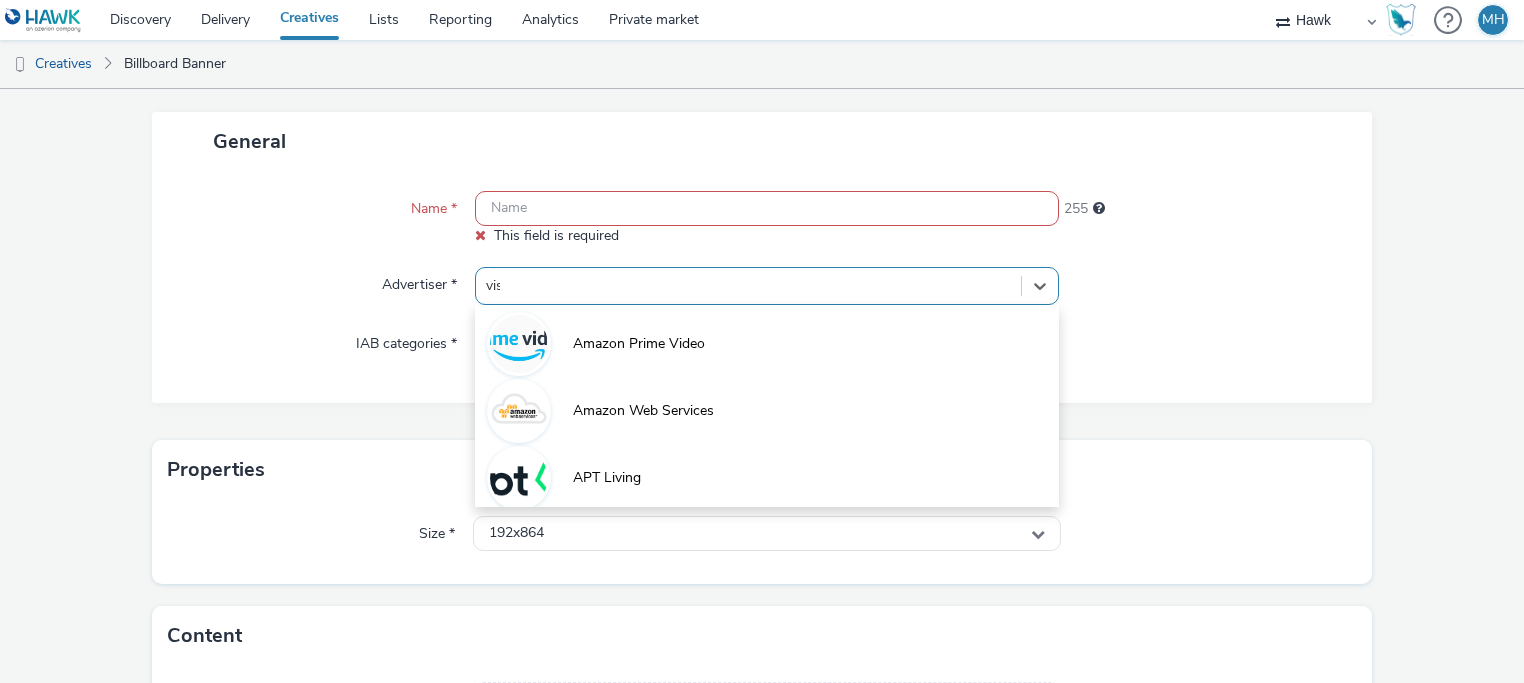 type on "visa" 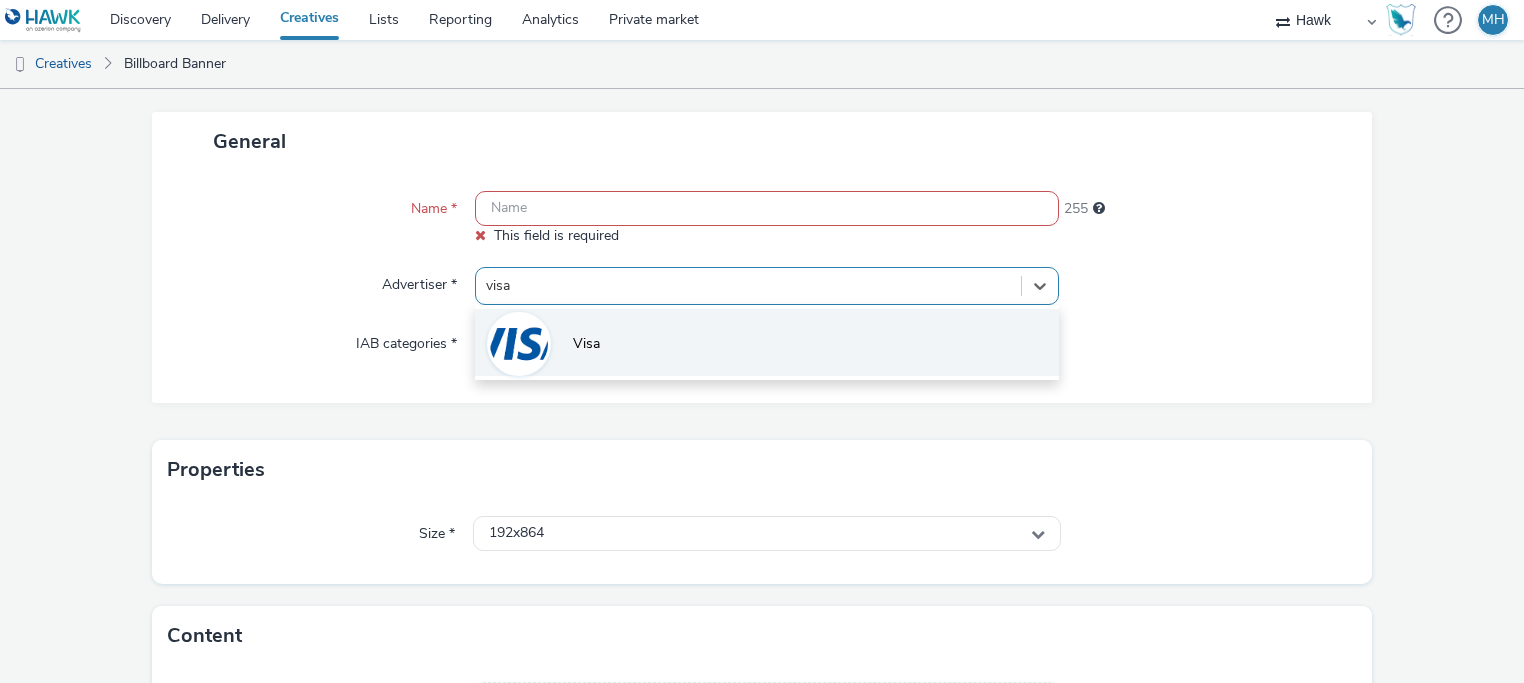 click on "Visa" at bounding box center [767, 342] 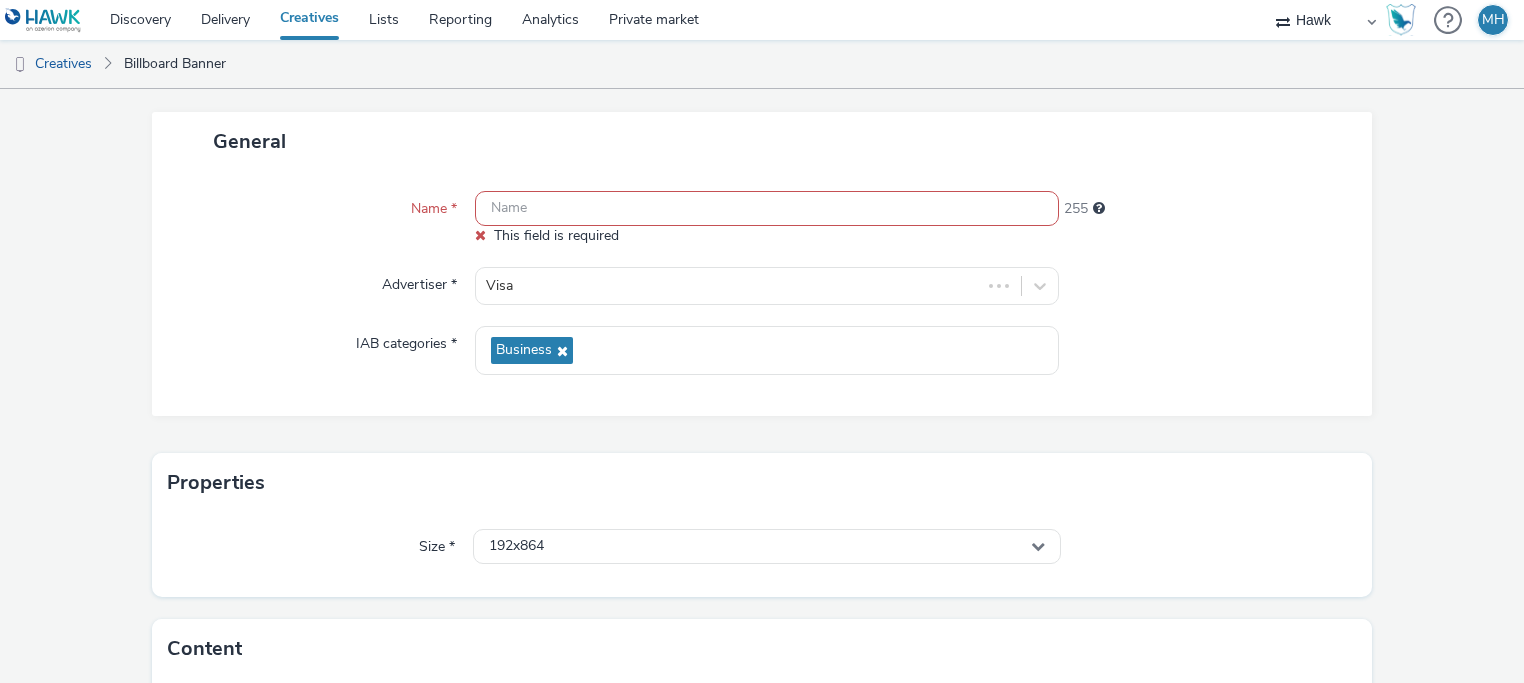 click at bounding box center (767, 208) 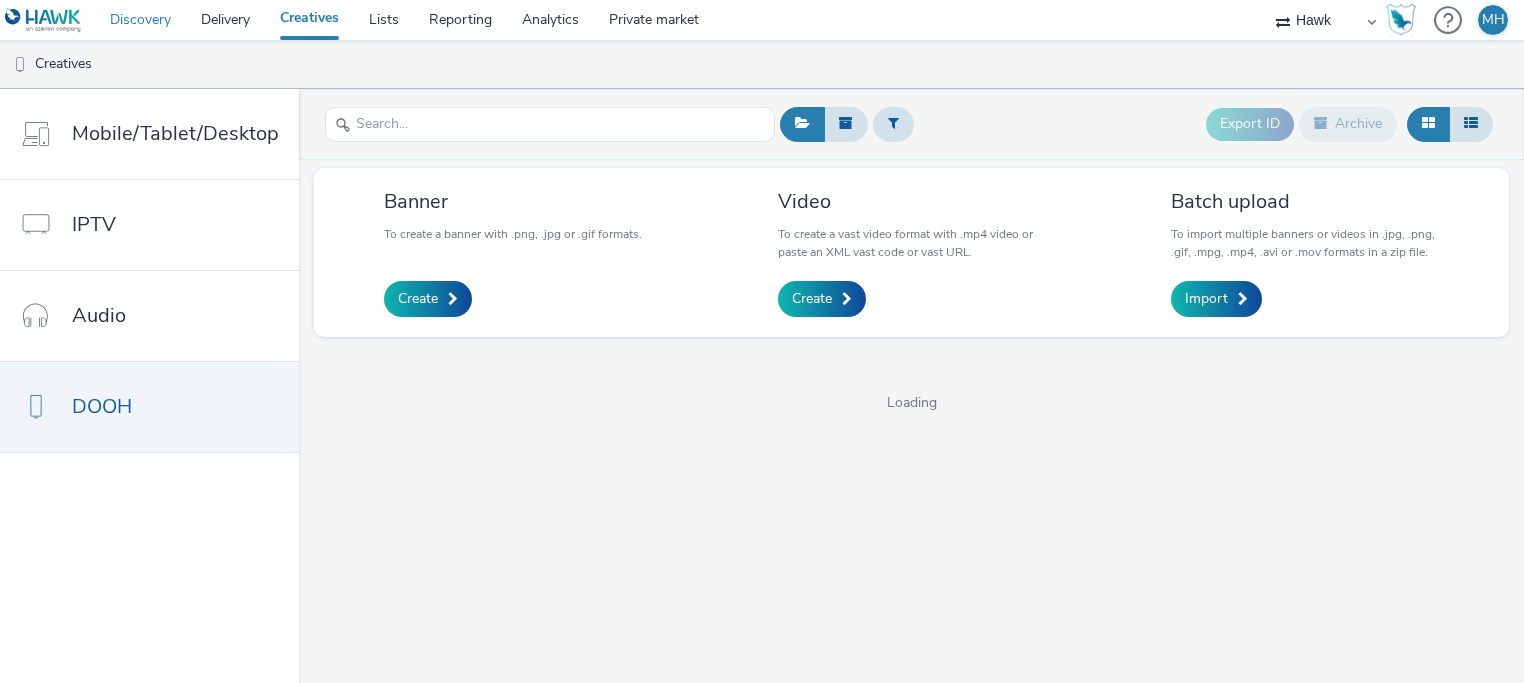 scroll, scrollTop: 0, scrollLeft: 0, axis: both 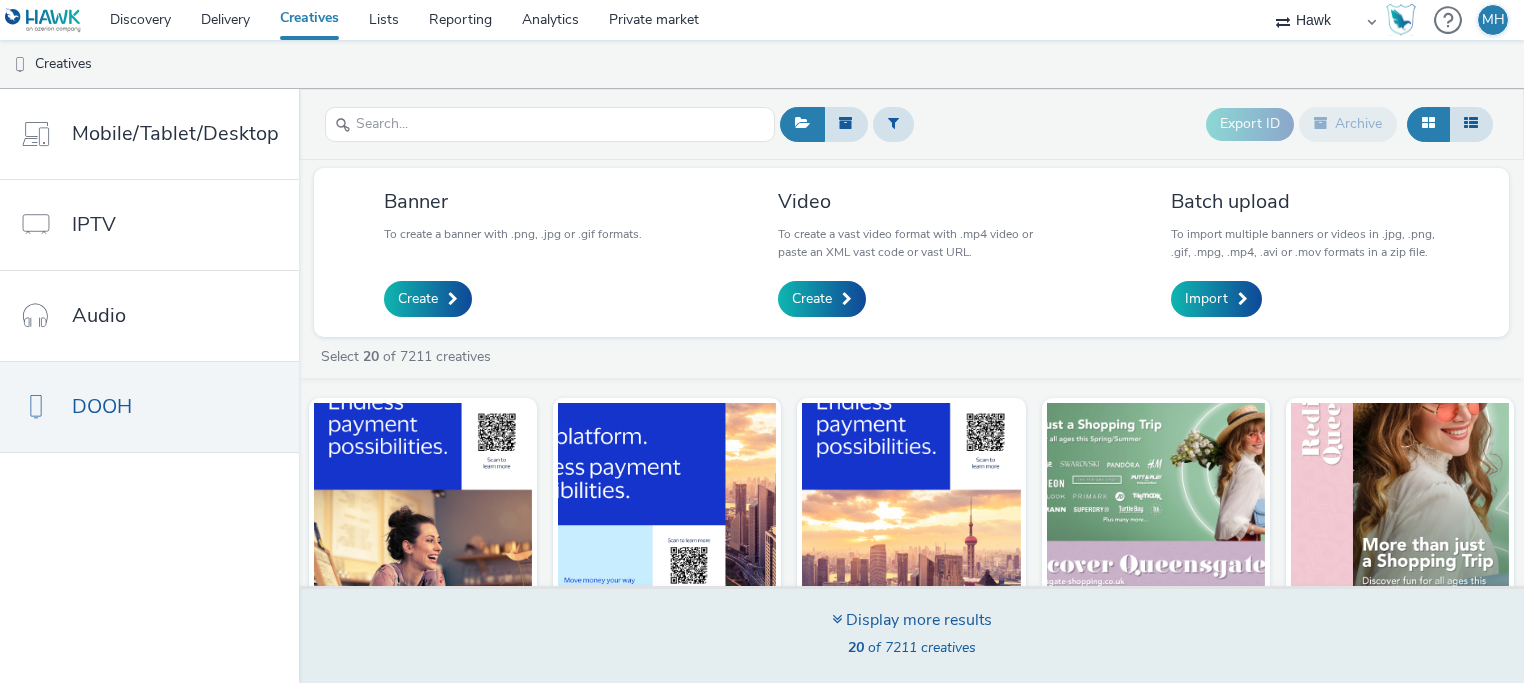 click on "Display more results" at bounding box center [912, 620] 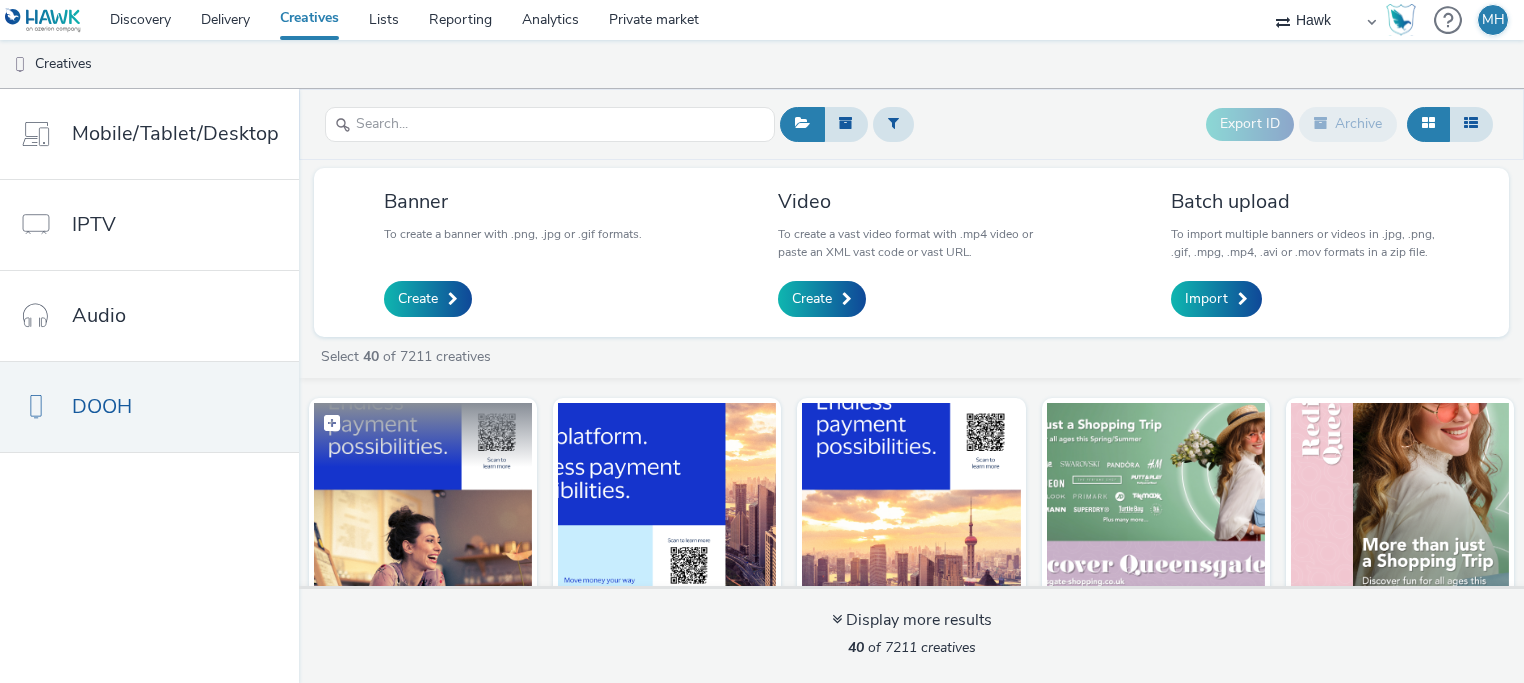 click at bounding box center [423, 500] 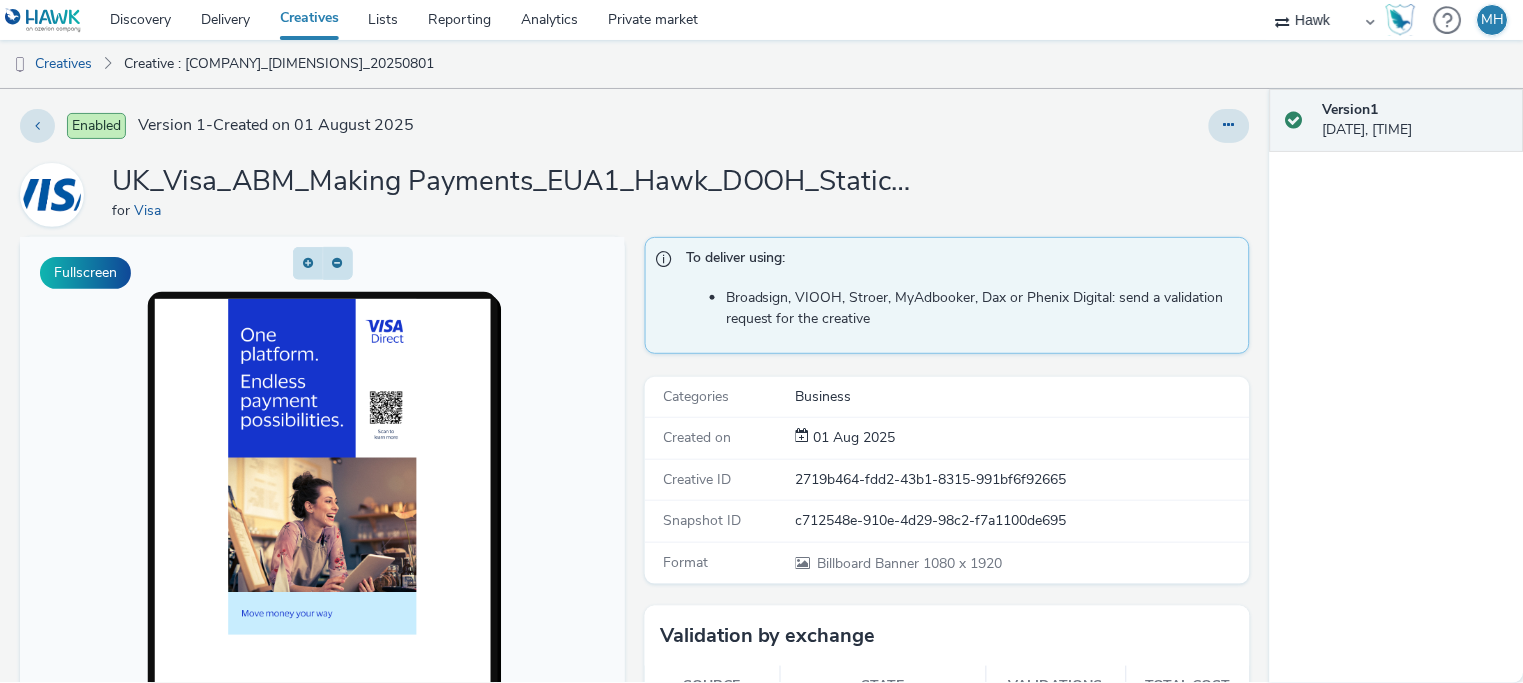 scroll, scrollTop: 0, scrollLeft: 0, axis: both 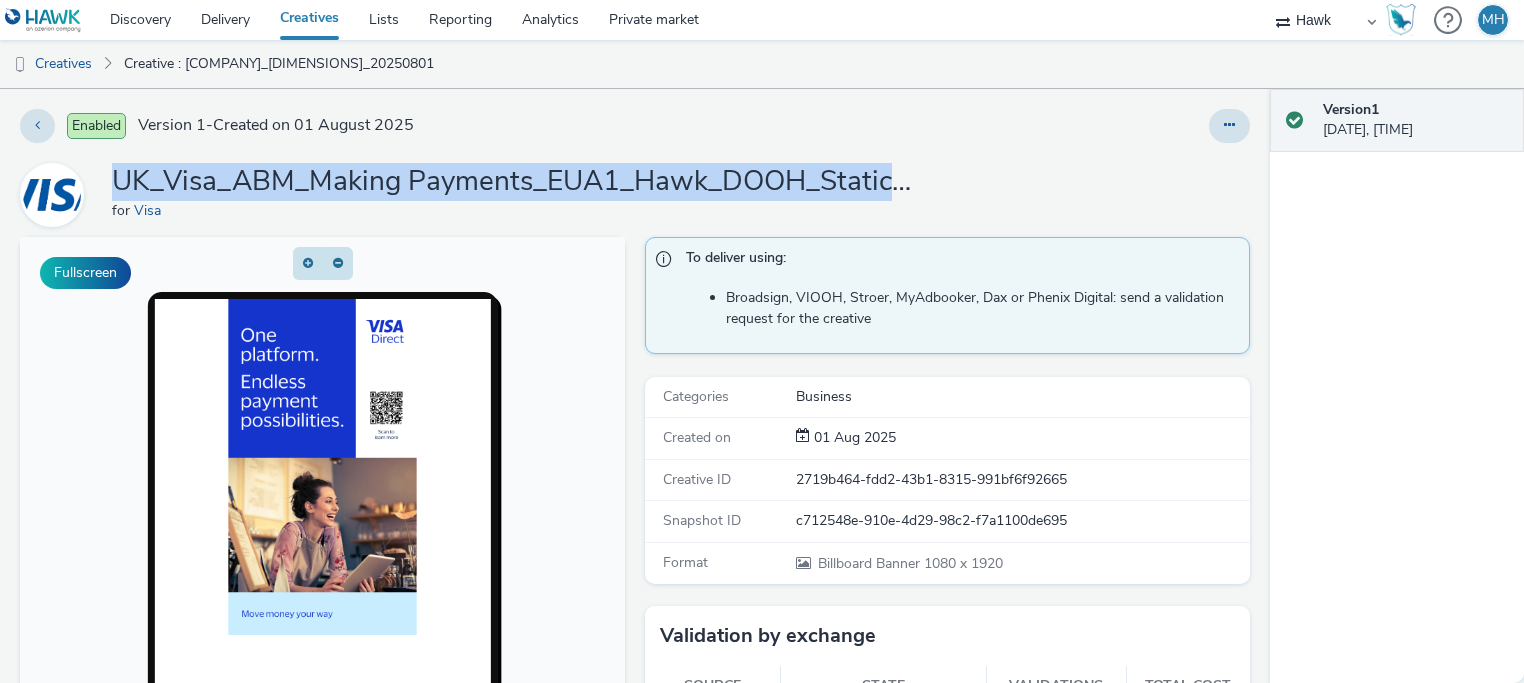 drag, startPoint x: 117, startPoint y: 180, endPoint x: 926, endPoint y: 191, distance: 809.07477 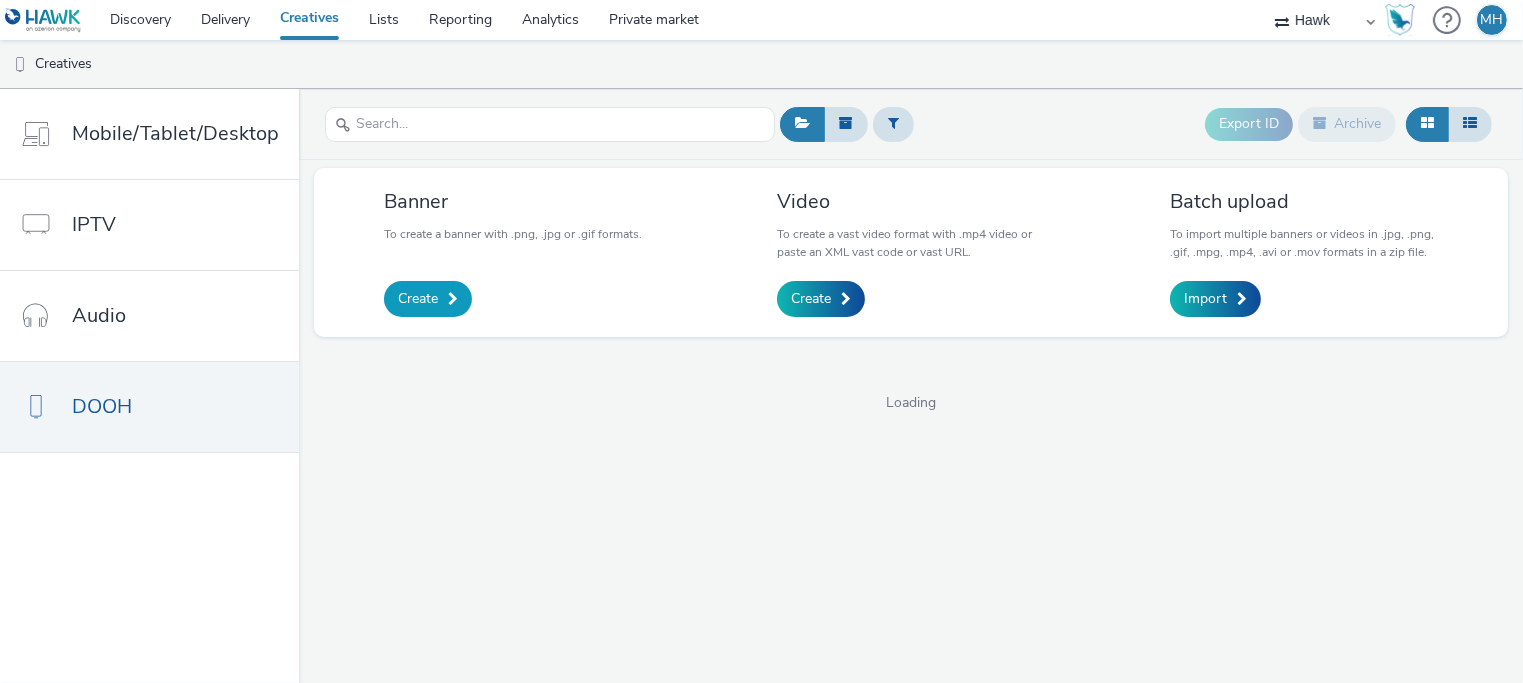 click on "Create" at bounding box center (418, 299) 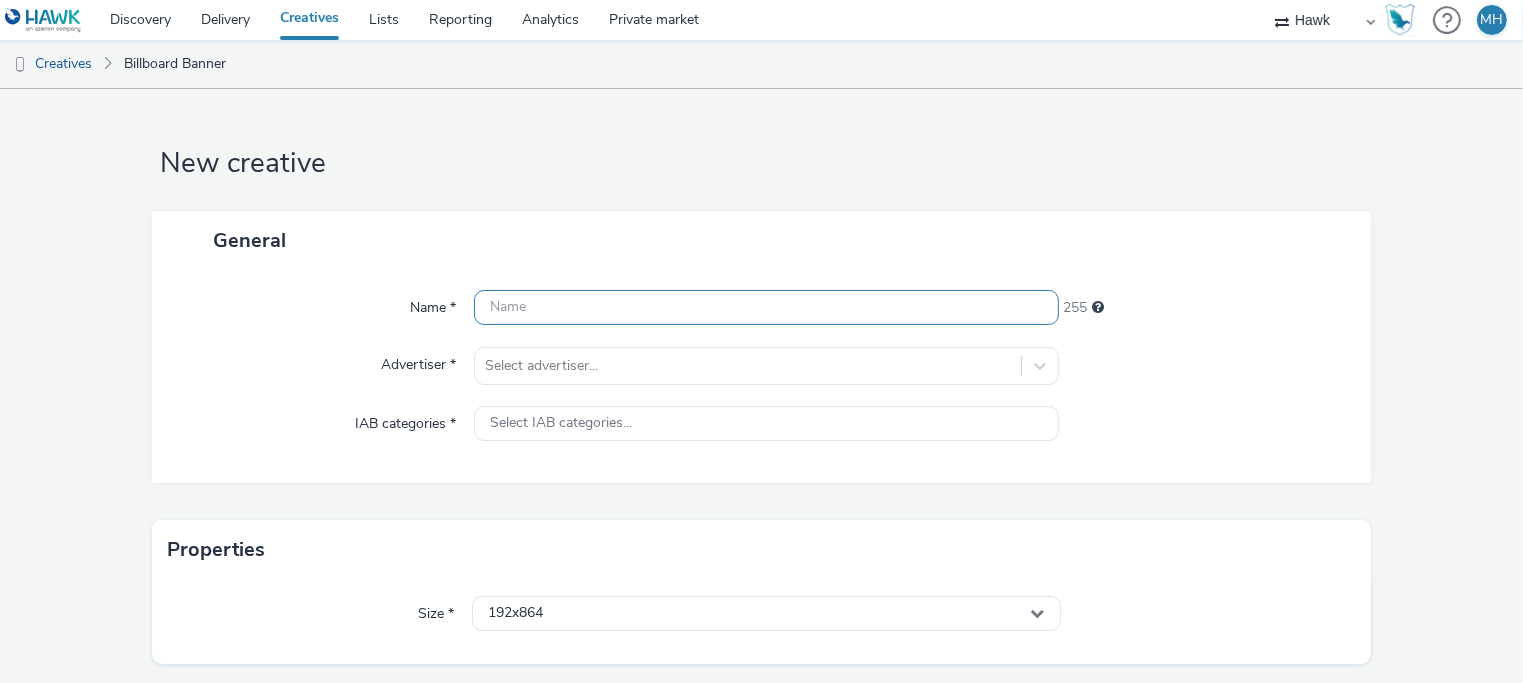 click at bounding box center [766, 307] 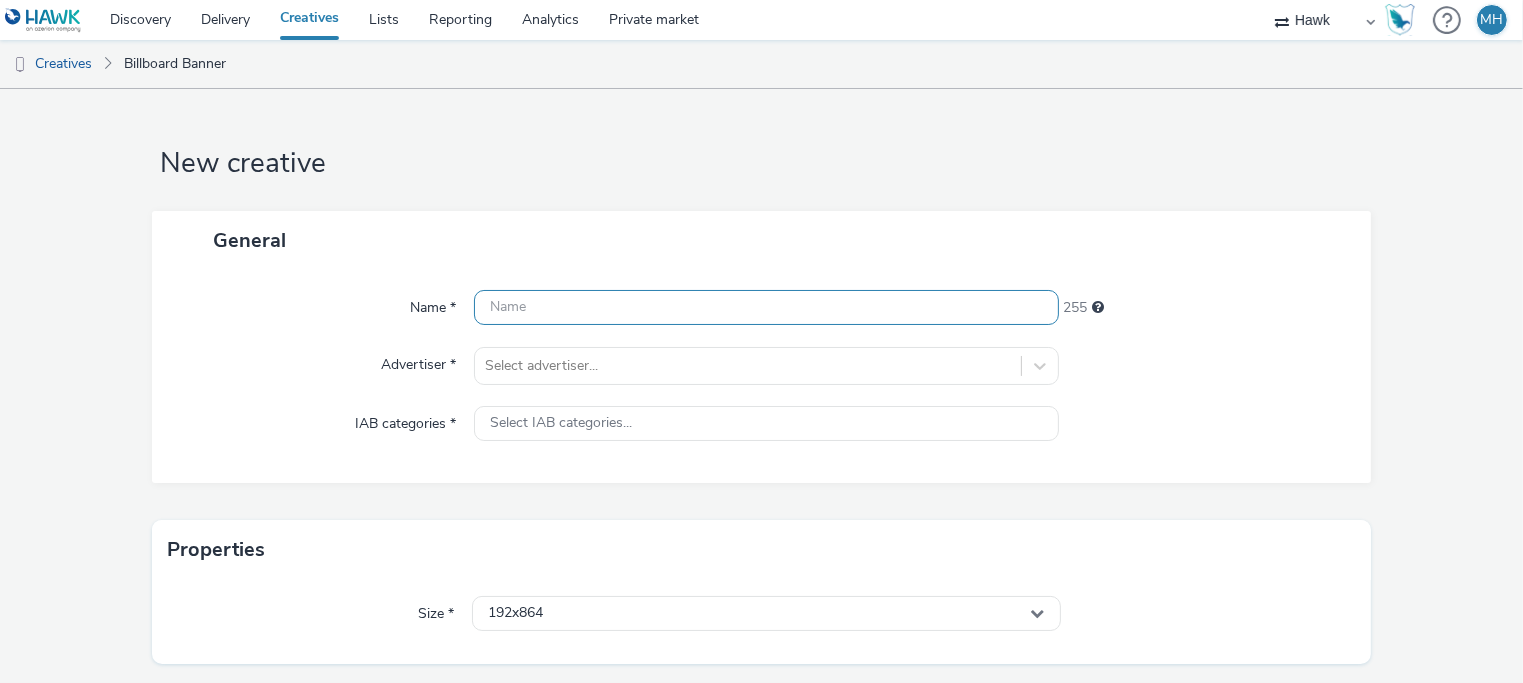 paste on "UK_Visa_ABM_Making Payments_EUA1_Hawk_DOOH_Static_1" 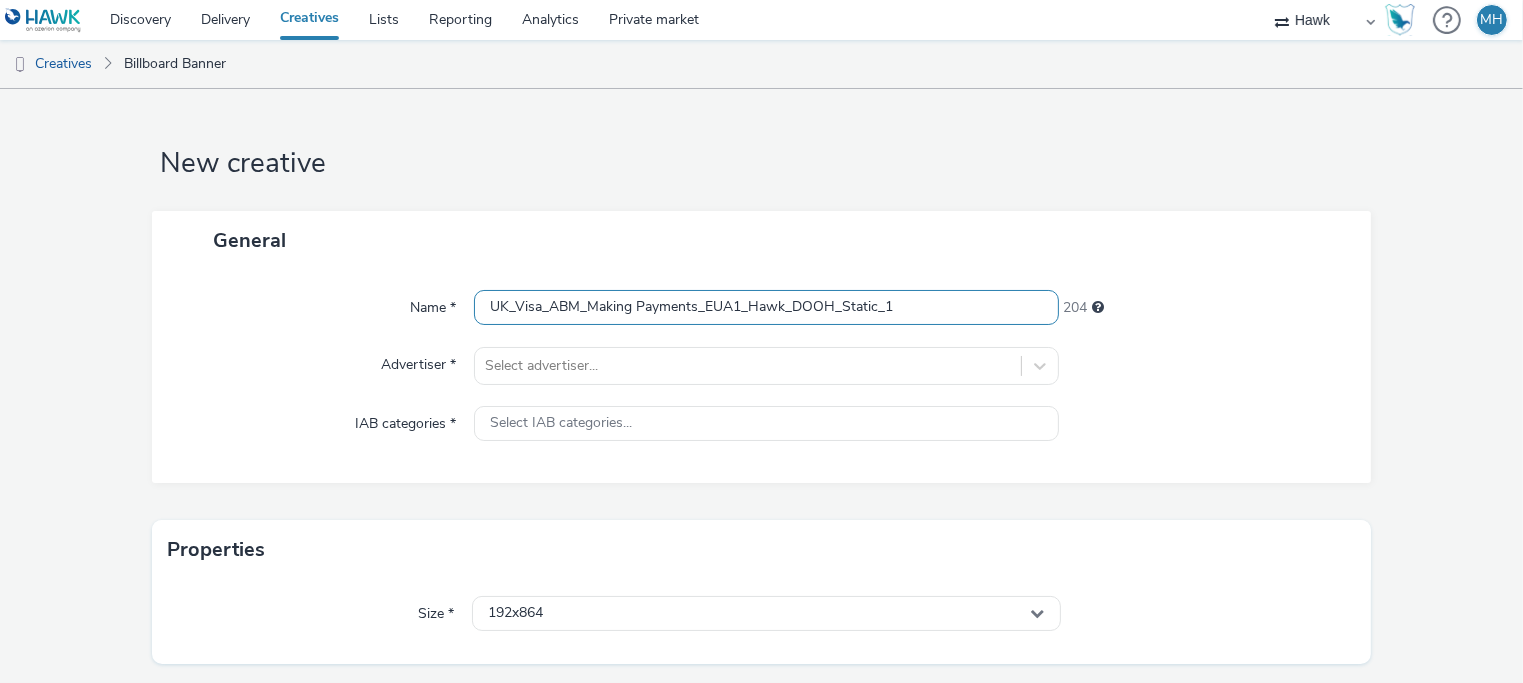 click on "UK_Visa_ABM_Making Payments_EUA1_Hawk_DOOH_Static_1" at bounding box center [766, 307] 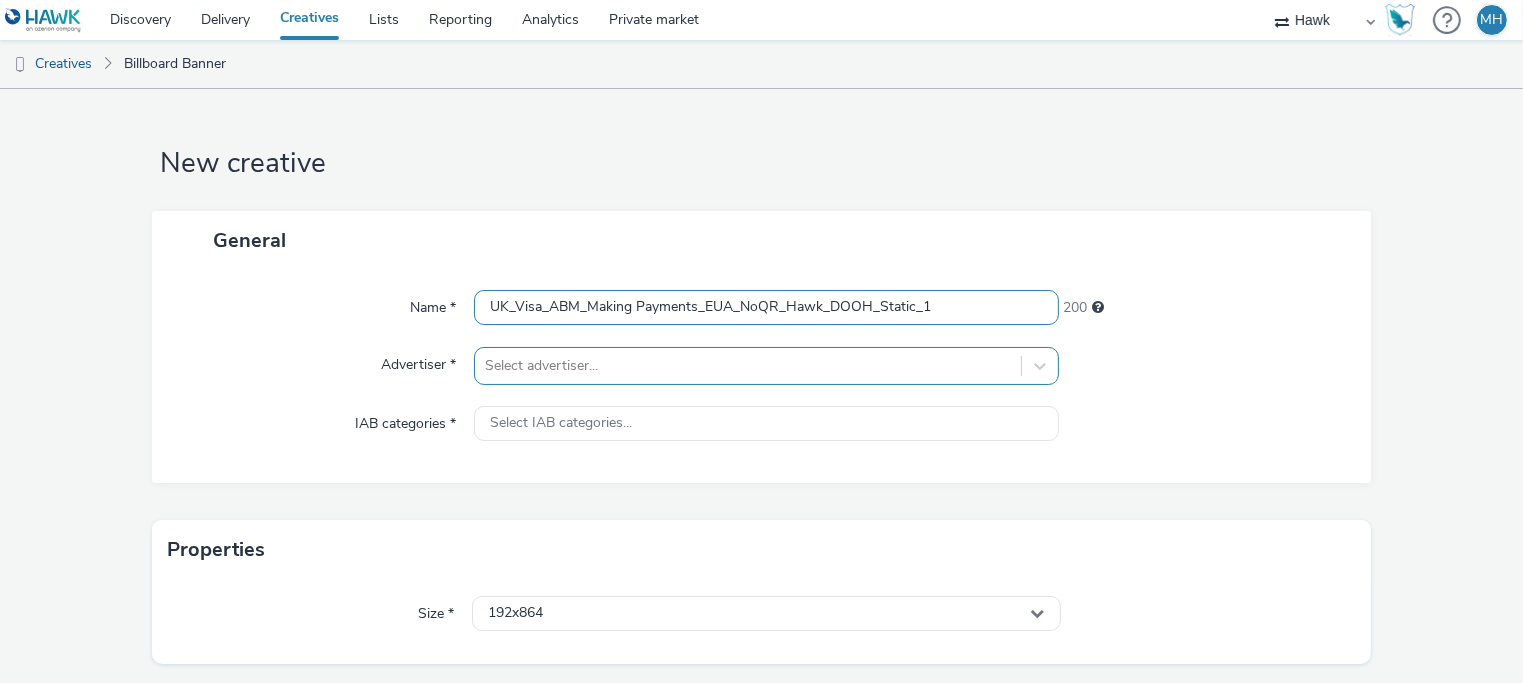 type on "UK_Visa_ABM_Making Payments_EUA_NoQR_Hawk_DOOH_Static_1" 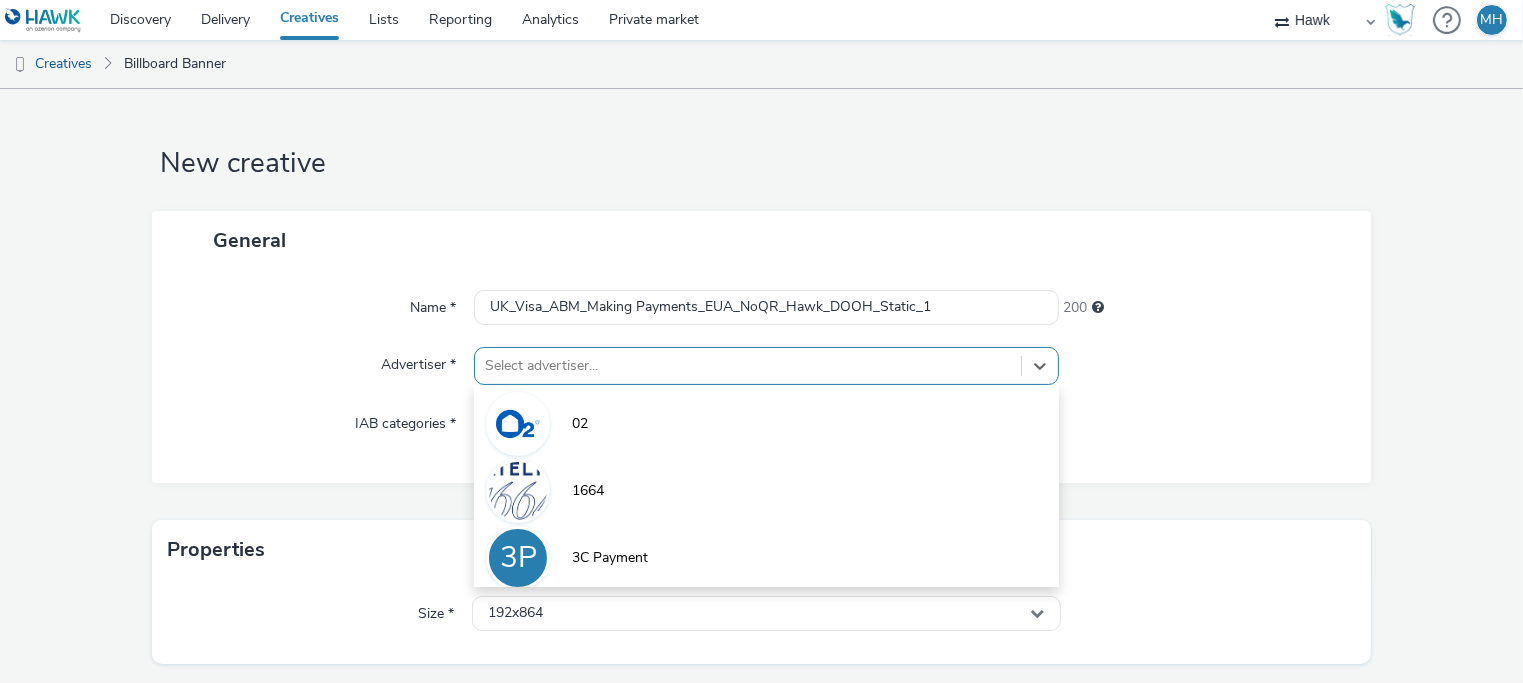 click on "option 02 focused, 1 of 9. 9 results available. Use Up and Down to choose options, press Enter to select the currently focused option, press Escape to exit the menu, press Tab to select the option and exit the menu. Select advertiser... 02 1664 3P 3C Payment 7UP A Abba Aber Falls Abercrombie A Abott A ABRSM" at bounding box center [766, 366] 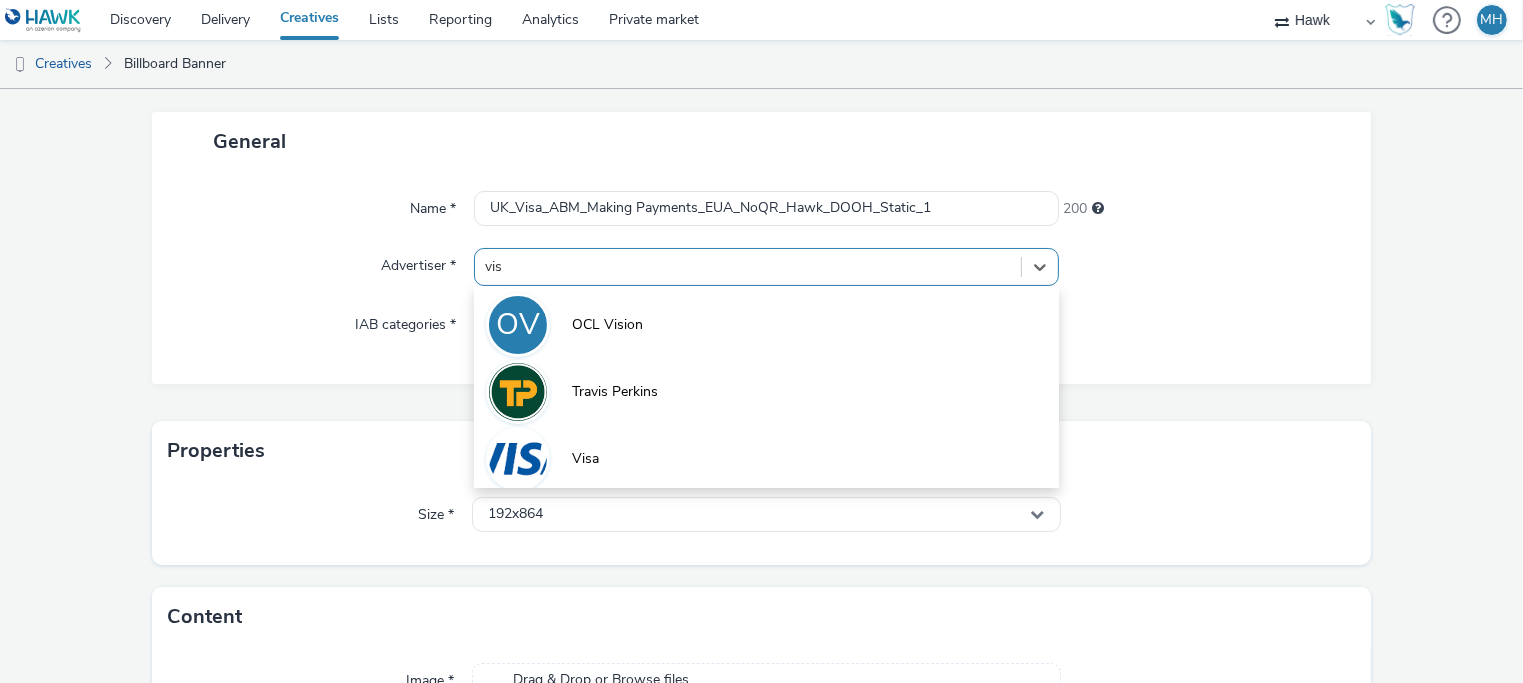 type on "visa" 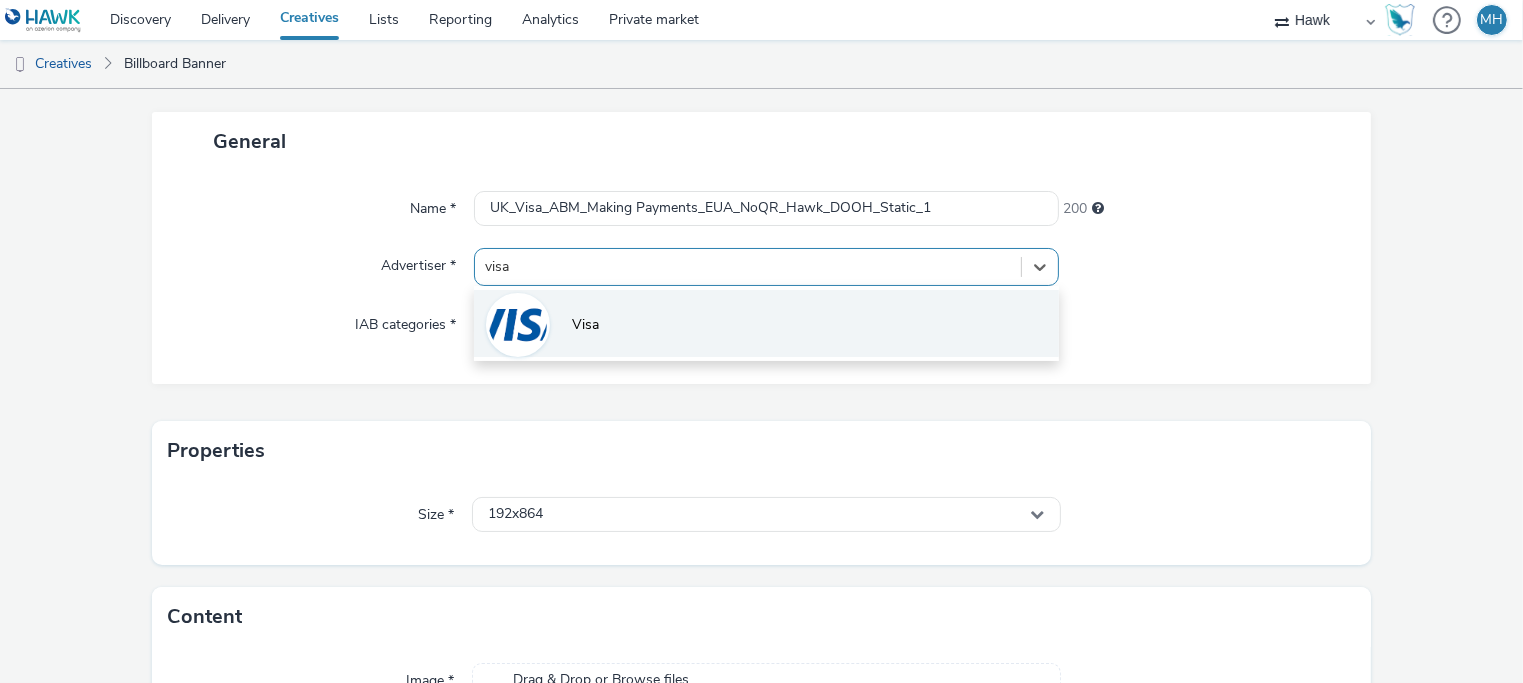 click on "Visa" at bounding box center [766, 323] 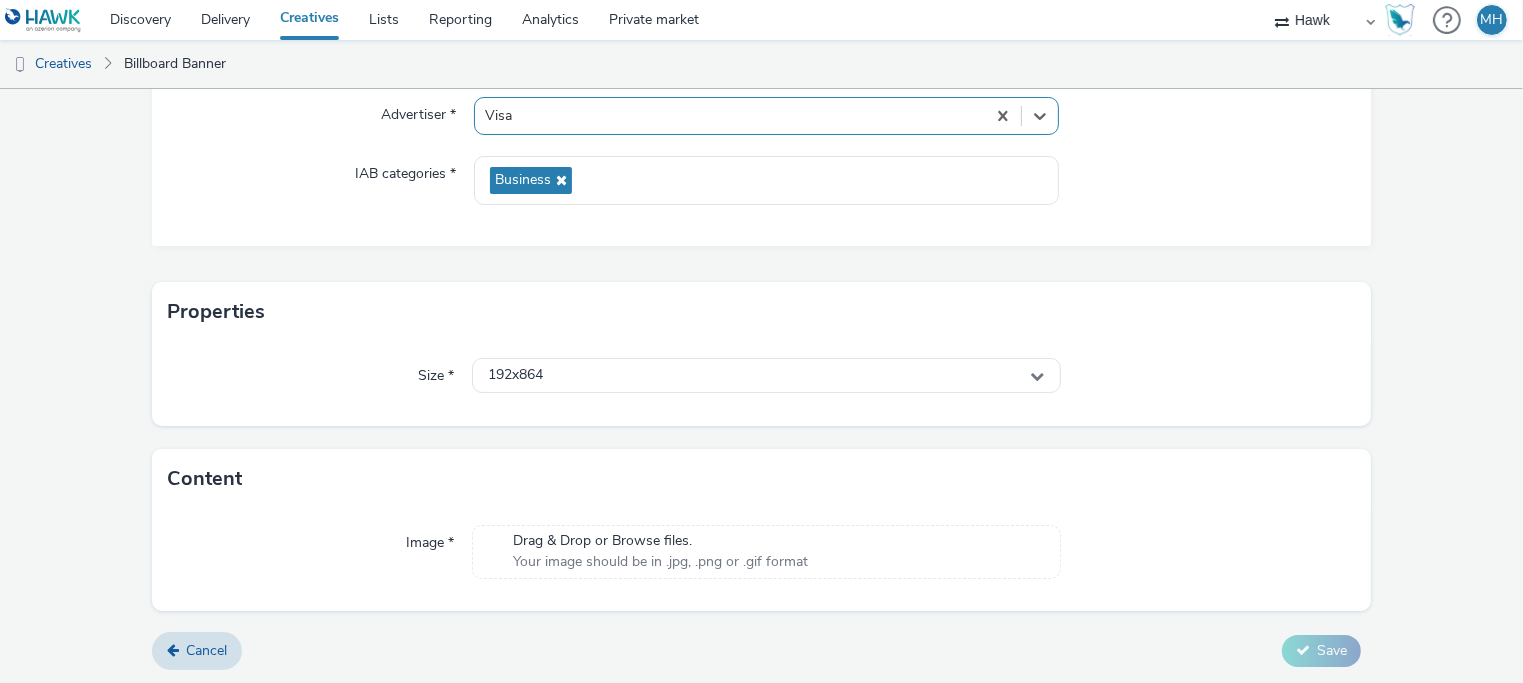 scroll, scrollTop: 0, scrollLeft: 0, axis: both 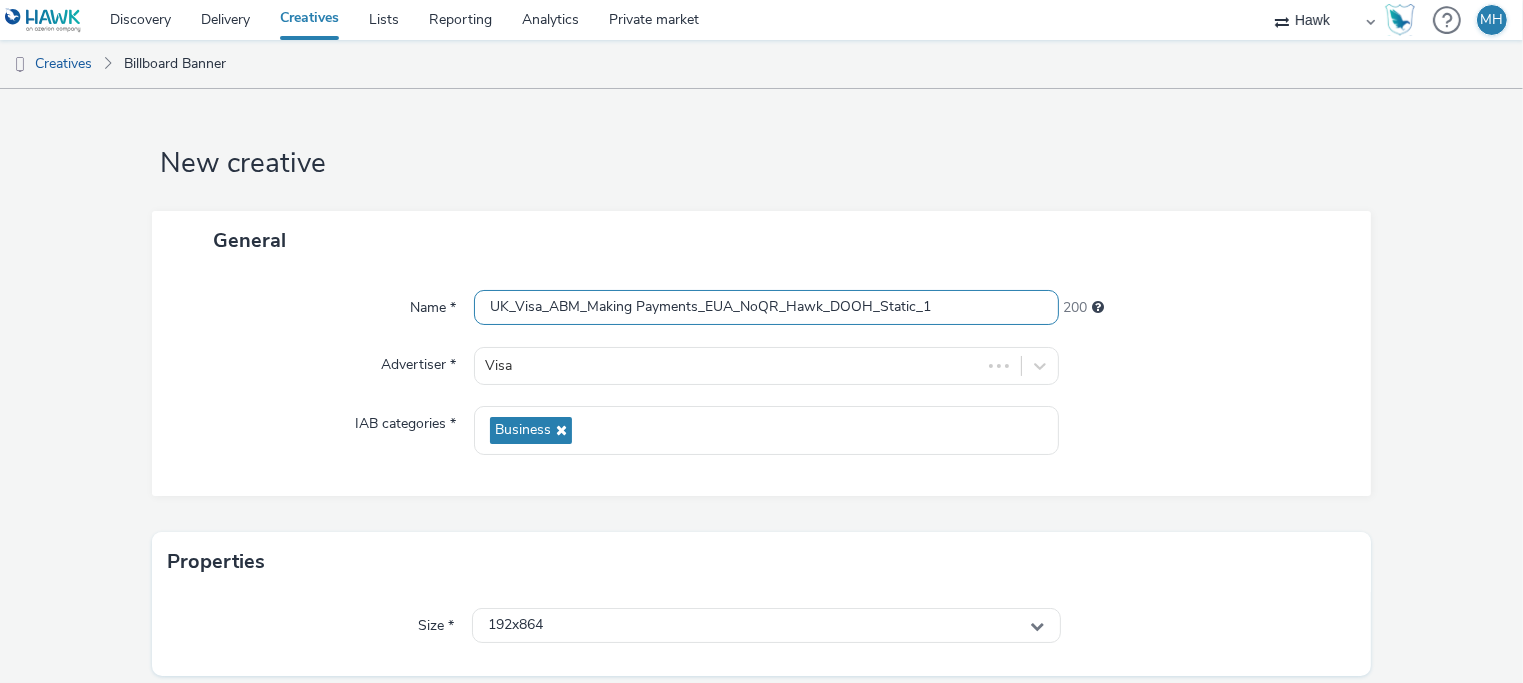 click on "UK_Visa_ABM_Making Payments_EUA_NoQR_Hawk_DOOH_Static_1" at bounding box center (766, 307) 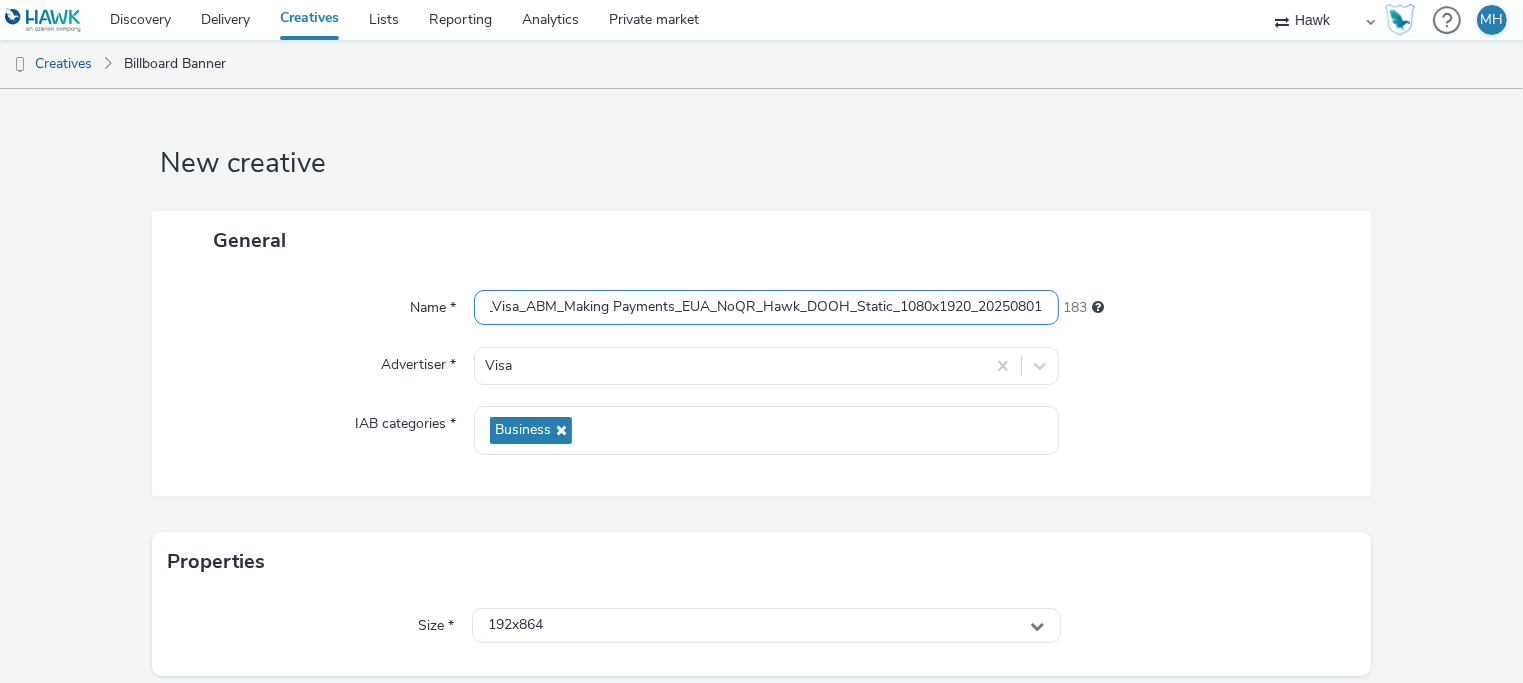 scroll, scrollTop: 0, scrollLeft: 36, axis: horizontal 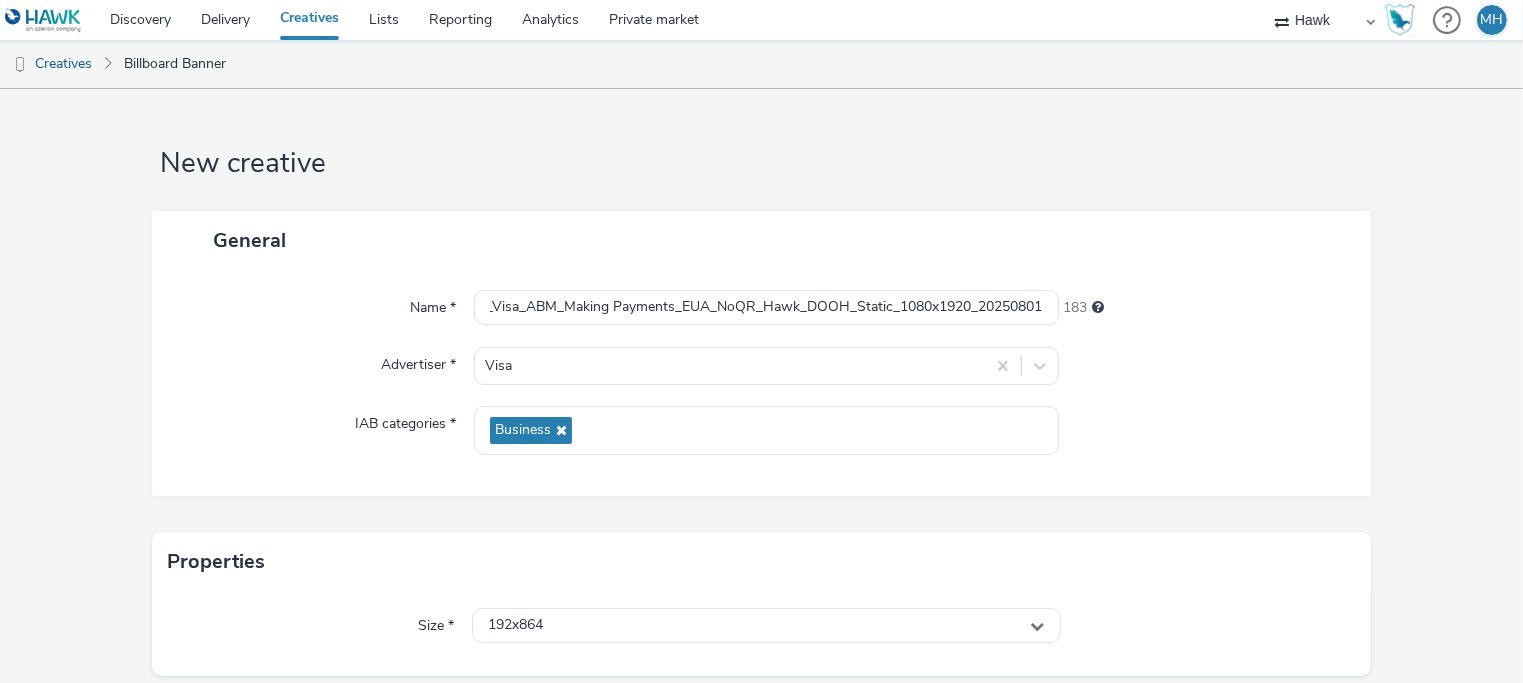 click at bounding box center [1205, 430] 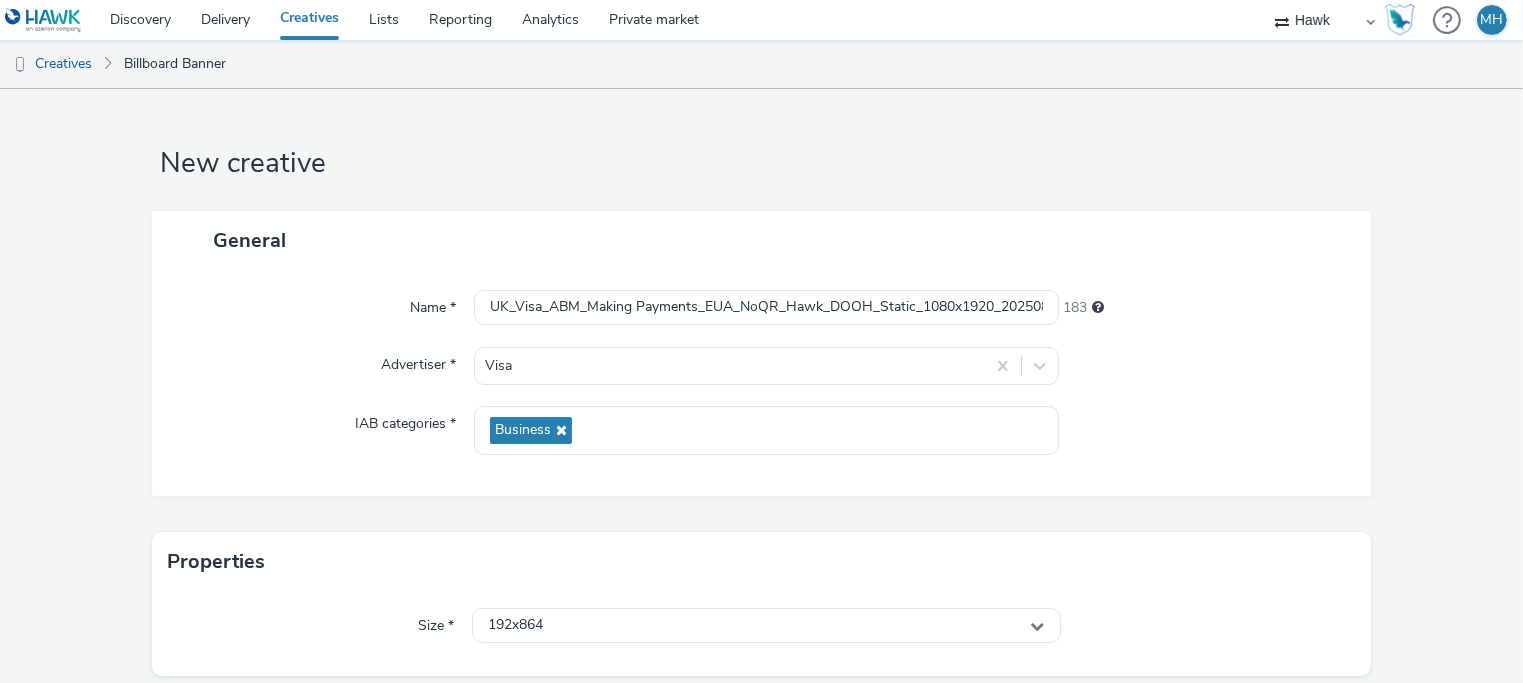 scroll, scrollTop: 200, scrollLeft: 0, axis: vertical 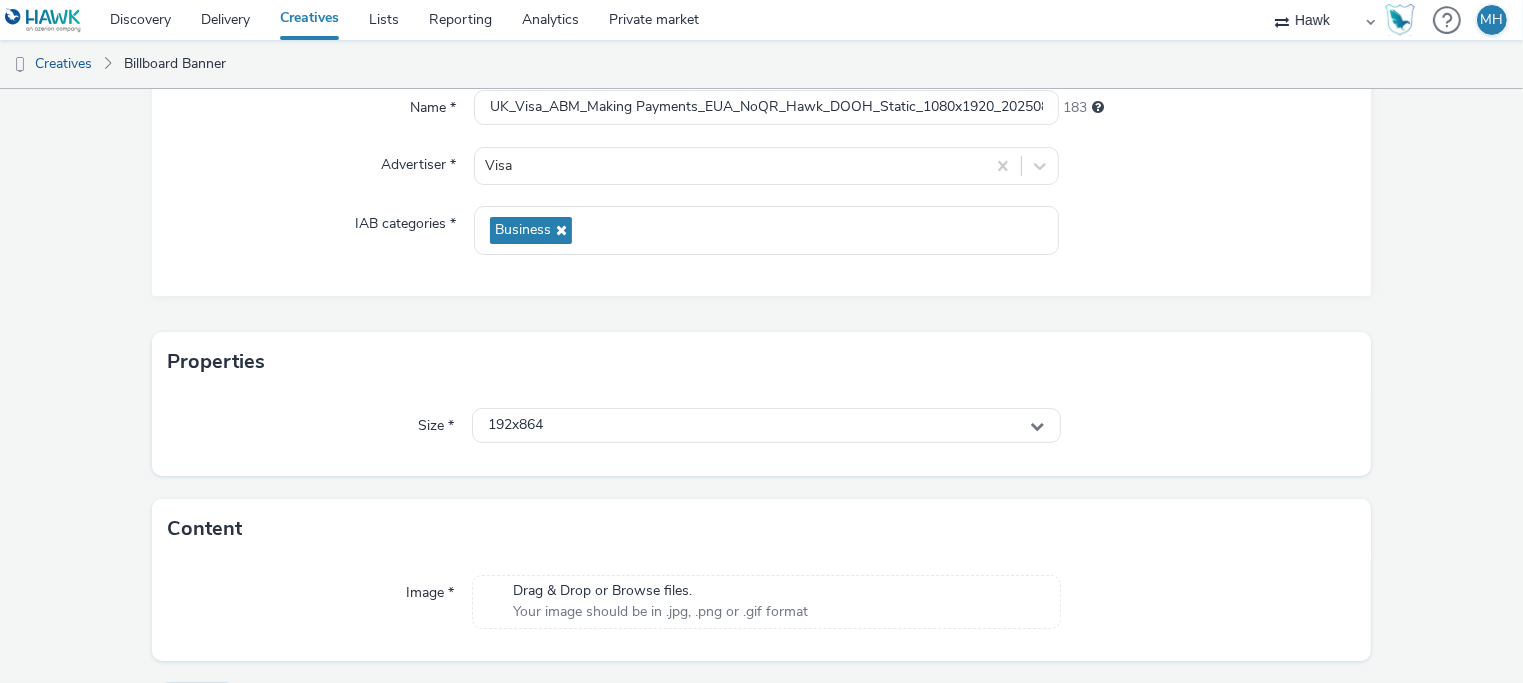 click on "Size * 192x864" at bounding box center (761, 434) 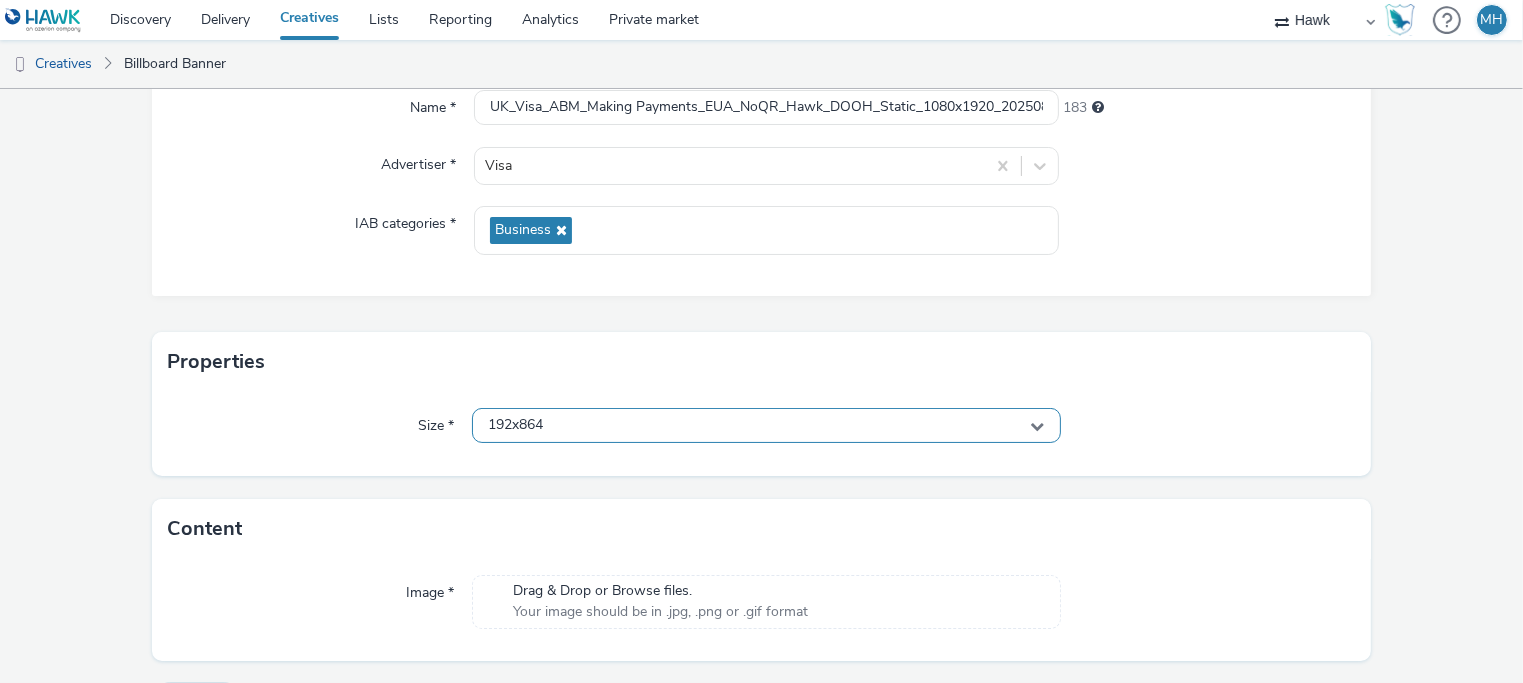 click on "192x864" at bounding box center [766, 425] 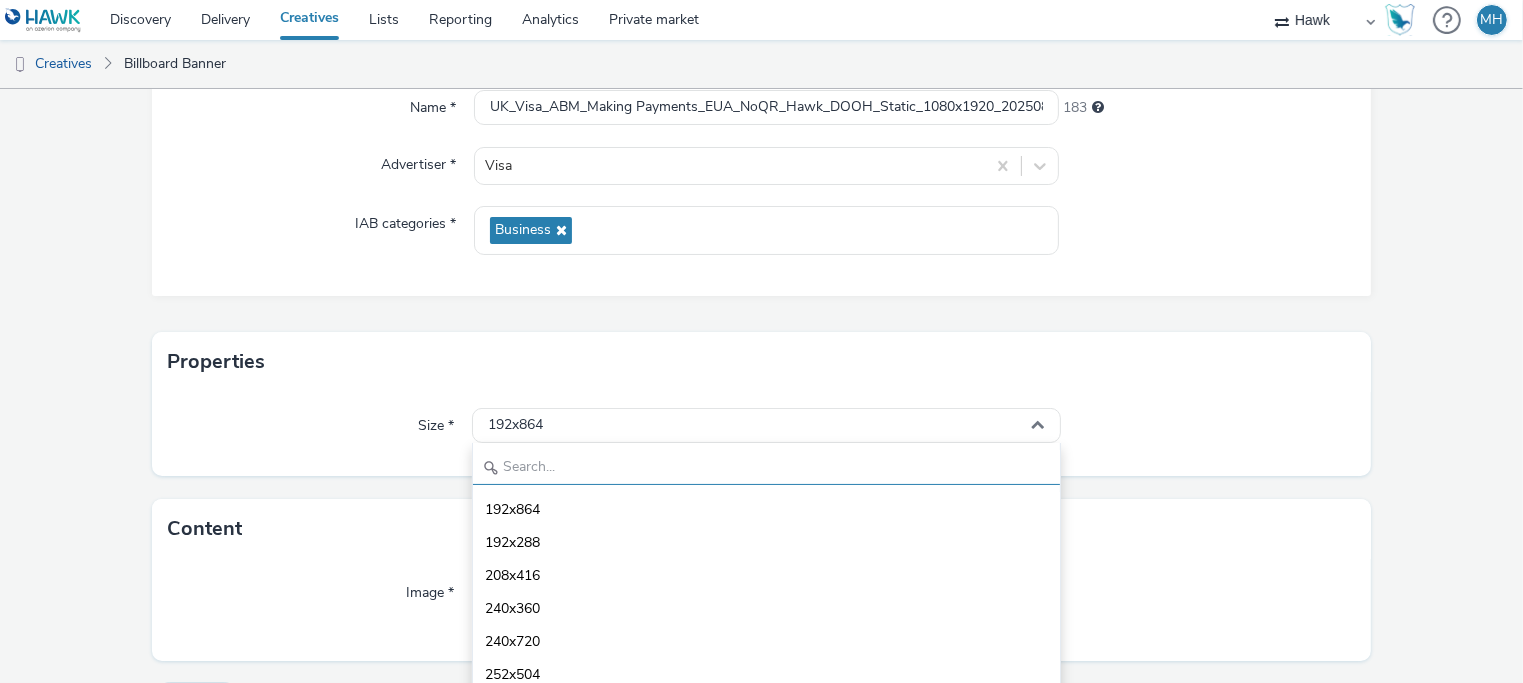 click at bounding box center [766, 467] 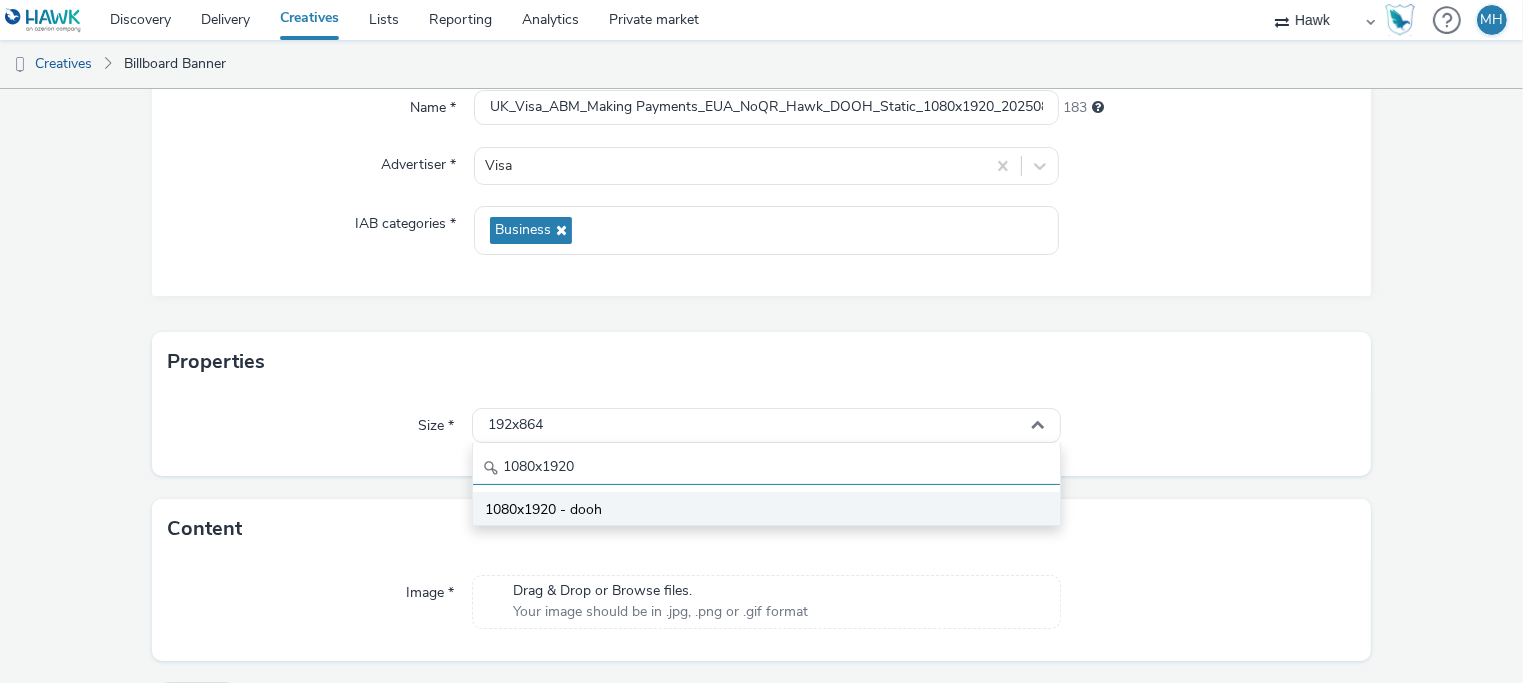 type on "1080x1920" 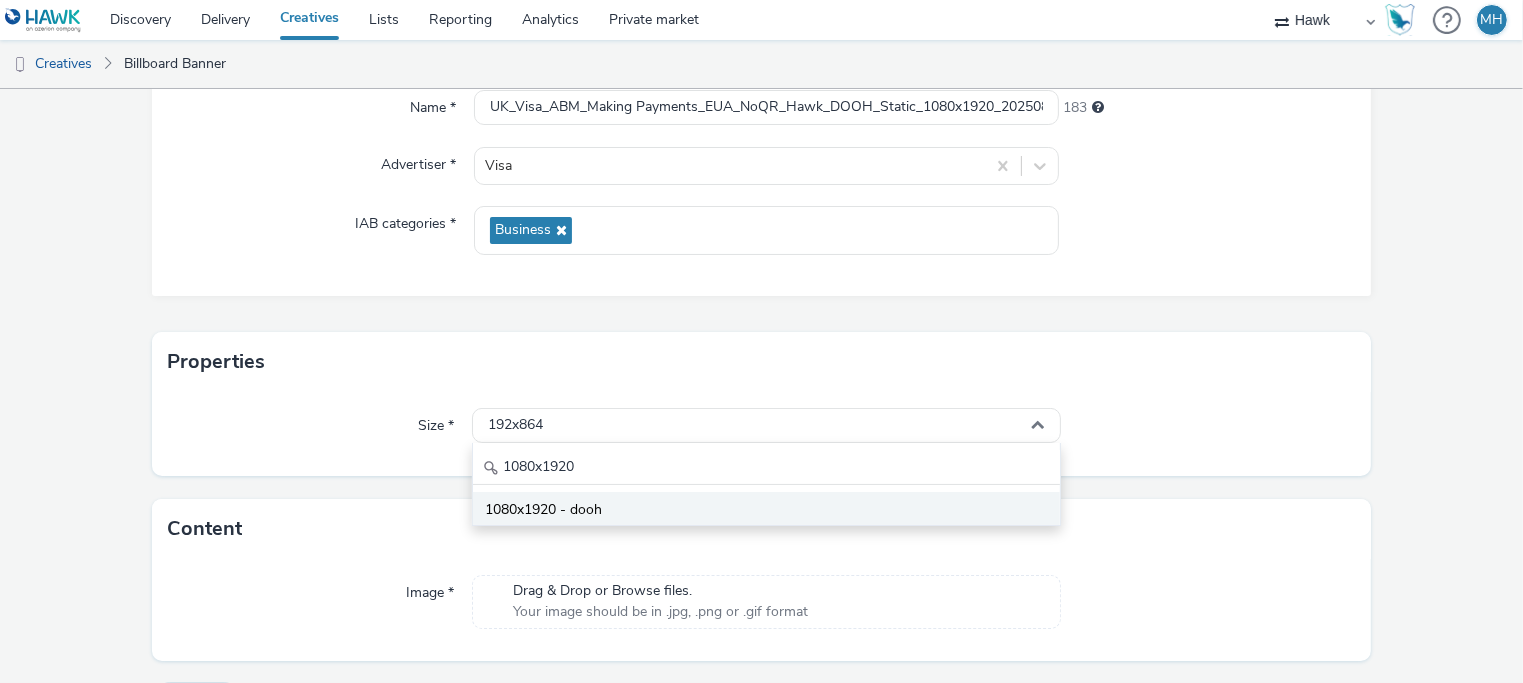 click on "1080x1920 - dooh" at bounding box center (543, 510) 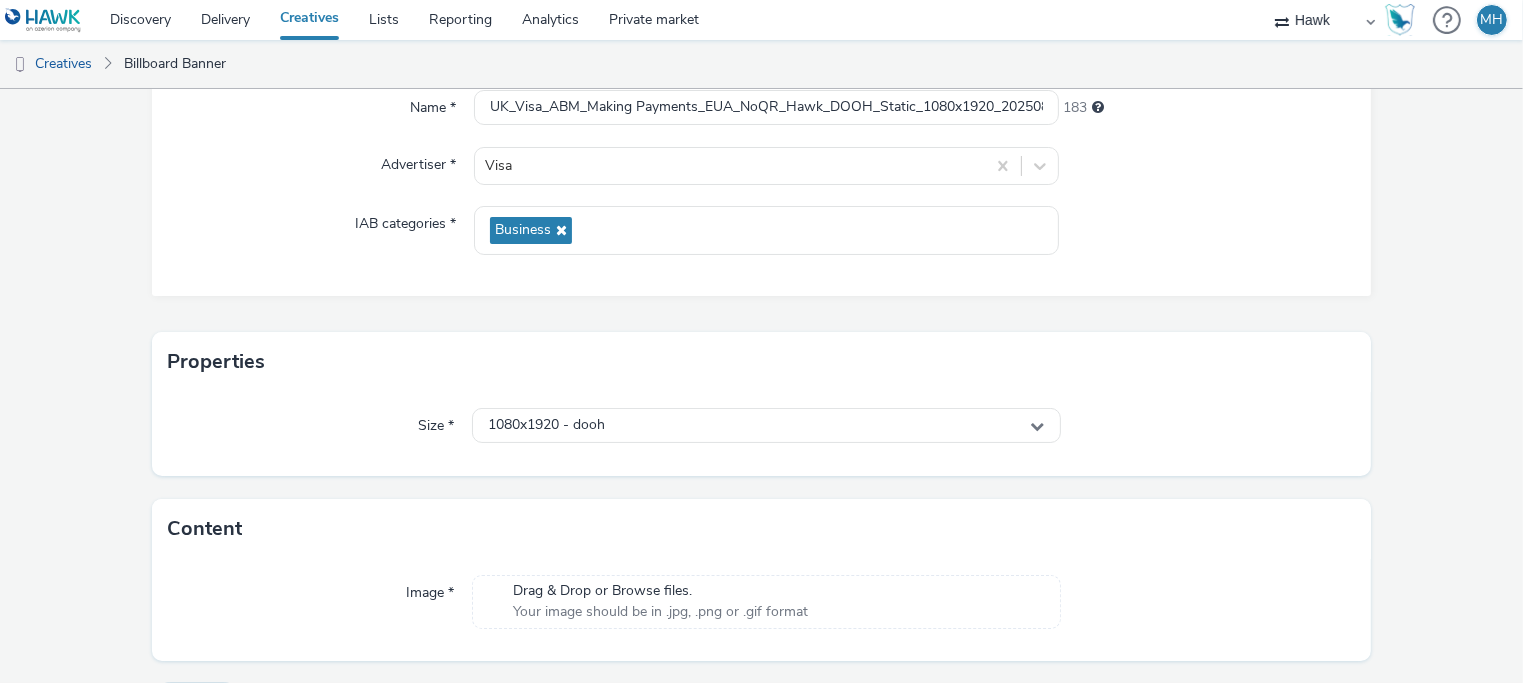 click on "Drag & Drop or Browse files." at bounding box center (660, 591) 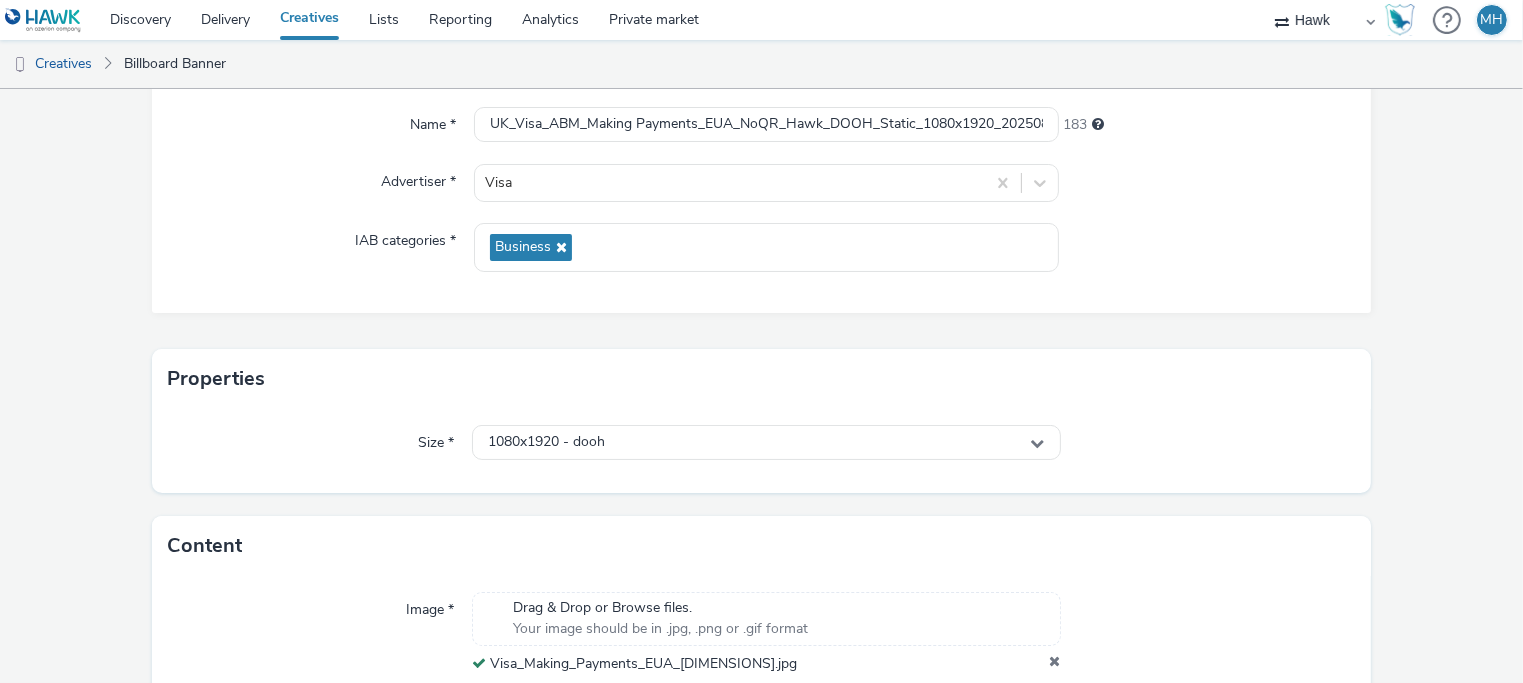 scroll, scrollTop: 279, scrollLeft: 0, axis: vertical 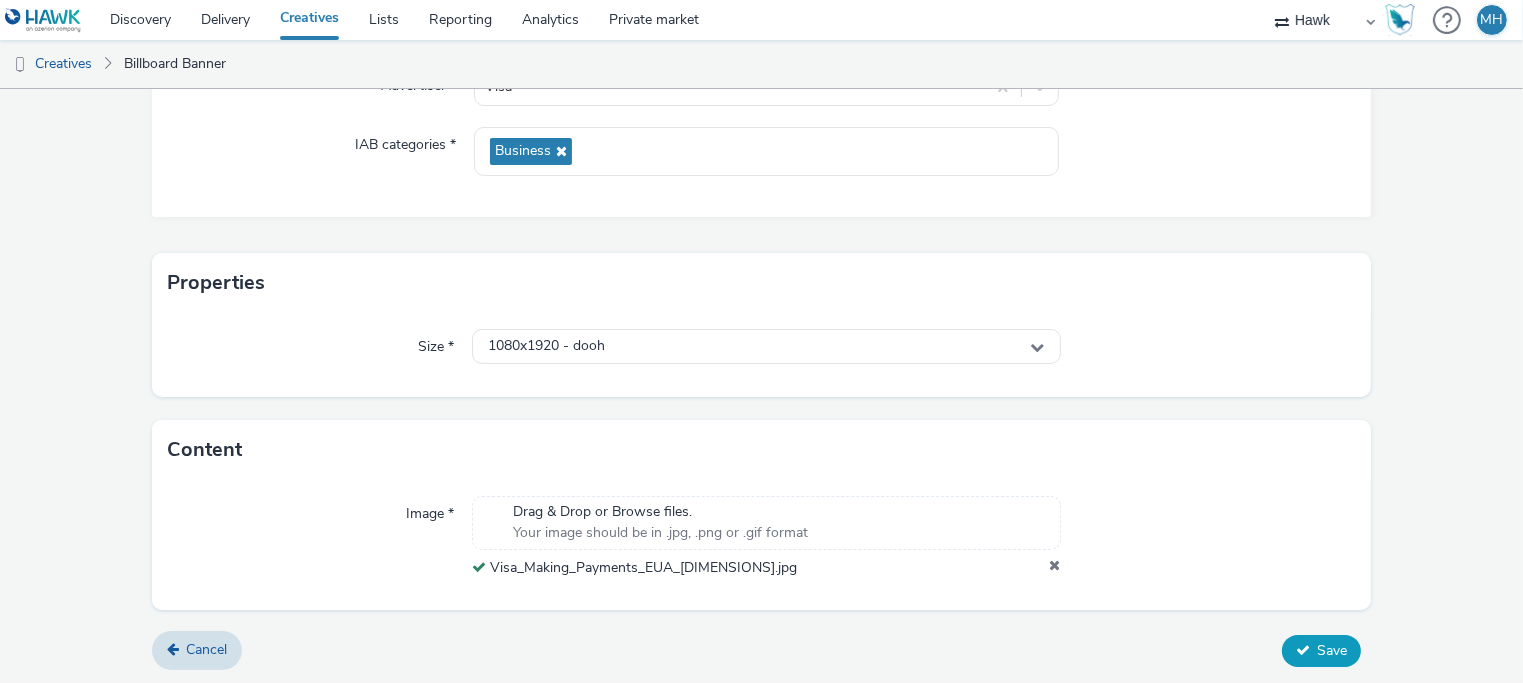 click on "Save" at bounding box center [1332, 650] 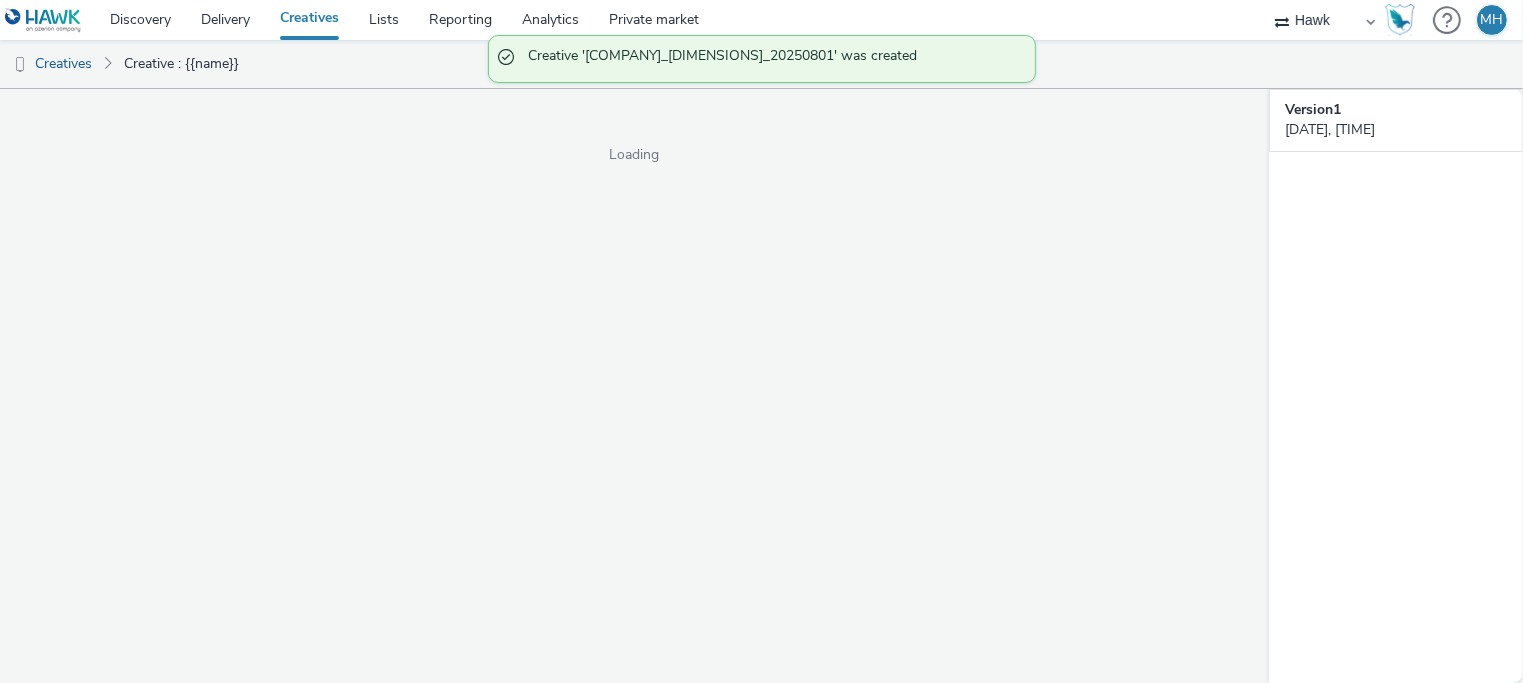 scroll, scrollTop: 0, scrollLeft: 0, axis: both 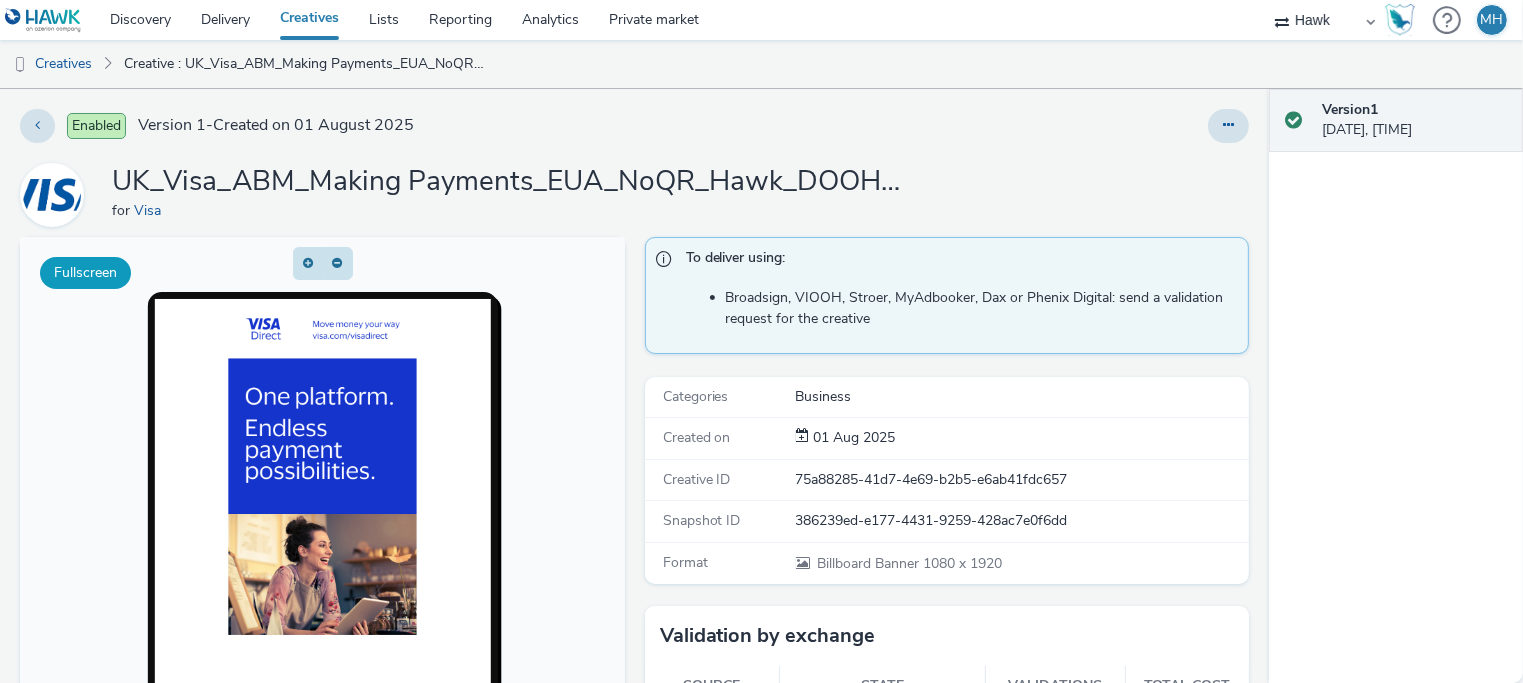 click on "Fullscreen" at bounding box center [85, 273] 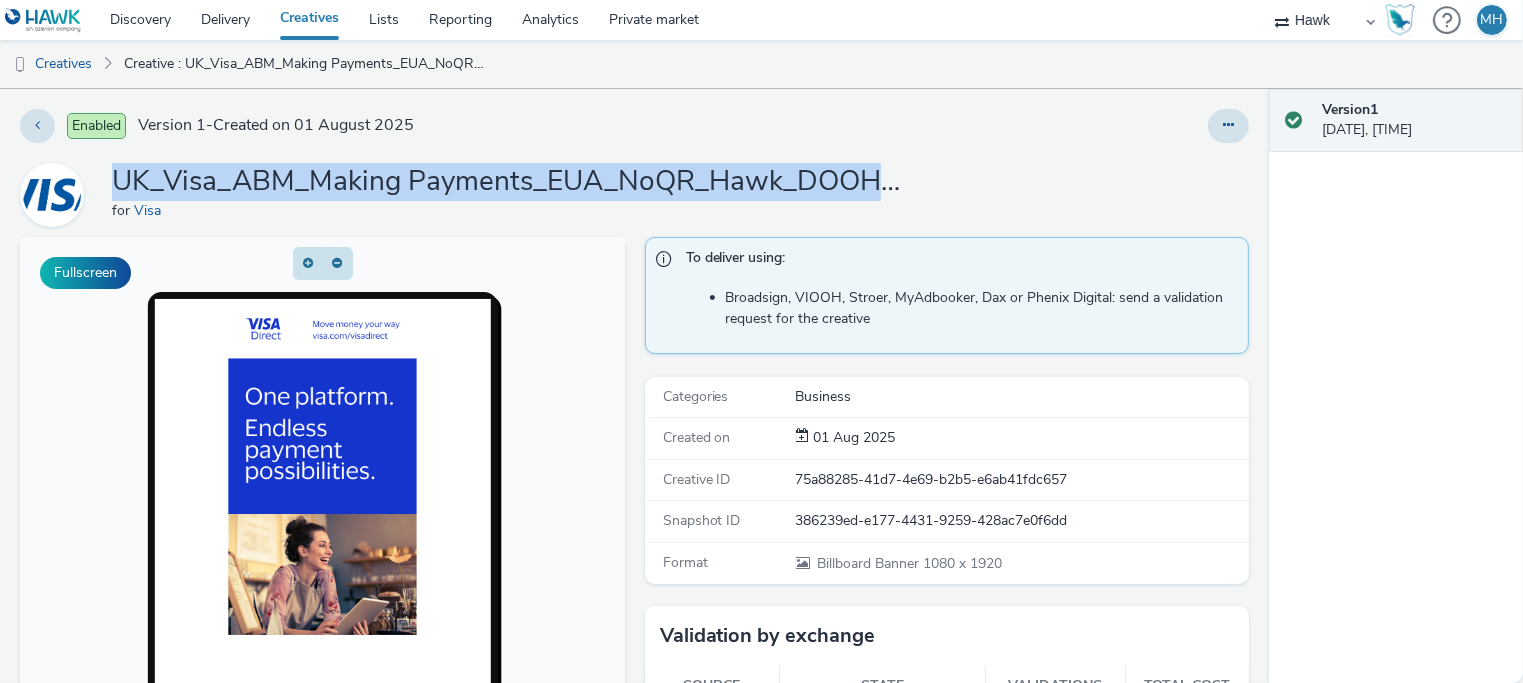 drag, startPoint x: 119, startPoint y: 183, endPoint x: 889, endPoint y: 190, distance: 770.0318 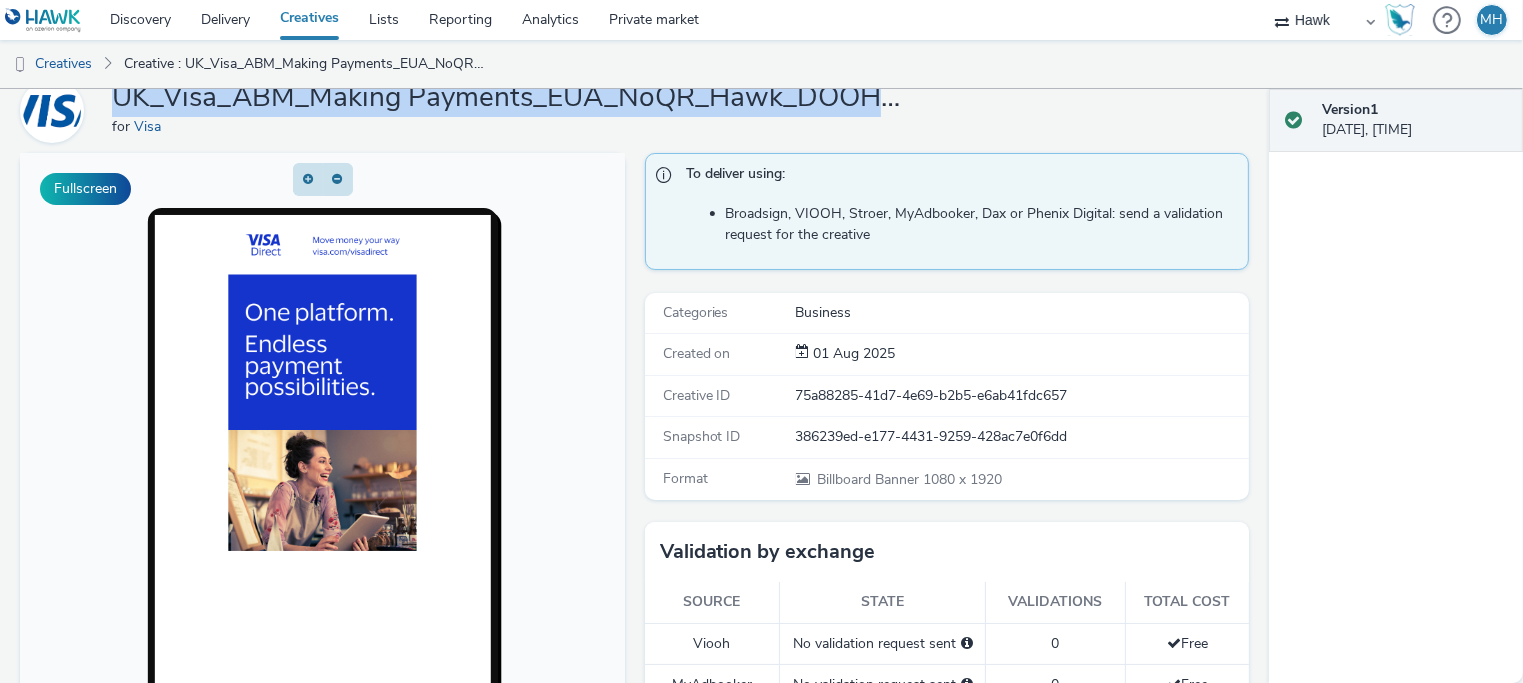 scroll, scrollTop: 0, scrollLeft: 0, axis: both 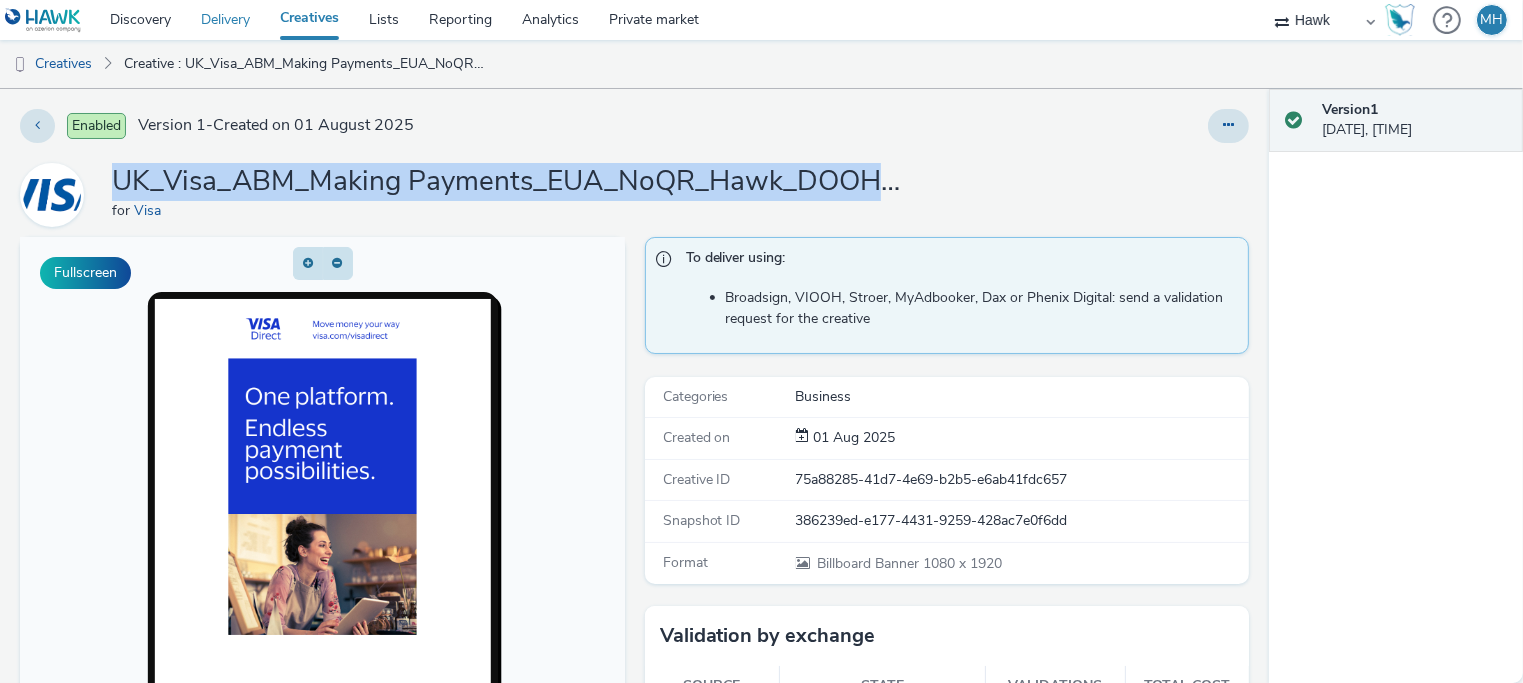 click on "Delivery" at bounding box center [225, 20] 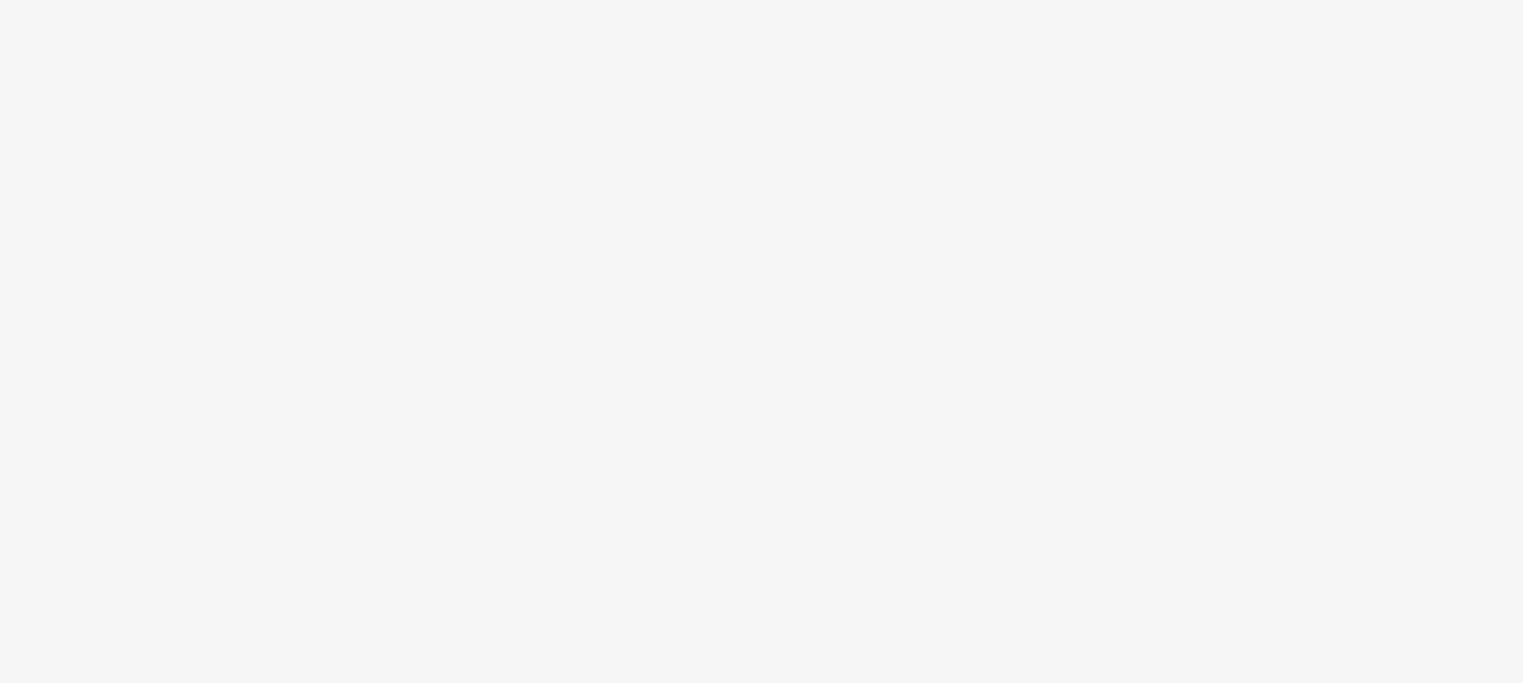scroll, scrollTop: 0, scrollLeft: 0, axis: both 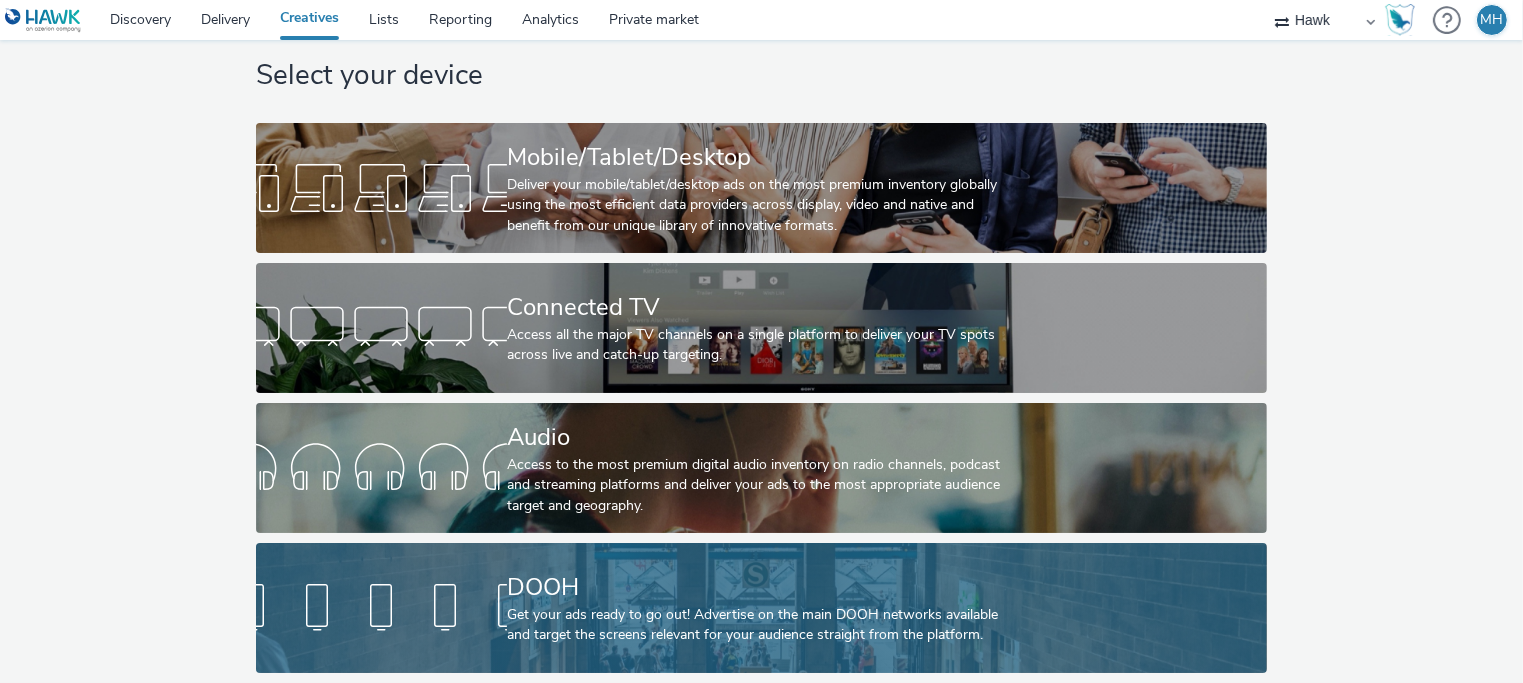 click on "Get your ads ready to go out! Advertise on the main DOOH networks available and target the screens relevant for your audience straight from the platform." at bounding box center (757, 625) 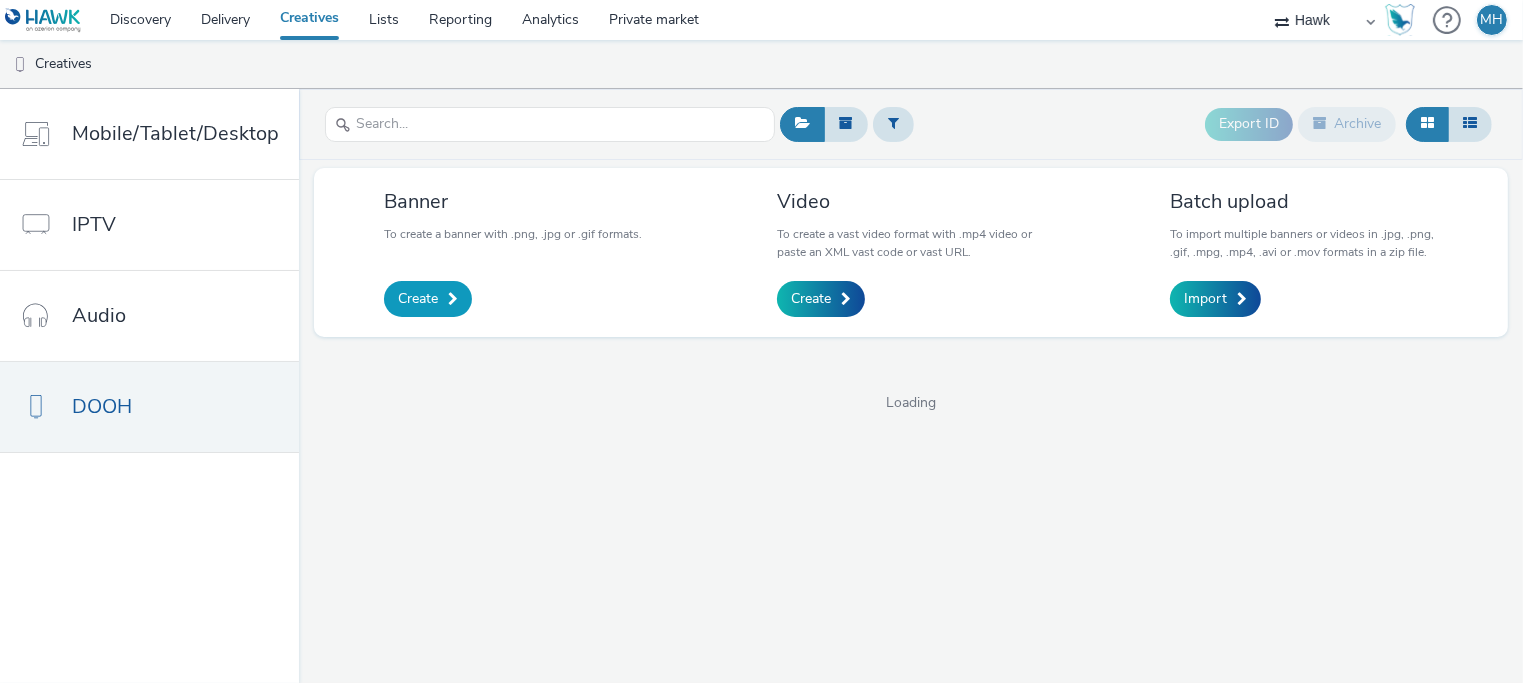 click on "Create" at bounding box center [428, 299] 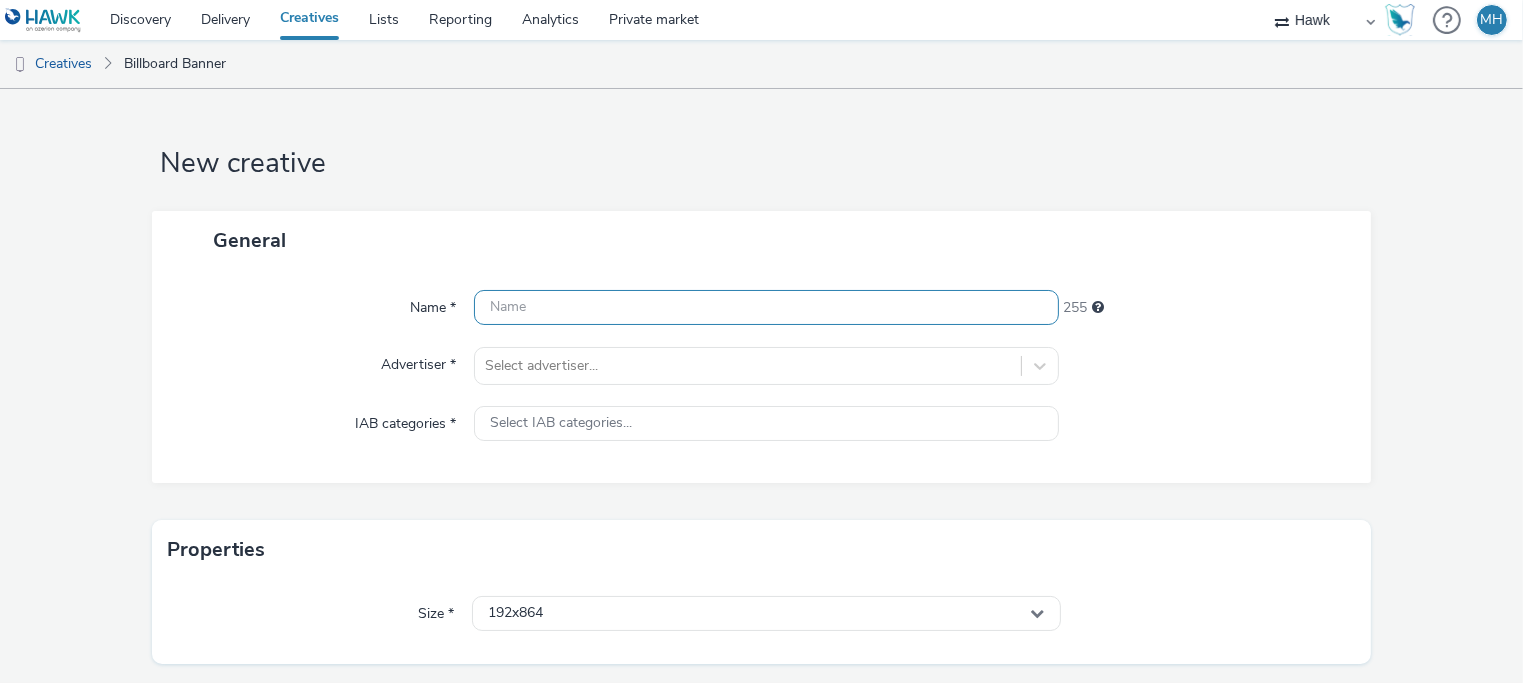 click at bounding box center (766, 307) 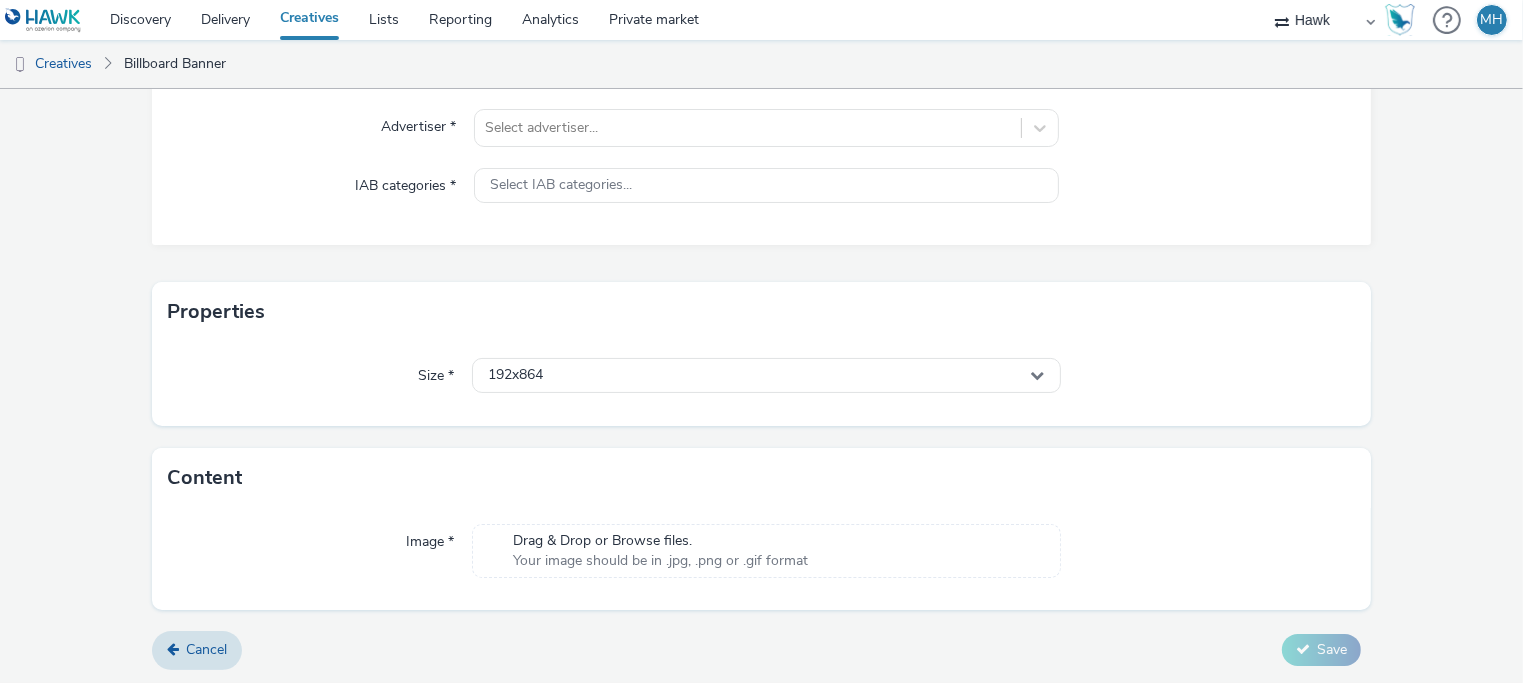 scroll, scrollTop: 257, scrollLeft: 0, axis: vertical 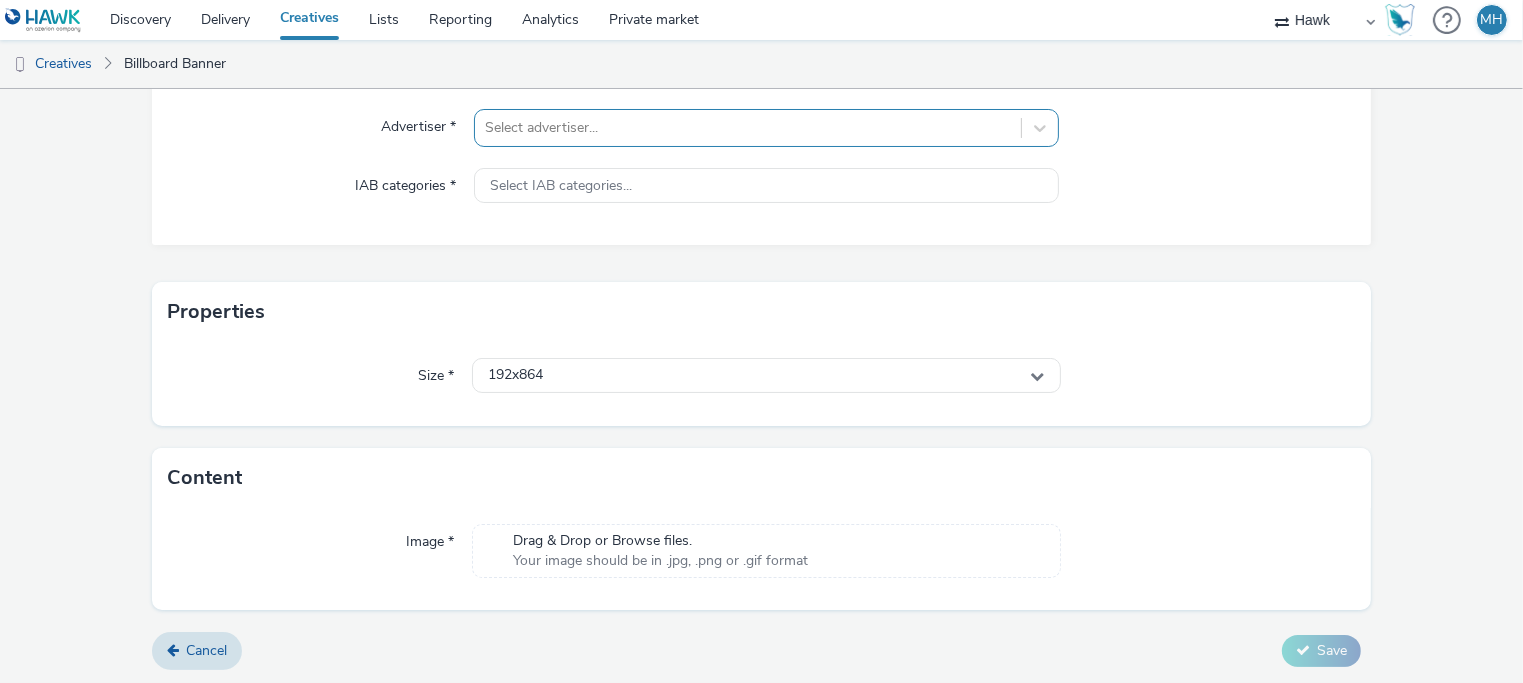 click at bounding box center [747, 128] 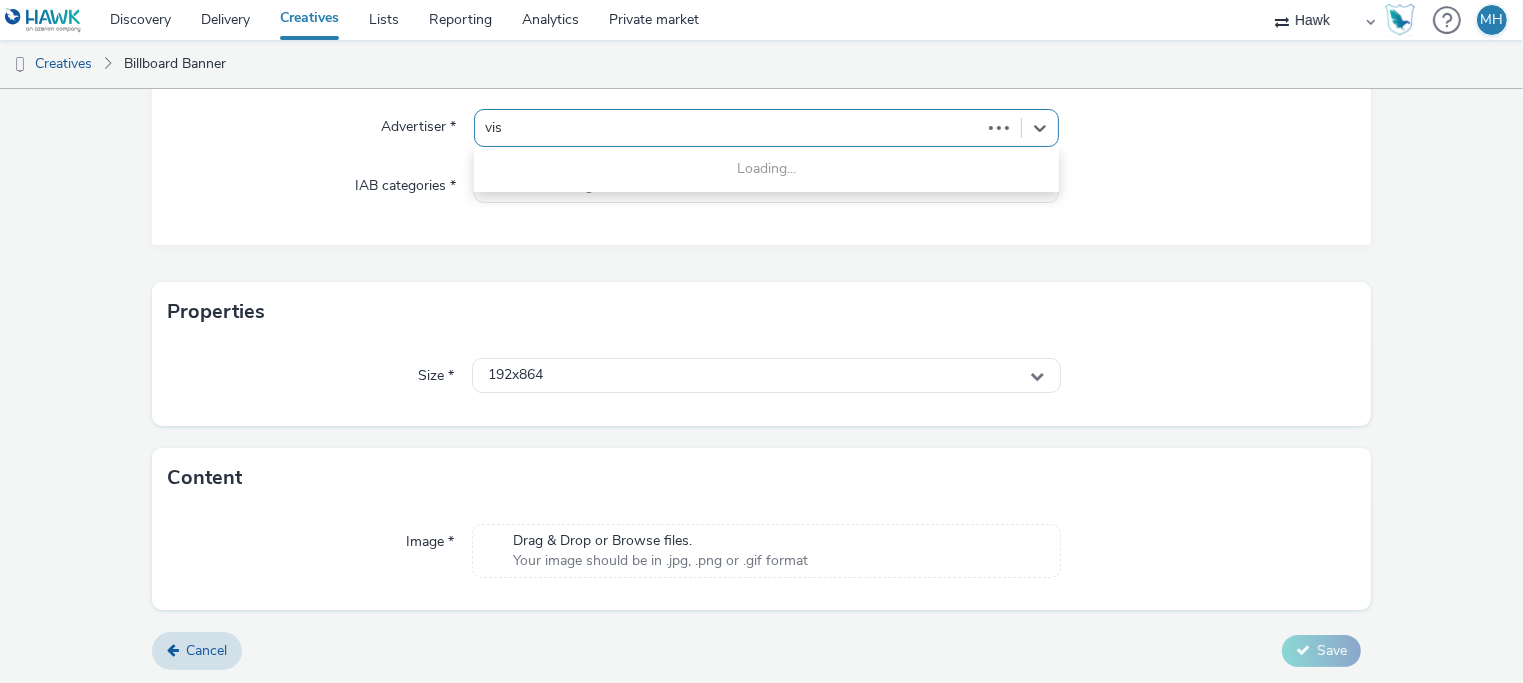 type on "visa" 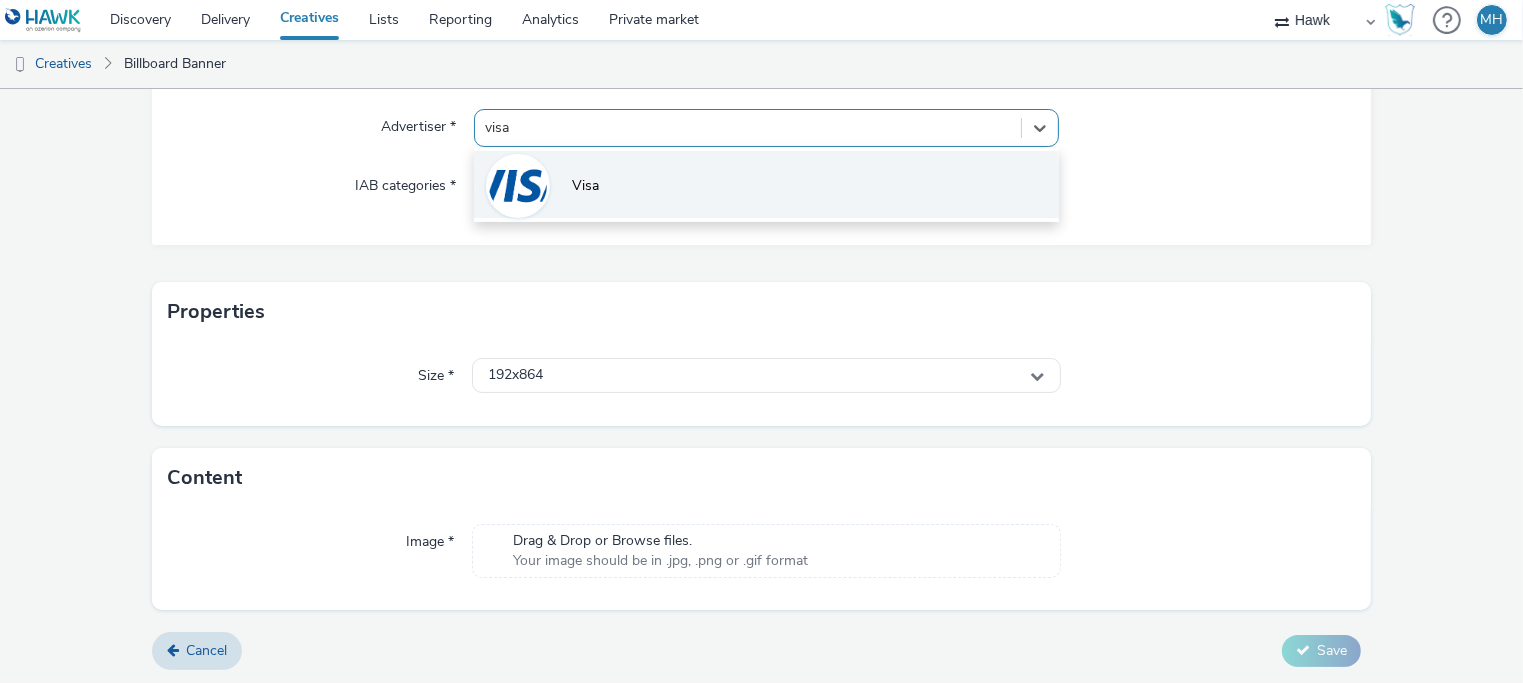 click on "Visa" at bounding box center [766, 184] 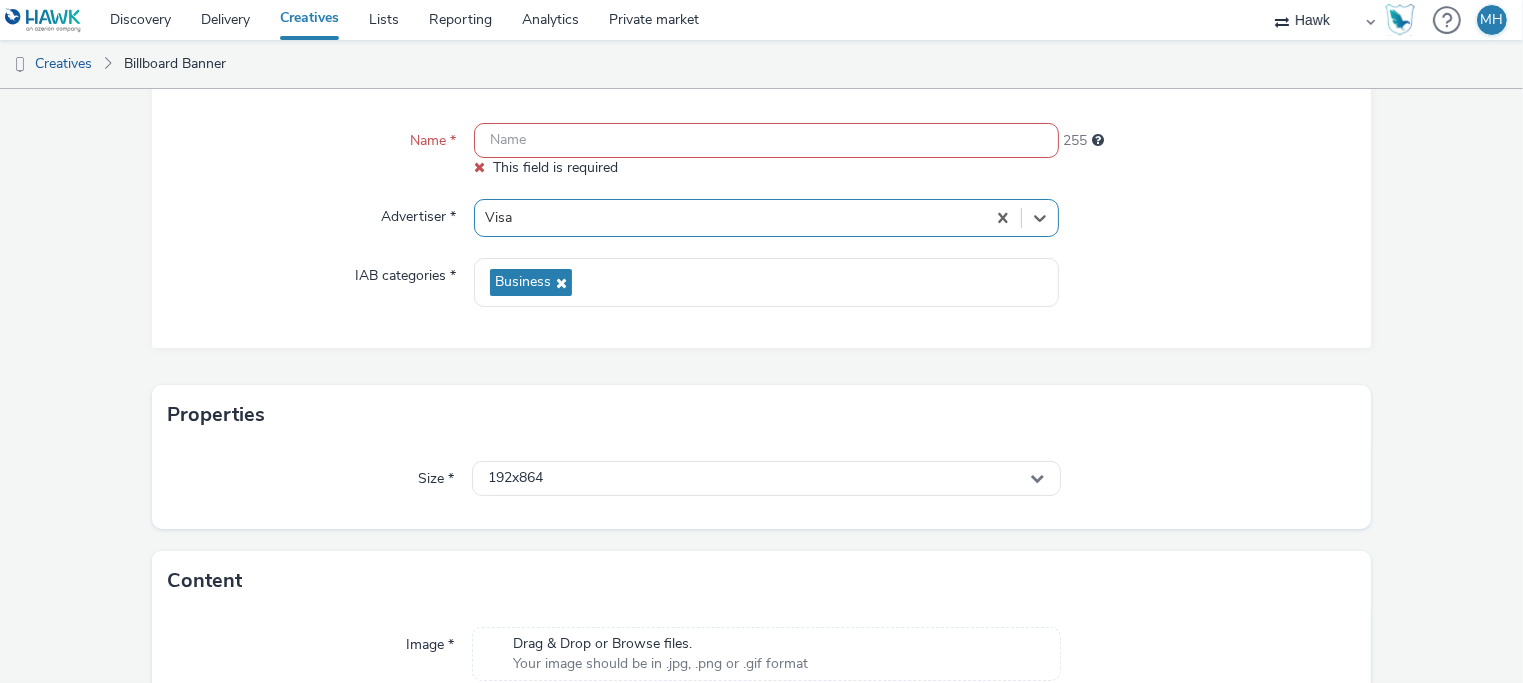 scroll, scrollTop: 270, scrollLeft: 0, axis: vertical 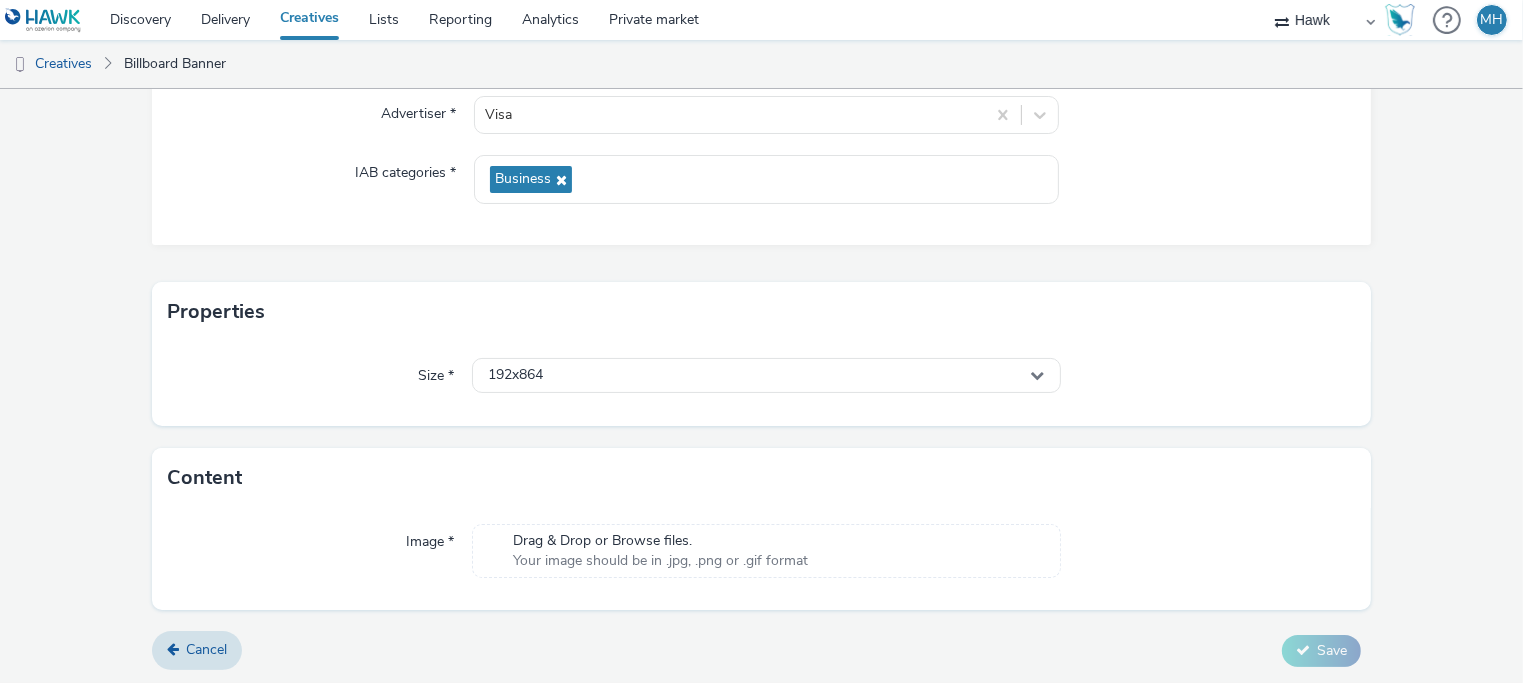 drag, startPoint x: 572, startPoint y: 362, endPoint x: 450, endPoint y: 363, distance: 122.0041 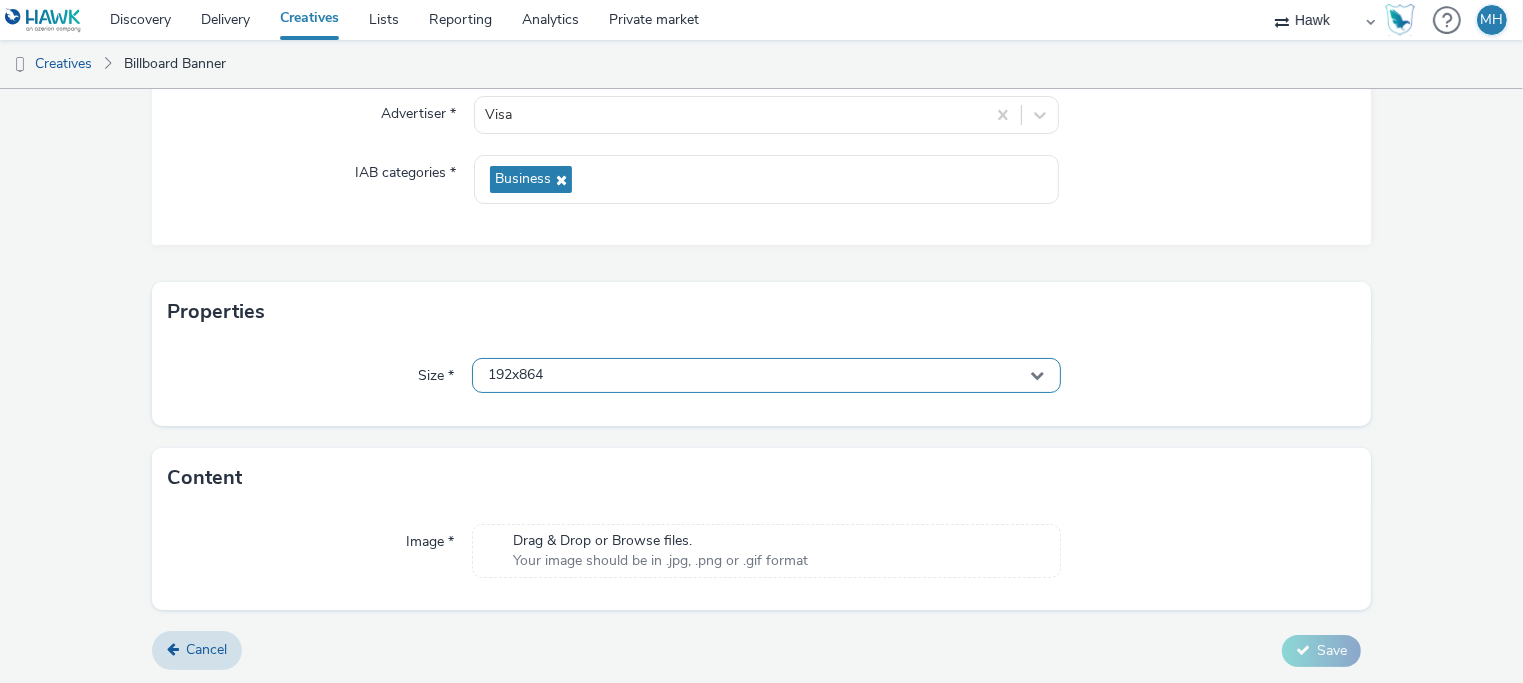 click on "192x864" at bounding box center [766, 375] 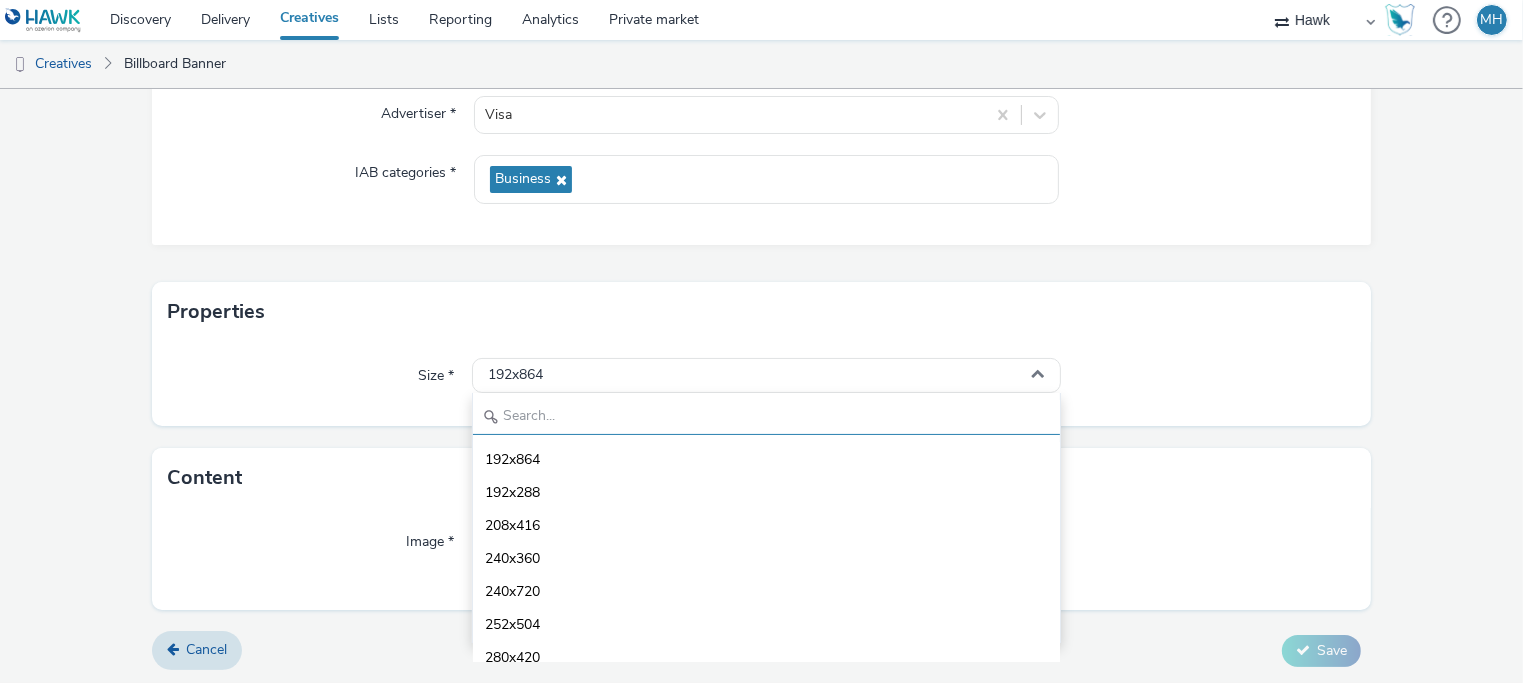click at bounding box center [766, 417] 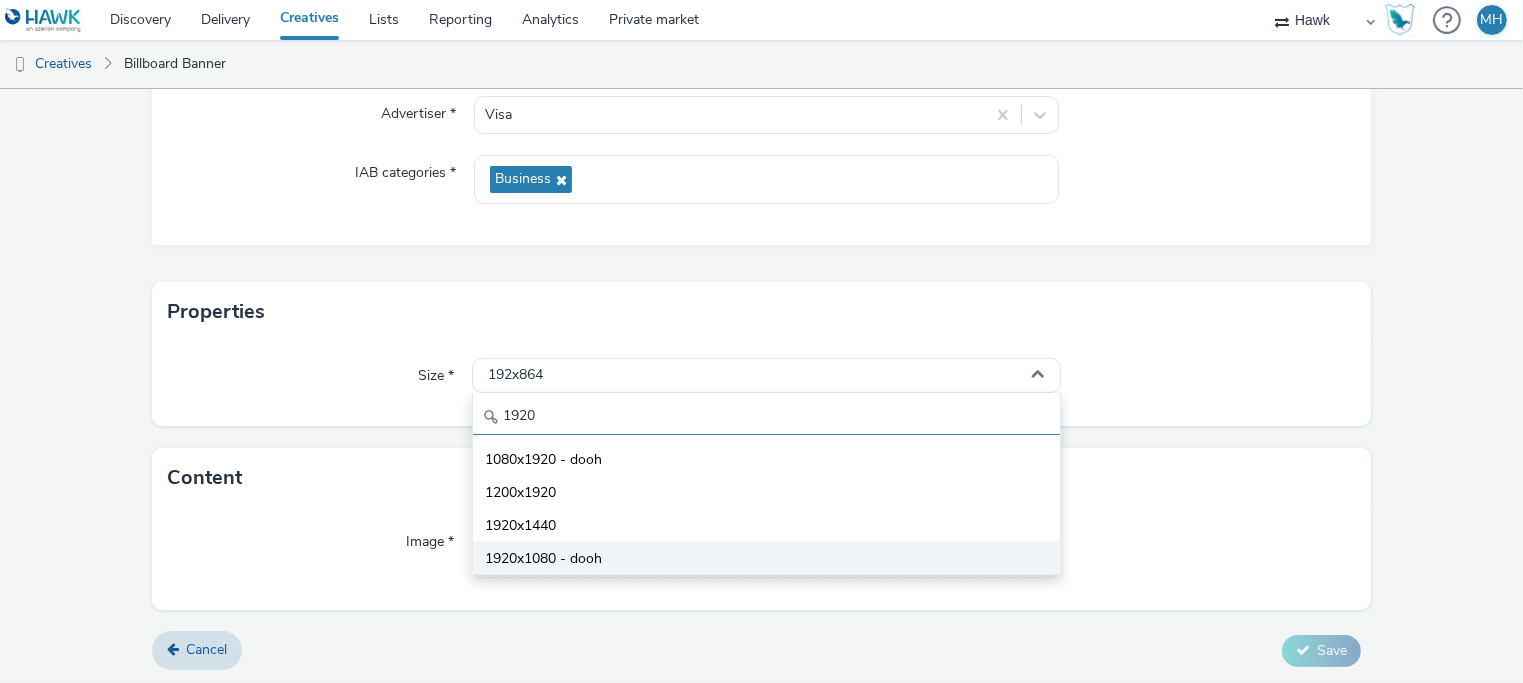 type on "1920" 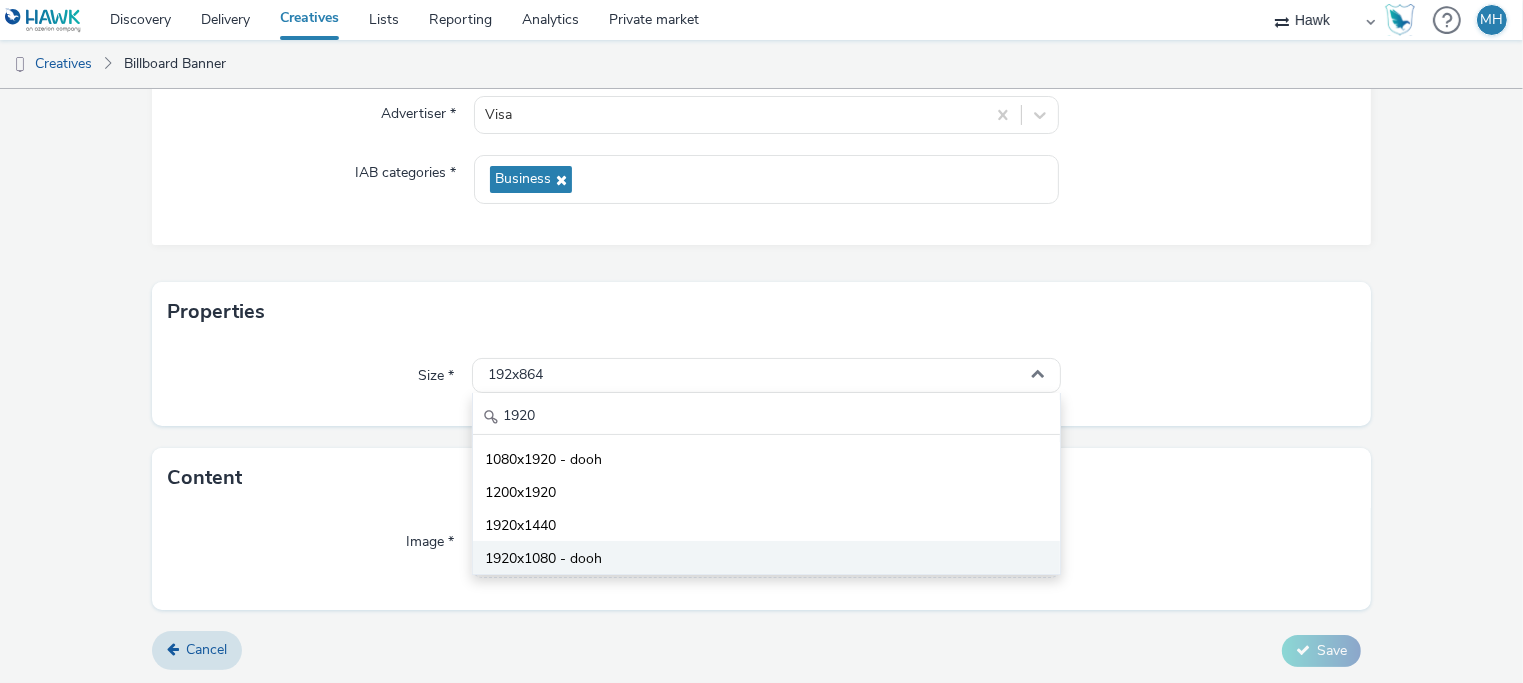 click on "1920x1080 - dooh" at bounding box center [766, 557] 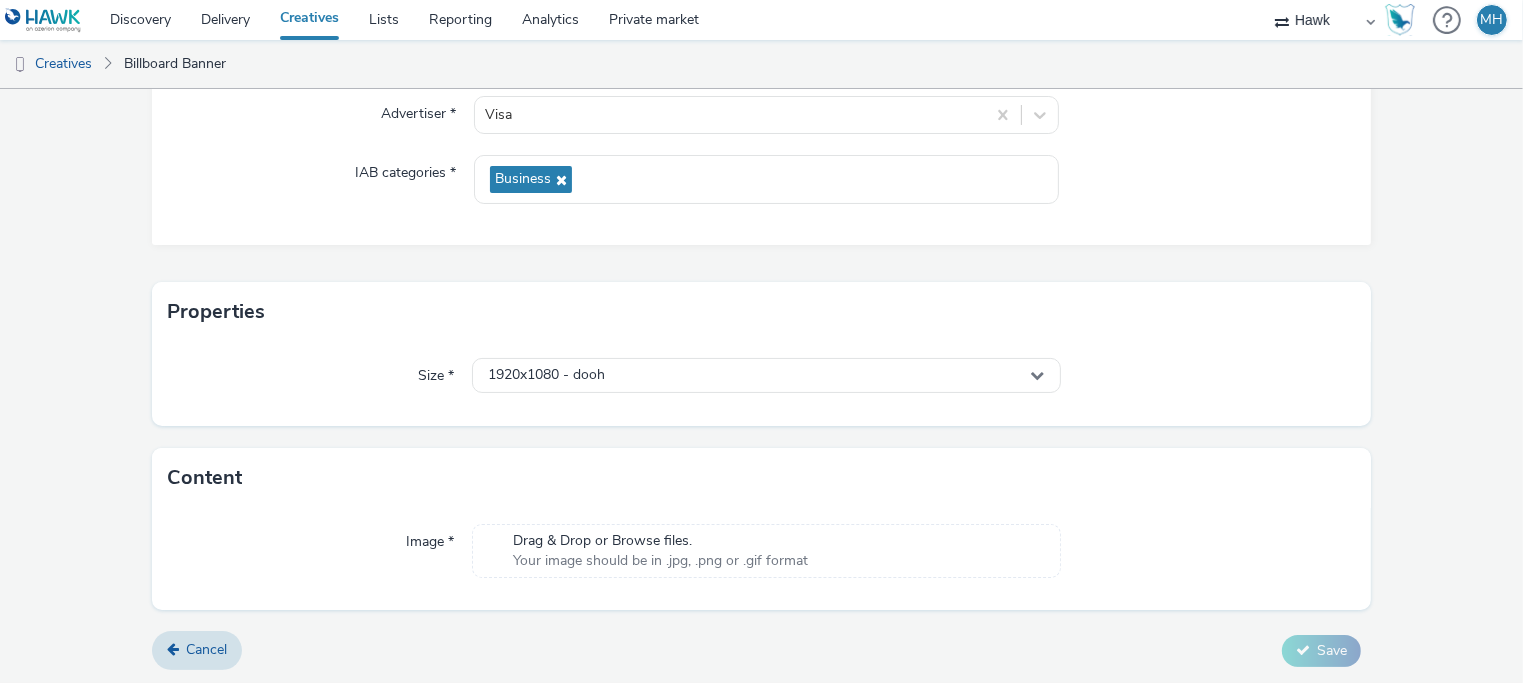 click on "Your image should be in .jpg, .png or .gif format" at bounding box center [660, 561] 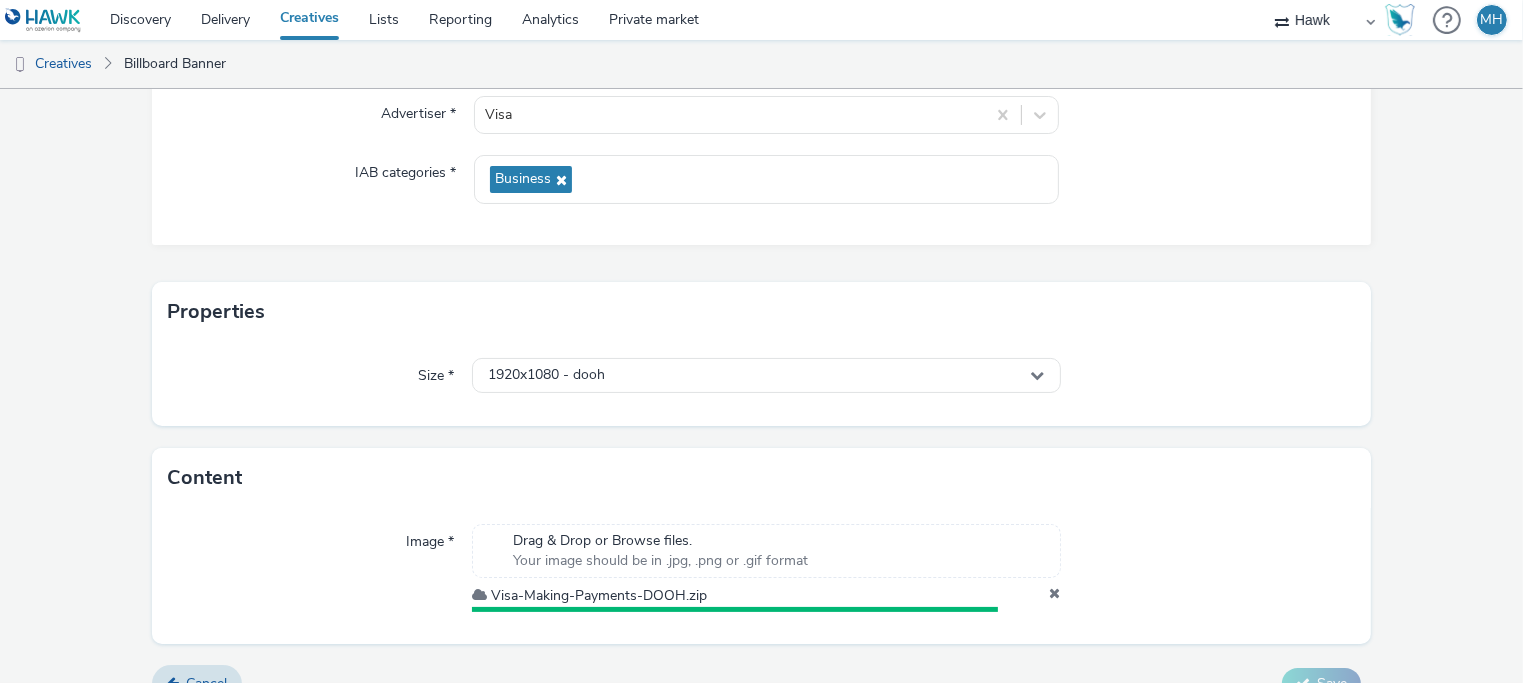 click on "Visa-Making-Payments-DOOH.zip" at bounding box center [766, 596] 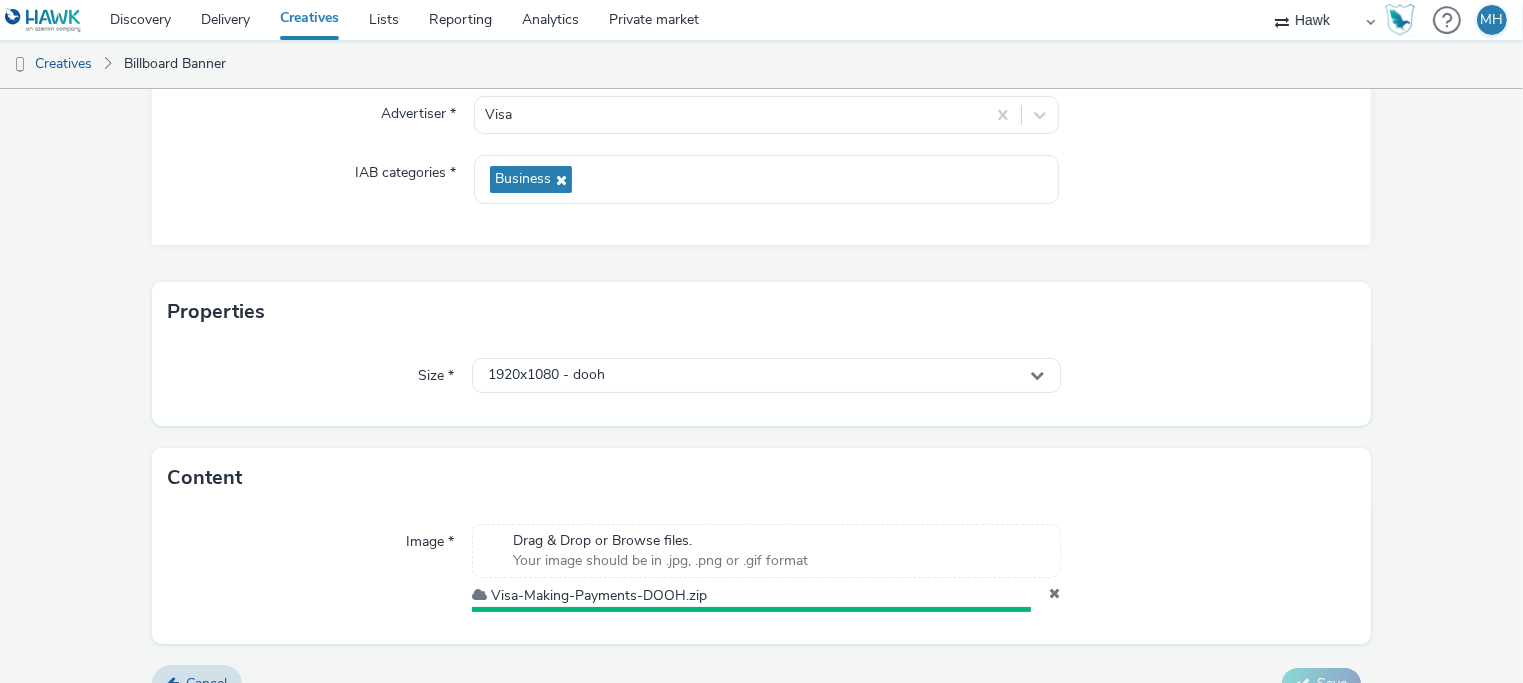 click at bounding box center (1055, 596) 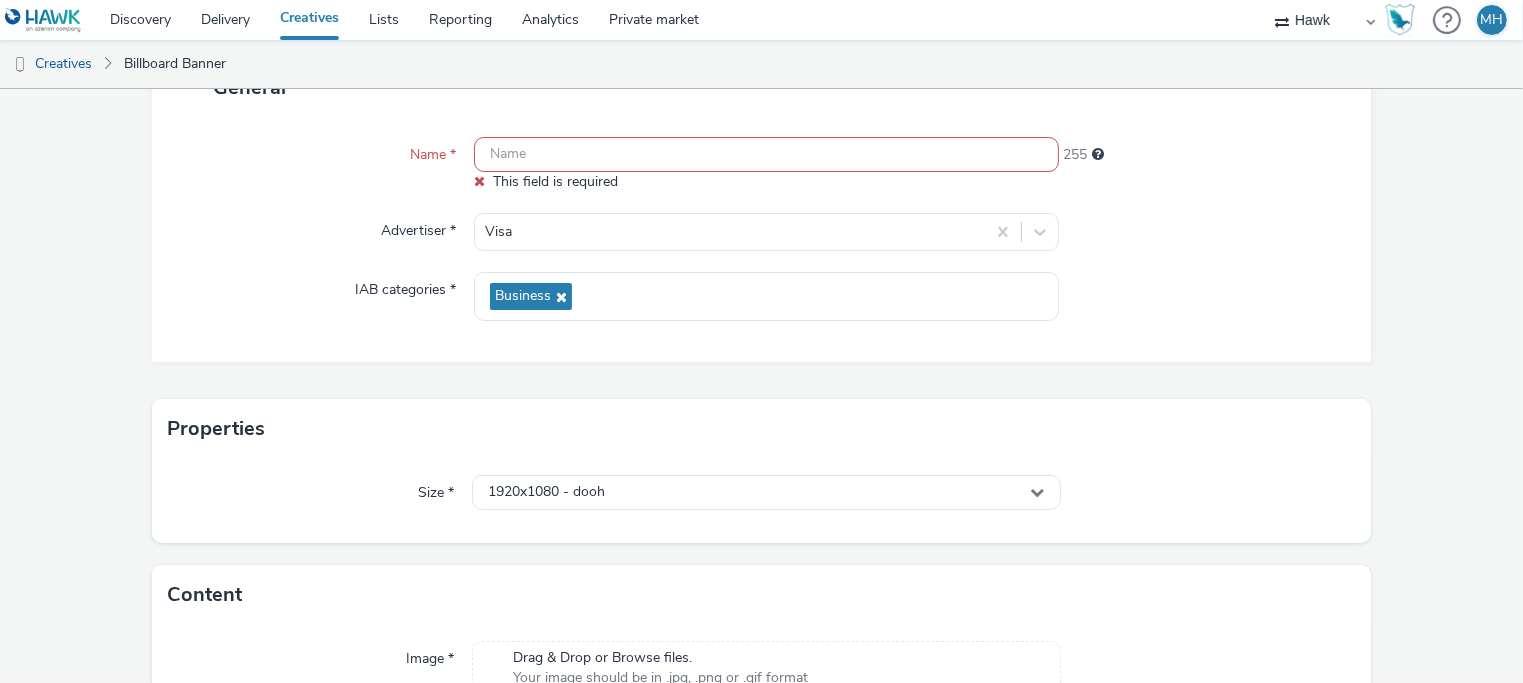 scroll, scrollTop: 0, scrollLeft: 0, axis: both 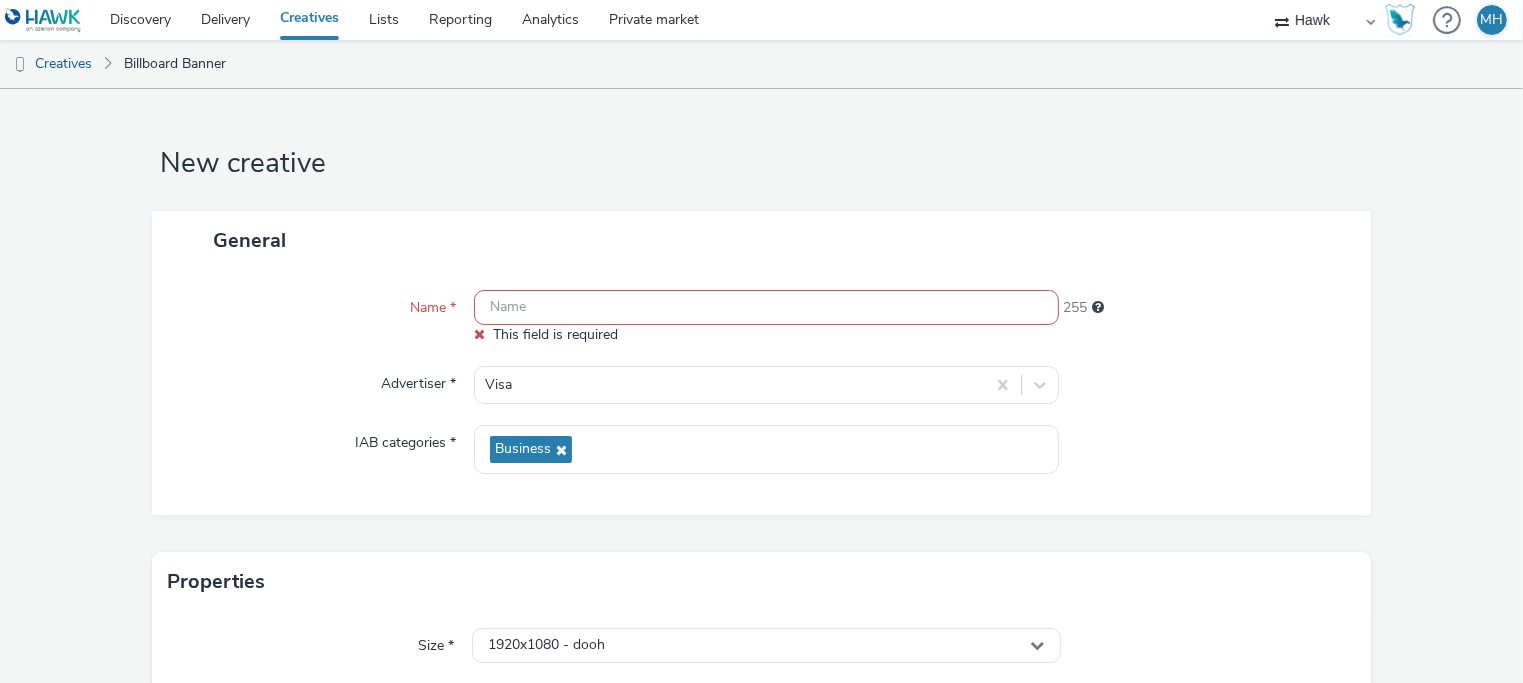 click at bounding box center [766, 307] 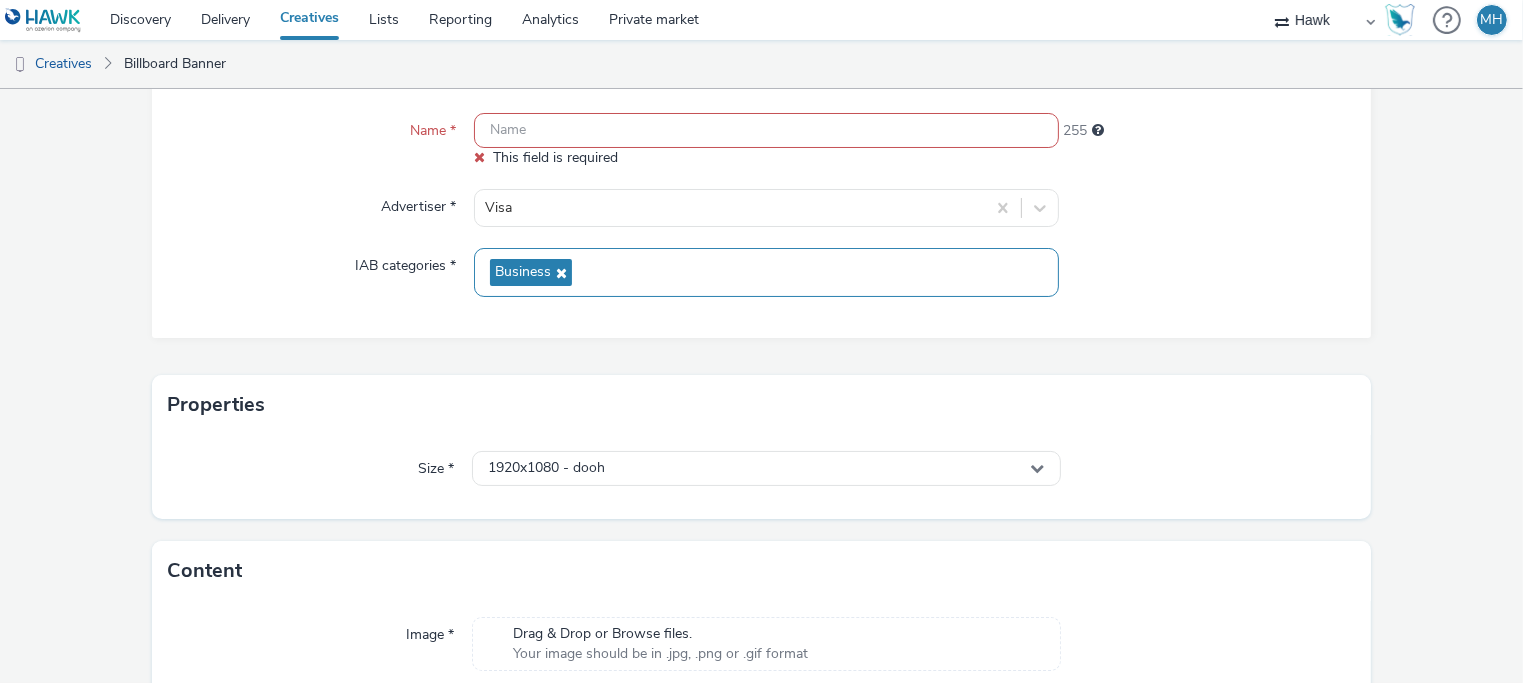 scroll, scrollTop: 278, scrollLeft: 0, axis: vertical 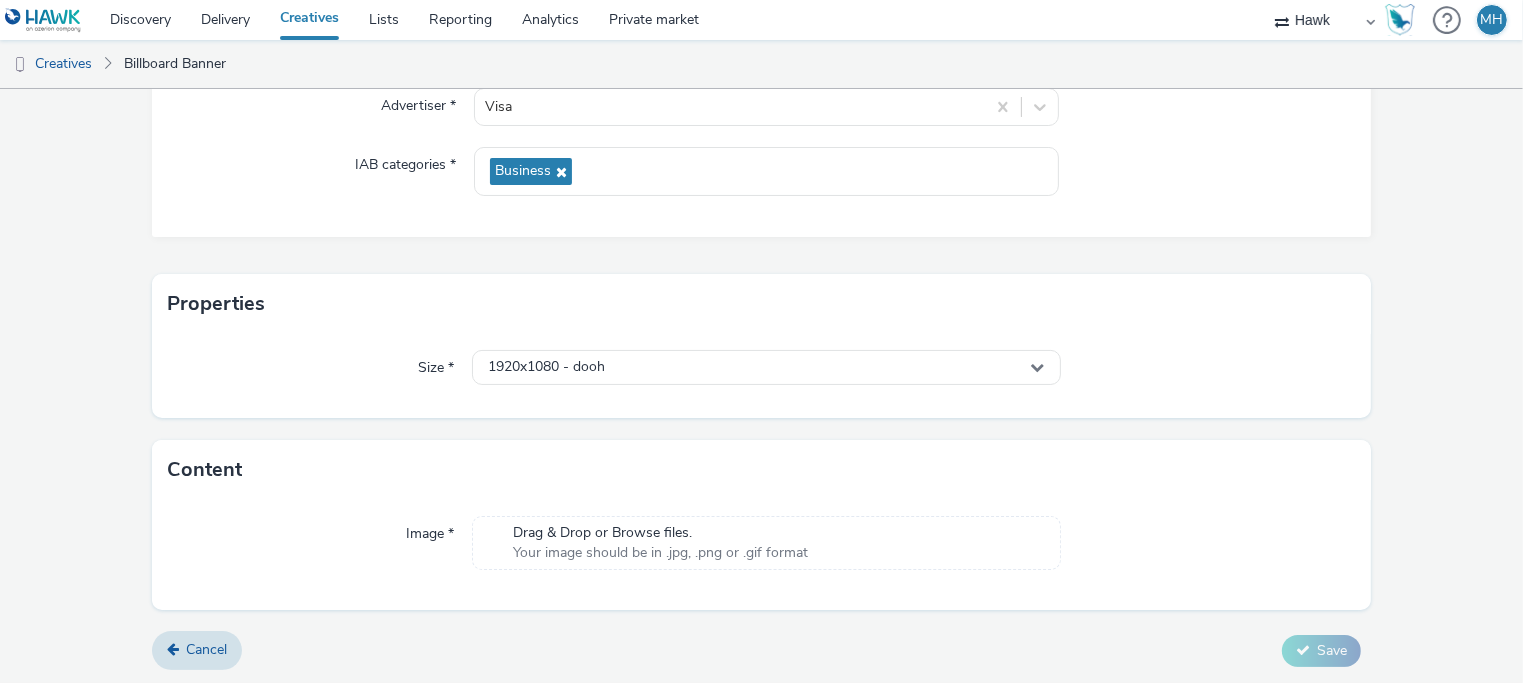 click on "Your image should be in .jpg, .png or .gif format" at bounding box center [660, 553] 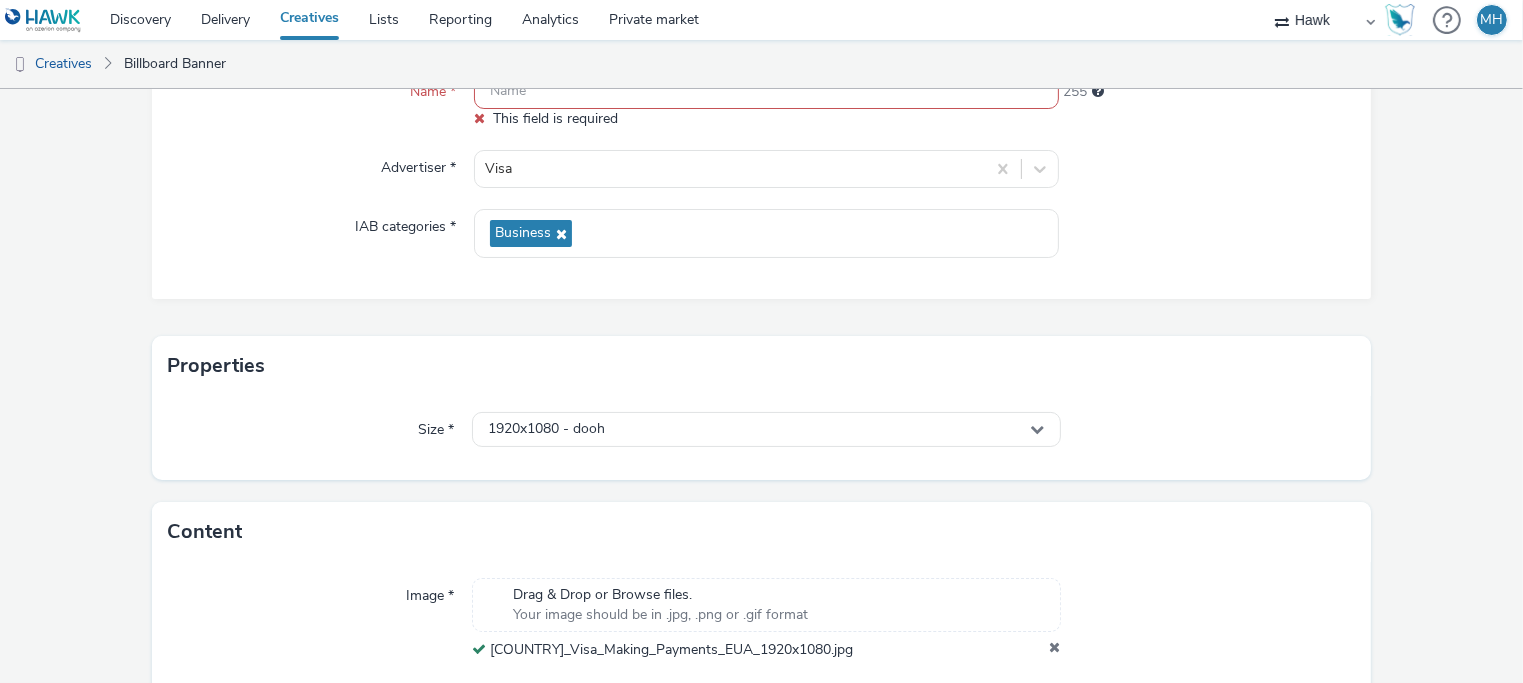 scroll, scrollTop: 0, scrollLeft: 0, axis: both 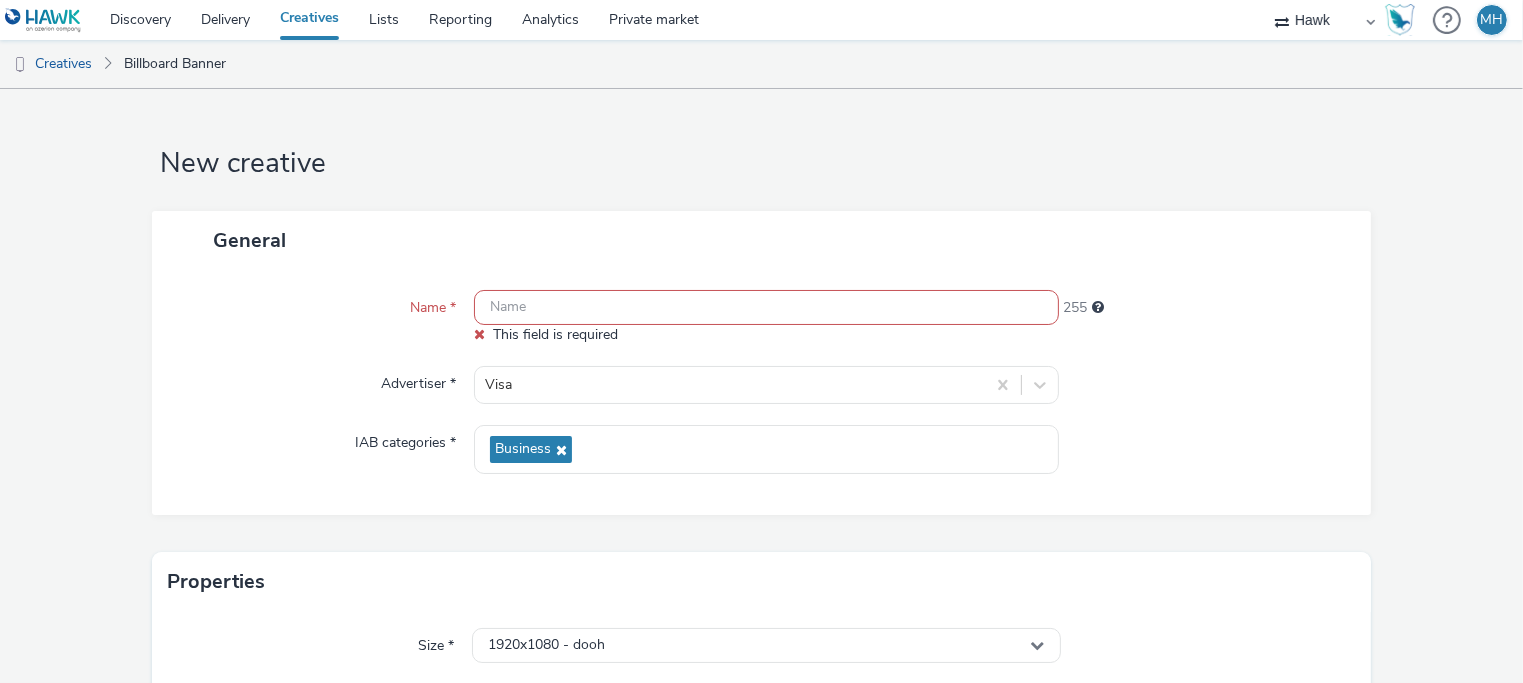 click at bounding box center (766, 307) 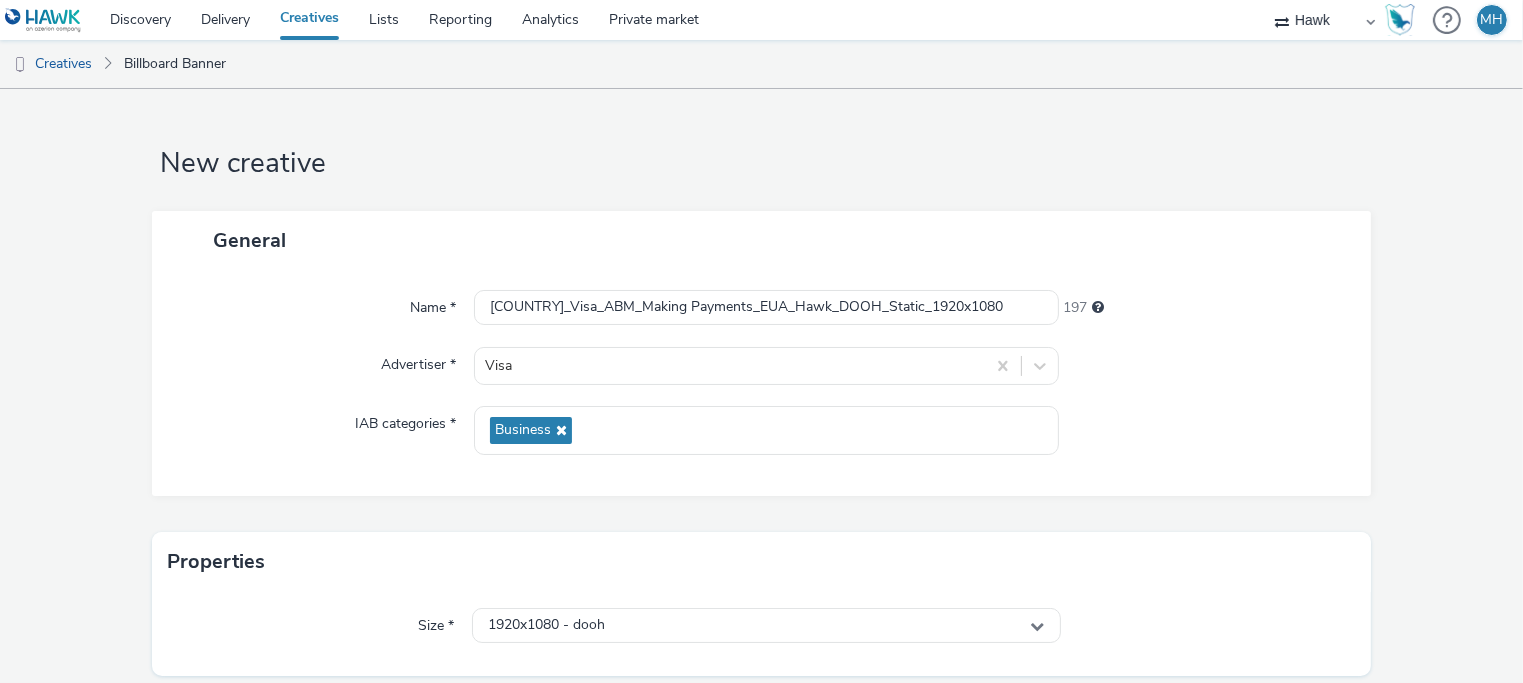 drag, startPoint x: 1360, startPoint y: 363, endPoint x: 1315, endPoint y: 343, distance: 49.24429 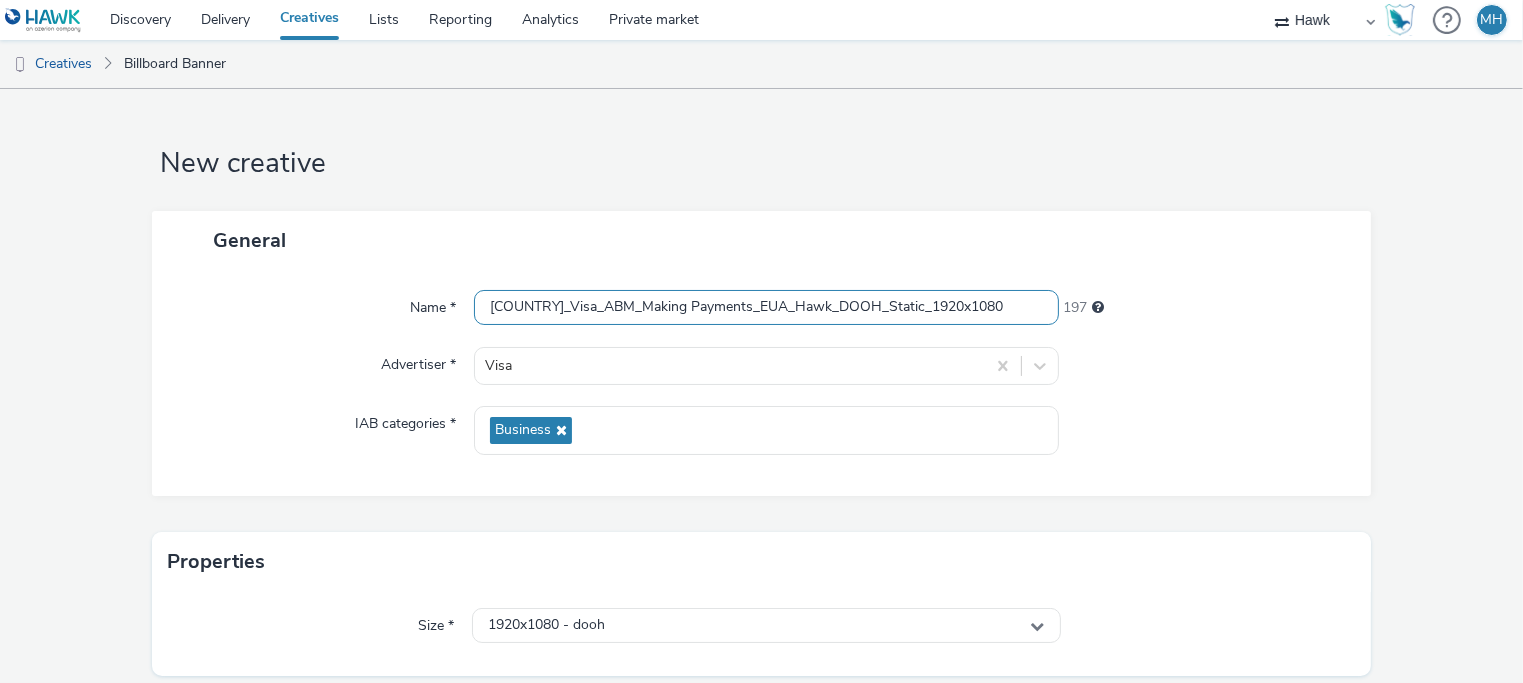 click on "UK_Visa_ABM_Making Payments_EUA_Hawk_DOOH_Static_1920x1080" at bounding box center [766, 307] 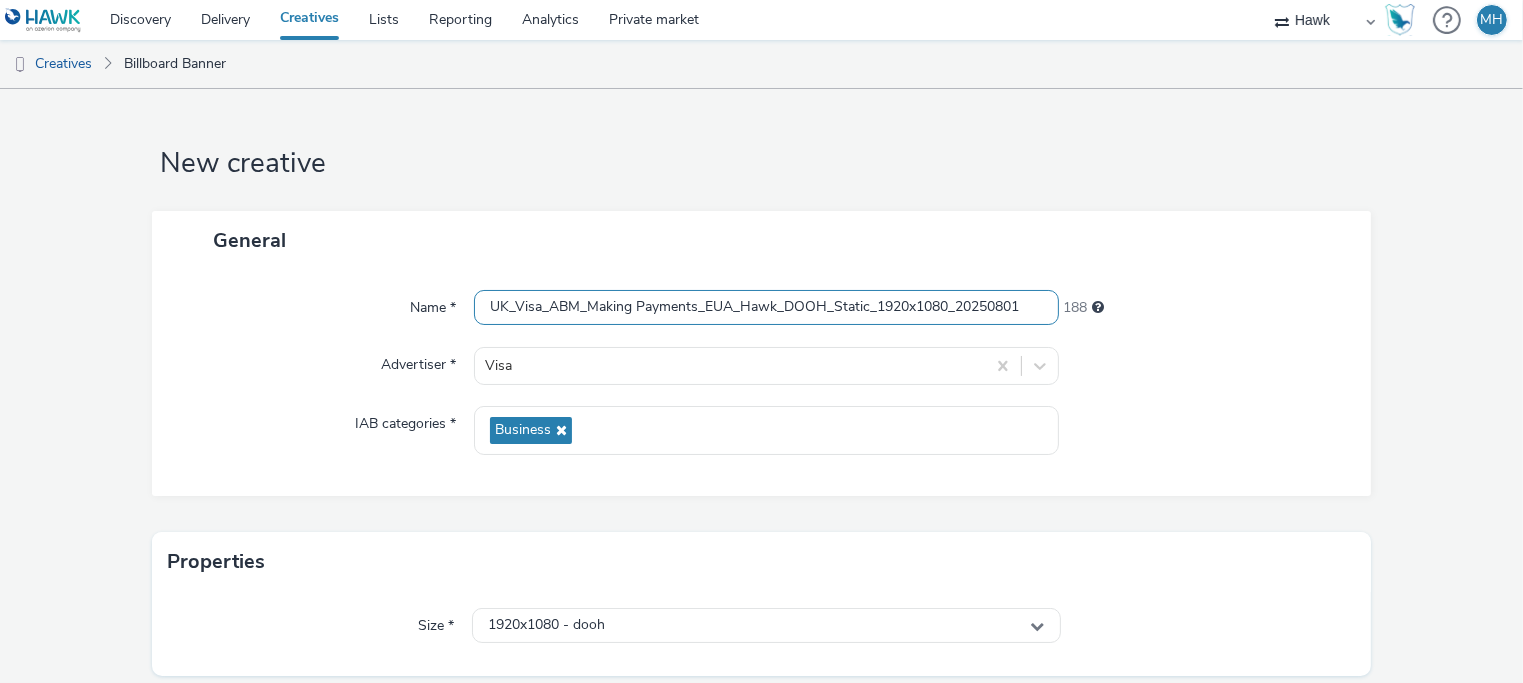 type on "UK_Visa_ABM_Making Payments_EUA_Hawk_DOOH_Static_1920x1080_20250801" 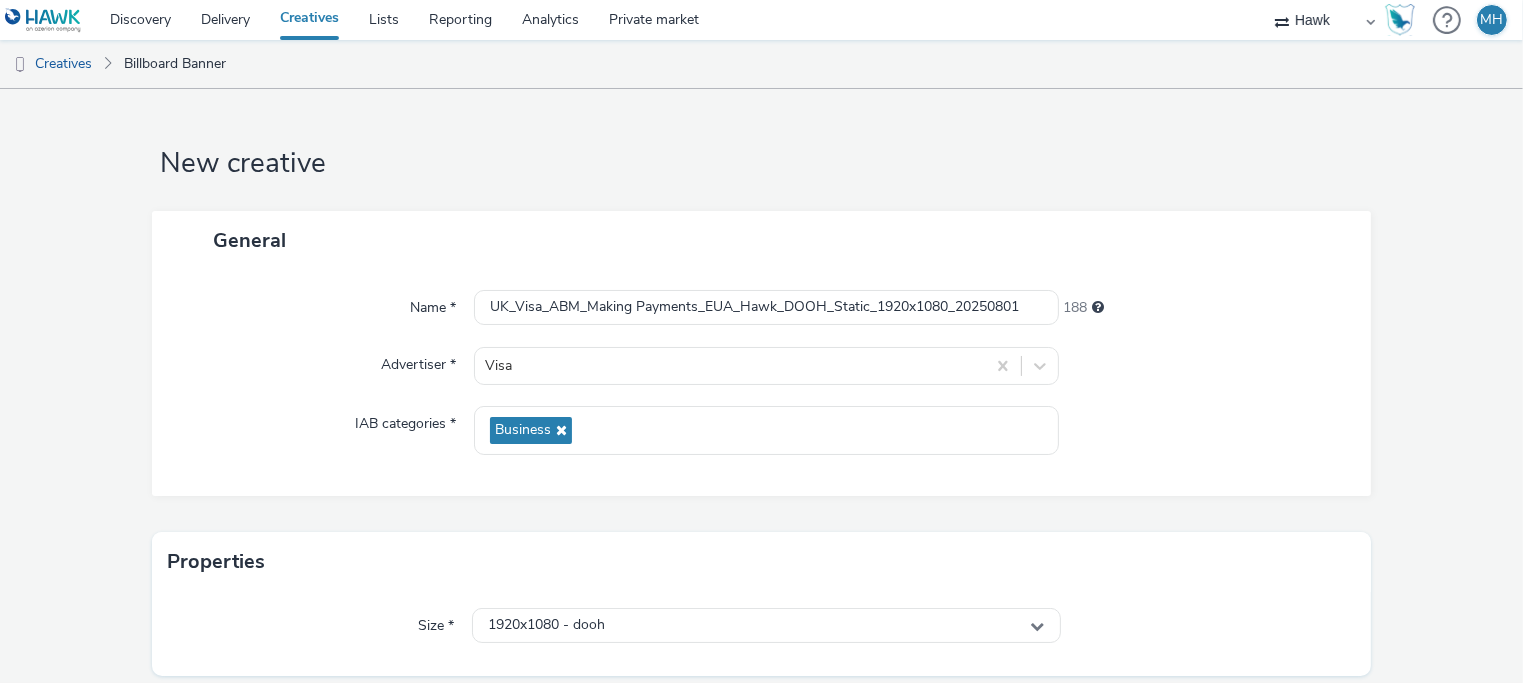 click at bounding box center [1205, 366] 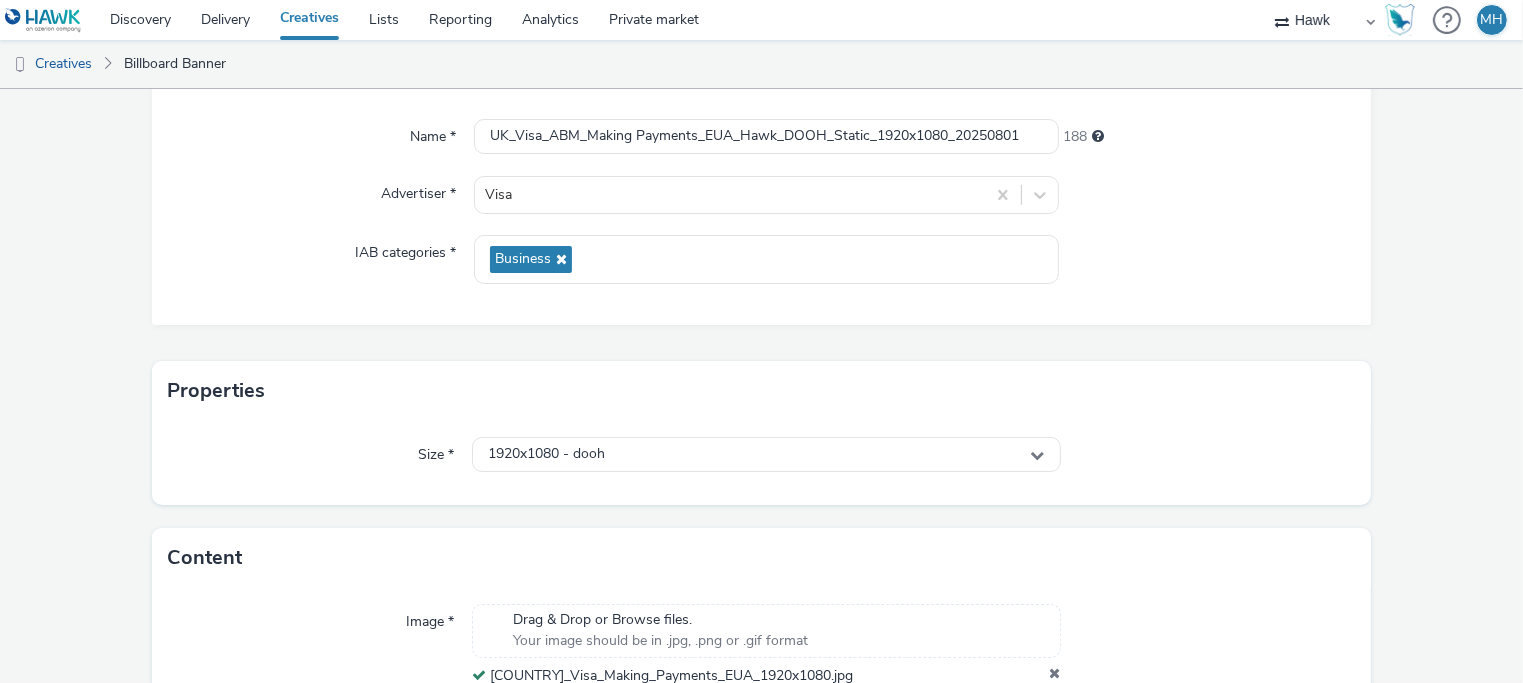scroll, scrollTop: 279, scrollLeft: 0, axis: vertical 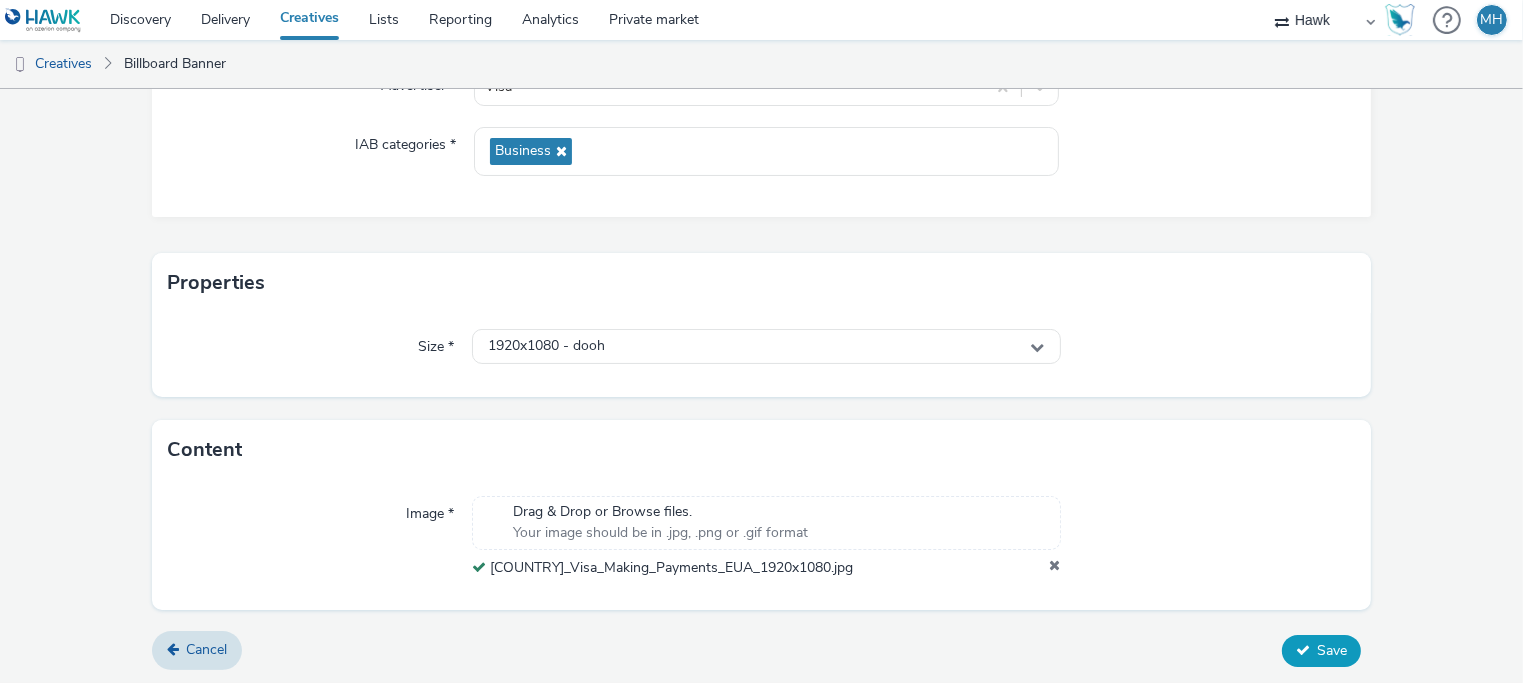 click on "Save" at bounding box center [1332, 650] 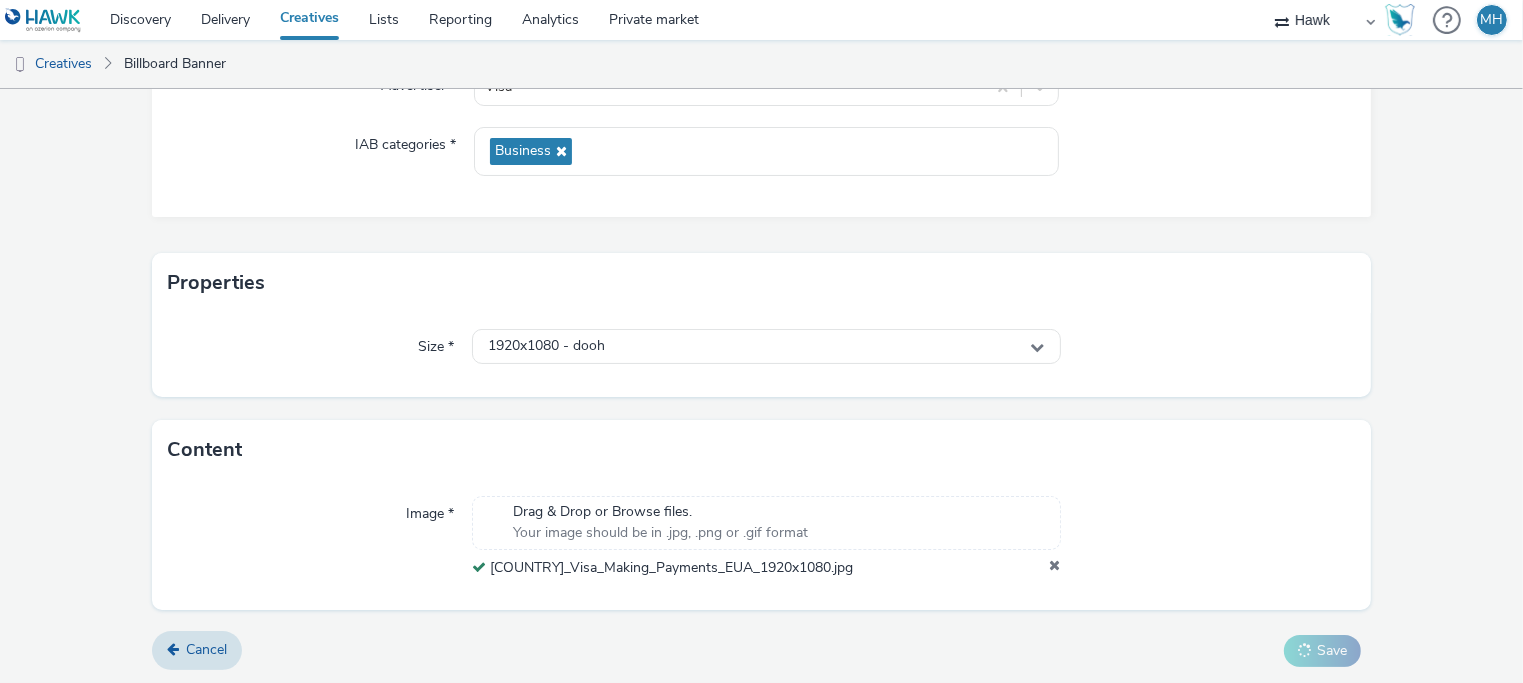 scroll, scrollTop: 0, scrollLeft: 0, axis: both 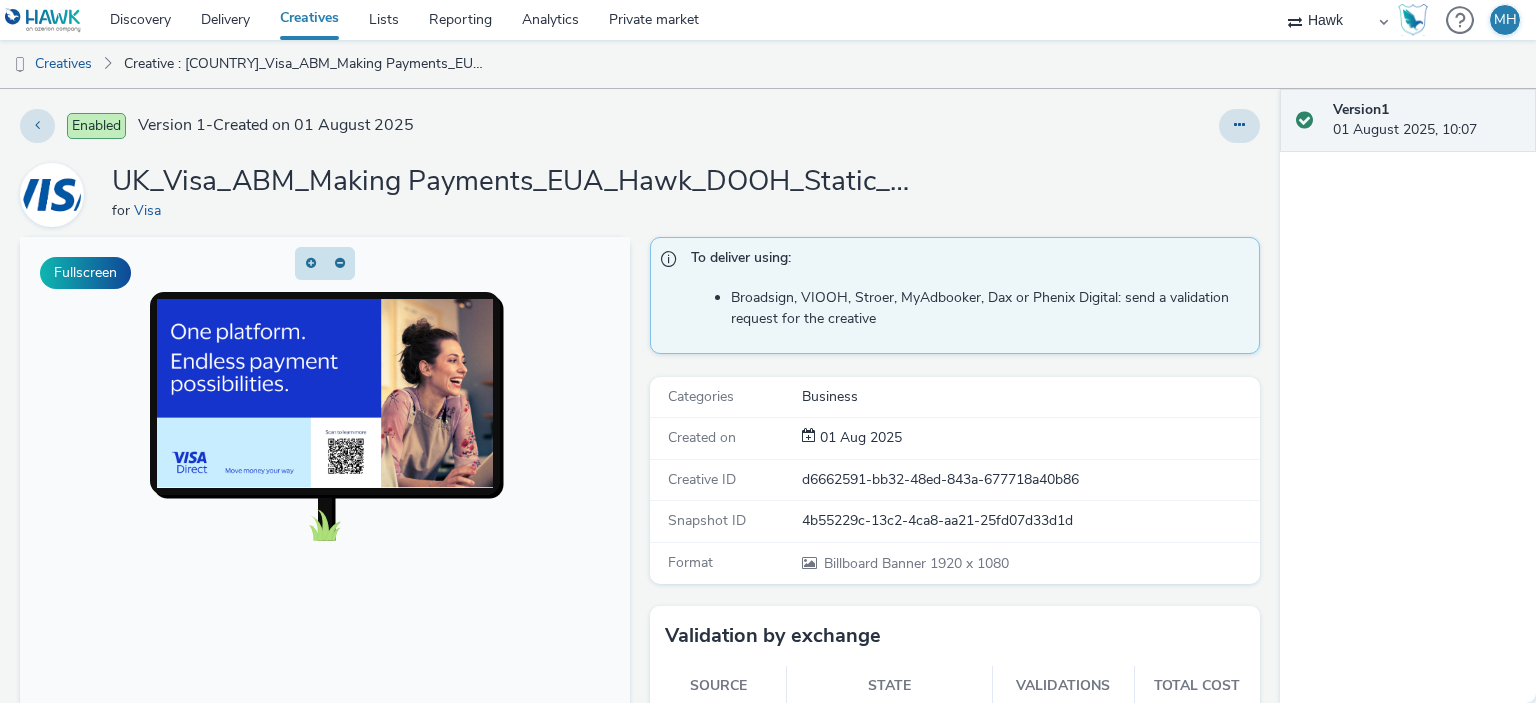 click on "Creatives" at bounding box center (309, 20) 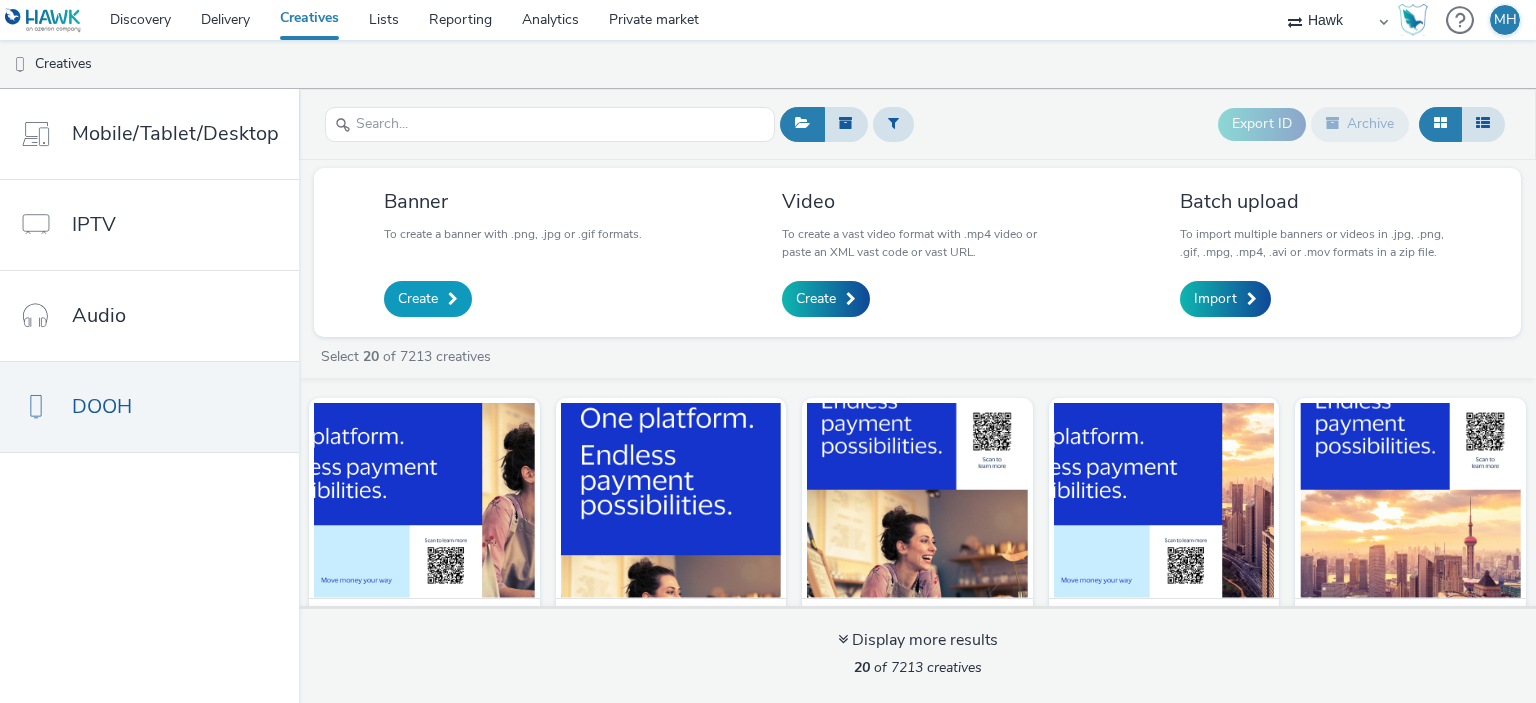 click on "Create" at bounding box center (418, 299) 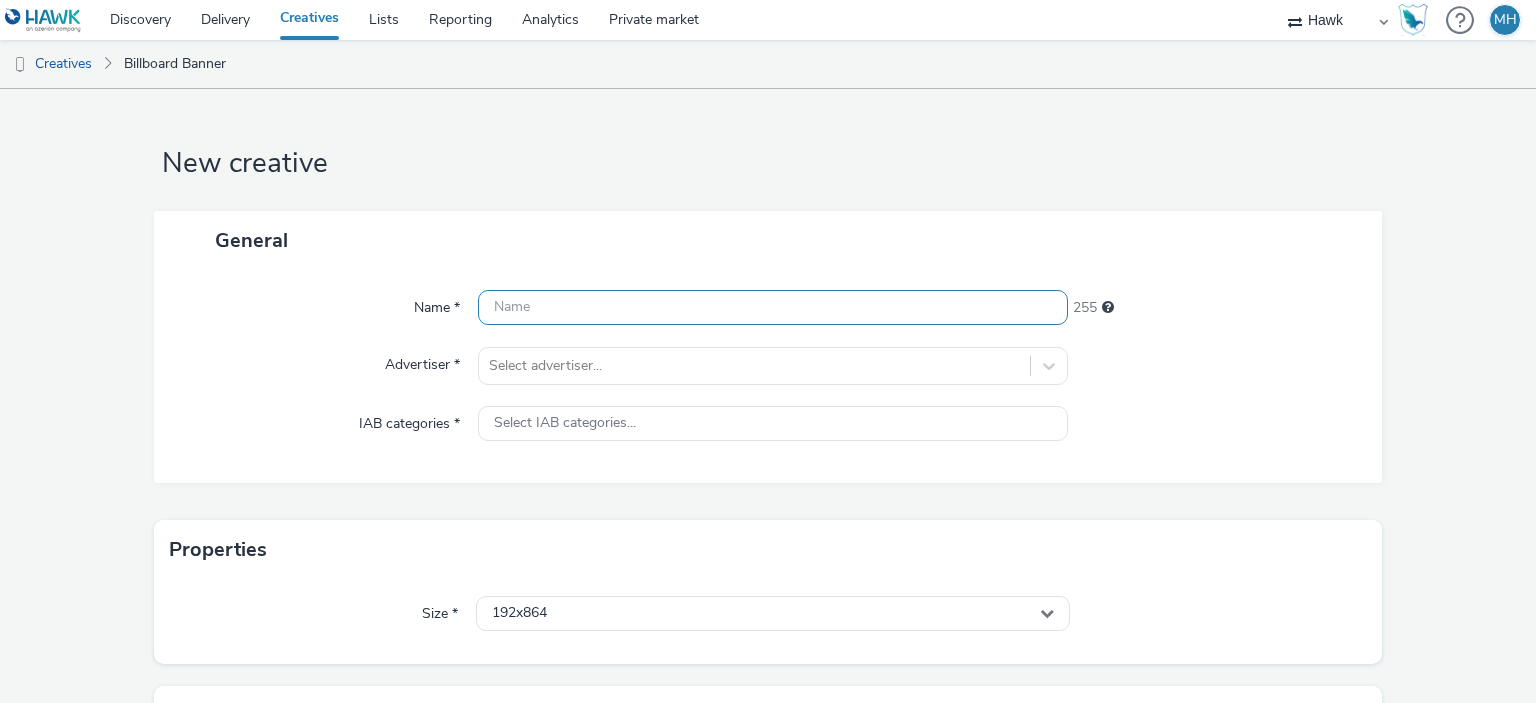 click at bounding box center (772, 307) 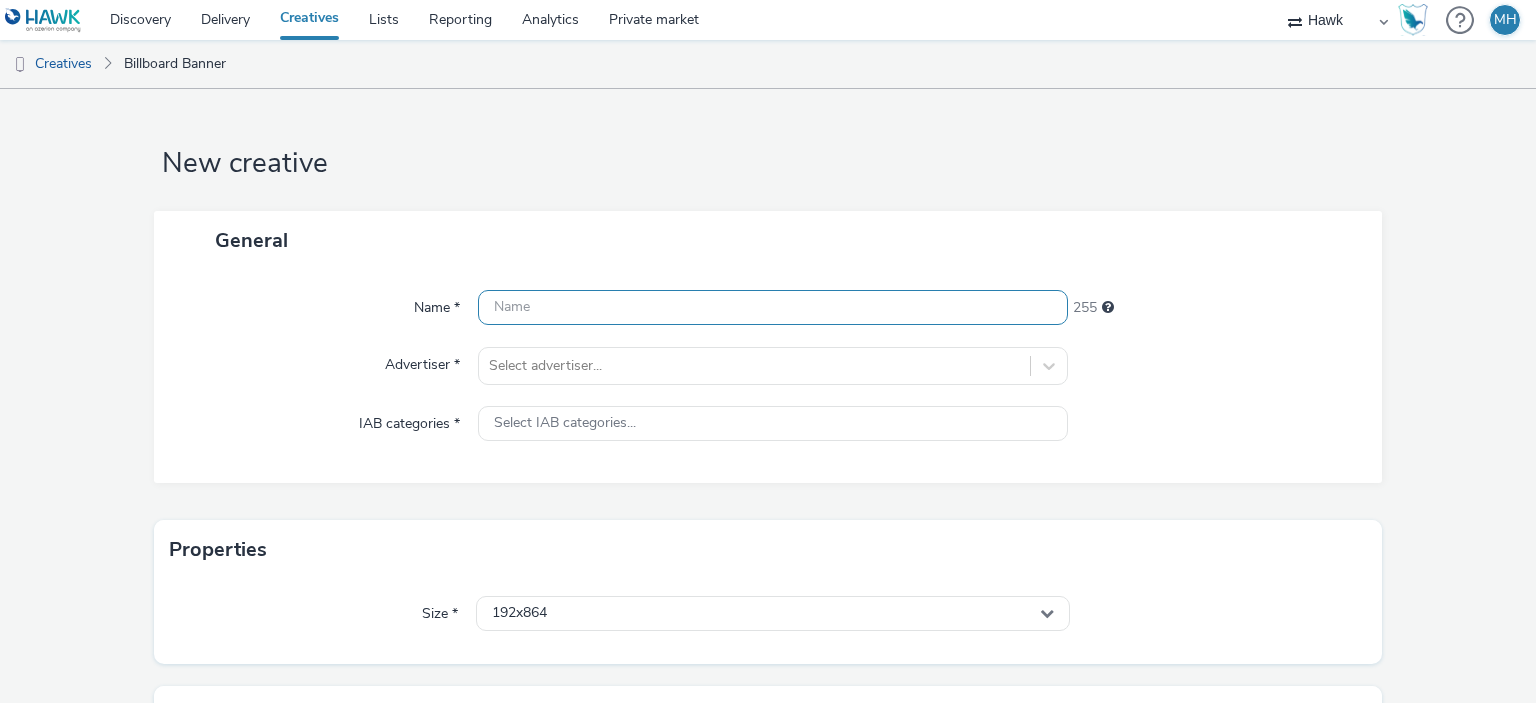 paste on "UK_Visa_ABM_Making Payments_EUA_Hawk_DOOH_Static_" 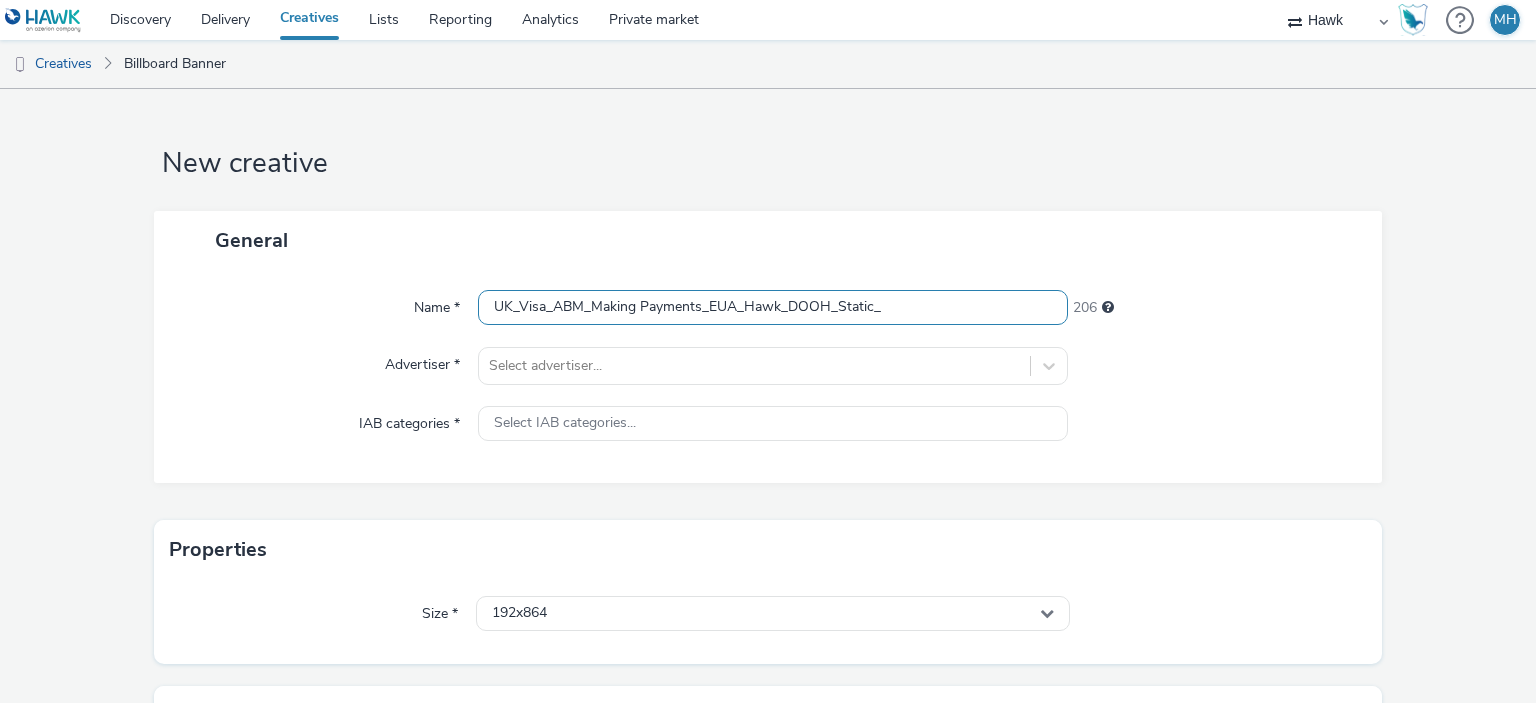 click on "UK_Visa_ABM_Making Payments_EUA_Hawk_DOOH_Static_" at bounding box center [772, 307] 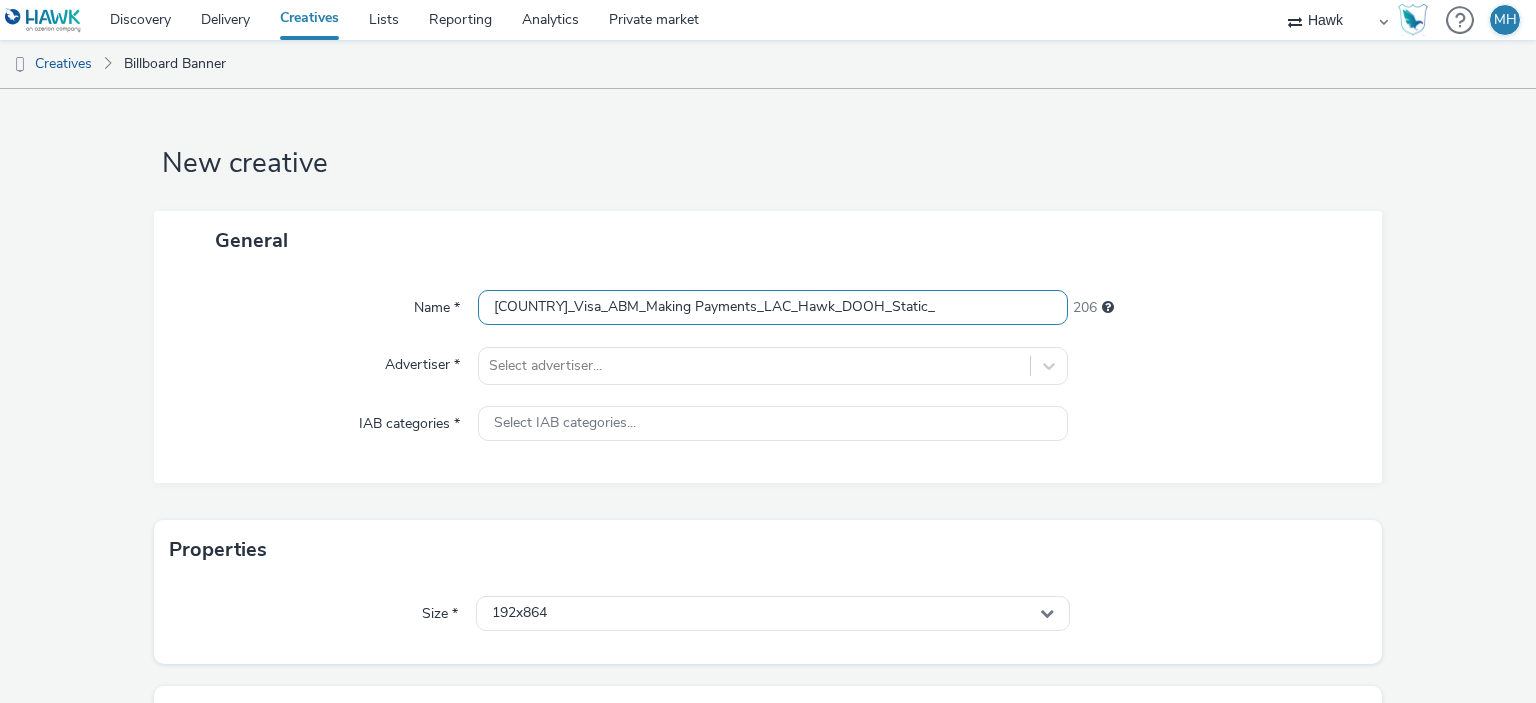 click on "UK_Visa_ABM_Making Payments_LAC_Hawk_DOOH_Static_" at bounding box center [772, 307] 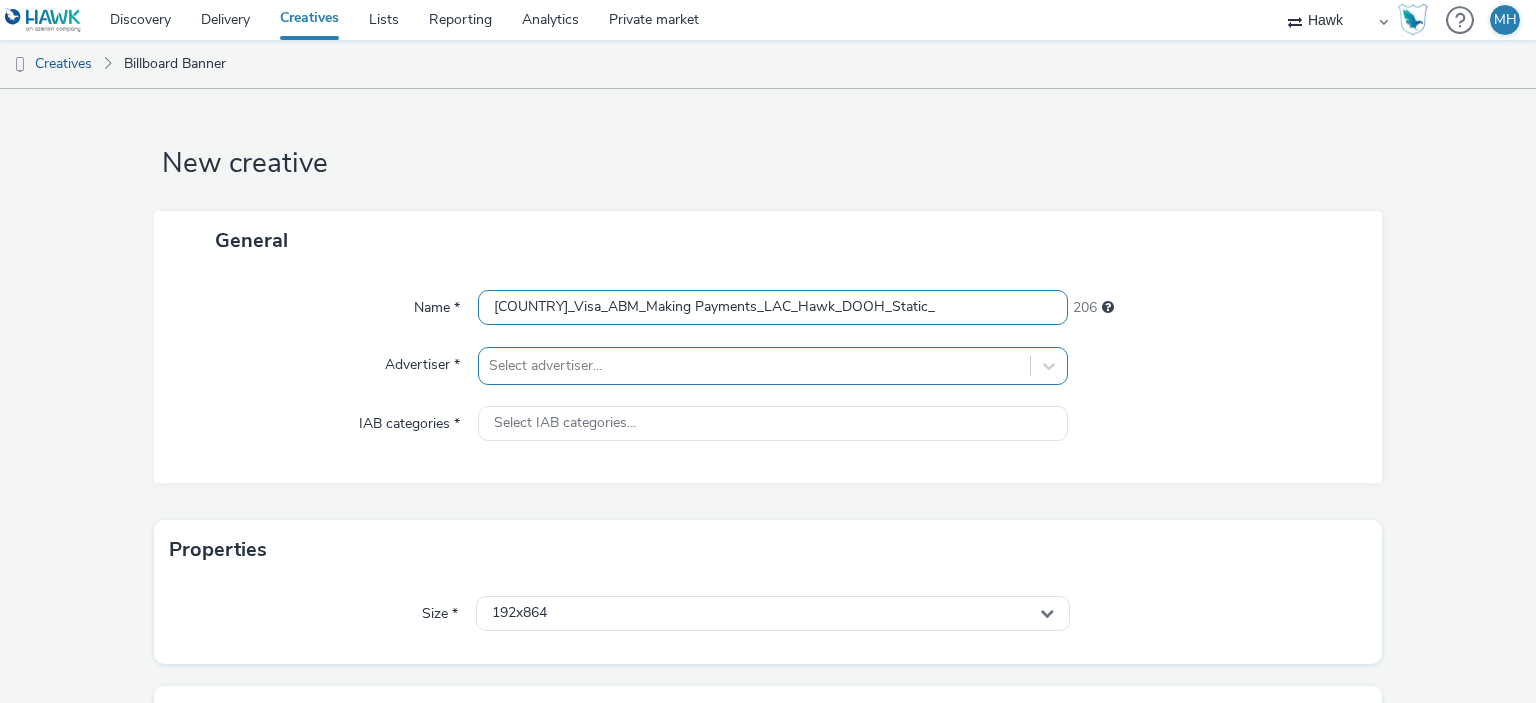 type on "UK_Visa_ABM_Making Payments_LAC_Hawk_DOOH_Static_" 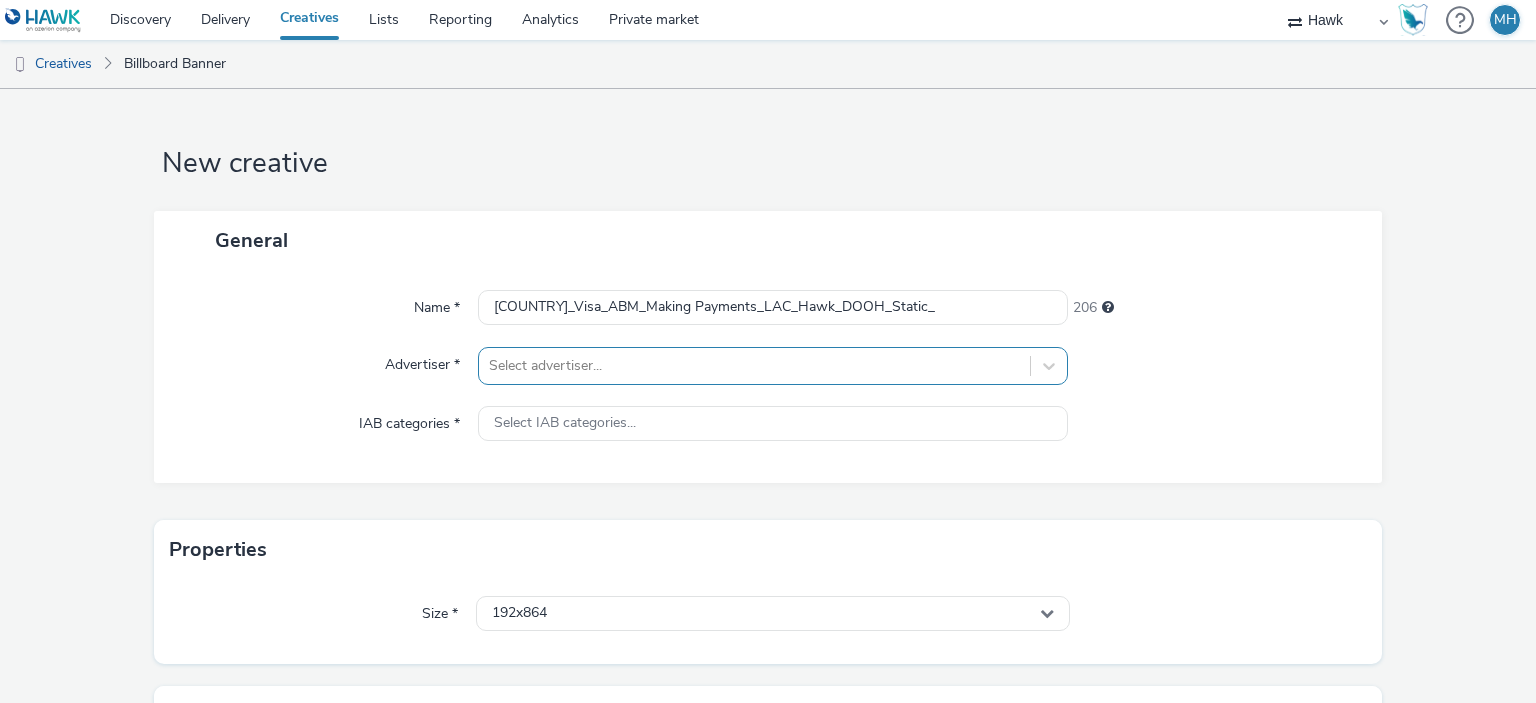 click on "Select advertiser..." at bounding box center (772, 366) 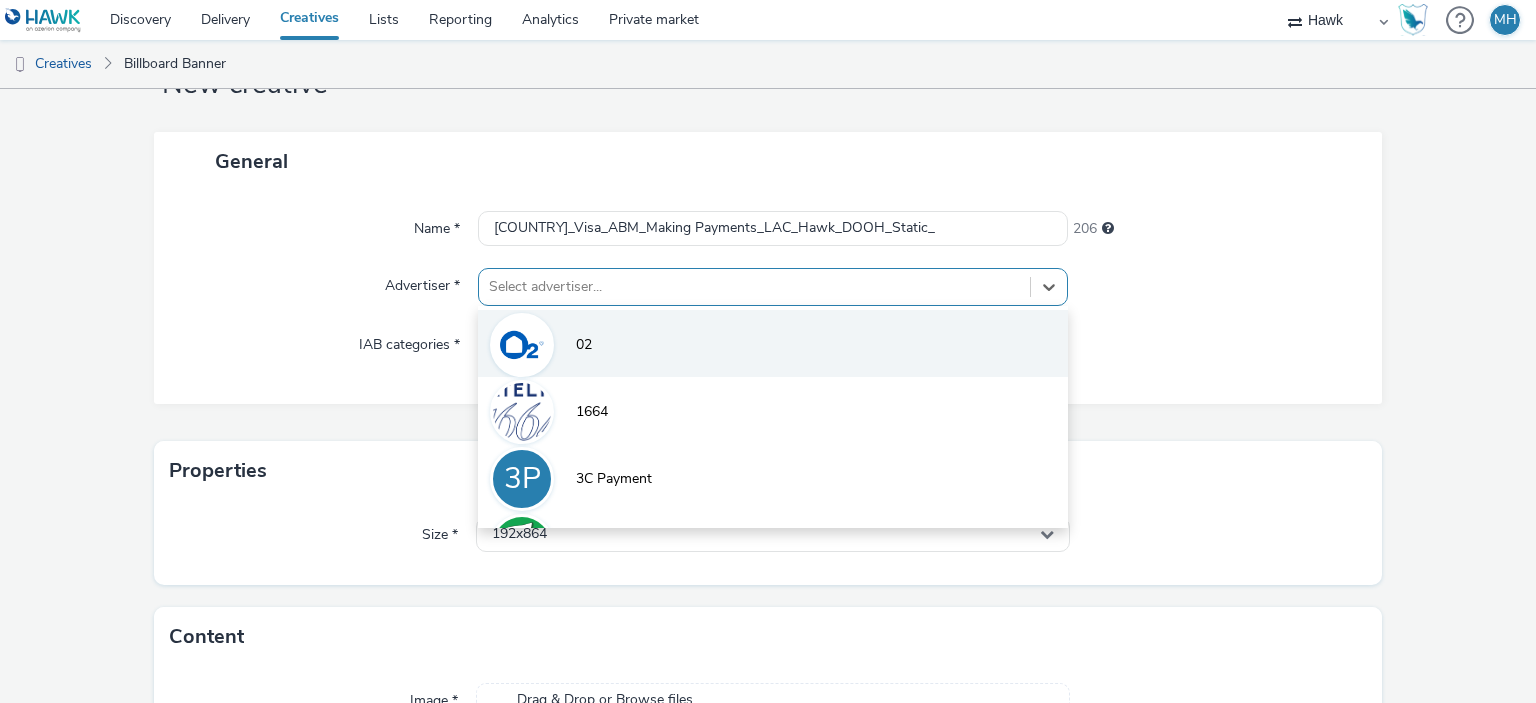 scroll, scrollTop: 79, scrollLeft: 0, axis: vertical 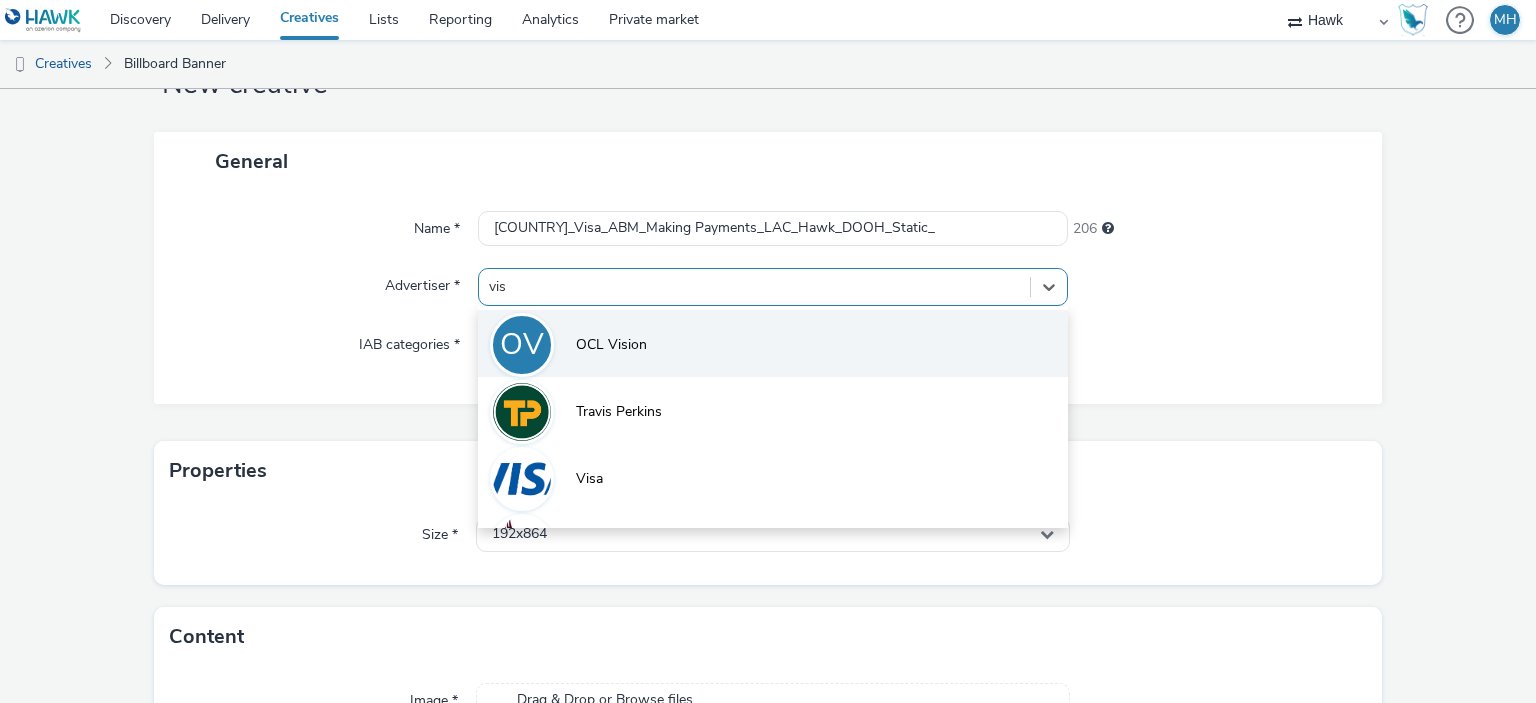 type on "visa" 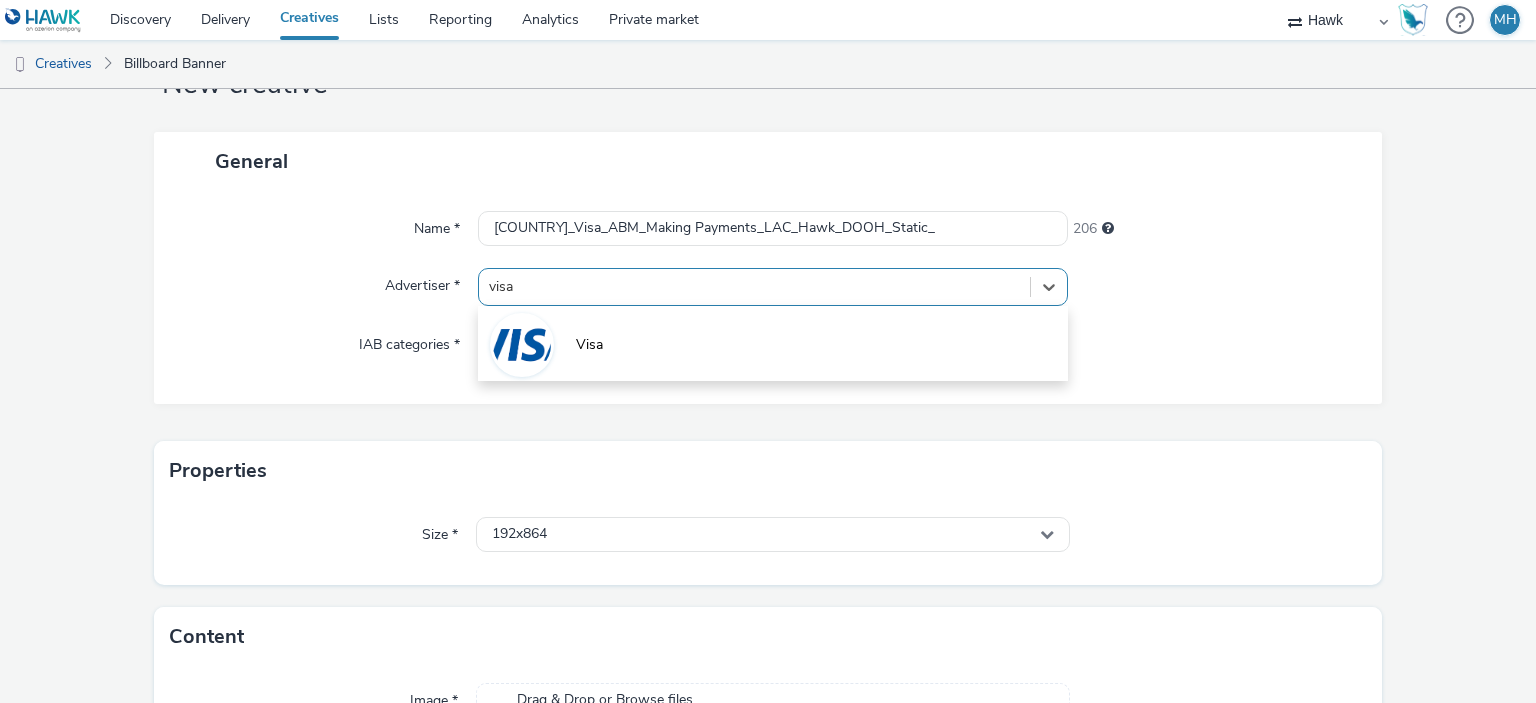 click on "Visa" at bounding box center (589, 345) 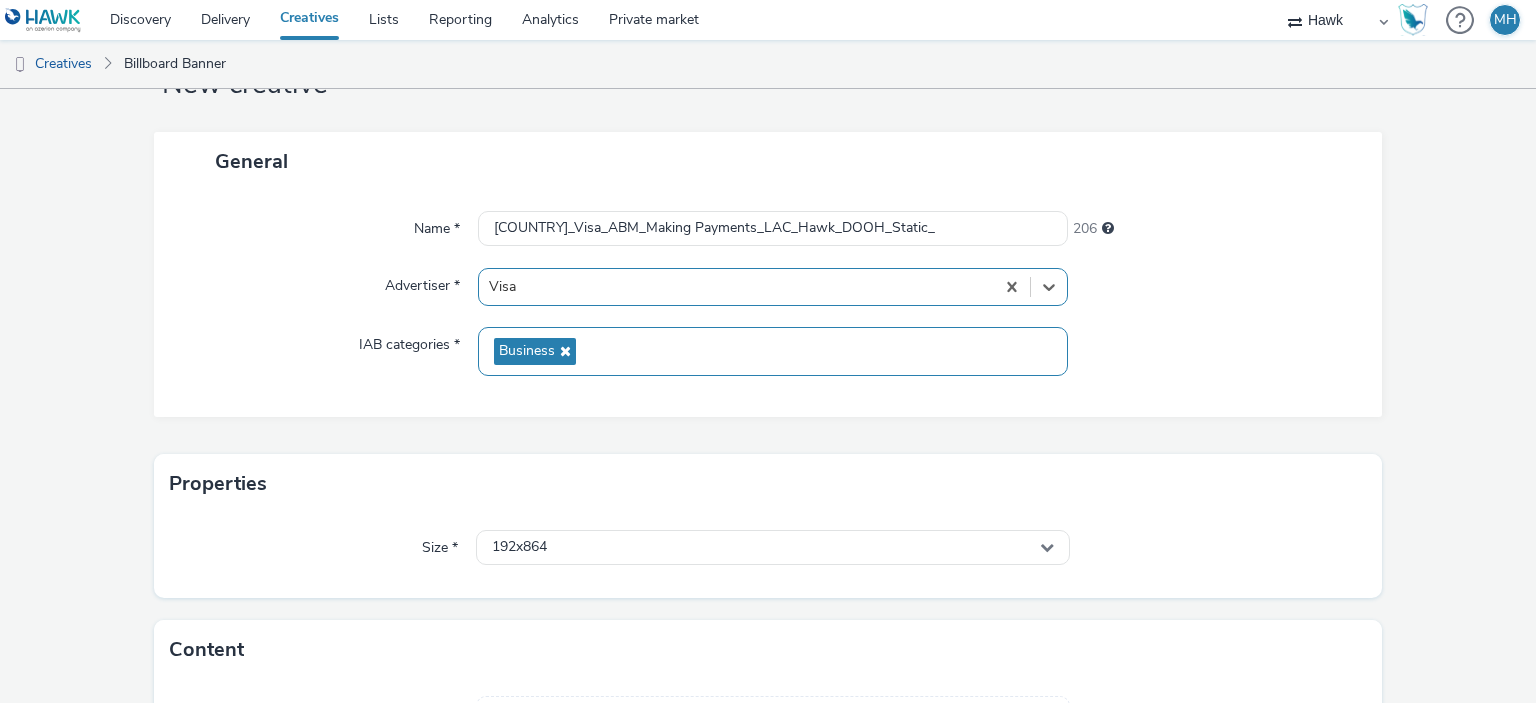 click on "General Name * UK_Visa_ABM_Making Payments_LAC_Hawk_DOOH_Static_ 206 Advertiser * option Visa, selected.   Select is focused ,type to refine list, press Down to open the menu,  Visa IAB categories * Business" at bounding box center [768, 293] 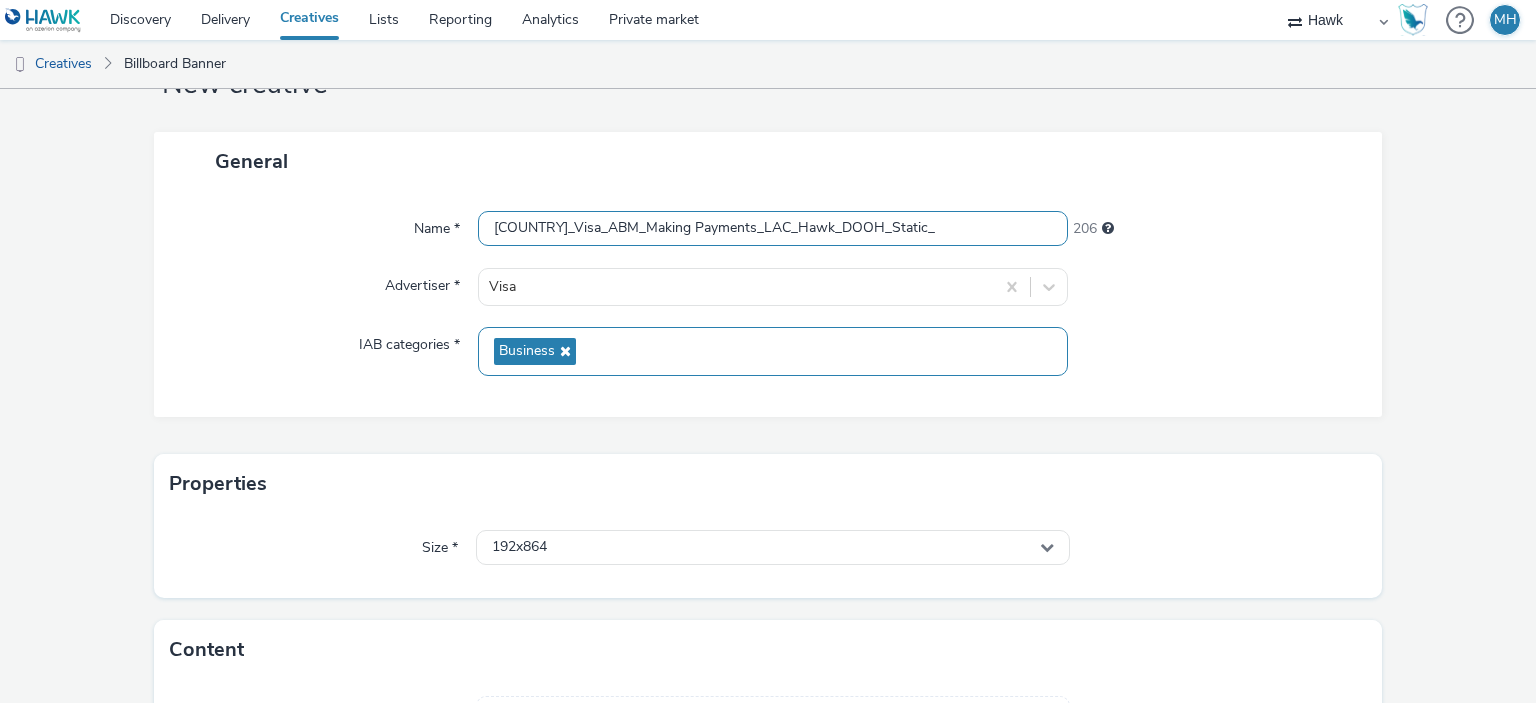 click on "UK_Visa_ABM_Making Payments_LAC_Hawk_DOOH_Static_" at bounding box center [772, 228] 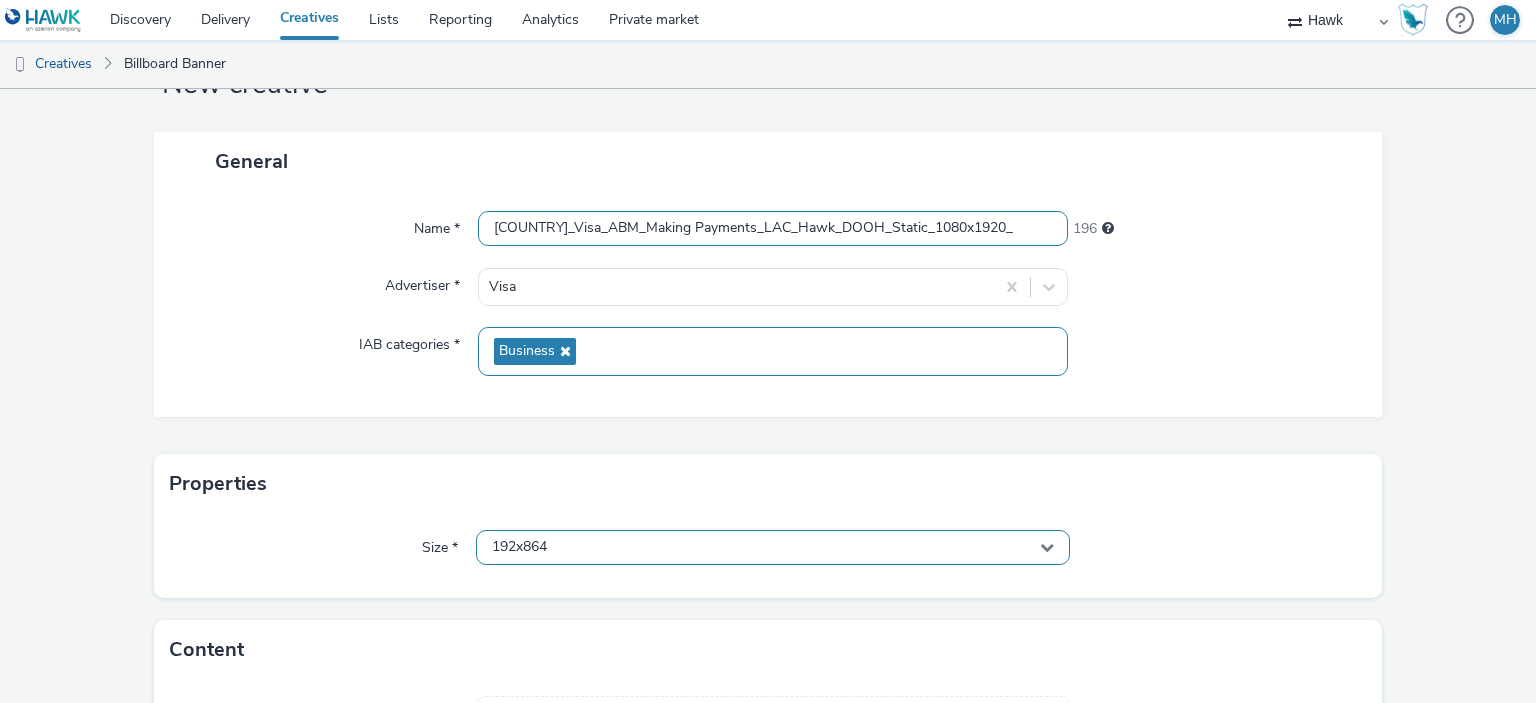 type on "UK_Visa_ABM_Making Payments_LAC_Hawk_DOOH_Static_1080x1920_" 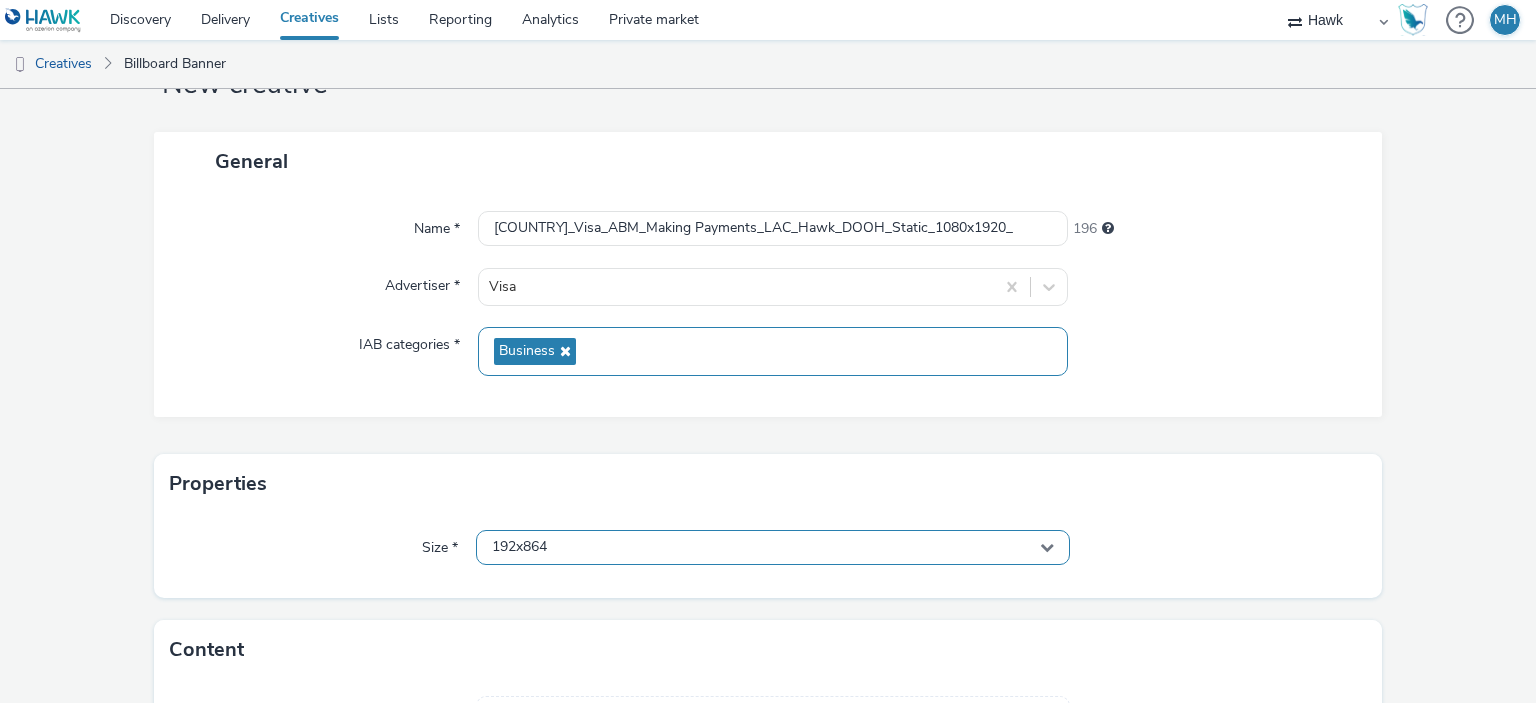 click on "192x864" at bounding box center [772, 547] 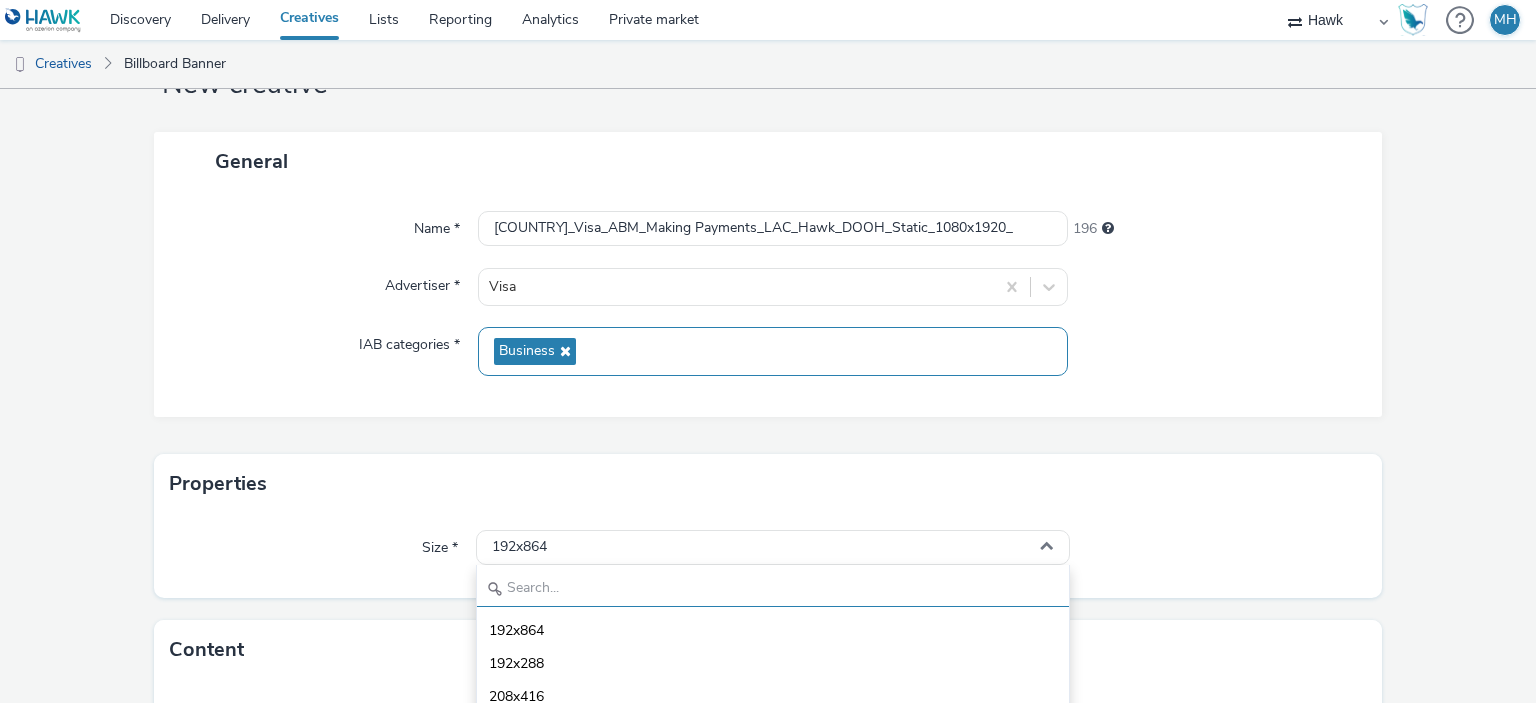 click at bounding box center [772, 589] 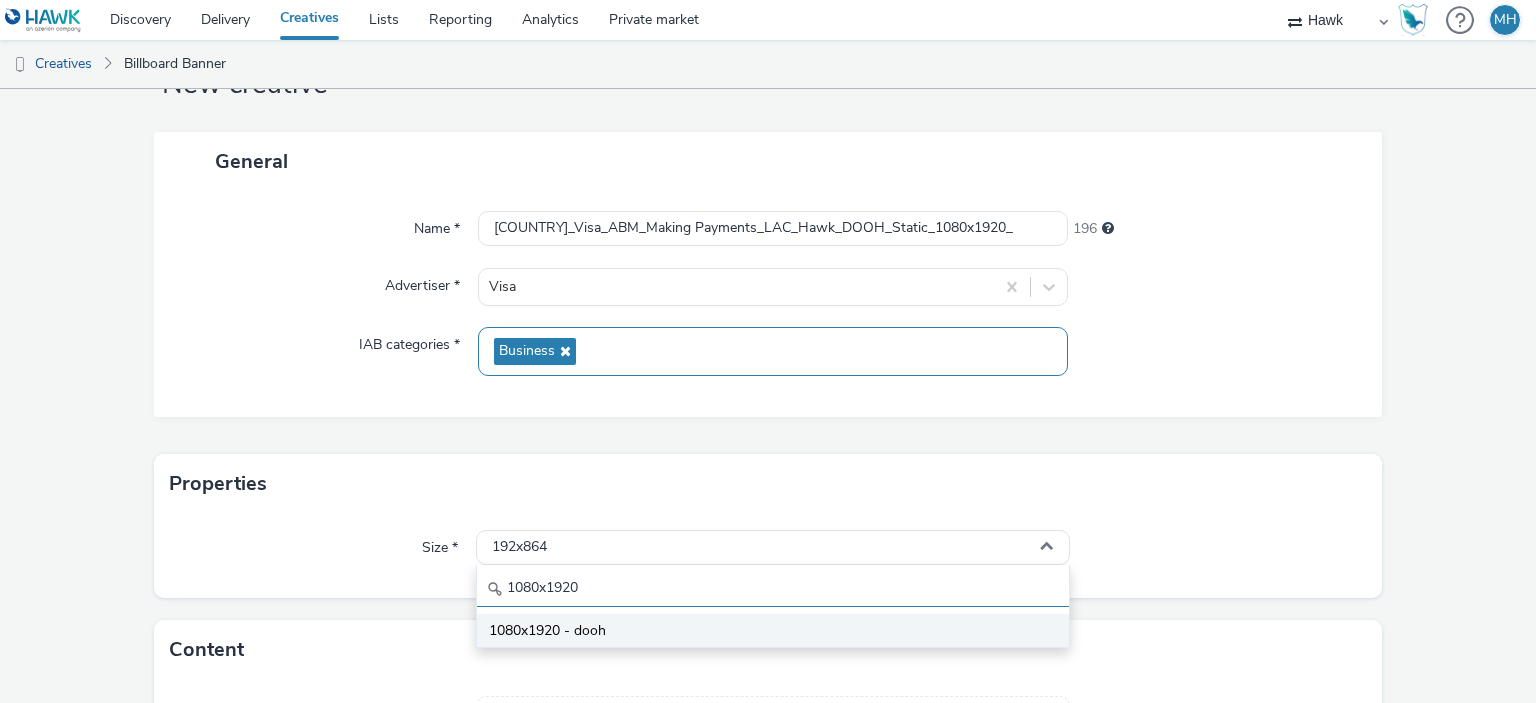type on "1080x1920" 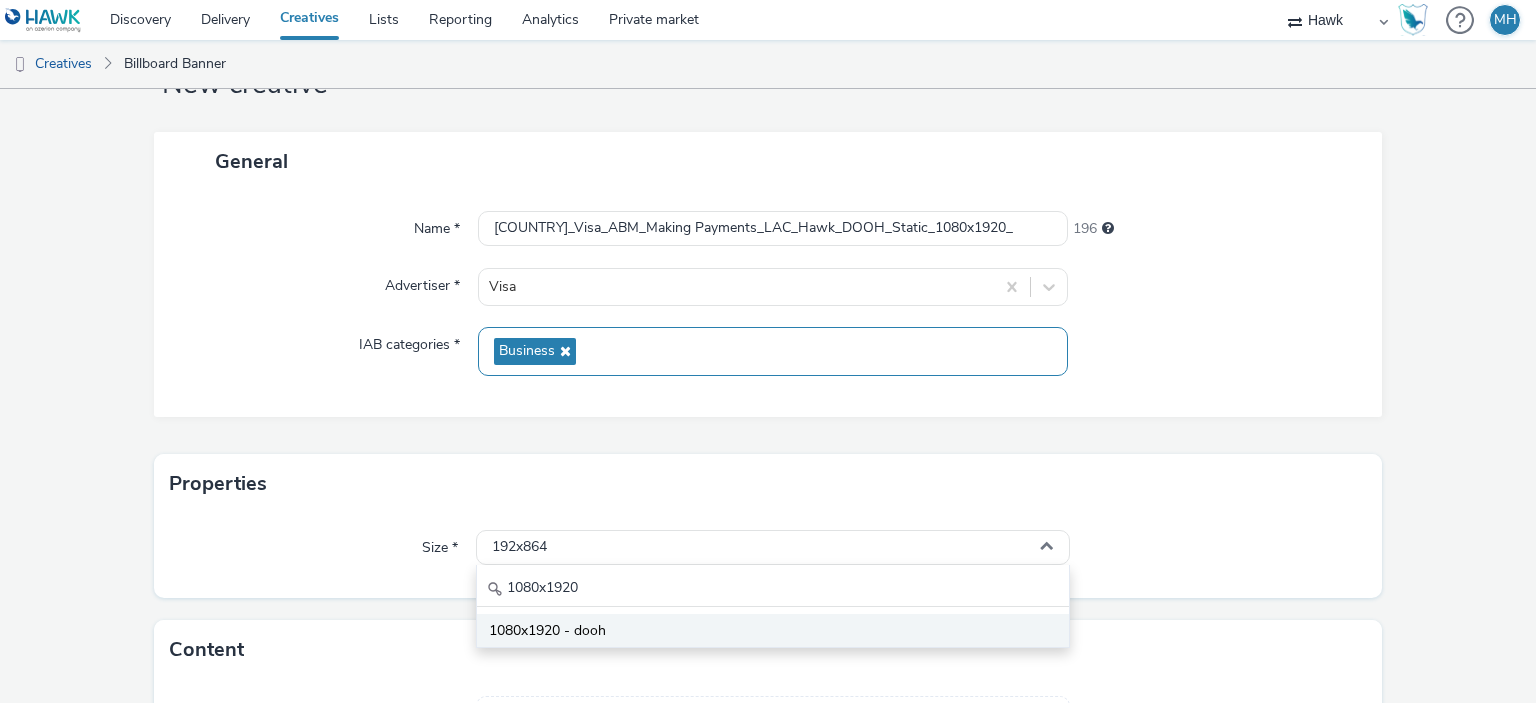 click on "1080x1920 - dooh" at bounding box center [772, 630] 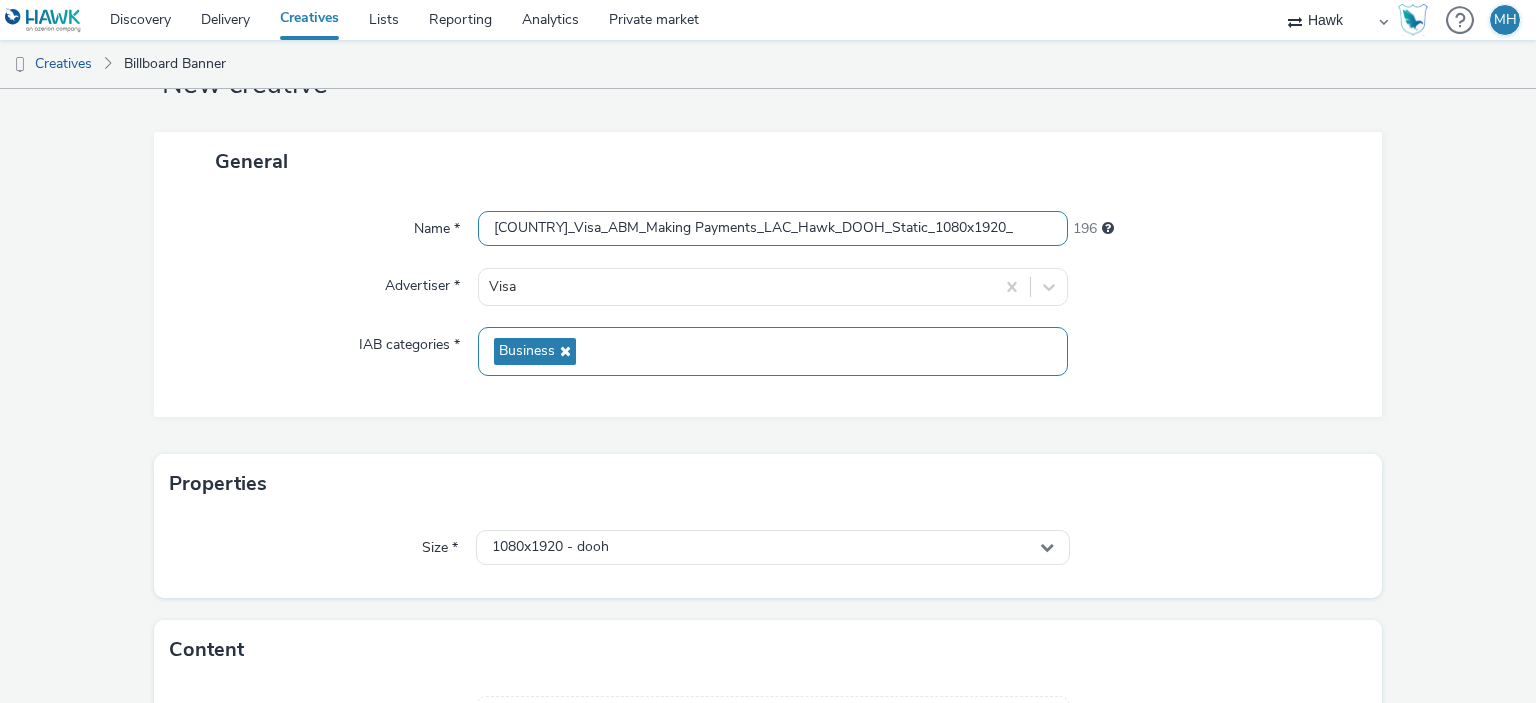 click on "UK_Visa_ABM_Making Payments_LAC_Hawk_DOOH_Static_1080x1920_" at bounding box center (772, 228) 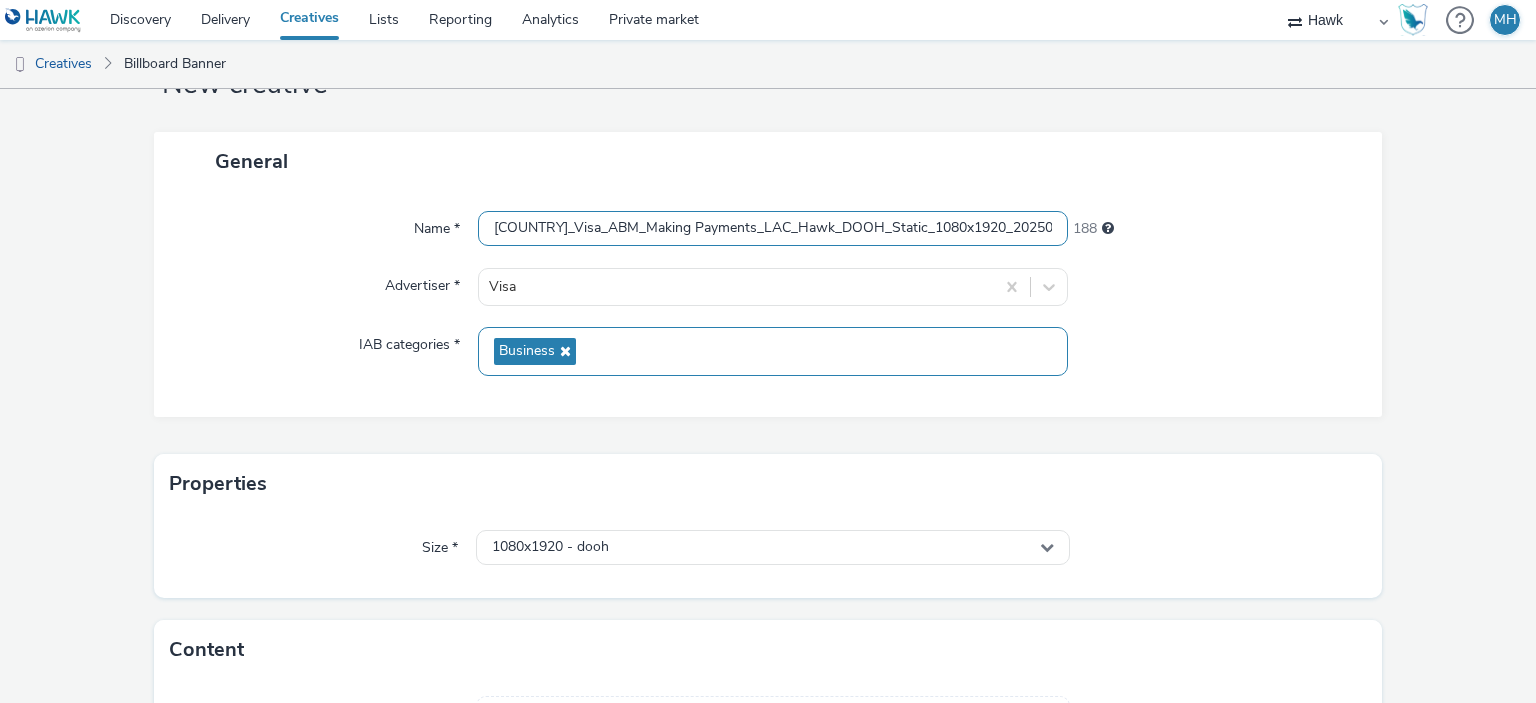 type on "UK_Visa_ABM_Making Payments_LAC_Hawk_DOOH_Static_1080x1920_20250801" 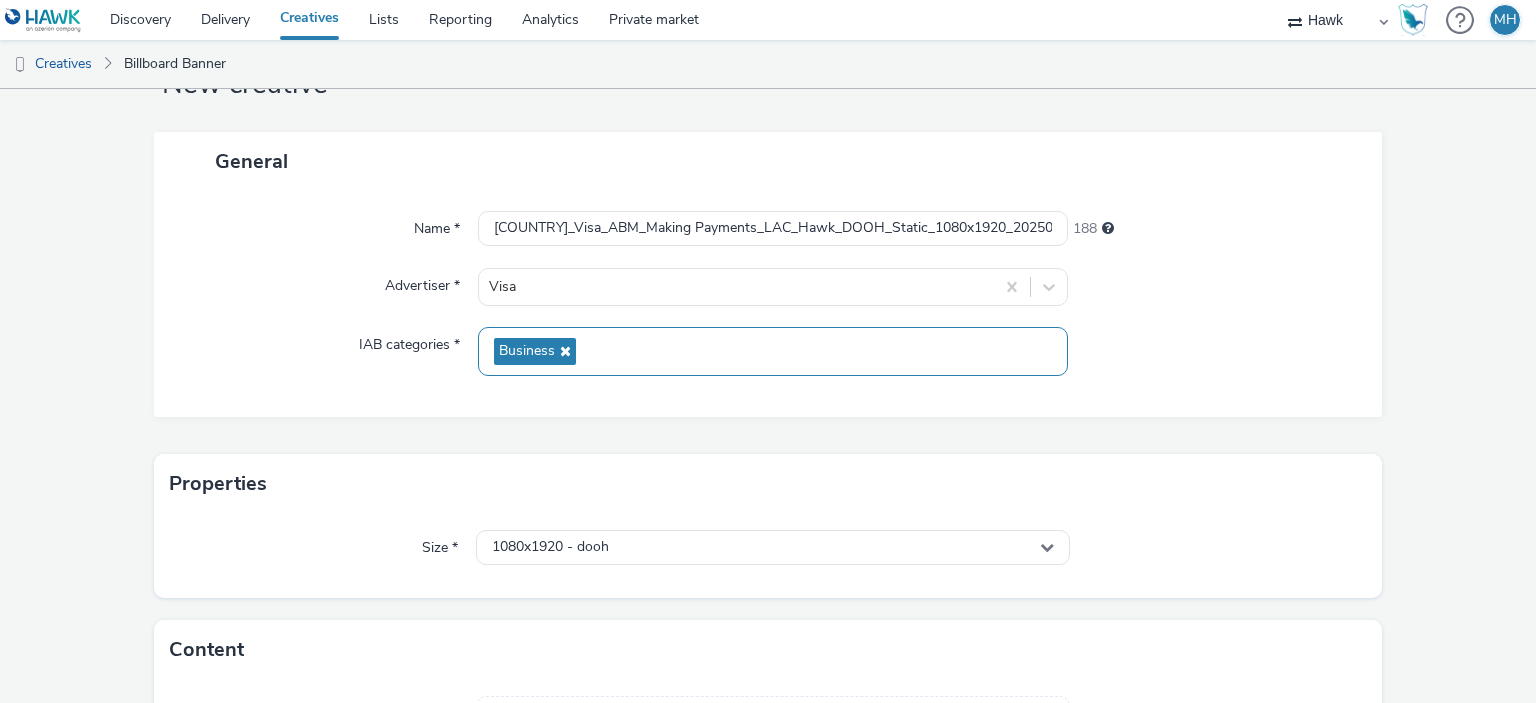 click at bounding box center [1215, 351] 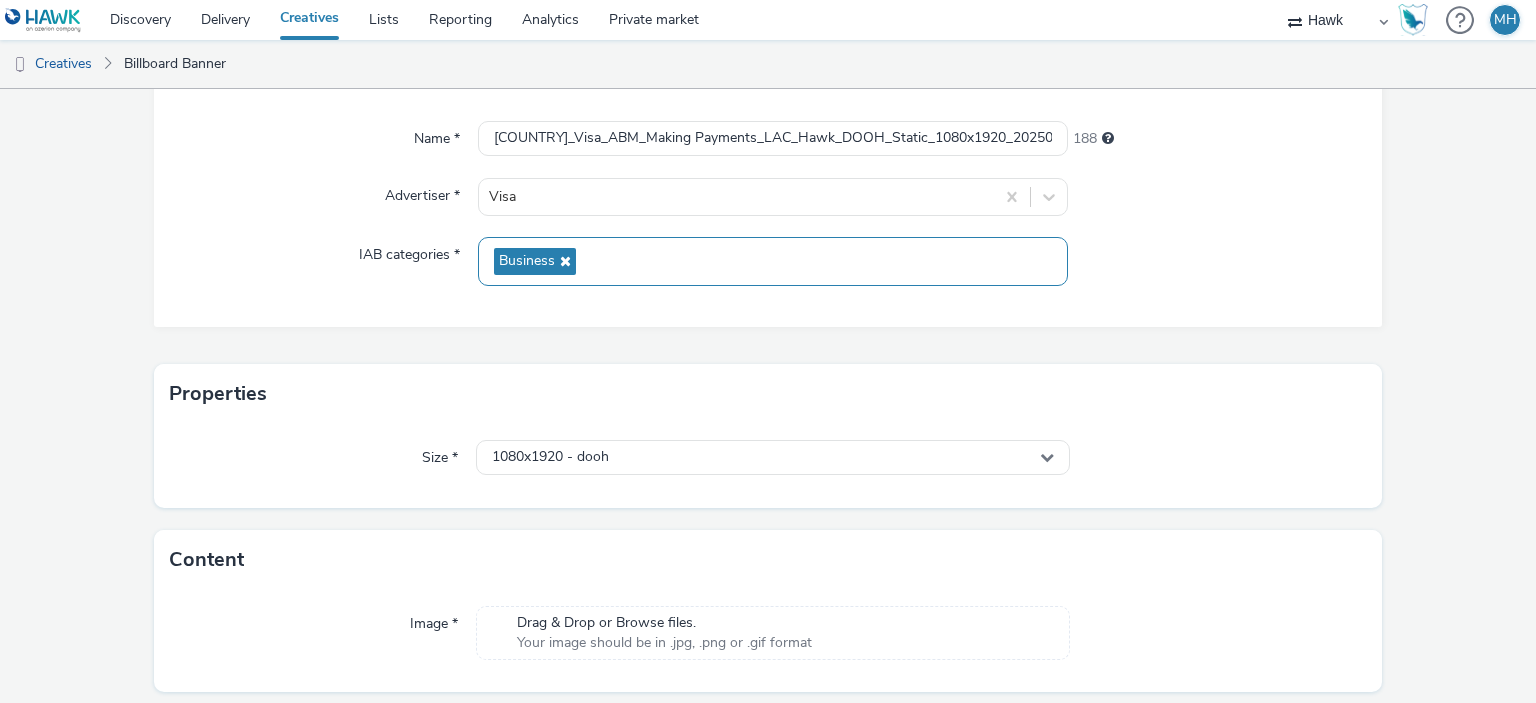 scroll, scrollTop: 231, scrollLeft: 0, axis: vertical 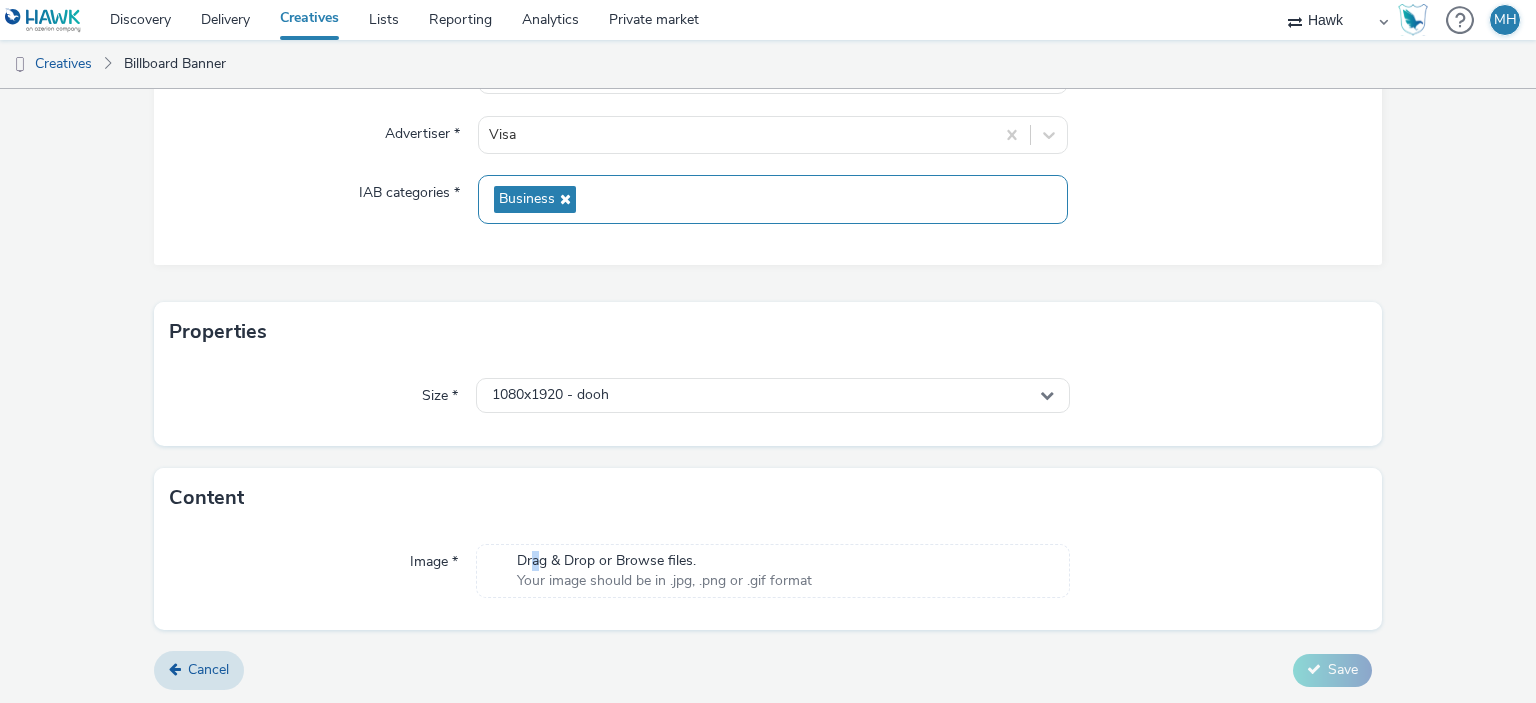 click on "Drag & Drop or Browse files." at bounding box center (664, 561) 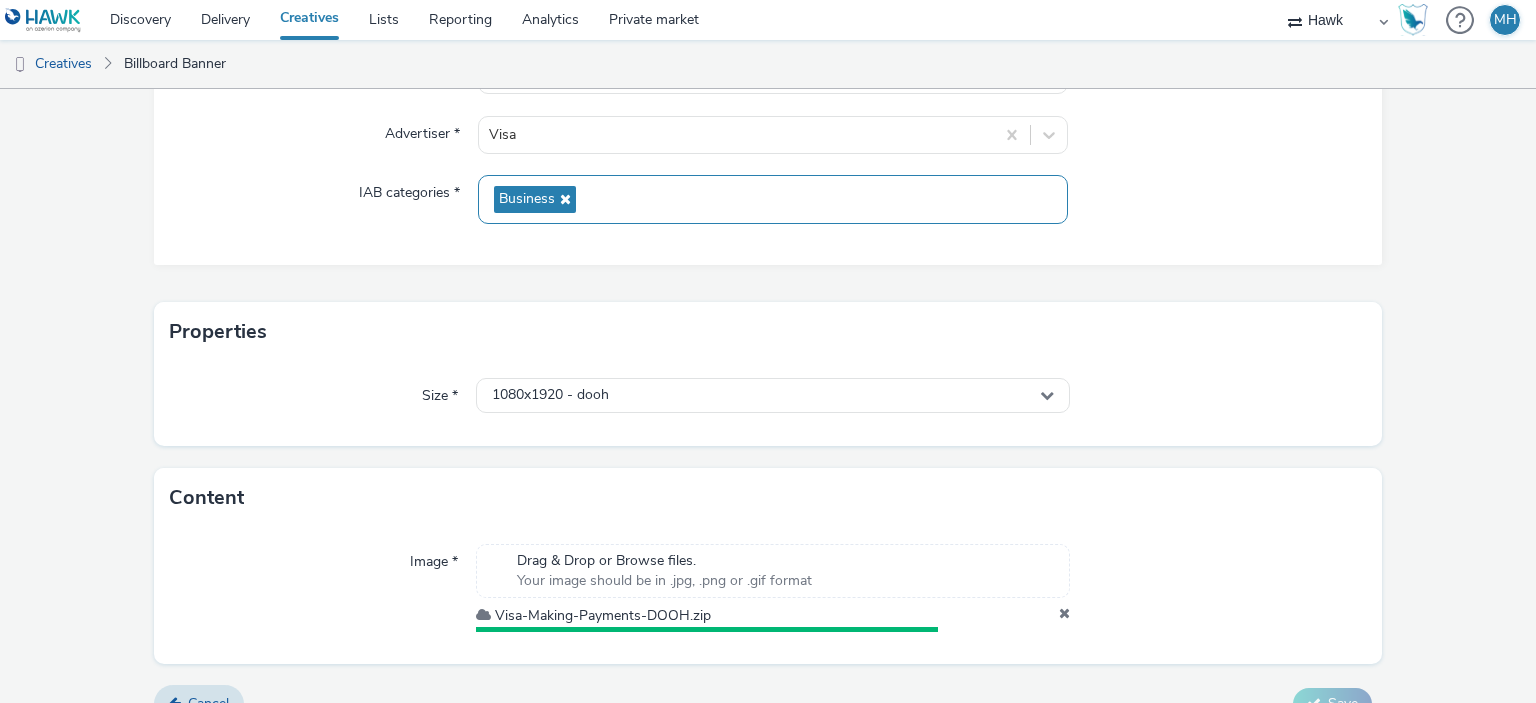 click at bounding box center [1064, 616] 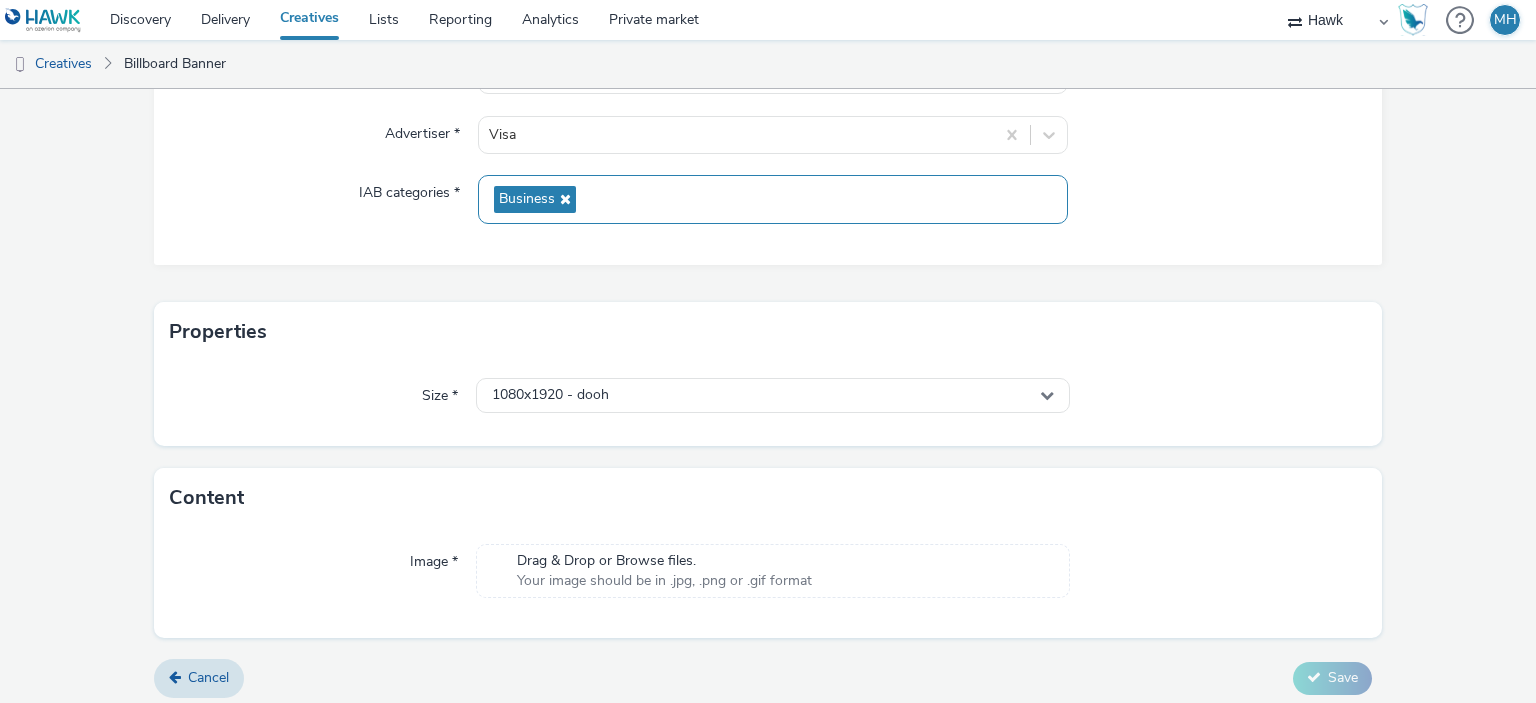 click on "Your image should be in .jpg, .png or .gif format" at bounding box center [664, 581] 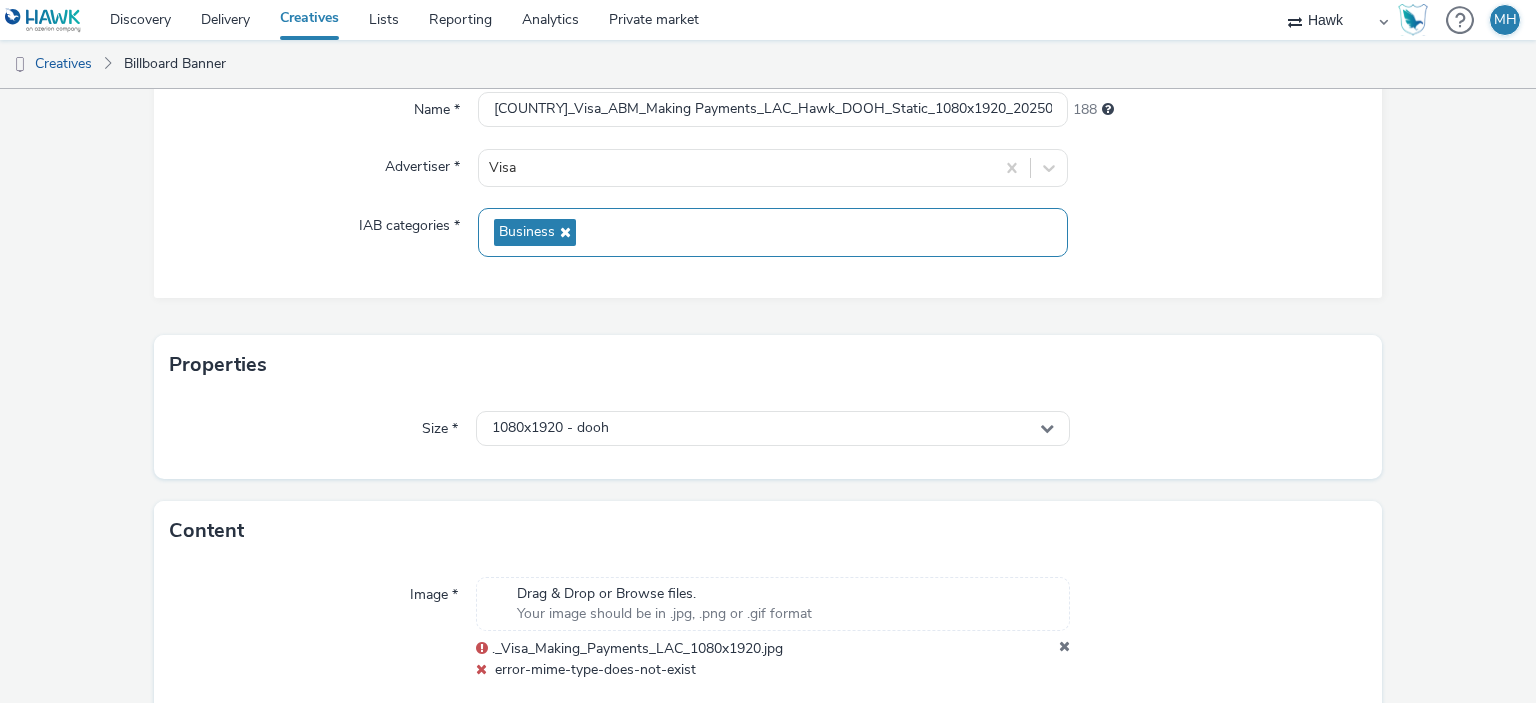 scroll, scrollTop: 280, scrollLeft: 0, axis: vertical 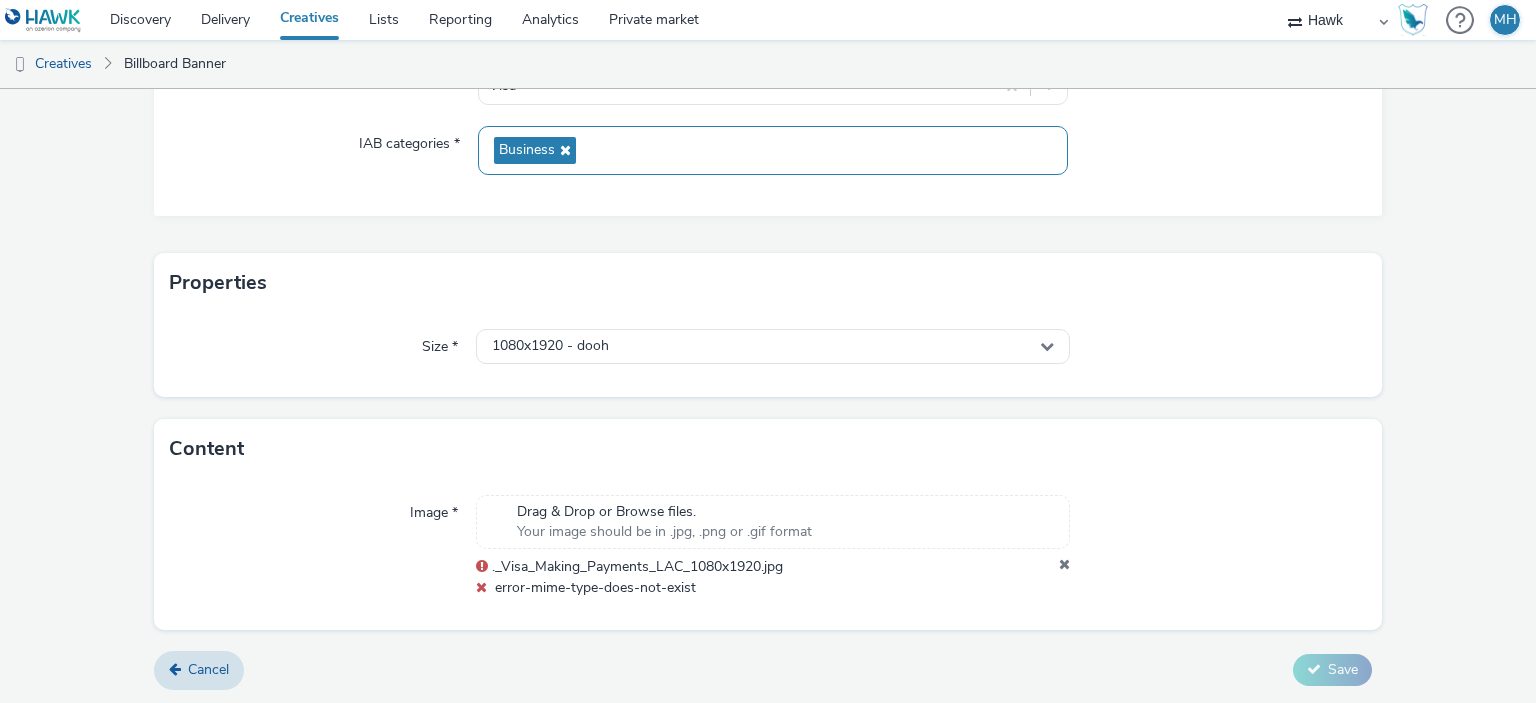 click at bounding box center (1064, 567) 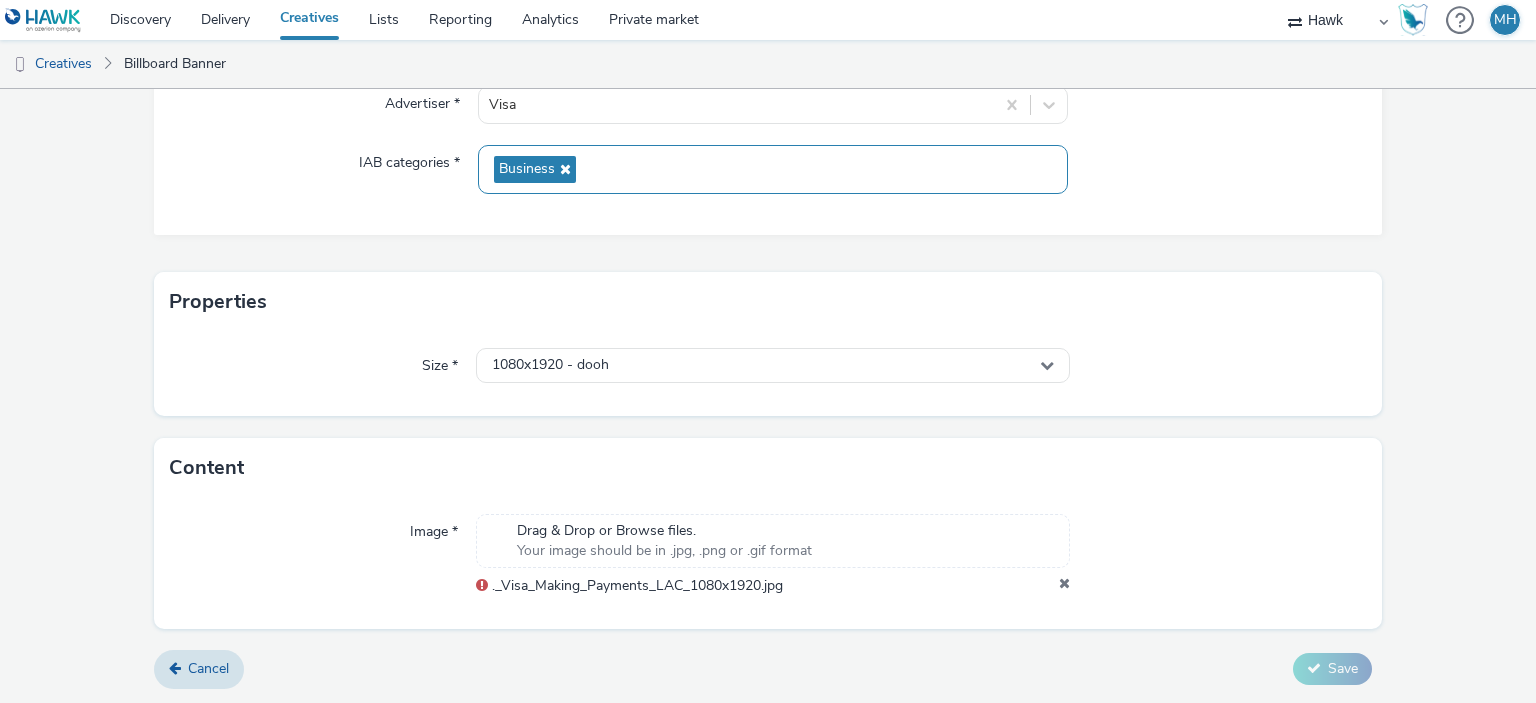 scroll, scrollTop: 239, scrollLeft: 0, axis: vertical 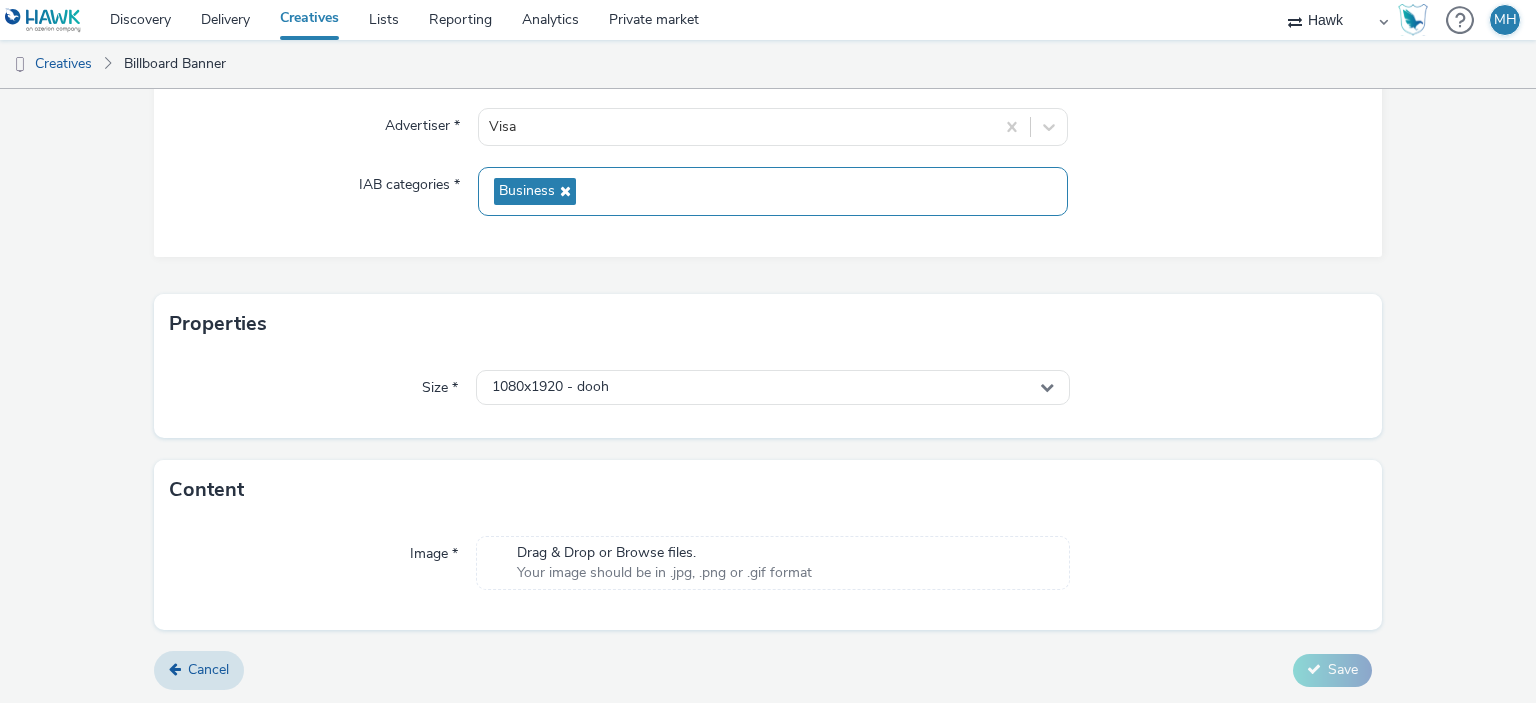 click on "Drag & Drop or Browse files. Your image should be in .jpg, .png or .gif format" at bounding box center (772, 563) 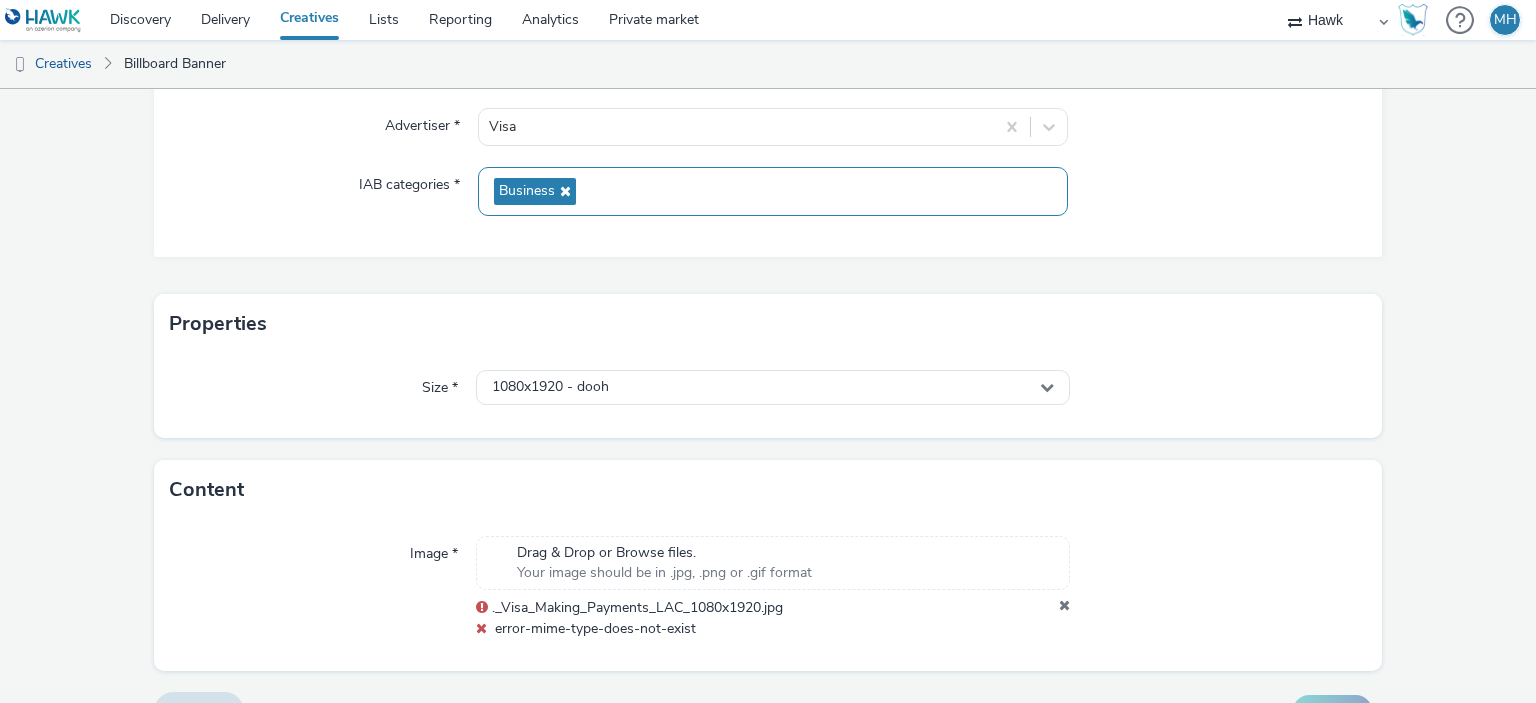 click at bounding box center [1064, 608] 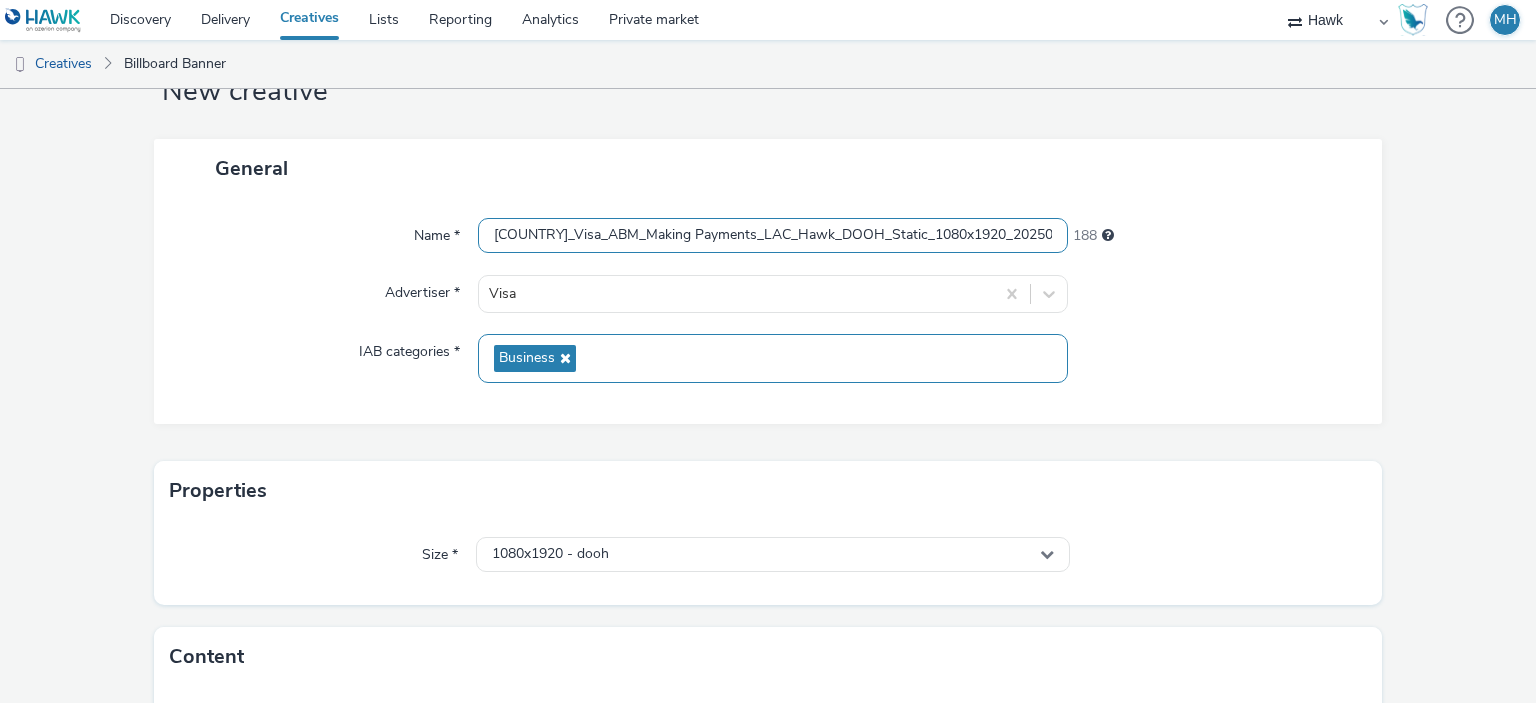 scroll, scrollTop: 0, scrollLeft: 0, axis: both 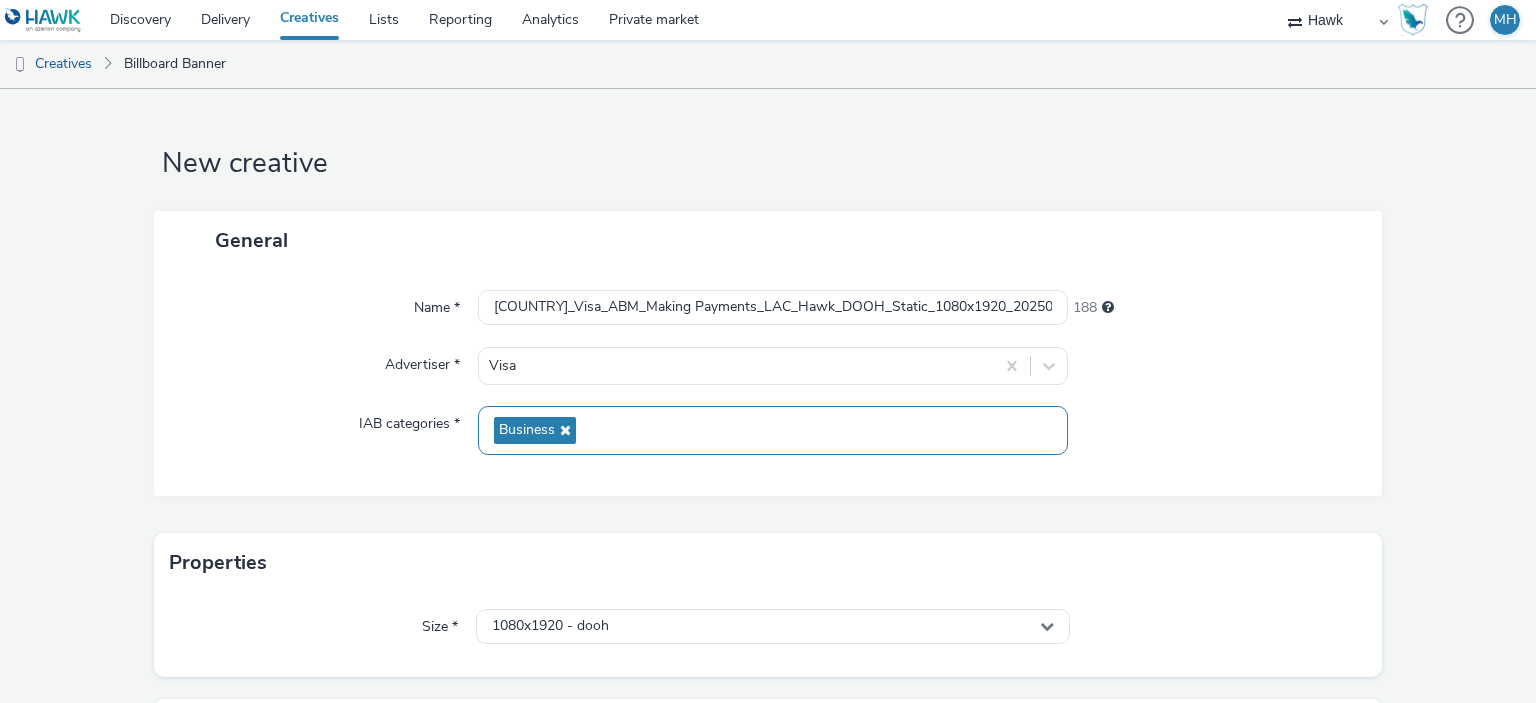 click on "Creatives" at bounding box center (309, 20) 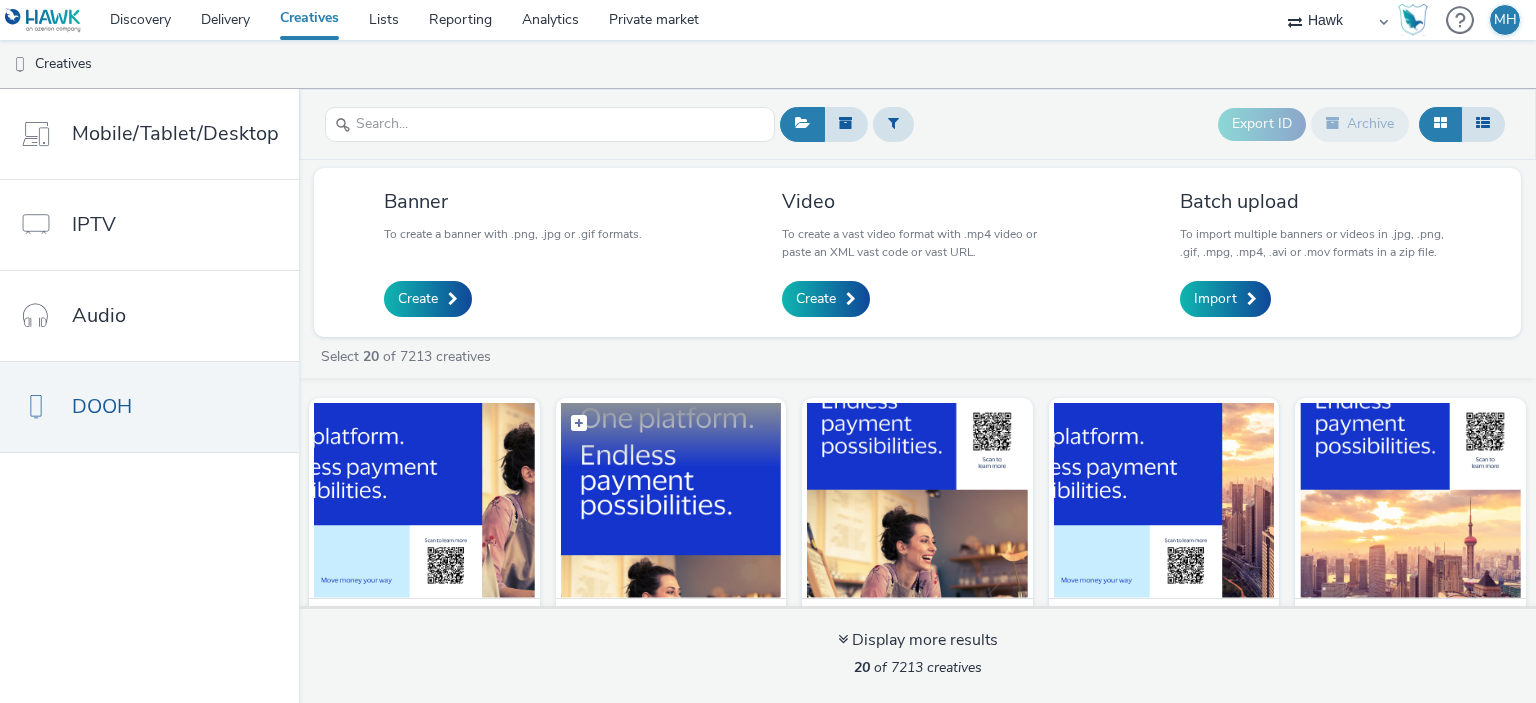 scroll, scrollTop: 200, scrollLeft: 0, axis: vertical 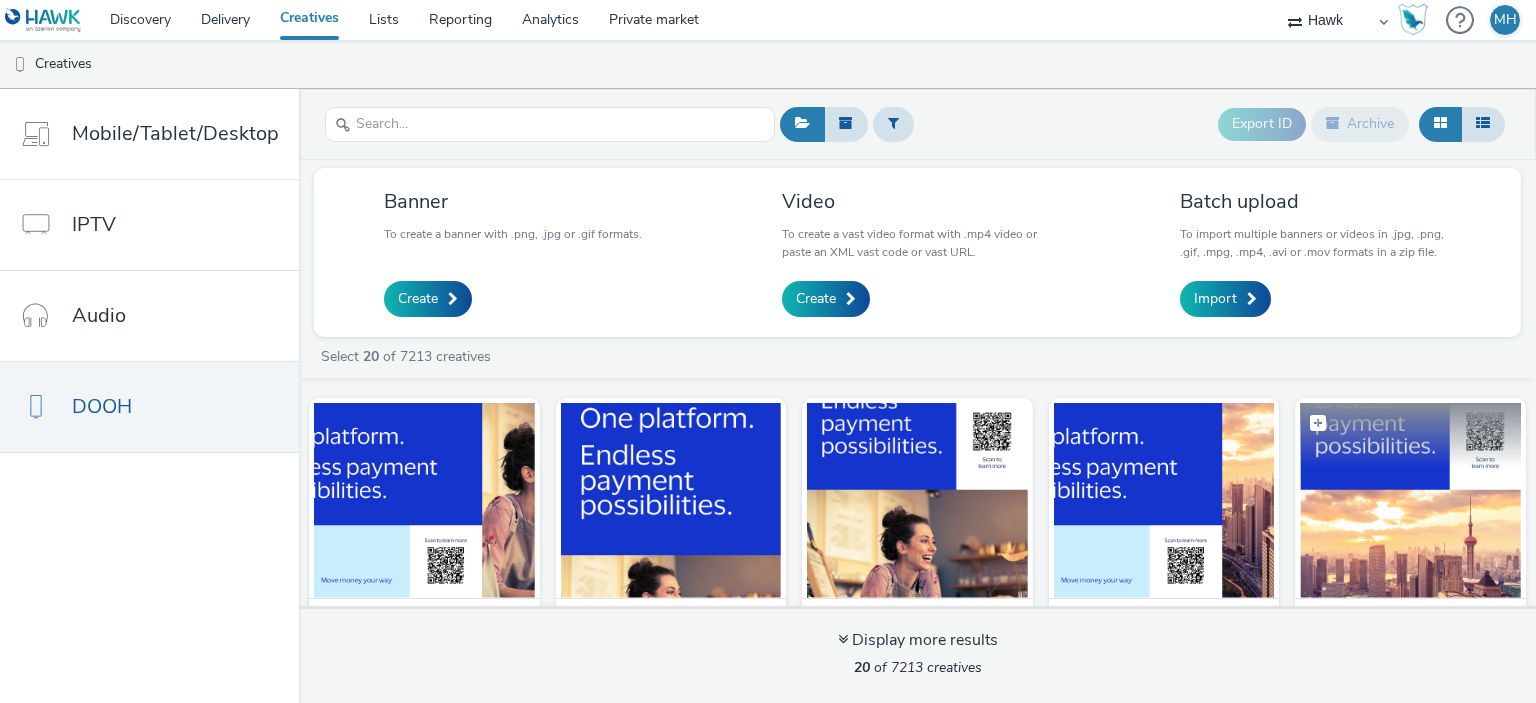 click at bounding box center [1410, 500] 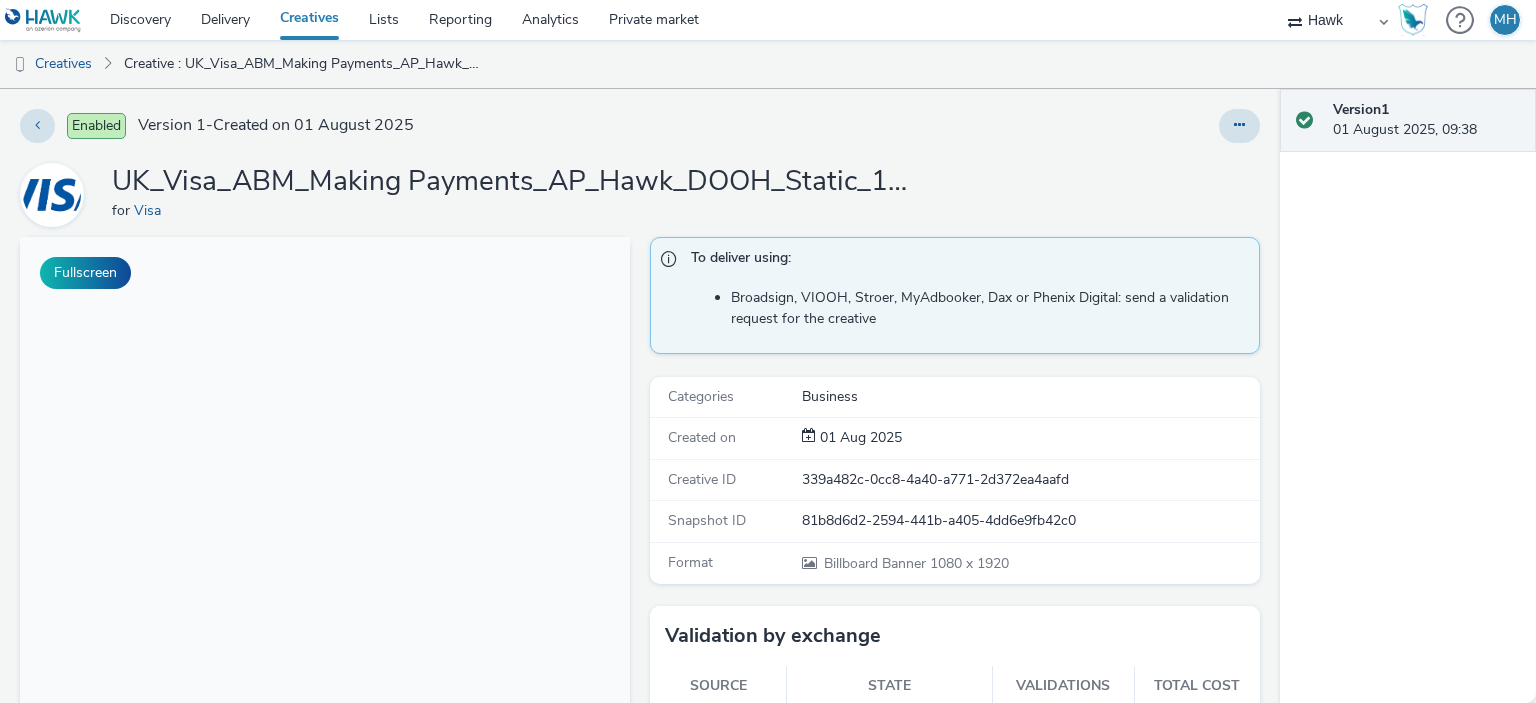 scroll, scrollTop: 0, scrollLeft: 0, axis: both 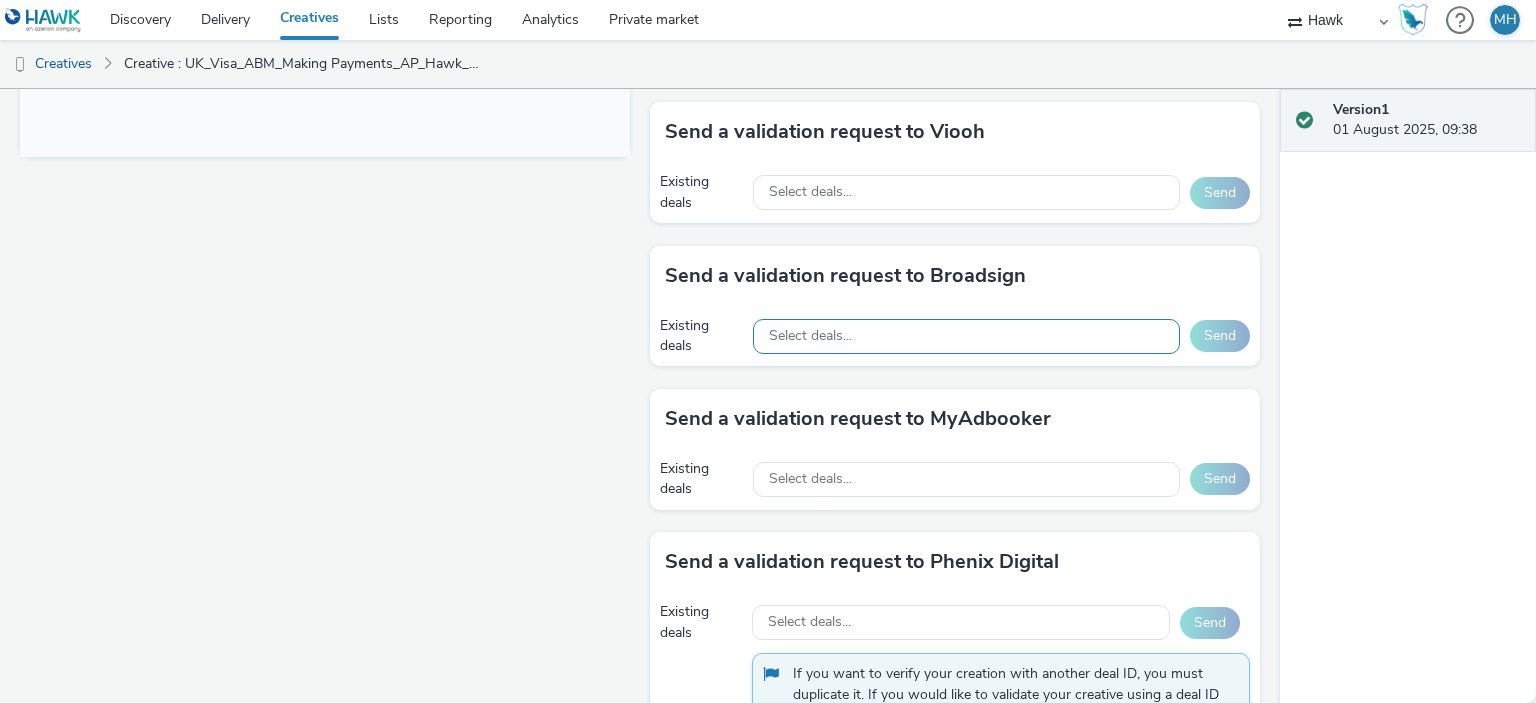 click on "Select deals..." at bounding box center [966, 336] 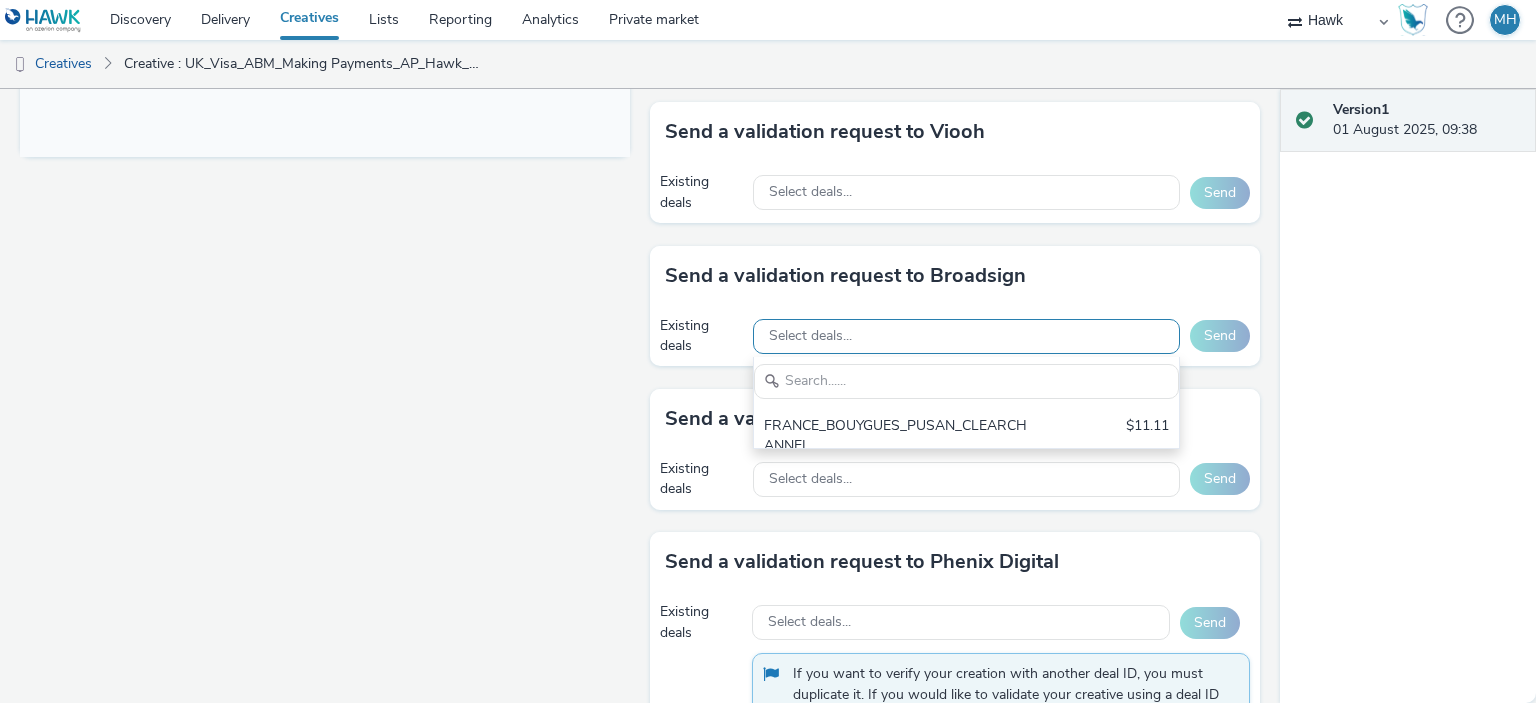scroll, scrollTop: 0, scrollLeft: 0, axis: both 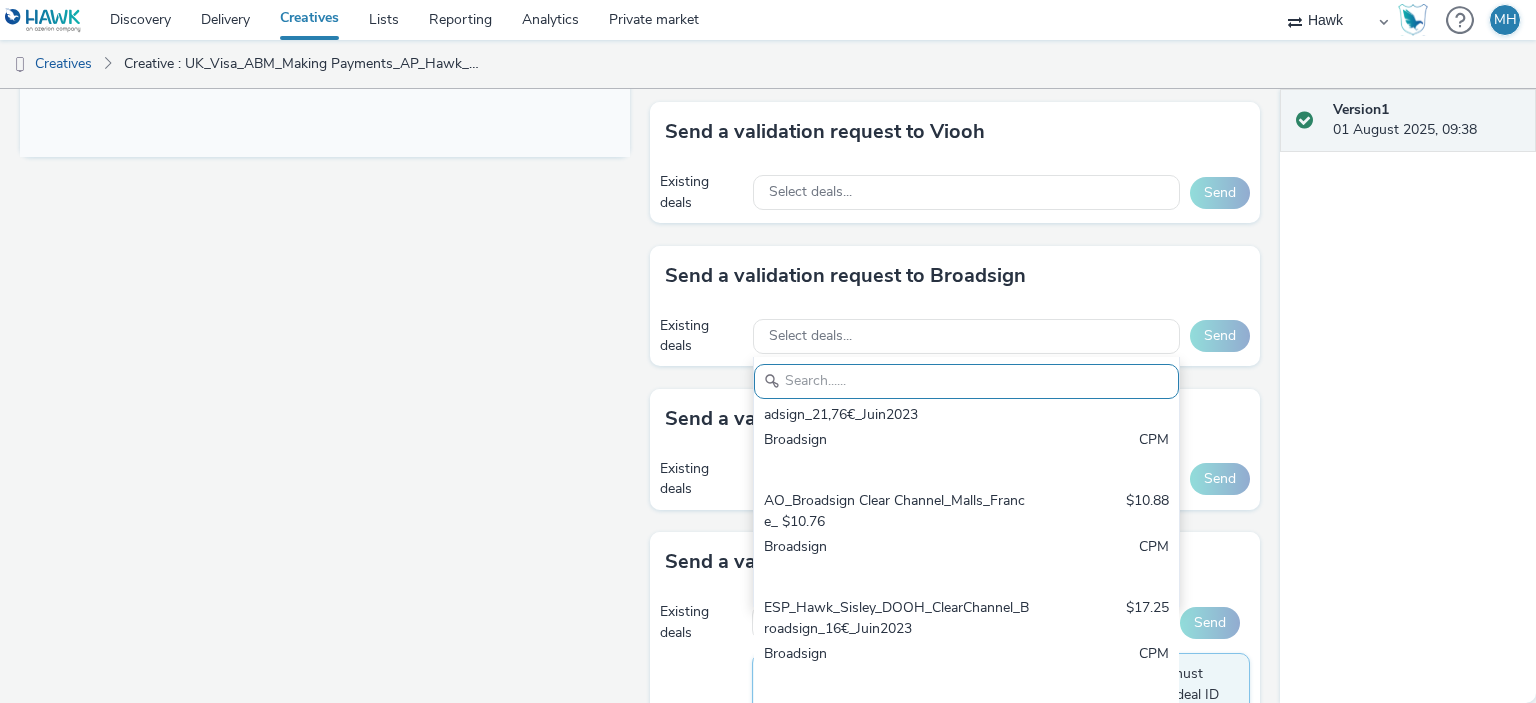 click on "Send a validation request to Broadsign" at bounding box center [955, 276] 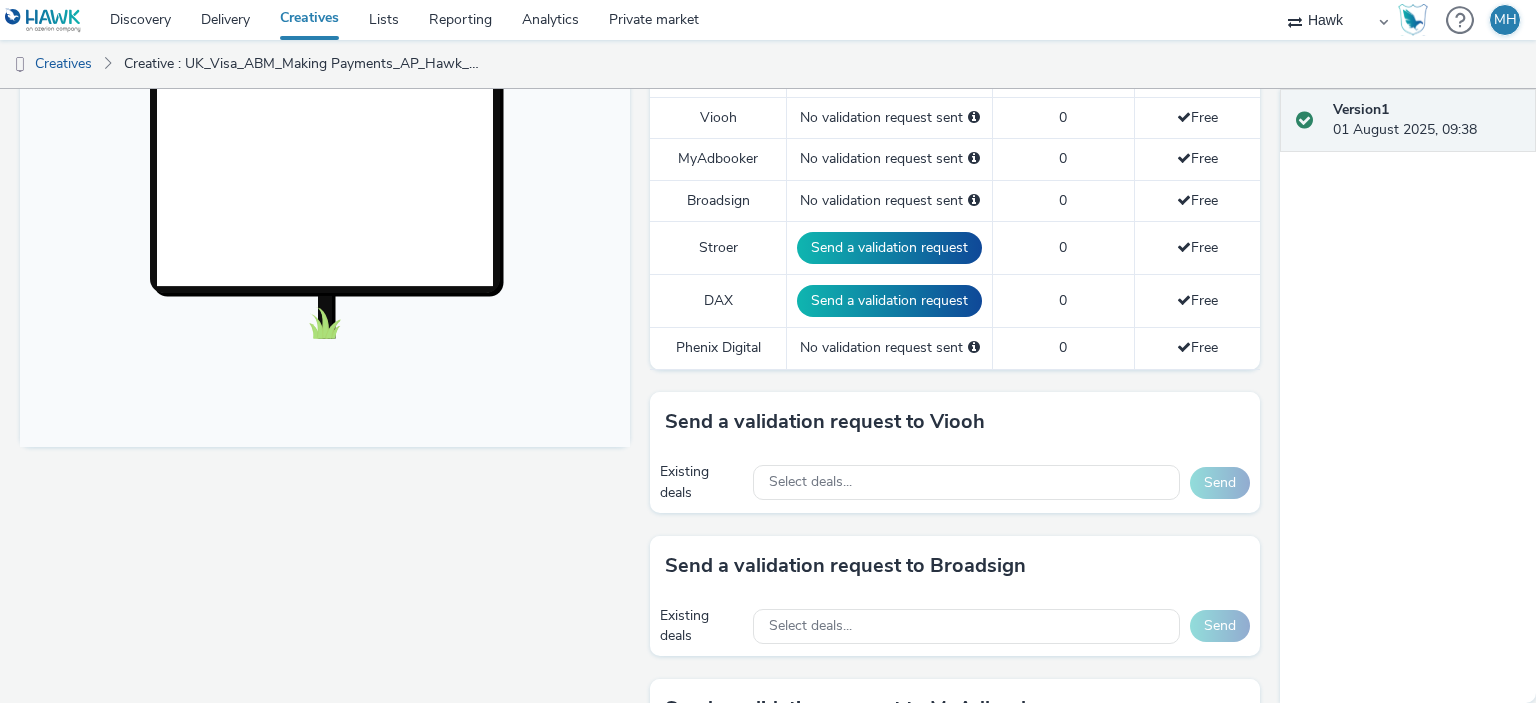 scroll, scrollTop: 683, scrollLeft: 0, axis: vertical 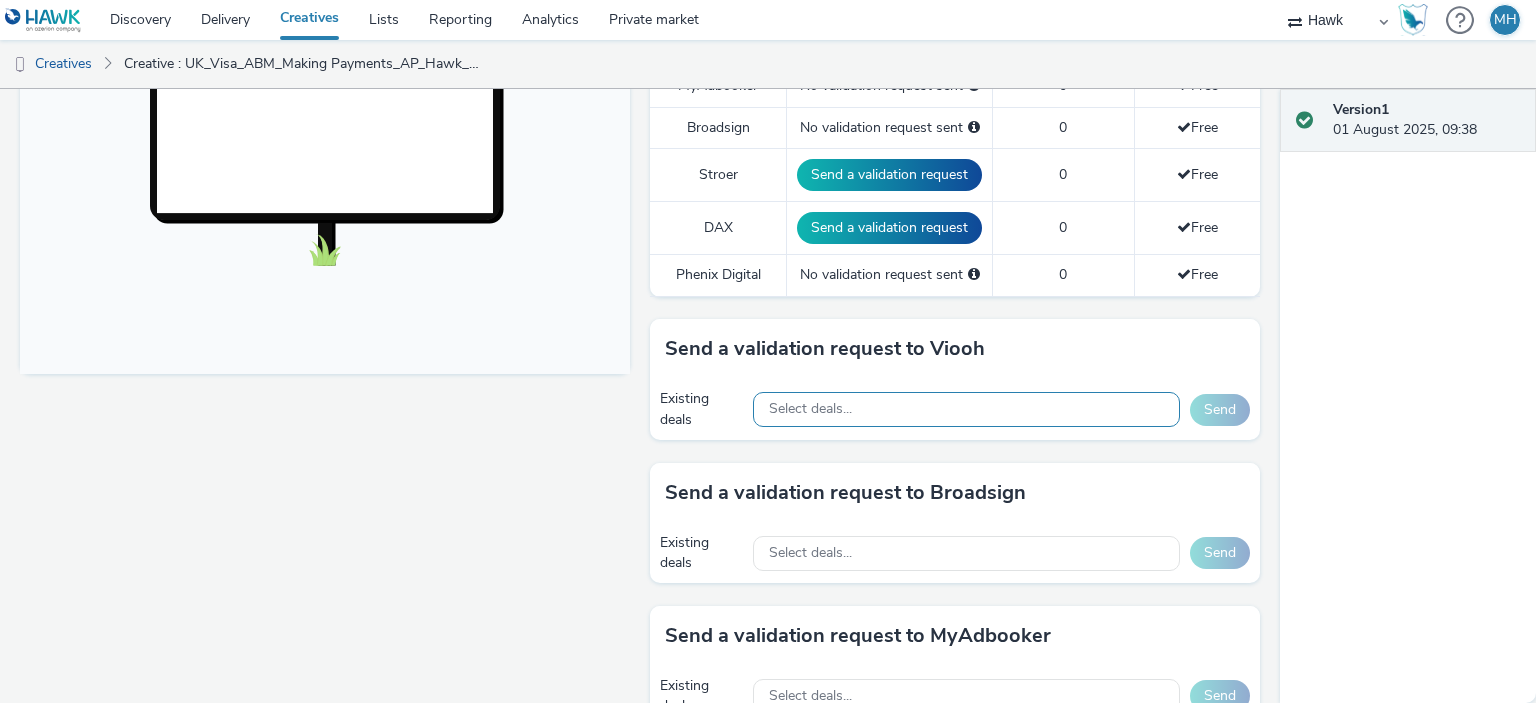click on "Select deals..." at bounding box center (810, 409) 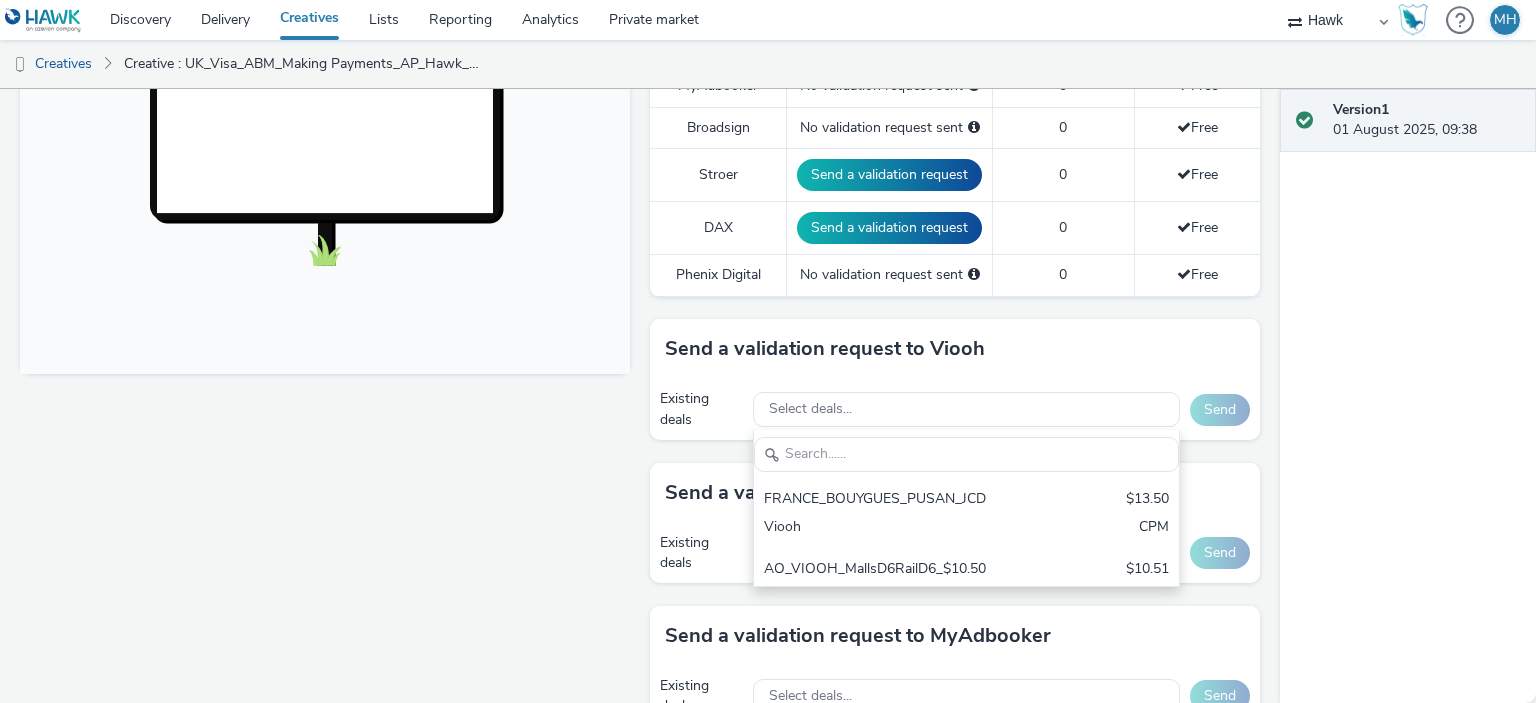 scroll, scrollTop: 0, scrollLeft: 0, axis: both 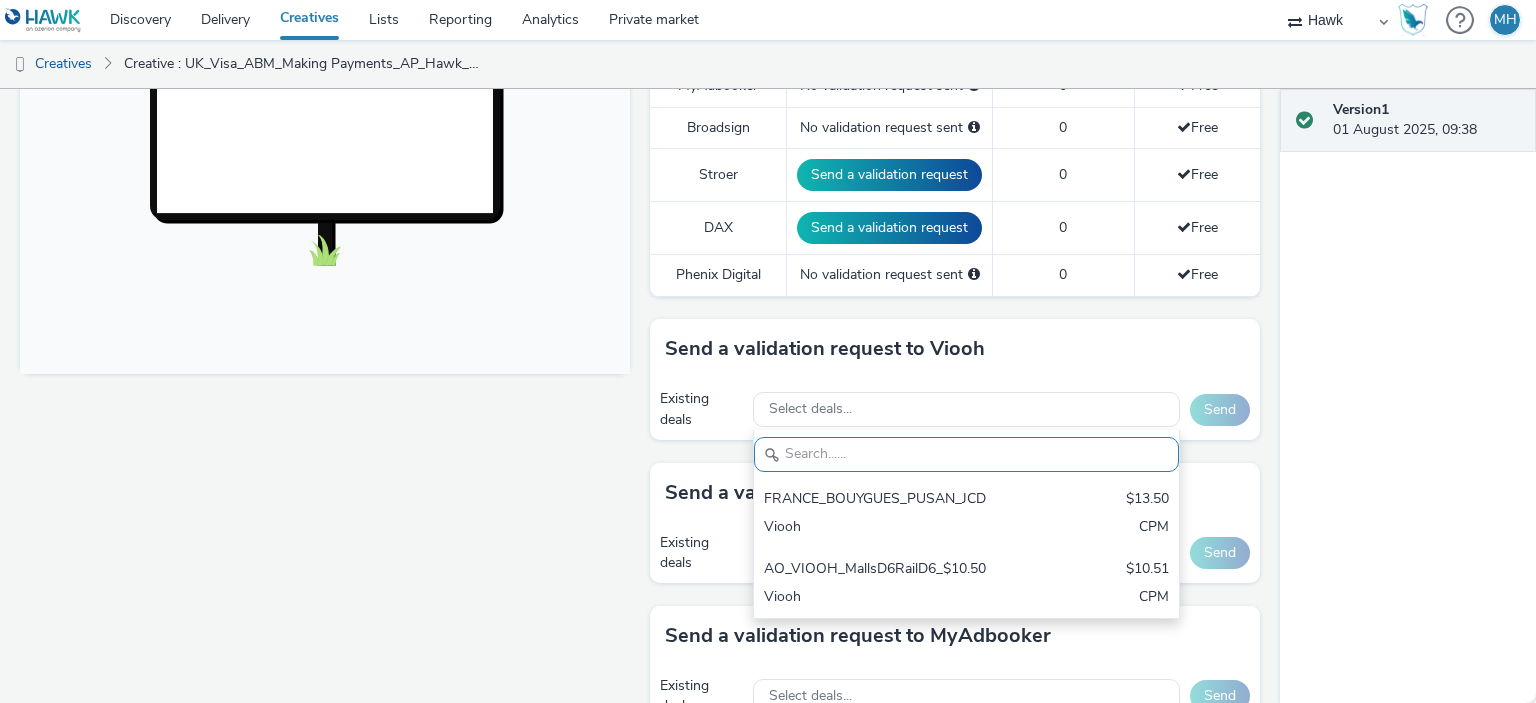 click on "Fullscreen" at bounding box center (330, 281) 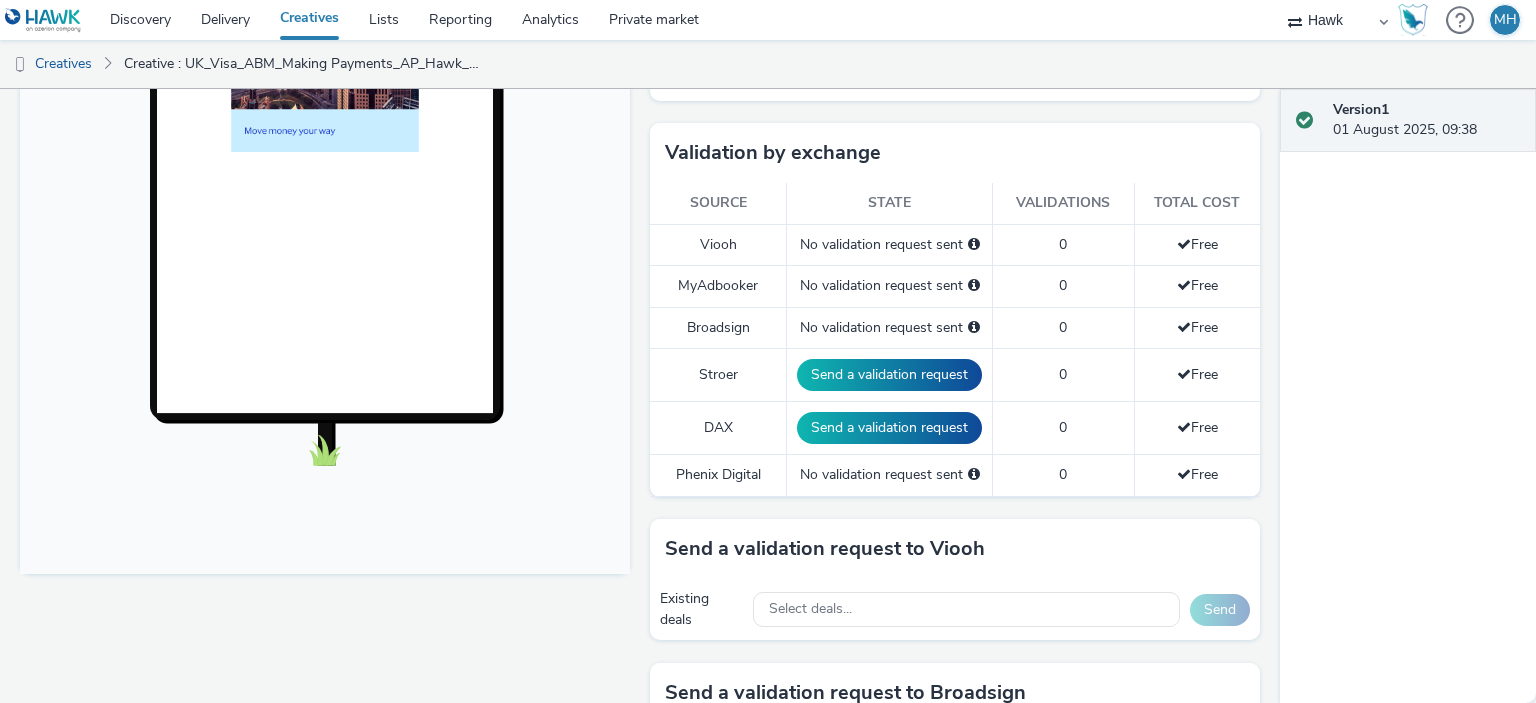 scroll, scrollTop: 0, scrollLeft: 0, axis: both 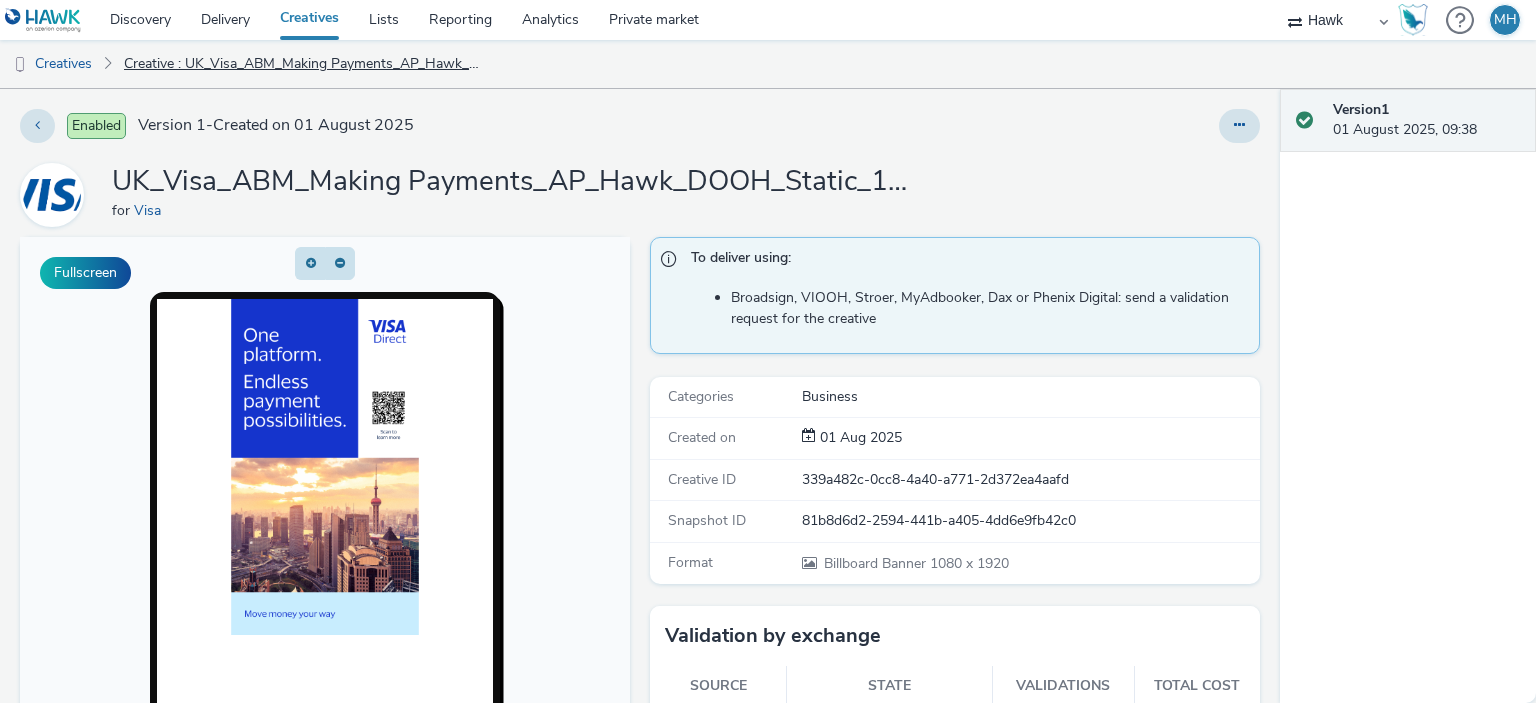 click on "Creative : UK_Visa_ABM_Making Payments_AP_Hawk_DOOH_Static_1080x1920_20250801" at bounding box center [306, 64] 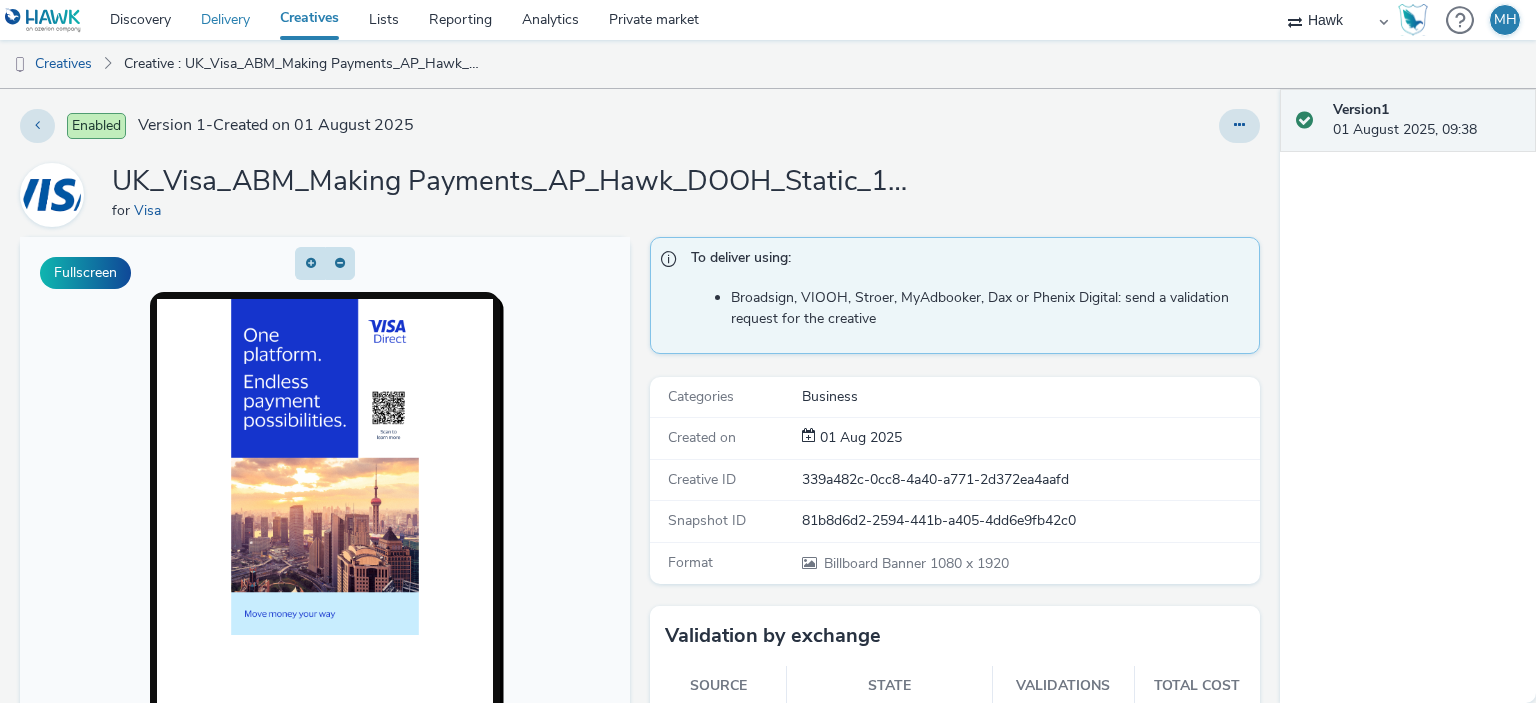 click on "Delivery" at bounding box center (225, 20) 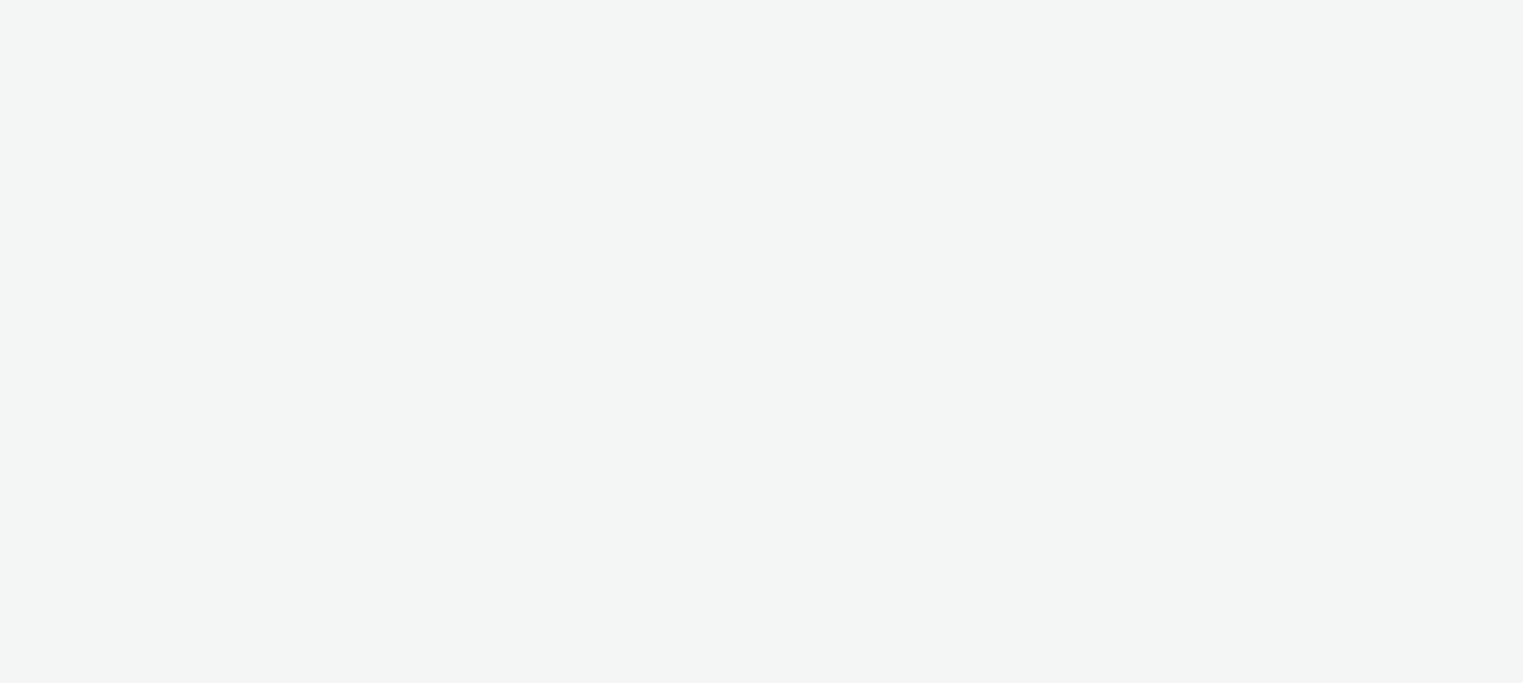 scroll, scrollTop: 0, scrollLeft: 0, axis: both 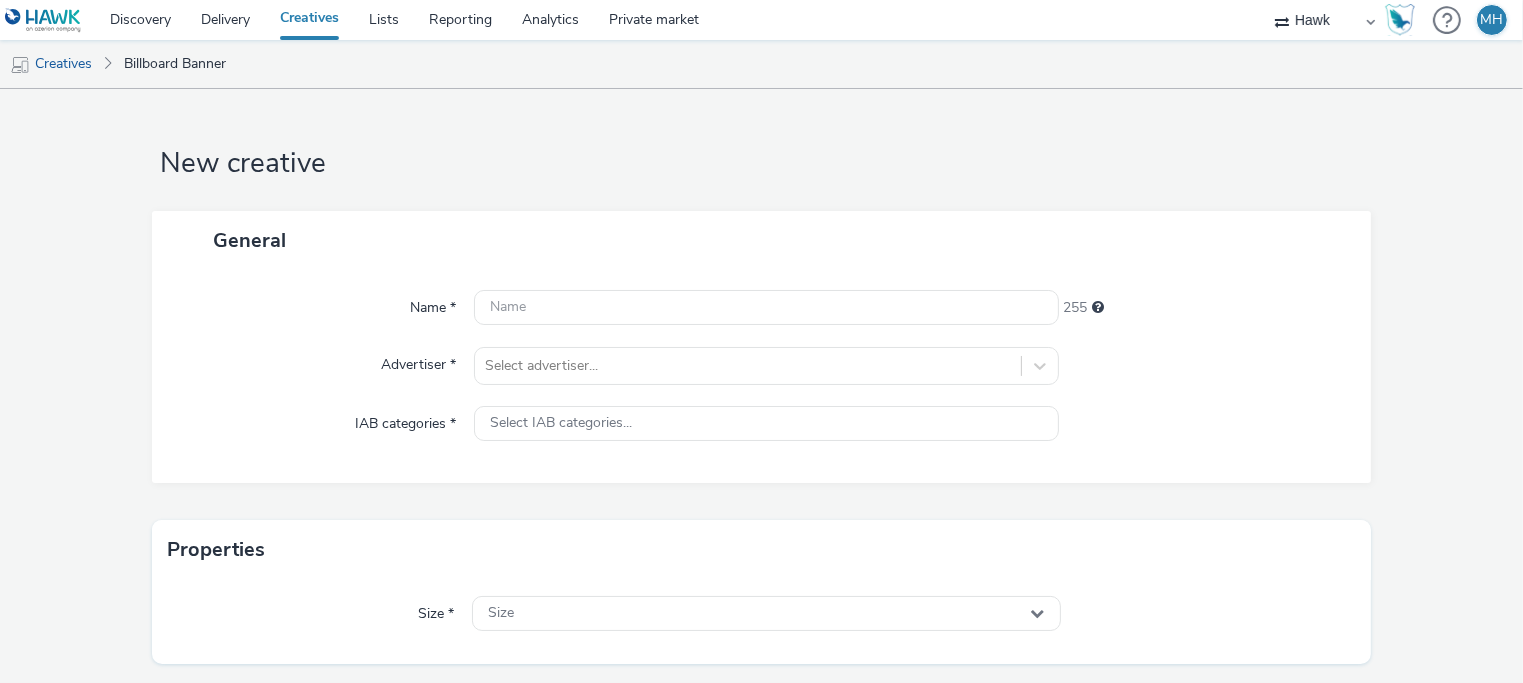 click on "Creatives" at bounding box center [309, 20] 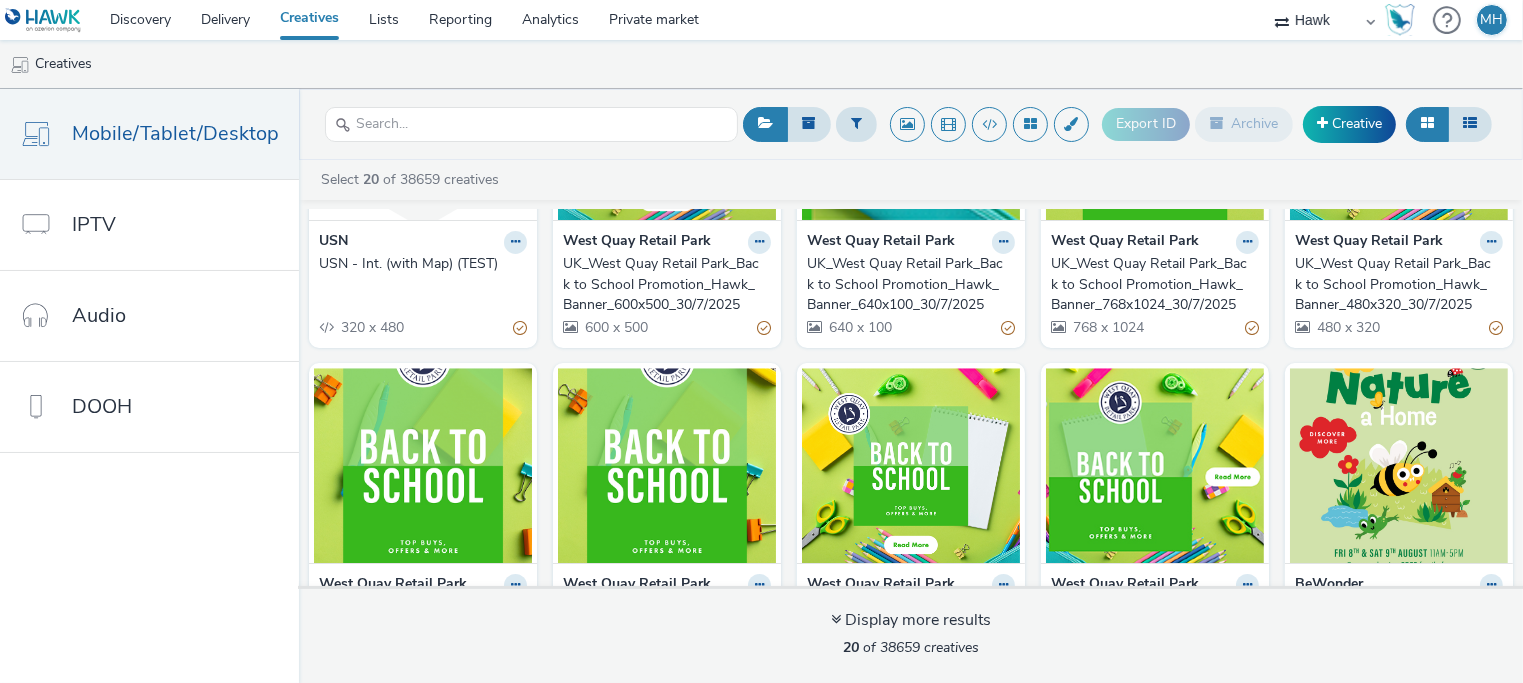 scroll, scrollTop: 0, scrollLeft: 0, axis: both 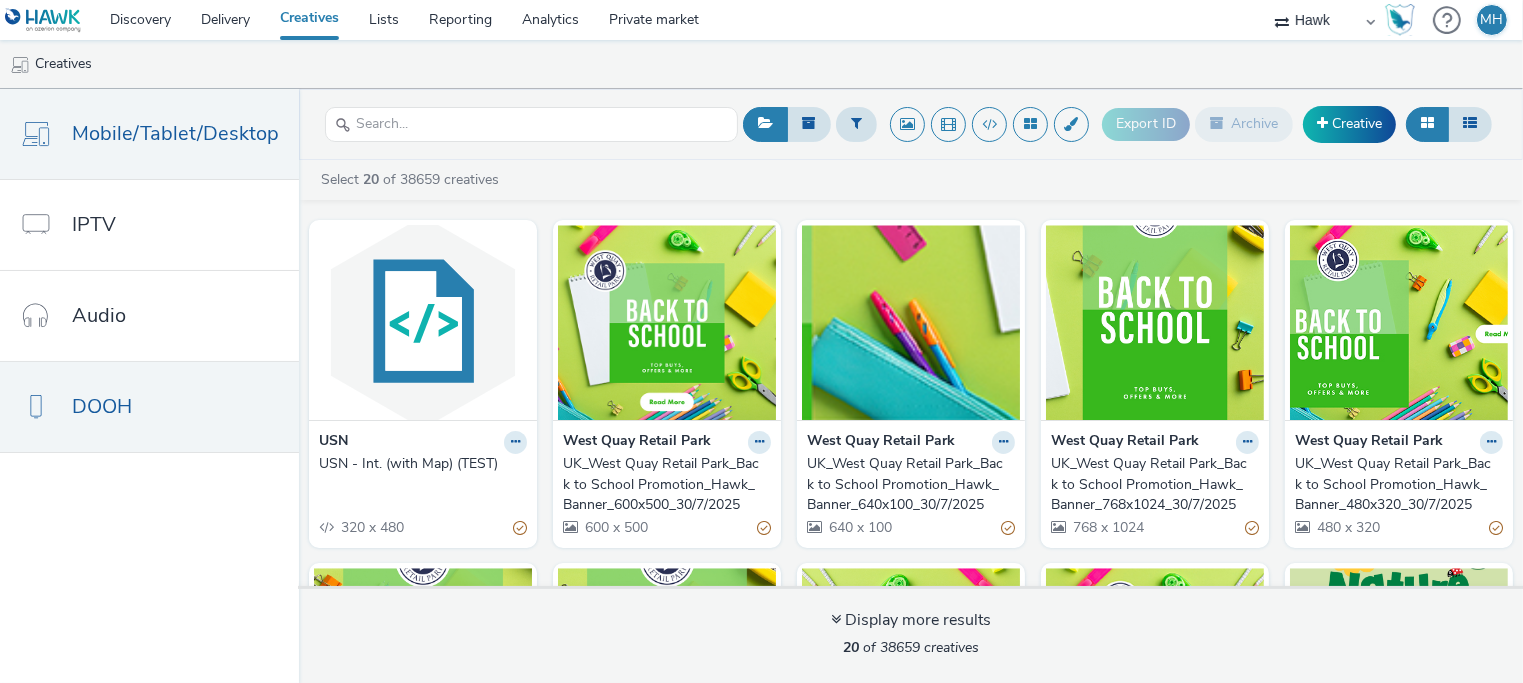 click on "DOOH" at bounding box center [149, 407] 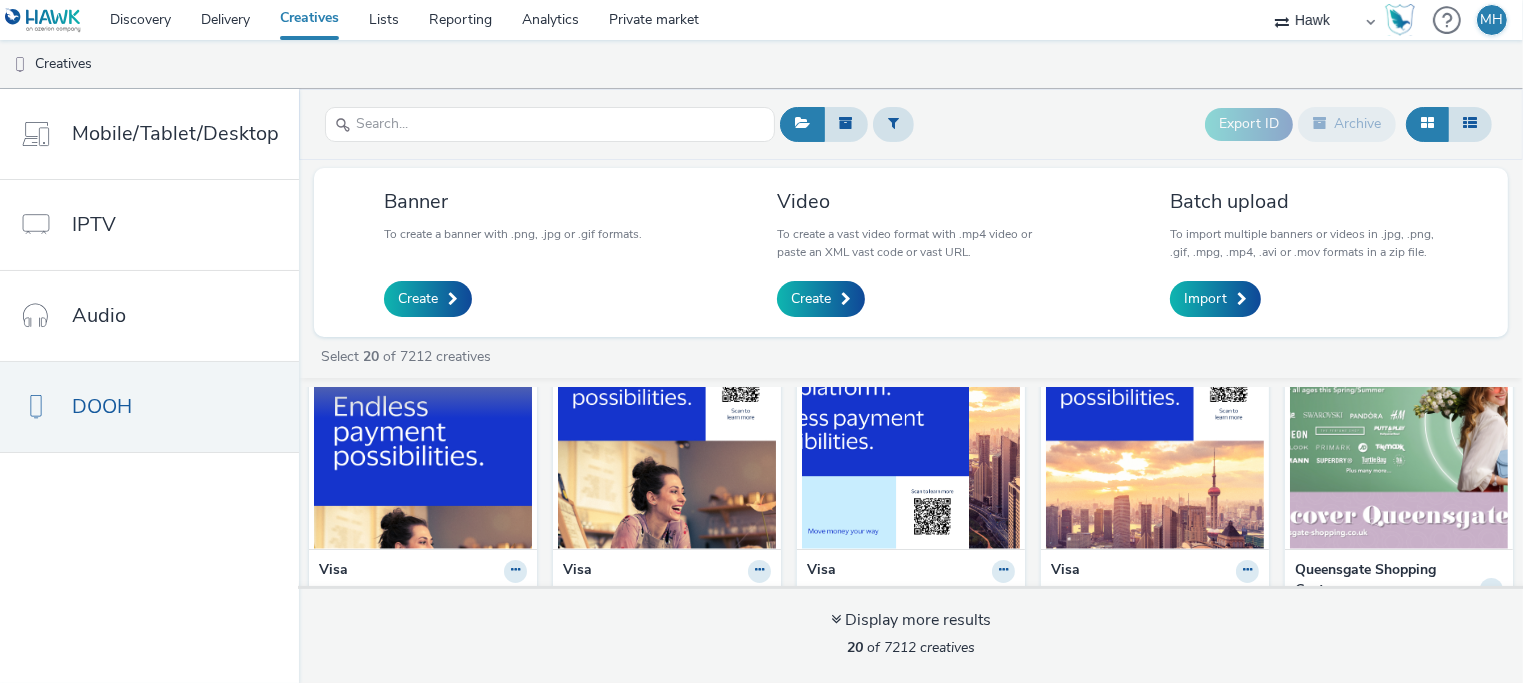 scroll, scrollTop: 0, scrollLeft: 0, axis: both 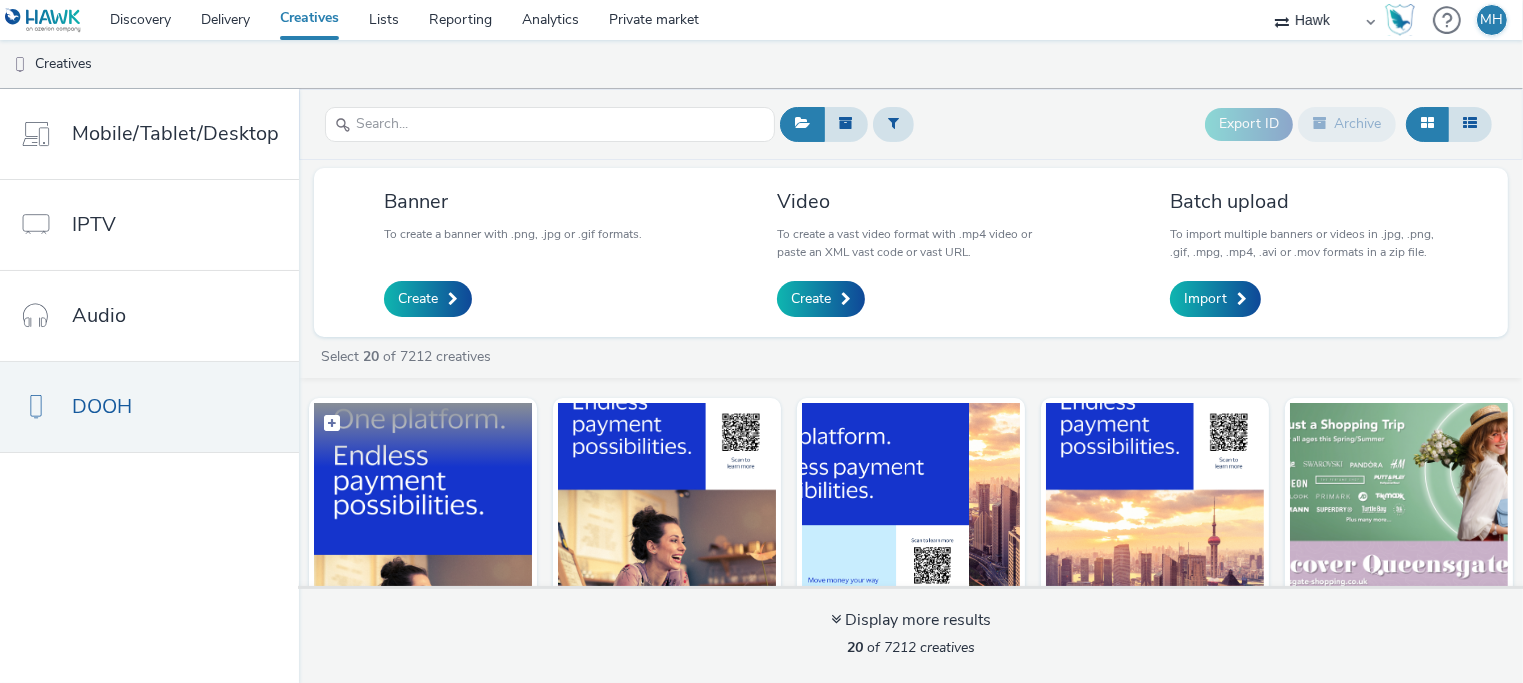 click at bounding box center [423, 500] 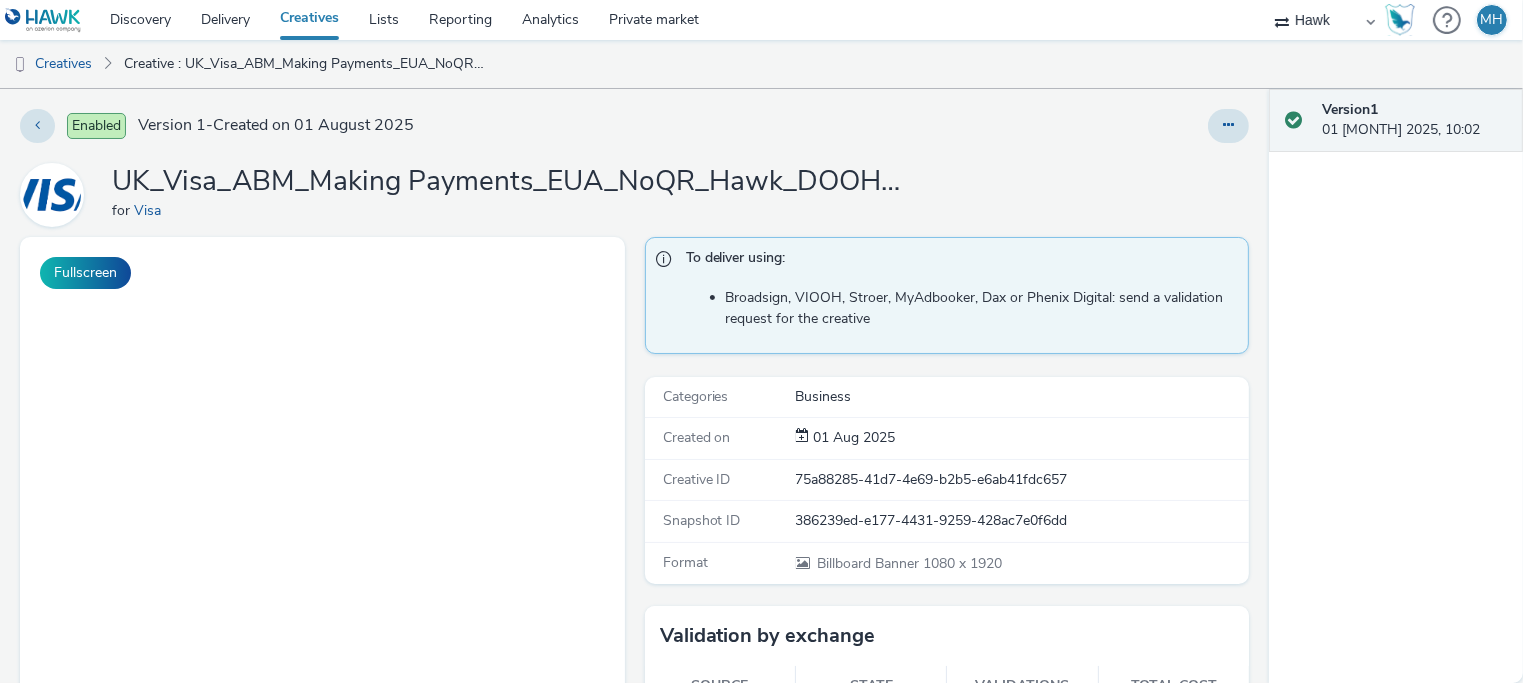 scroll, scrollTop: 0, scrollLeft: 0, axis: both 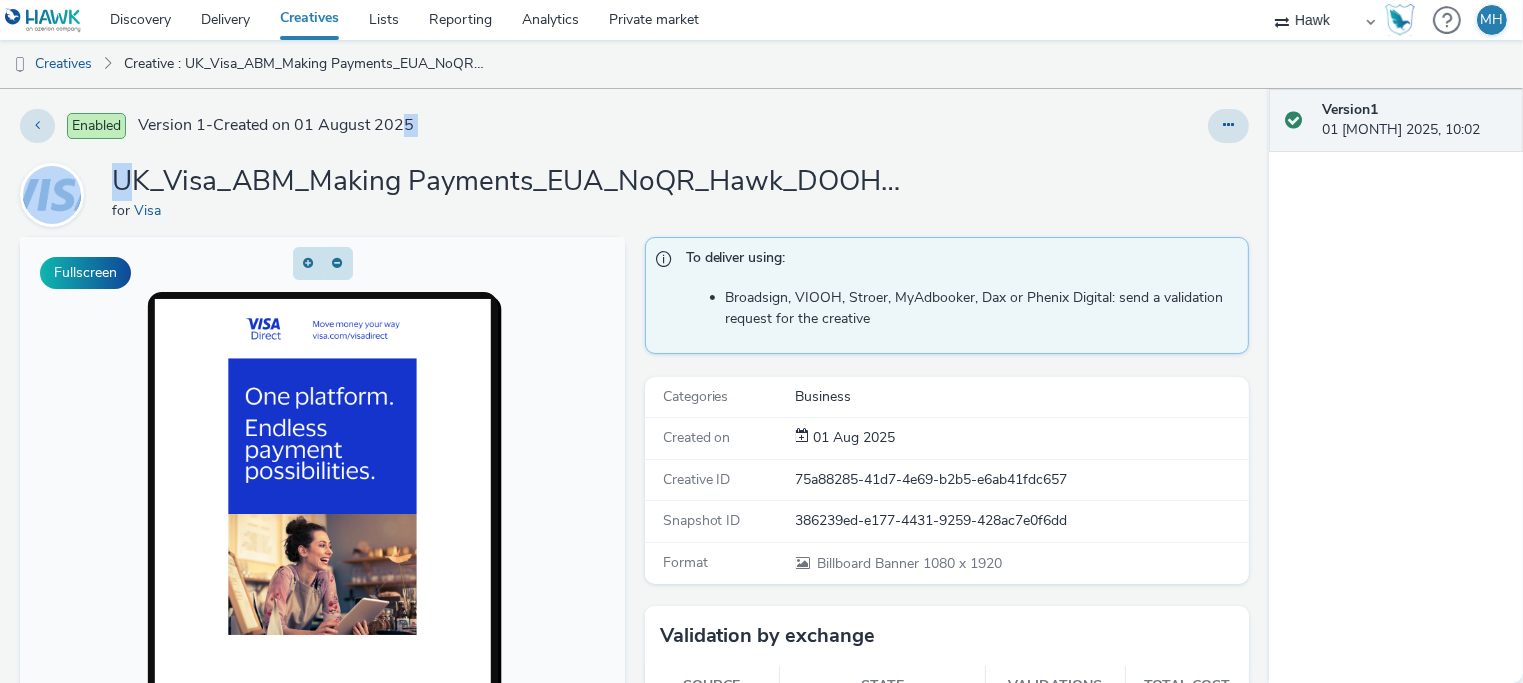 drag, startPoint x: 122, startPoint y: 175, endPoint x: 410, endPoint y: 122, distance: 292.83612 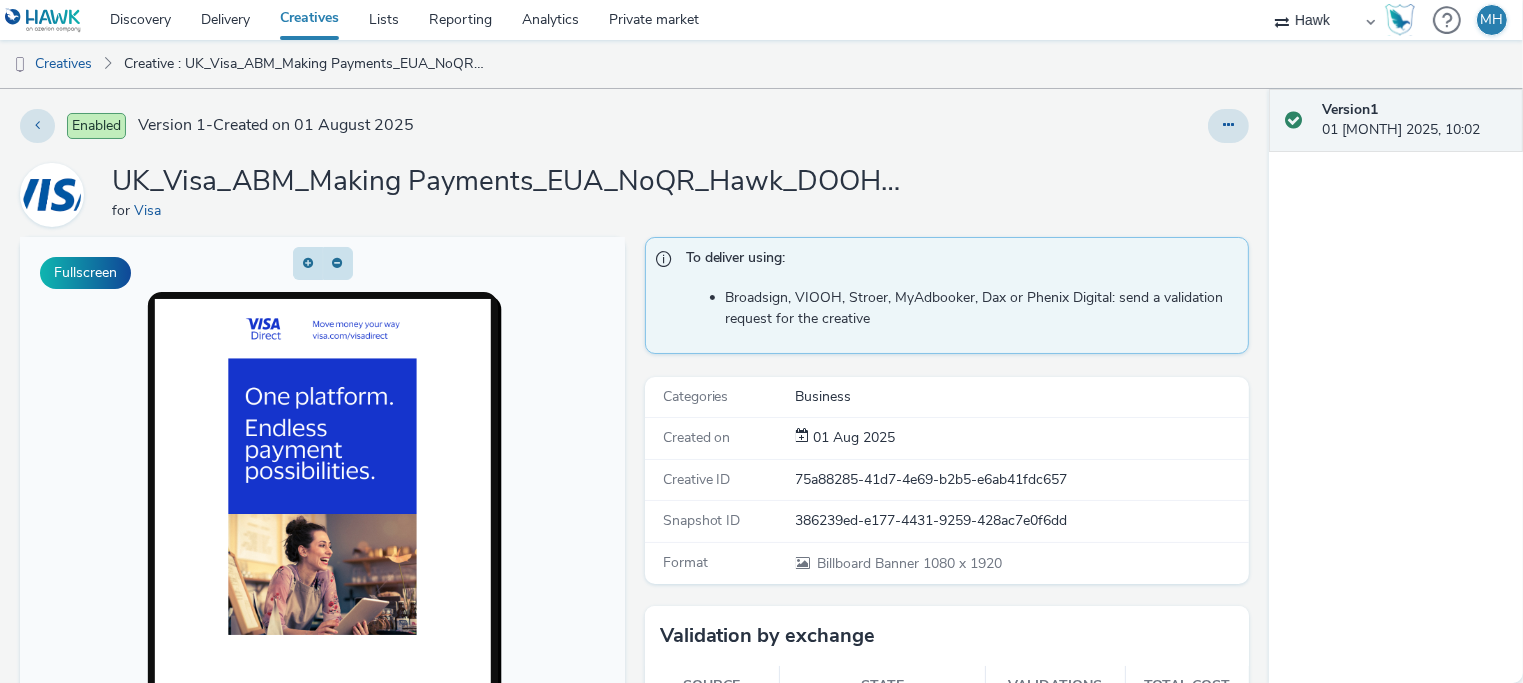 click on "UK_Visa_ABM_Making Payments_EUA_NoQR_Hawk_DOOH_Static_1080x1920_20250801" at bounding box center (512, 182) 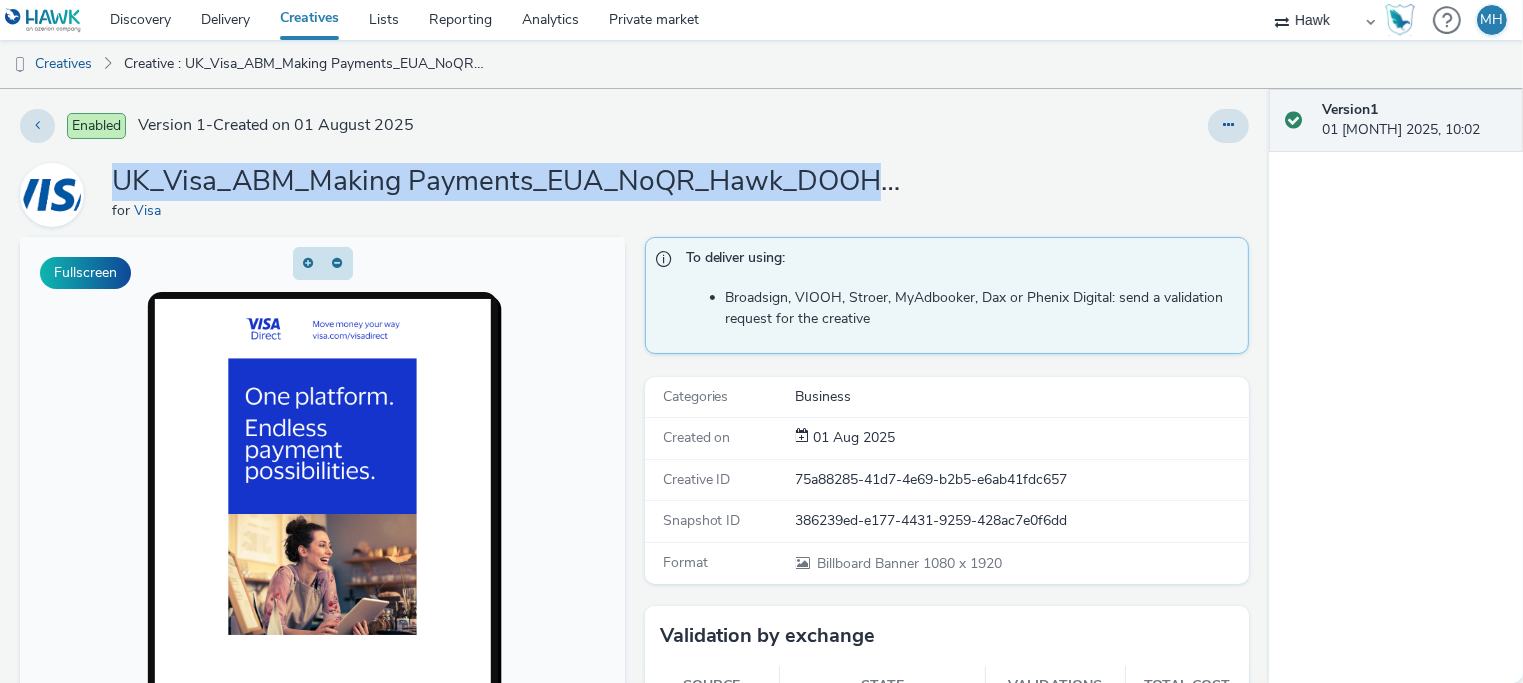 drag, startPoint x: 116, startPoint y: 180, endPoint x: 914, endPoint y: 192, distance: 798.0902 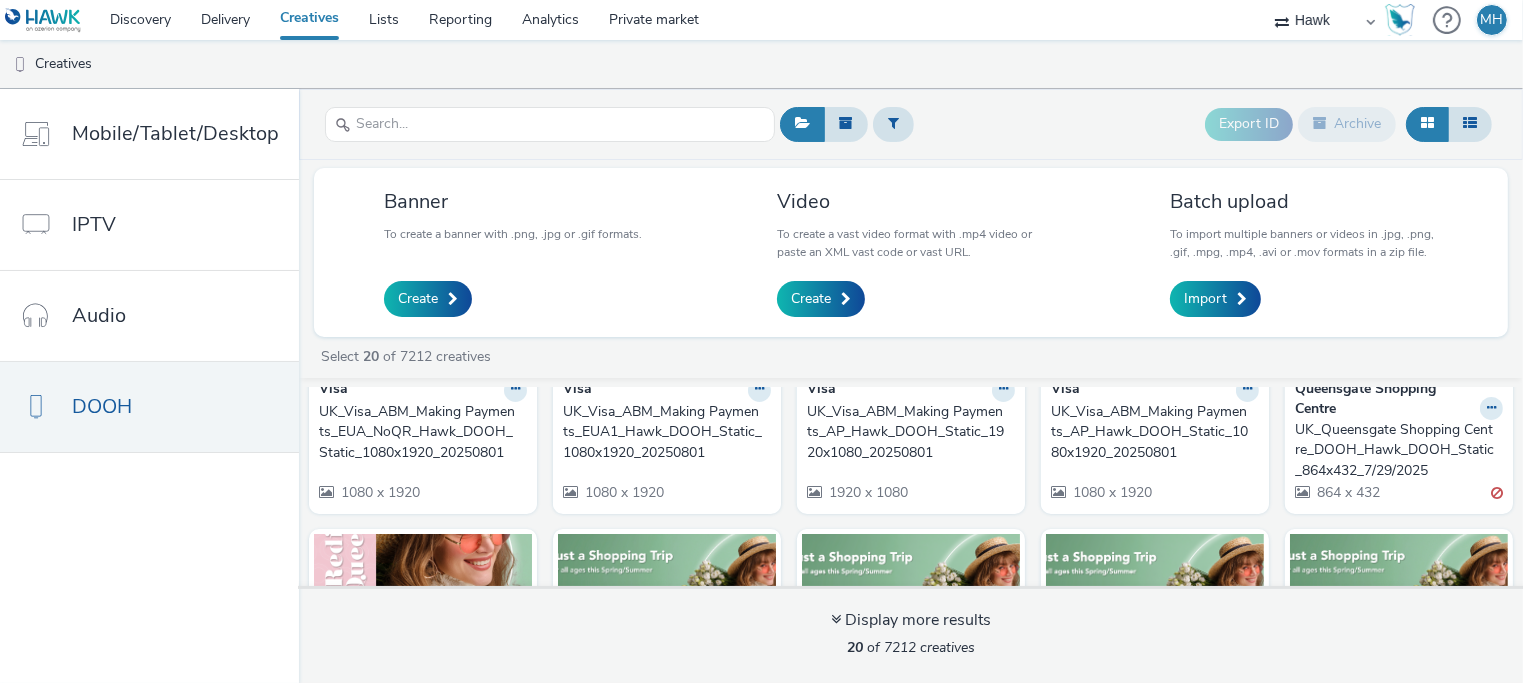 scroll, scrollTop: 200, scrollLeft: 0, axis: vertical 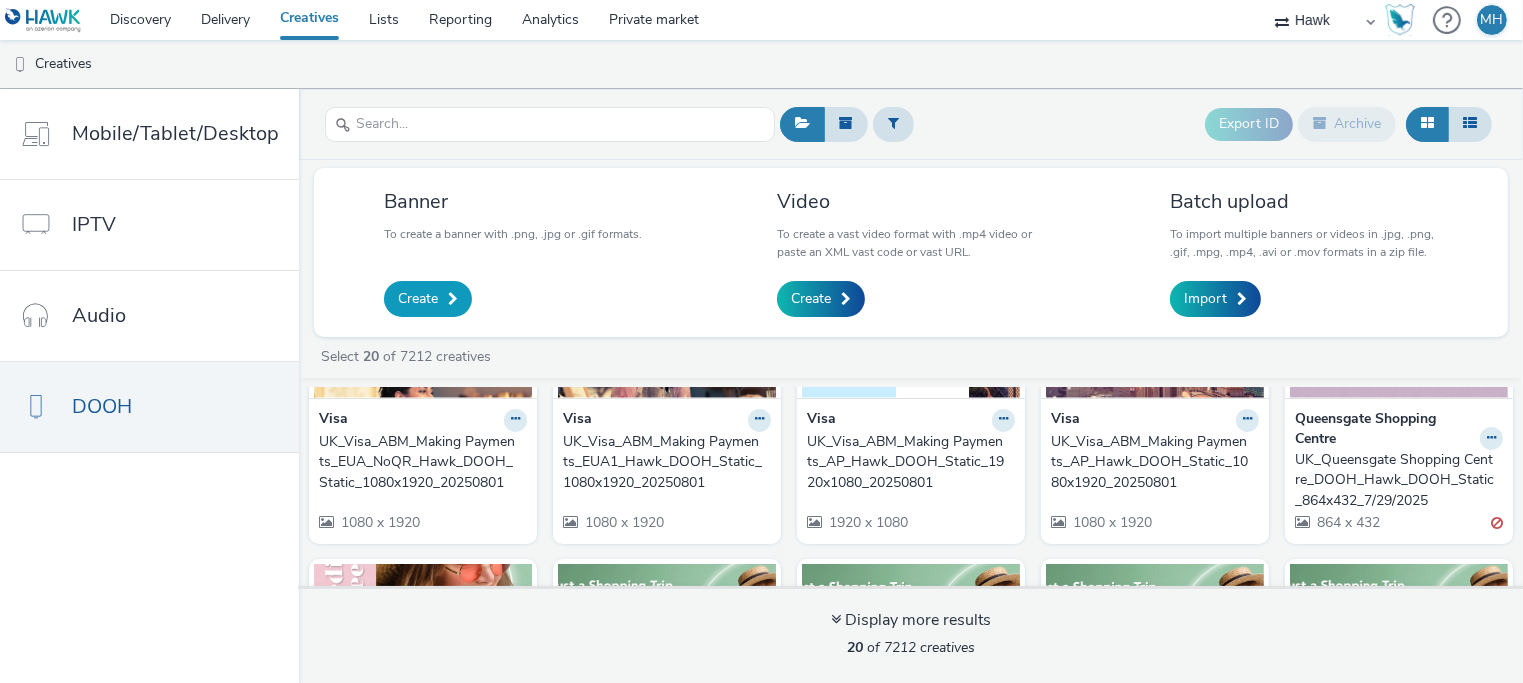 click on "Create" at bounding box center [418, 299] 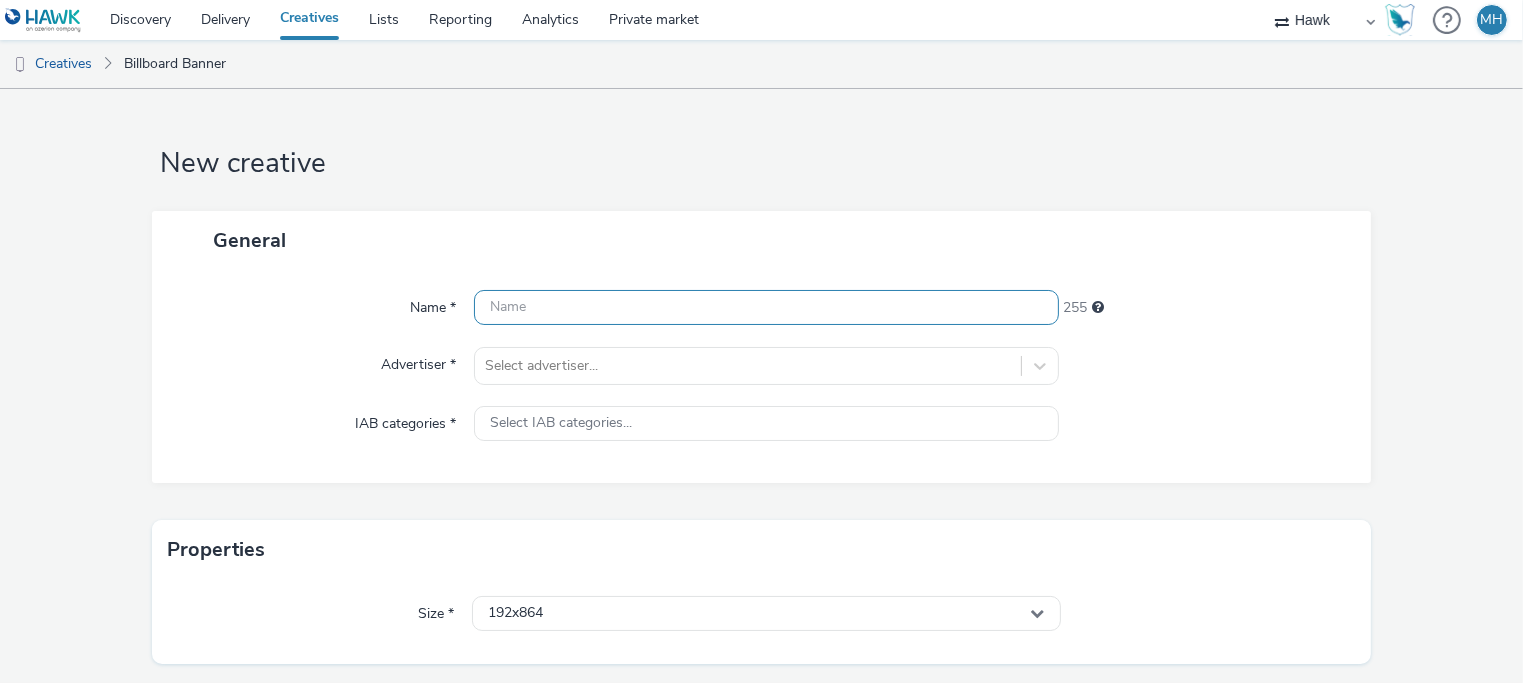 click at bounding box center (766, 307) 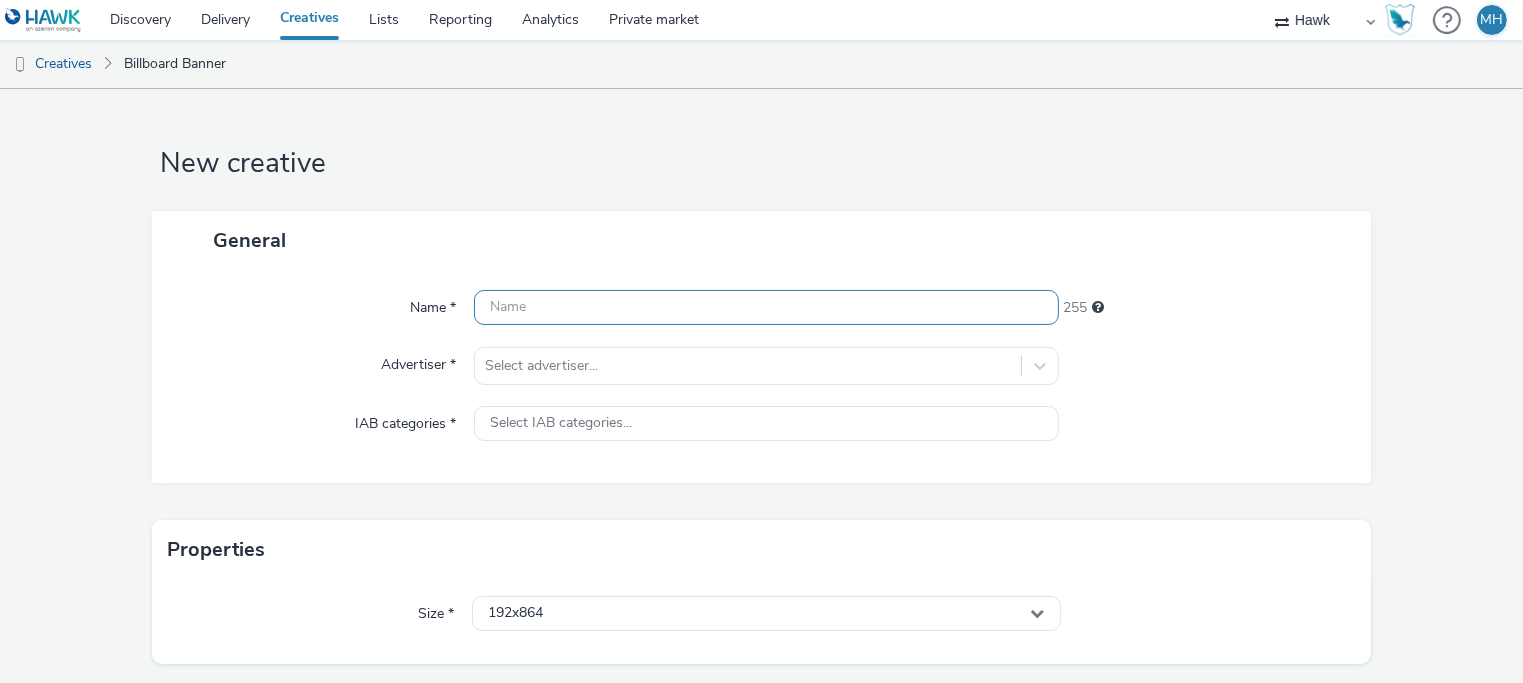 paste on "UK_Visa_ABM_Making Payments_EUA_NoQR_Hawk_DOOH_S" 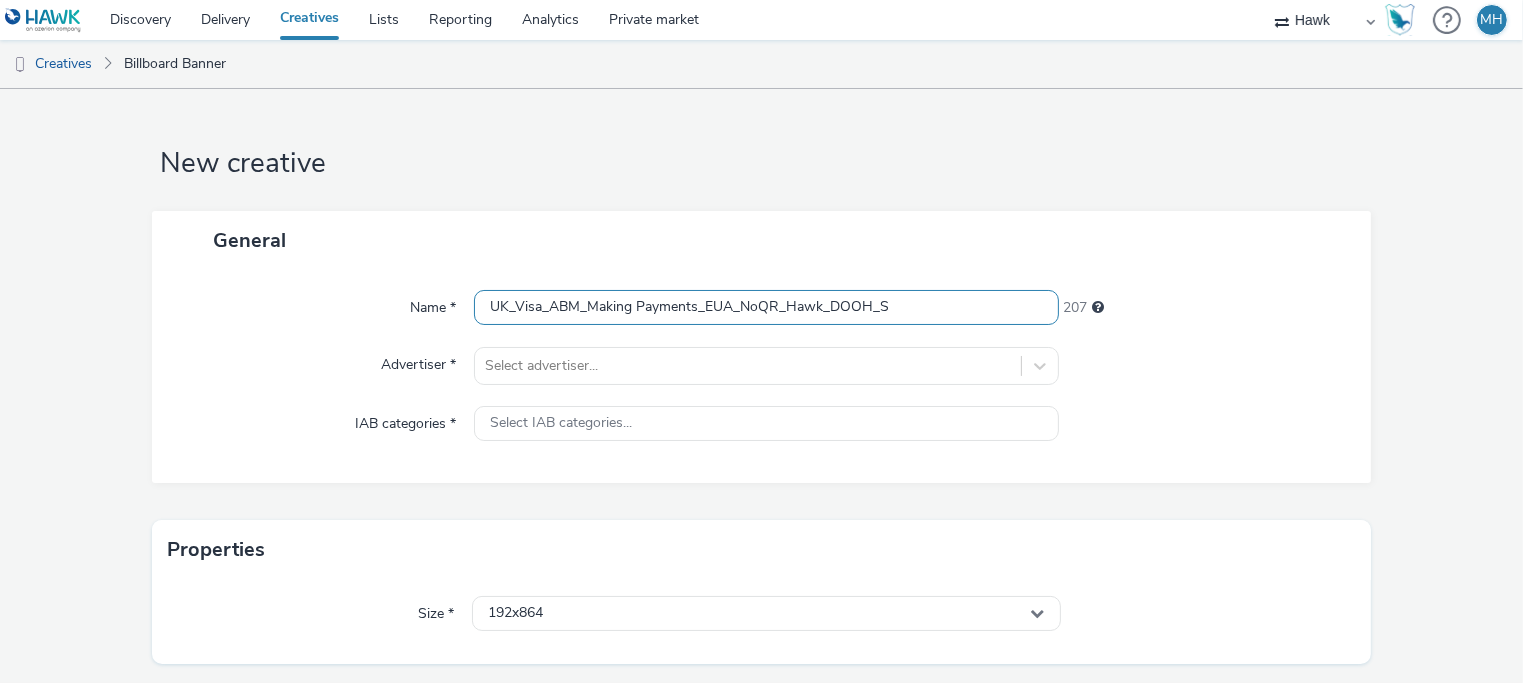 click on "UK_Visa_ABM_Making Payments_EUA_NoQR_Hawk_DOOH_S" at bounding box center (766, 307) 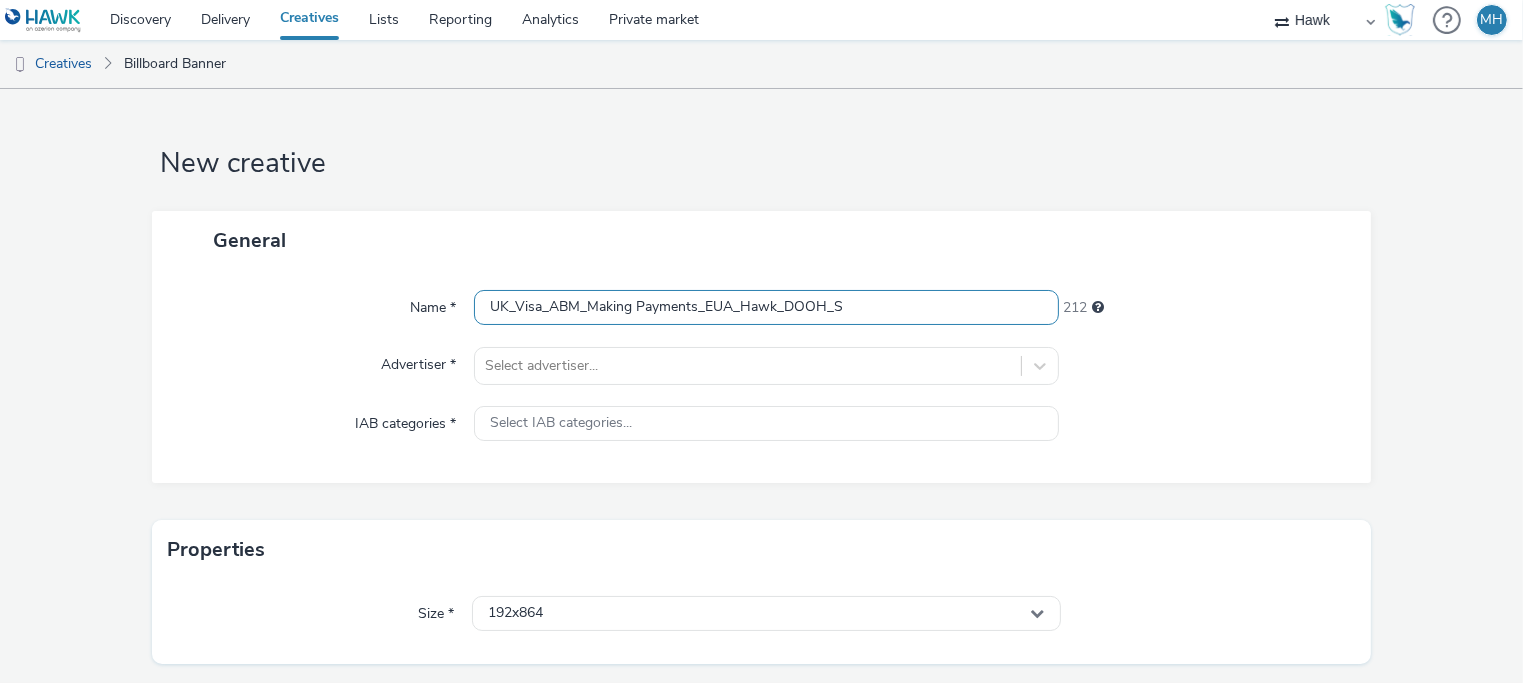 drag, startPoint x: 876, startPoint y: 333, endPoint x: 873, endPoint y: 323, distance: 10.440307 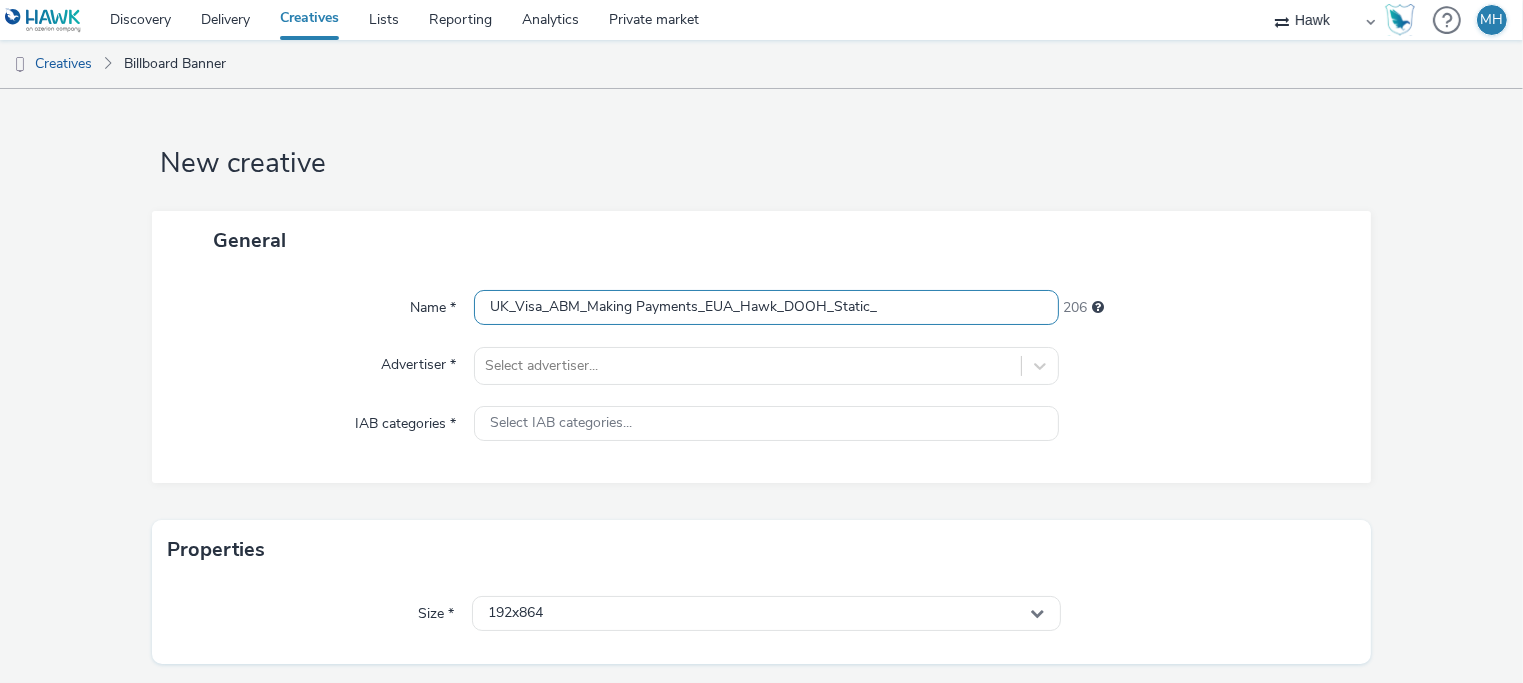 type on "UK_Visa_ABM_Making Payments_EUA_Hawk_DOOH_Static_" 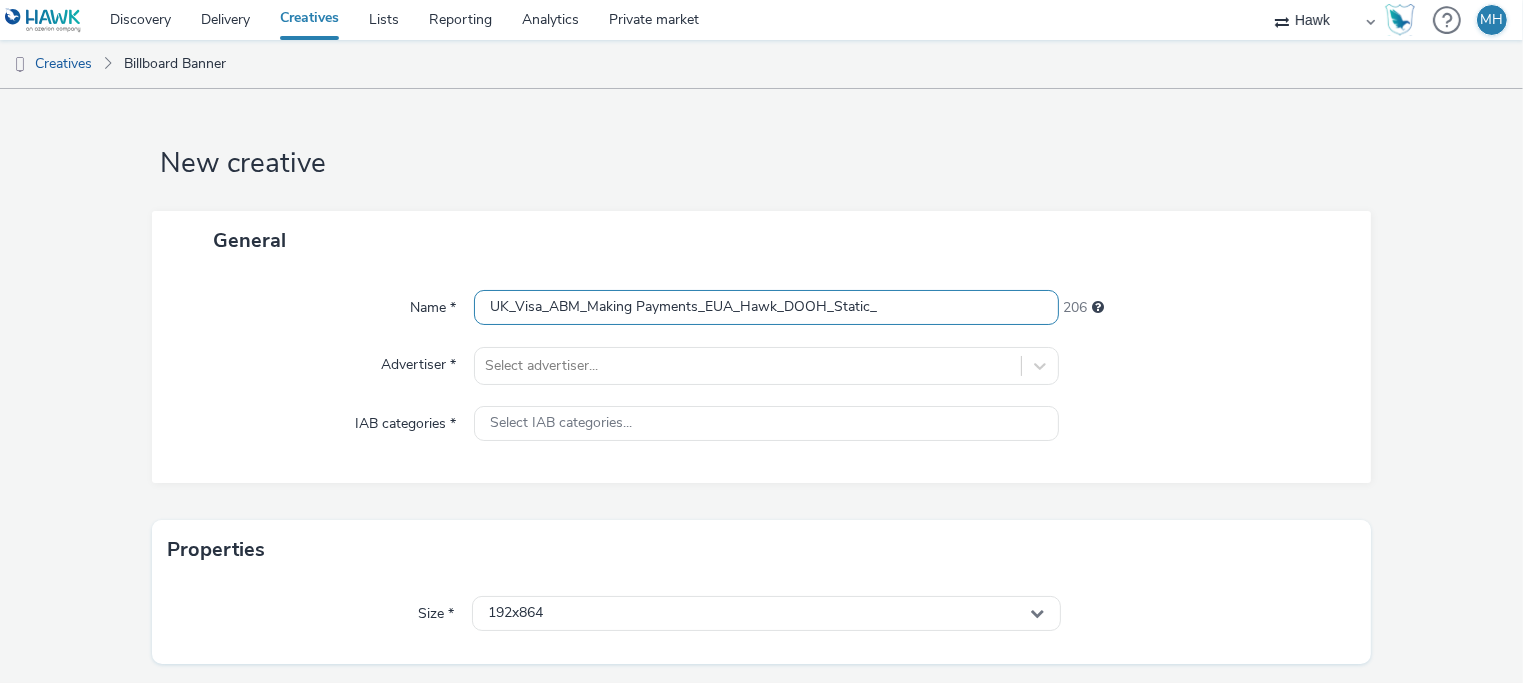 scroll, scrollTop: 0, scrollLeft: 0, axis: both 